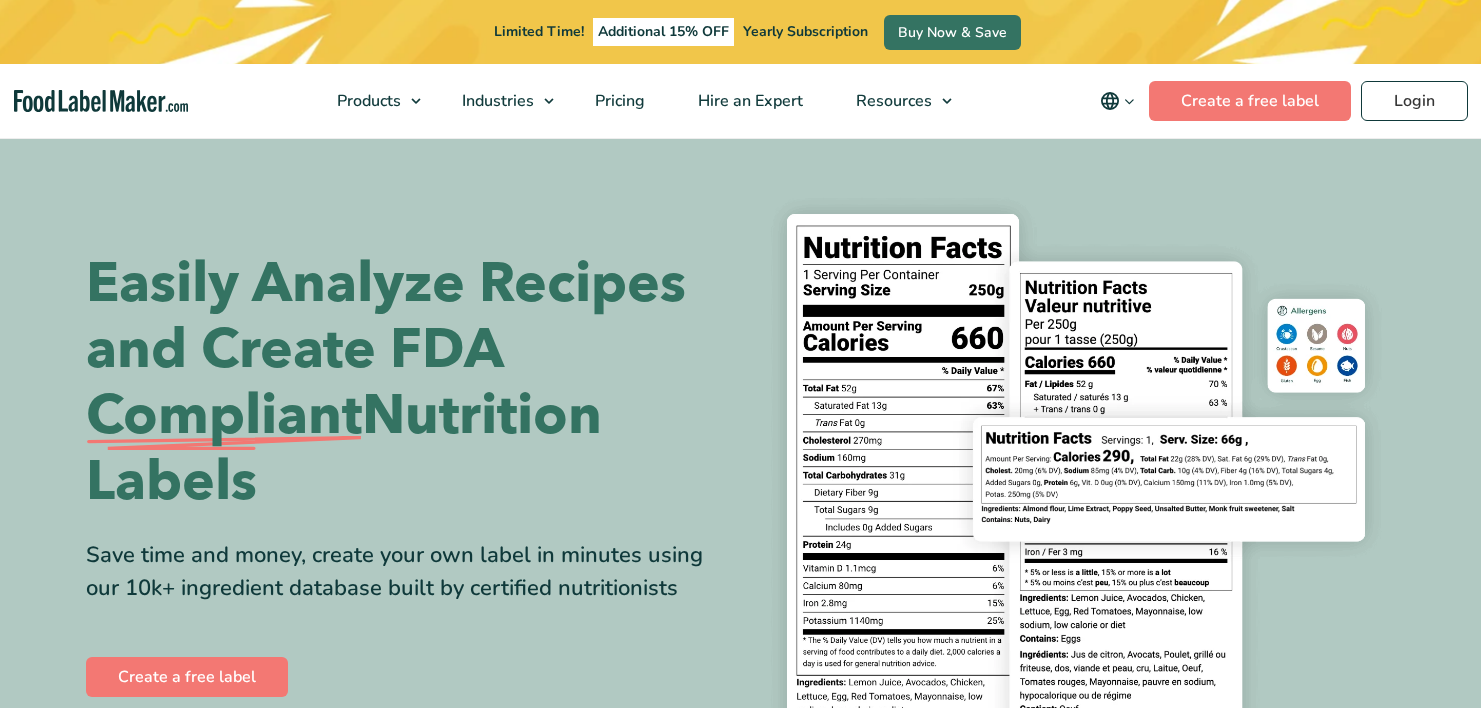 scroll, scrollTop: 395, scrollLeft: 0, axis: vertical 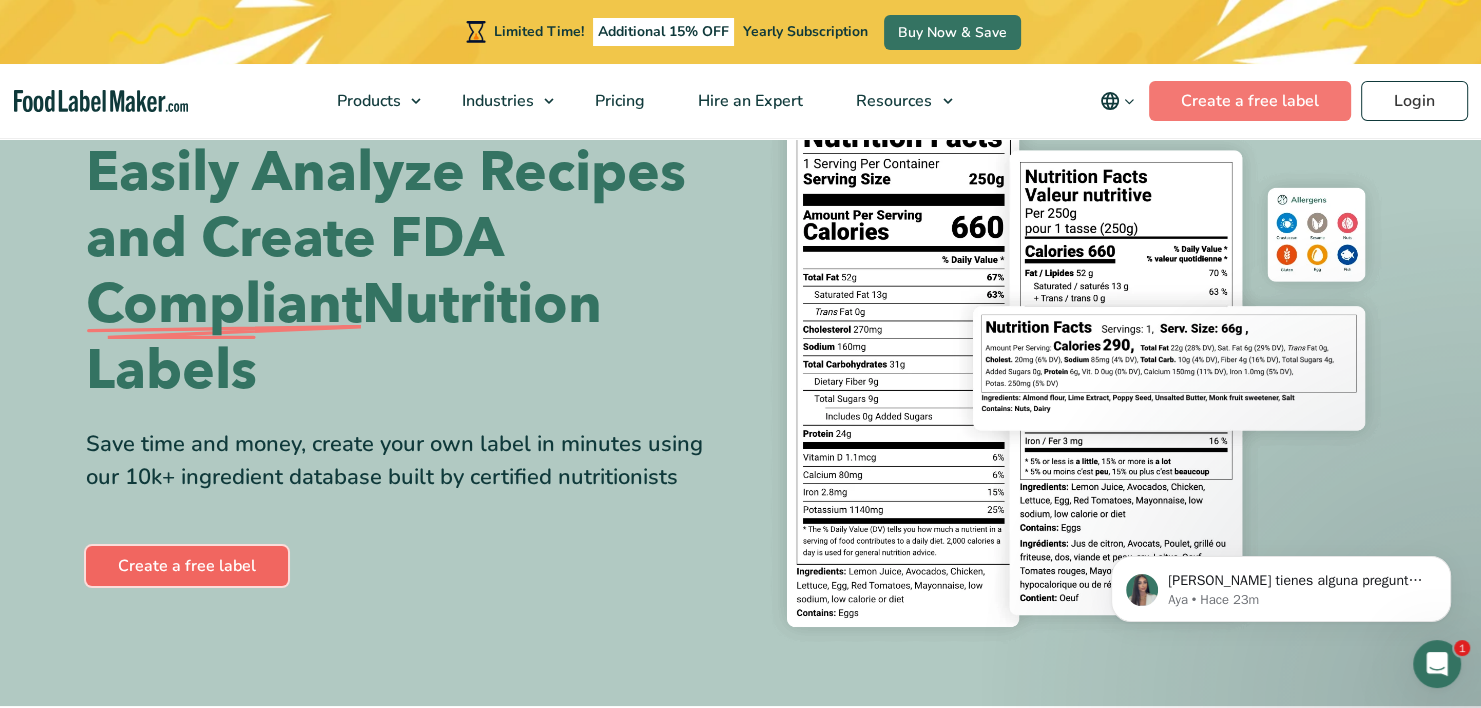click on "Create a free label" at bounding box center [187, 566] 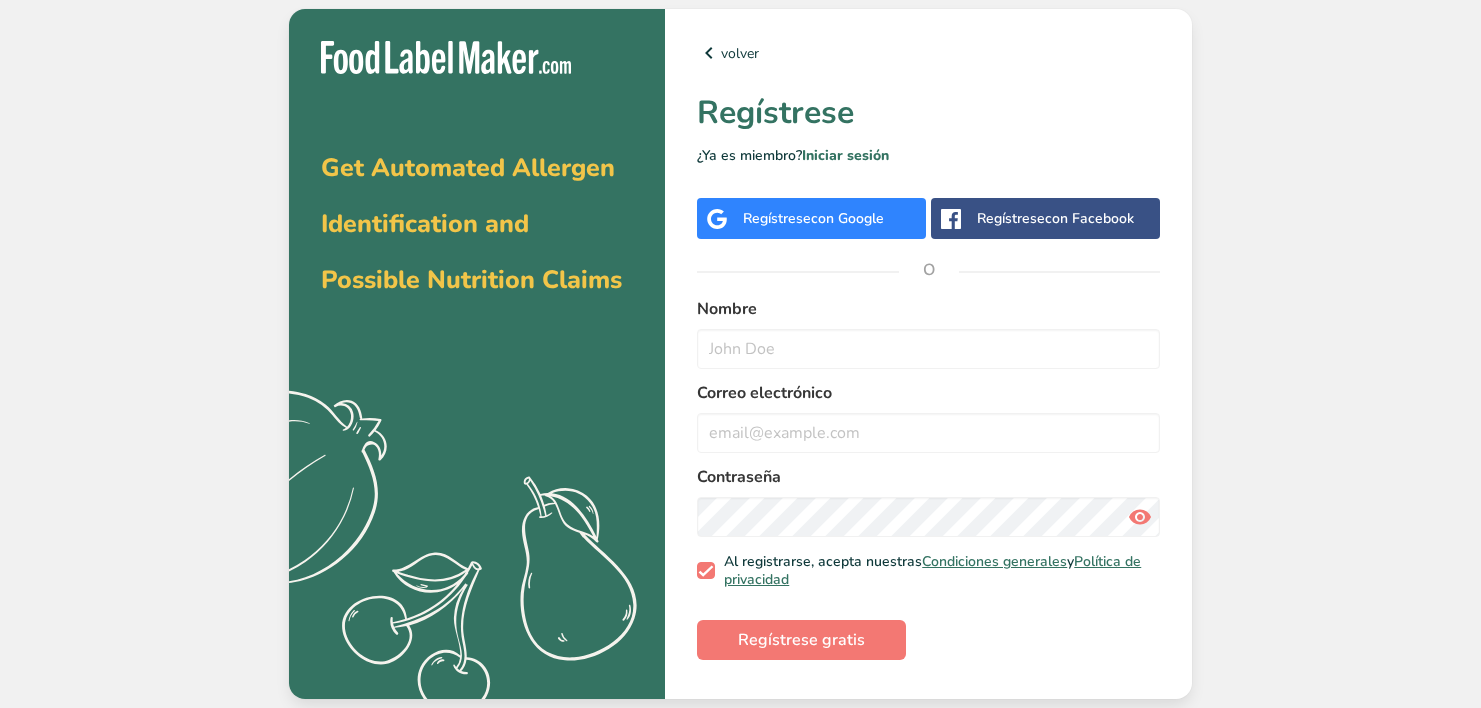 scroll, scrollTop: 0, scrollLeft: 0, axis: both 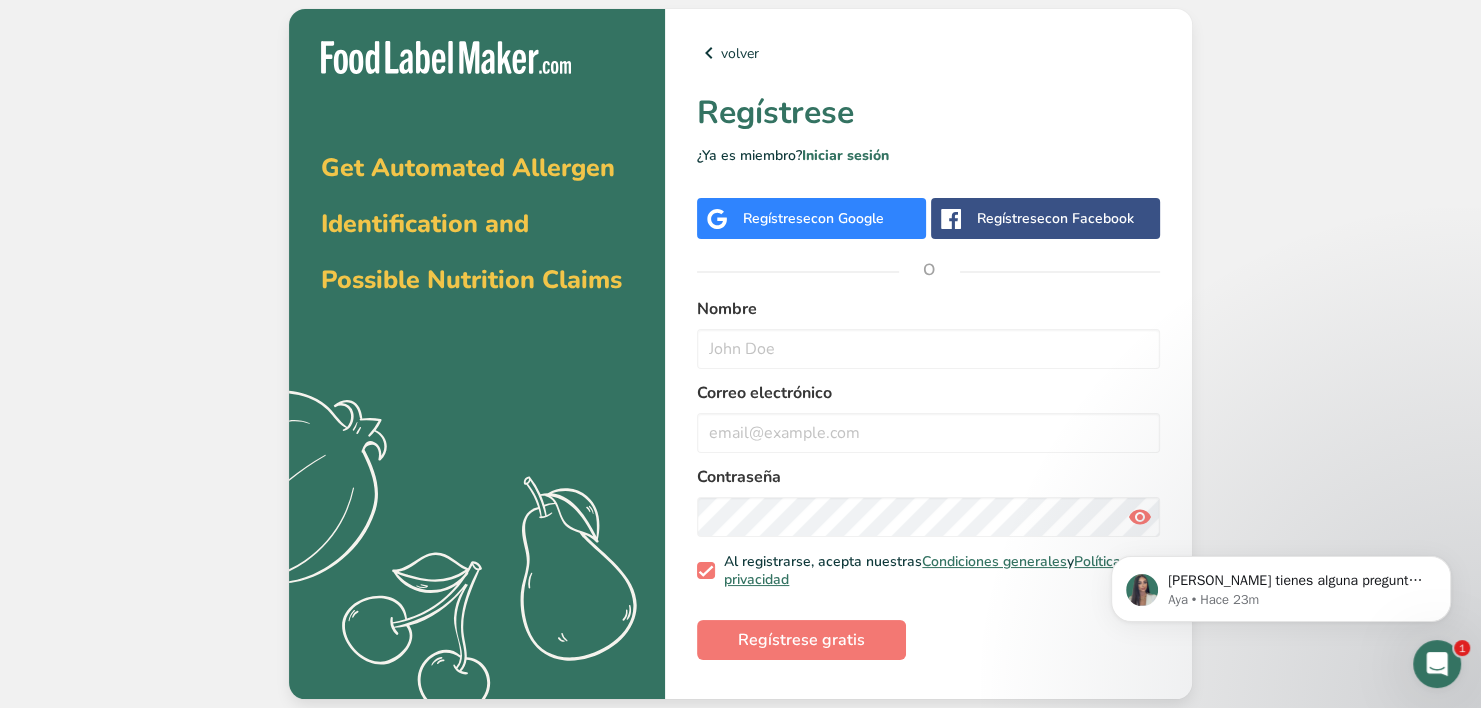 click on "con Google" at bounding box center [847, 218] 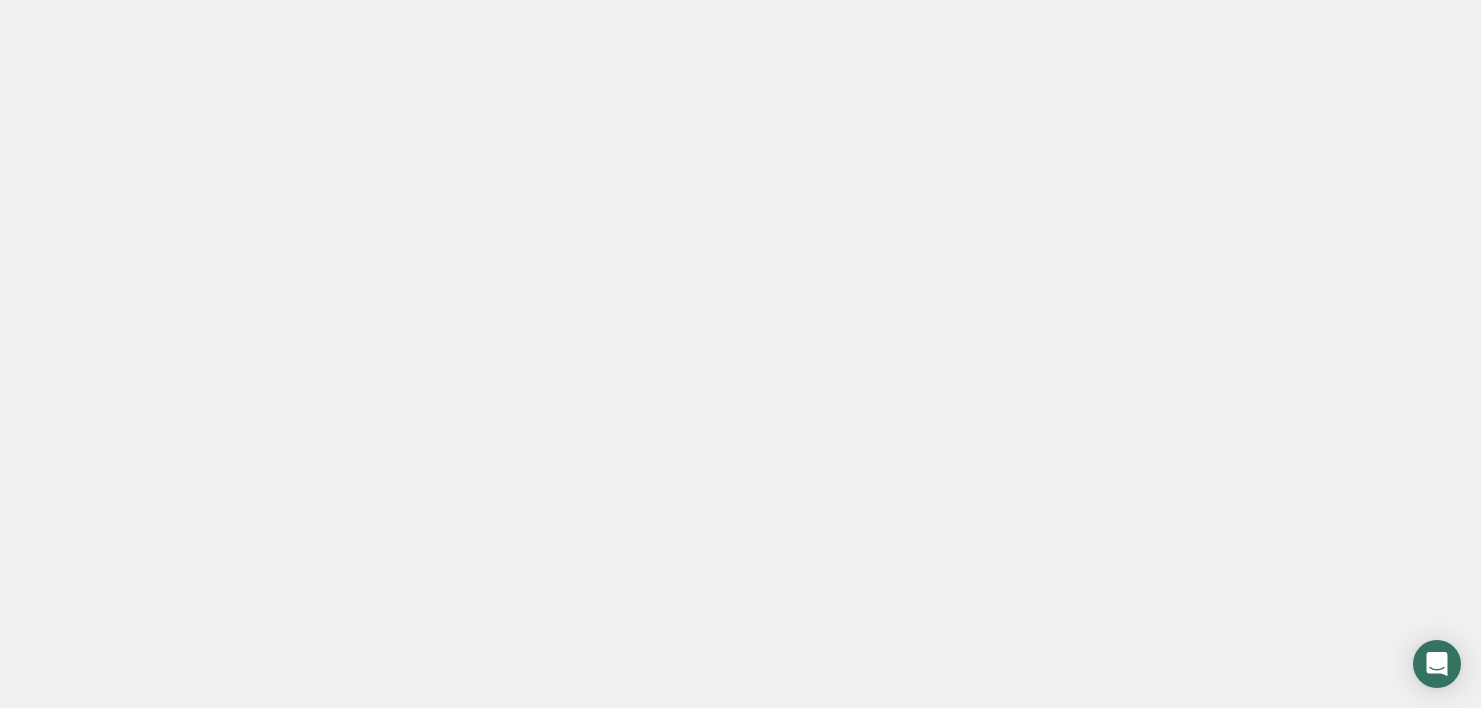 scroll, scrollTop: 0, scrollLeft: 0, axis: both 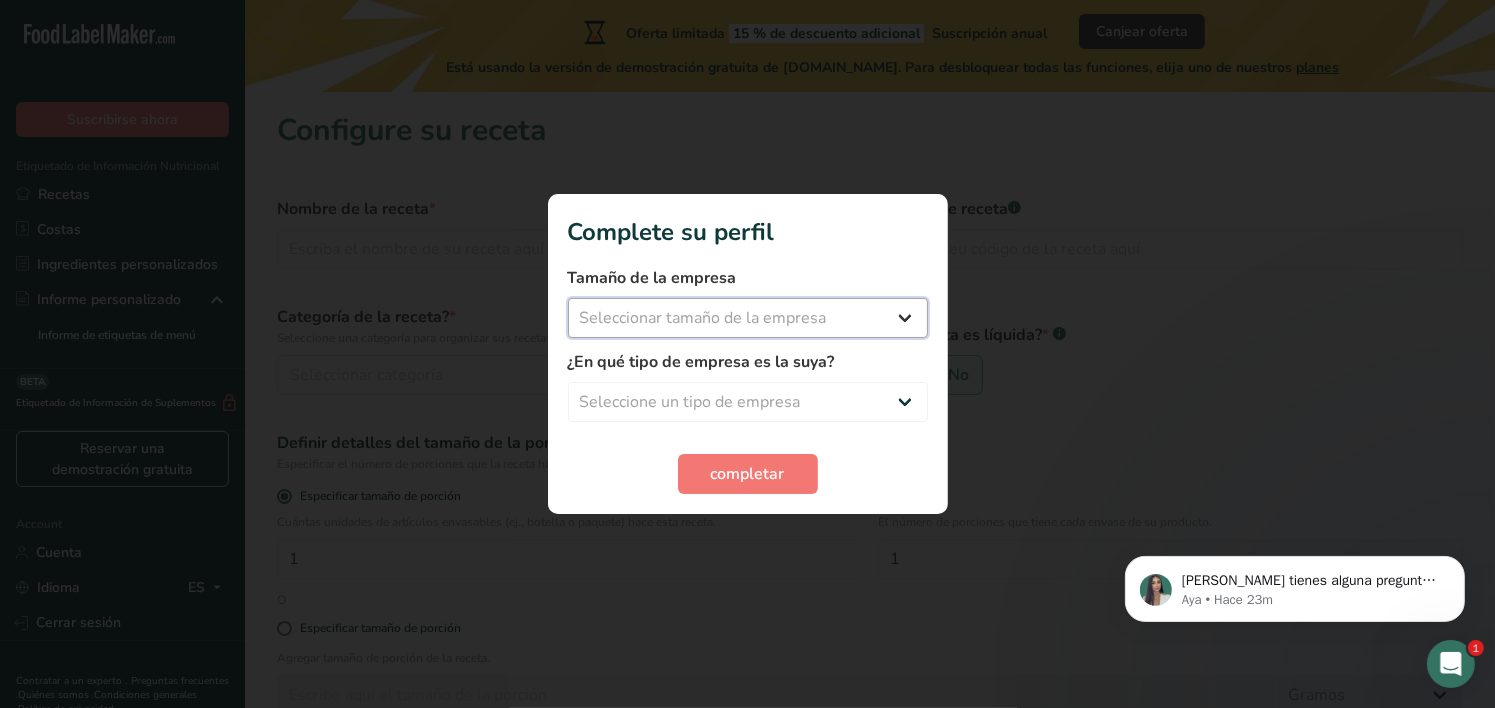 click on "Seleccionar tamaño de la empresa
Menos de 10 empleados
De 10 a 50 empleados
De 51 a 500 empleados
Más de 500 empleados" at bounding box center (748, 318) 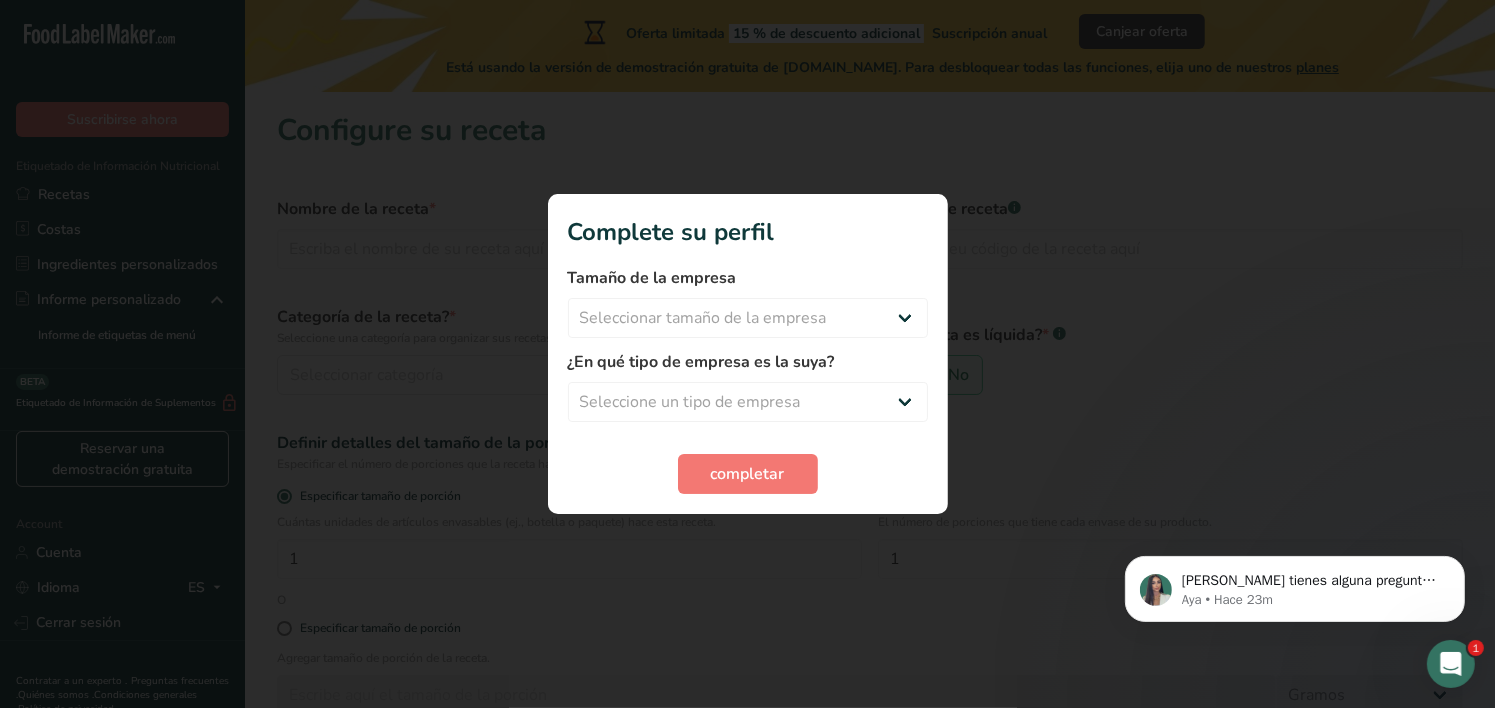 click on "Tamaño de la empresa" at bounding box center (748, 278) 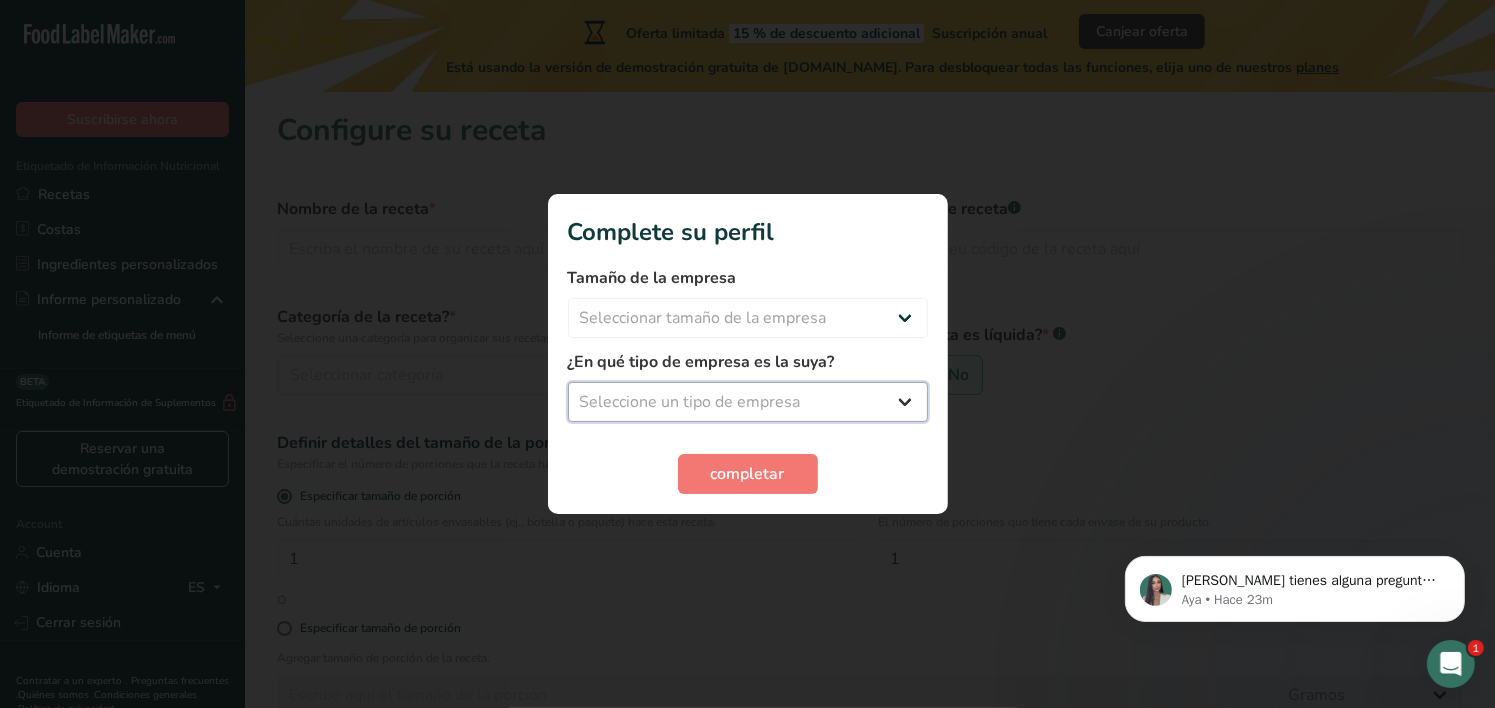 click on "Seleccione un tipo de empresa
Fabricante de alimentos envasados
Restaurante y cafetería
[GEOGRAPHIC_DATA]
Empresa de comidas preparadas y cáterin
Nutricionista
Bloguero gastronómico
Entrenador personal
Otro" at bounding box center (748, 402) 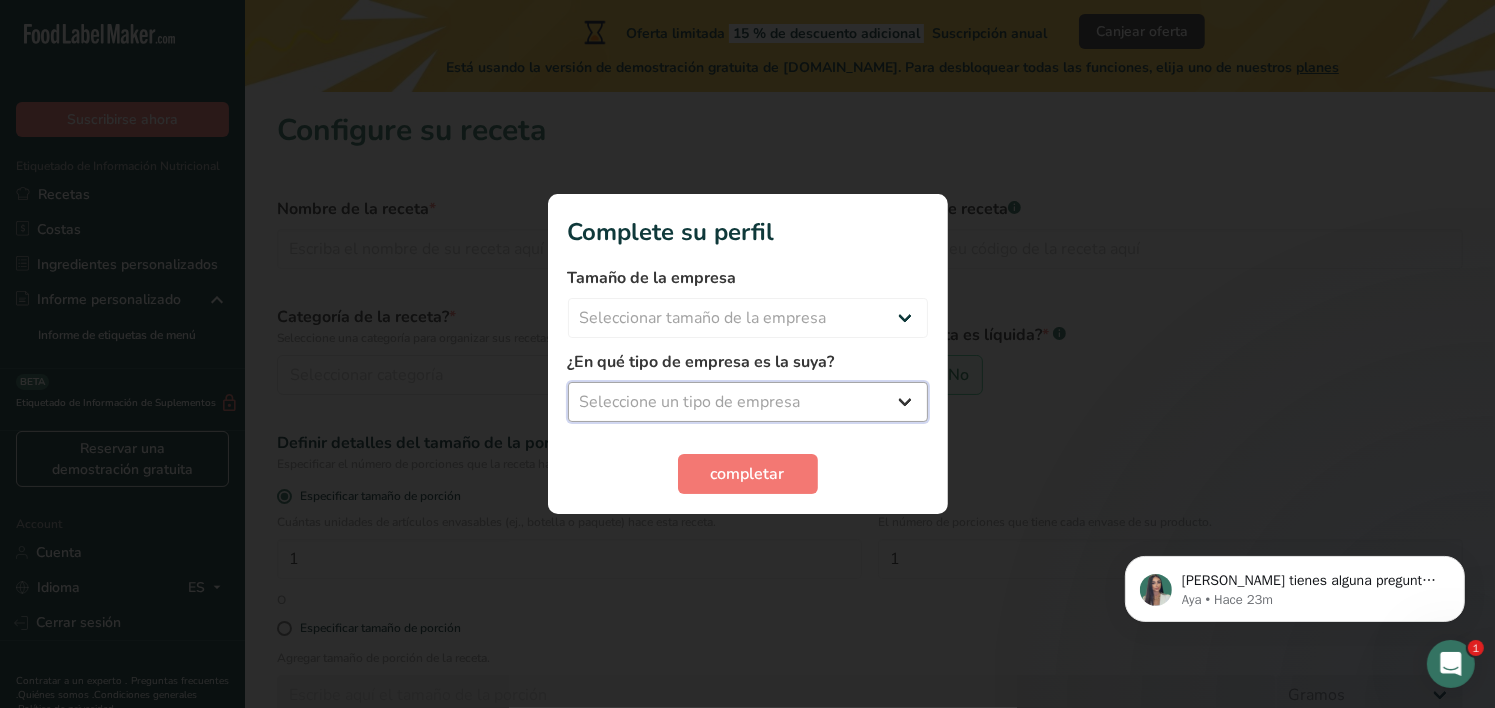 select on "3" 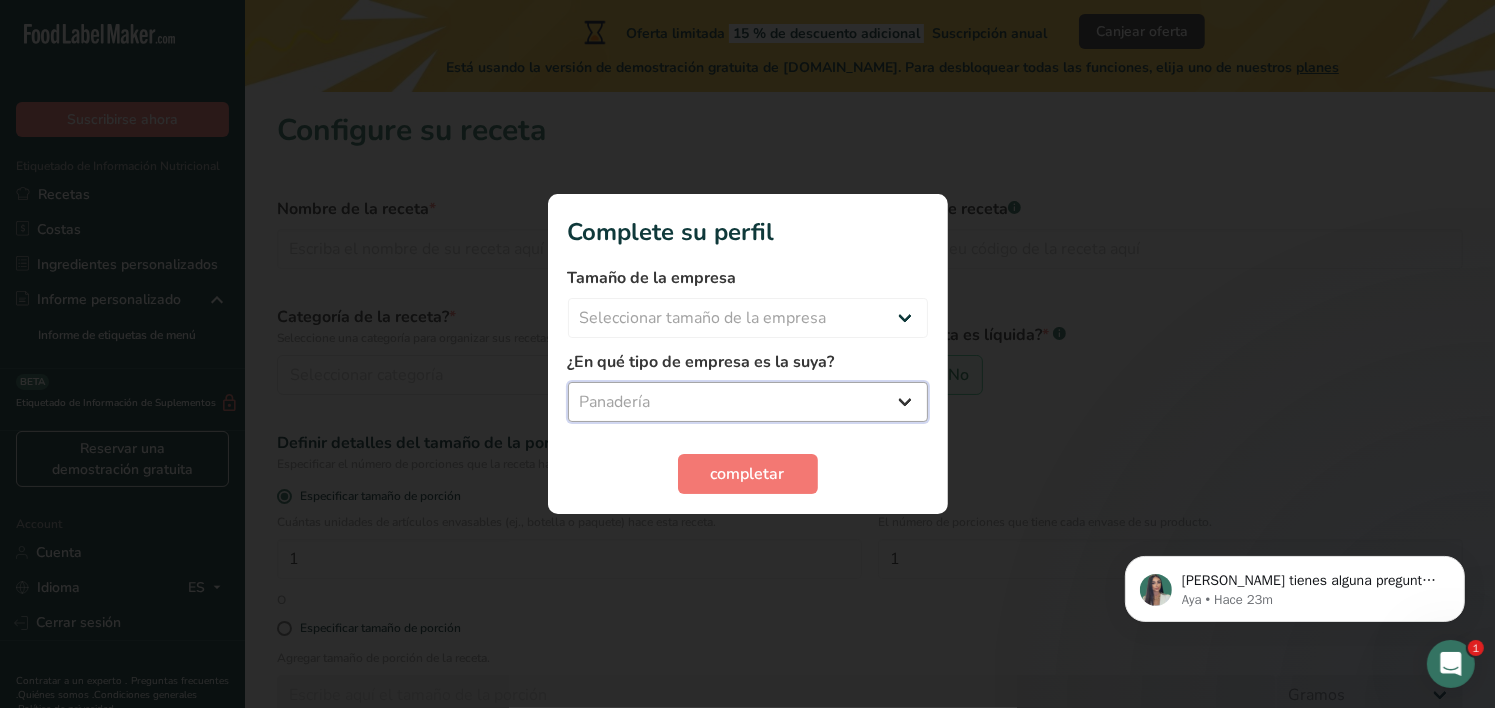 click on "Seleccione un tipo de empresa
Fabricante de alimentos envasados
Restaurante y cafetería
[GEOGRAPHIC_DATA]
Empresa de comidas preparadas y cáterin
Nutricionista
Bloguero gastronómico
Entrenador personal
Otro" at bounding box center (748, 402) 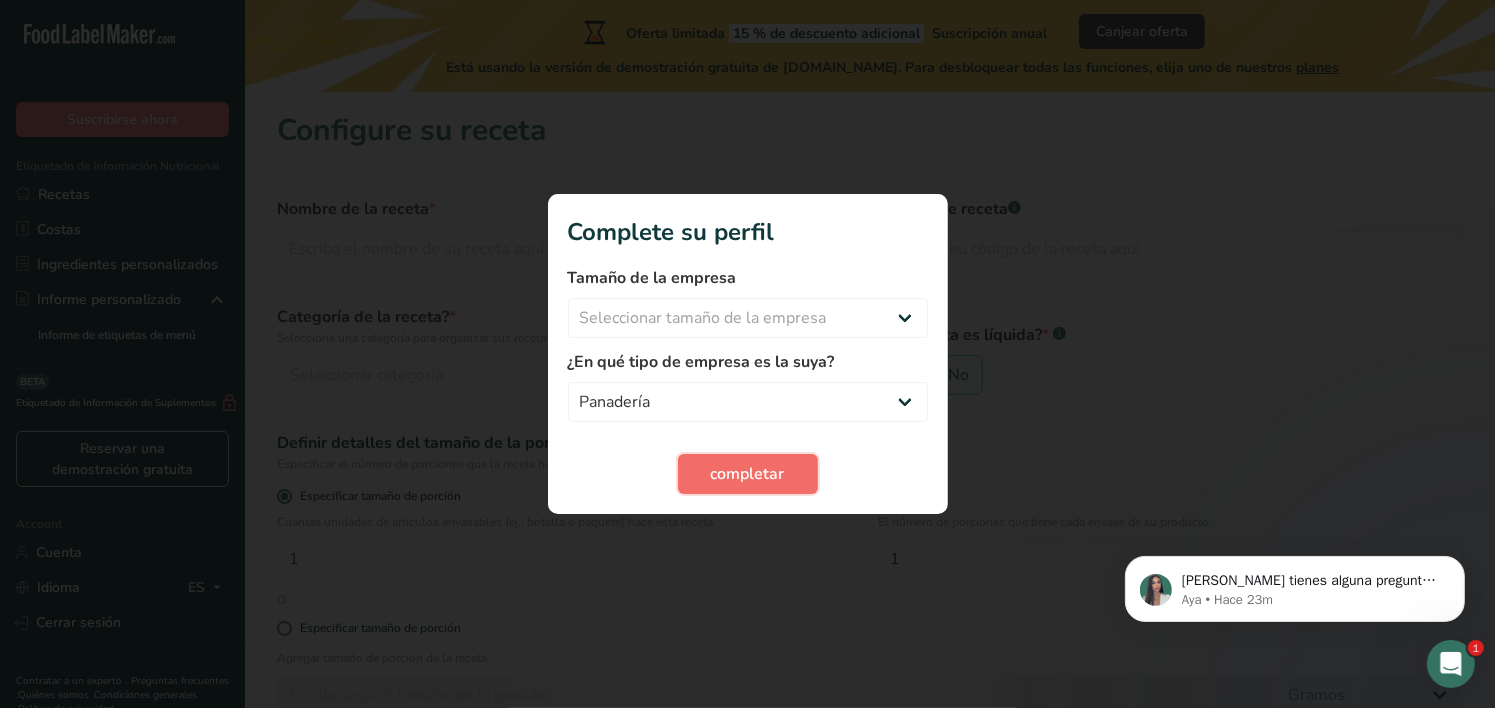 click on "completar" at bounding box center (748, 474) 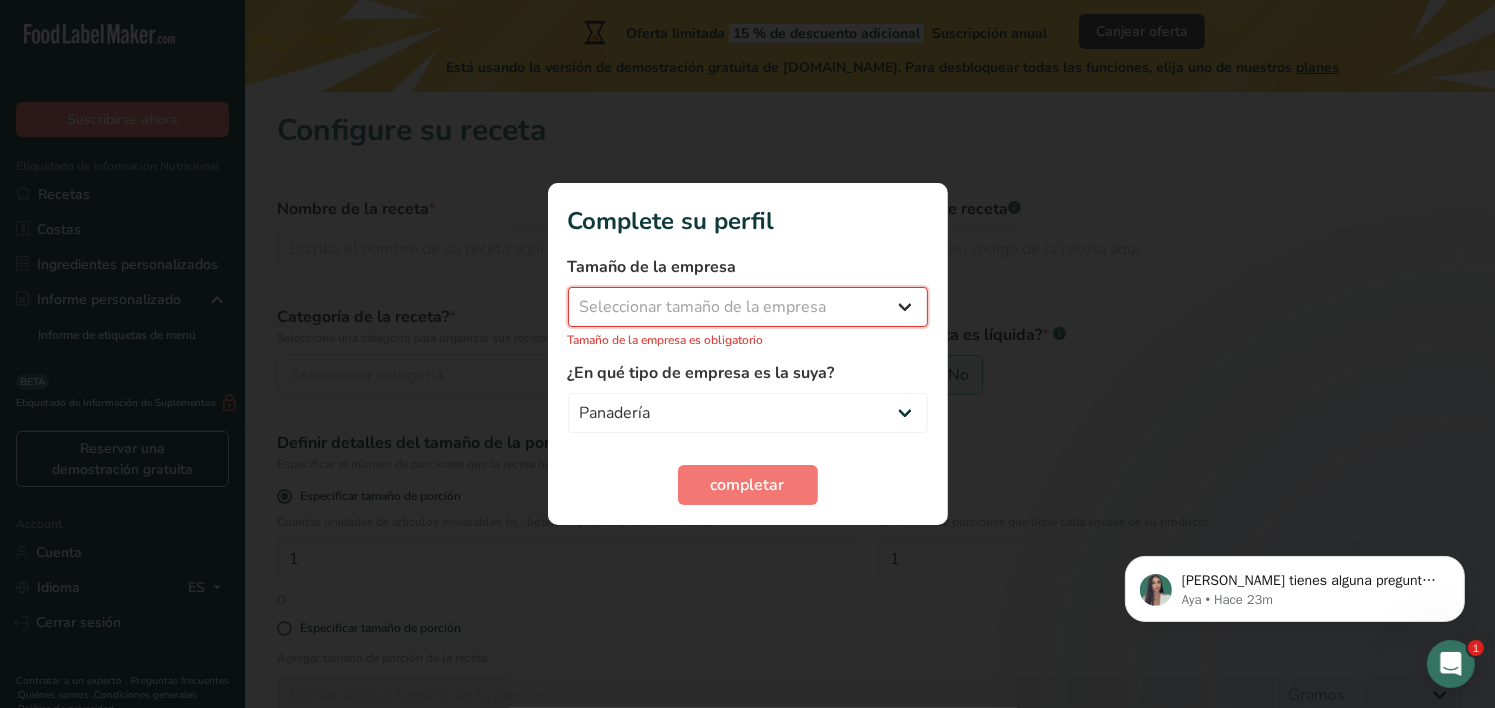 click on "Seleccionar tamaño de la empresa
Menos de 10 empleados
De 10 a 50 empleados
De 51 a 500 empleados
Más de 500 empleados" at bounding box center [748, 307] 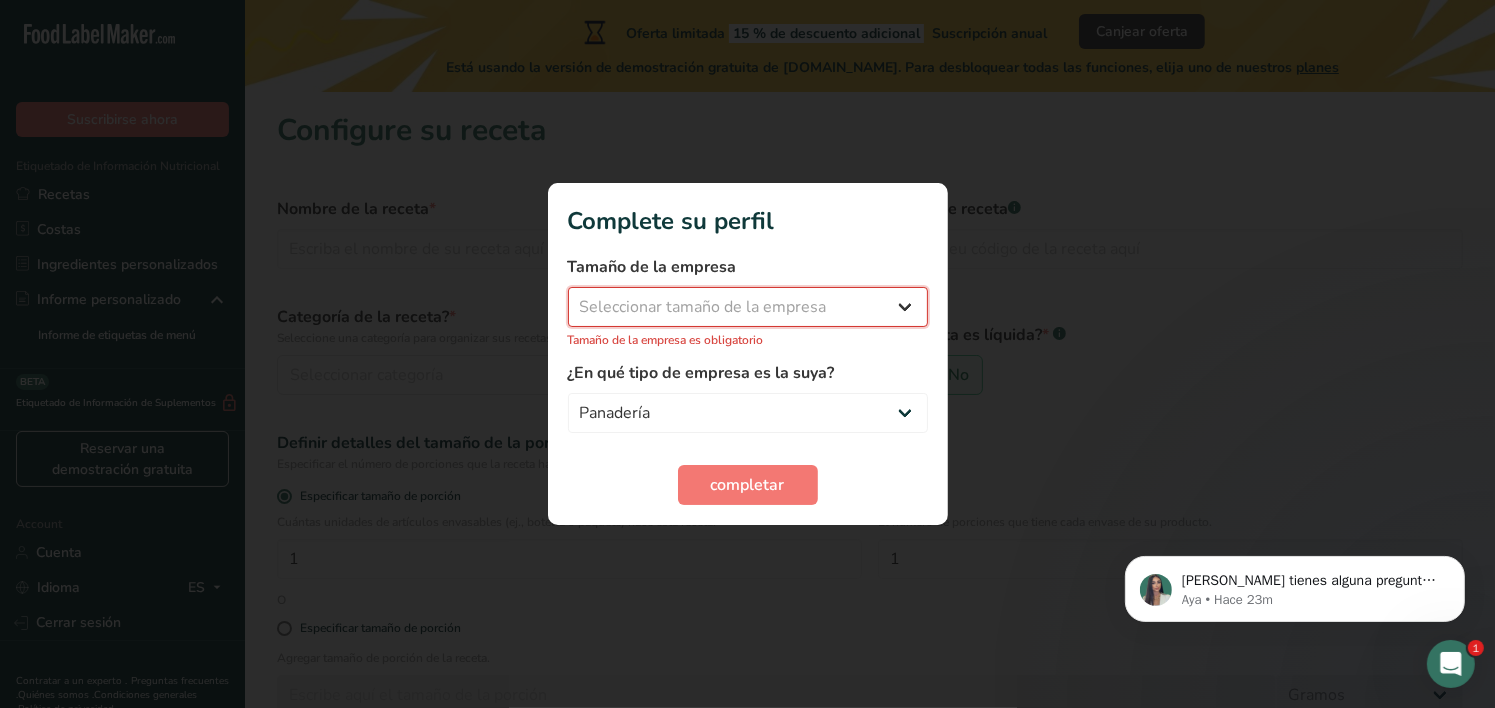 select on "1" 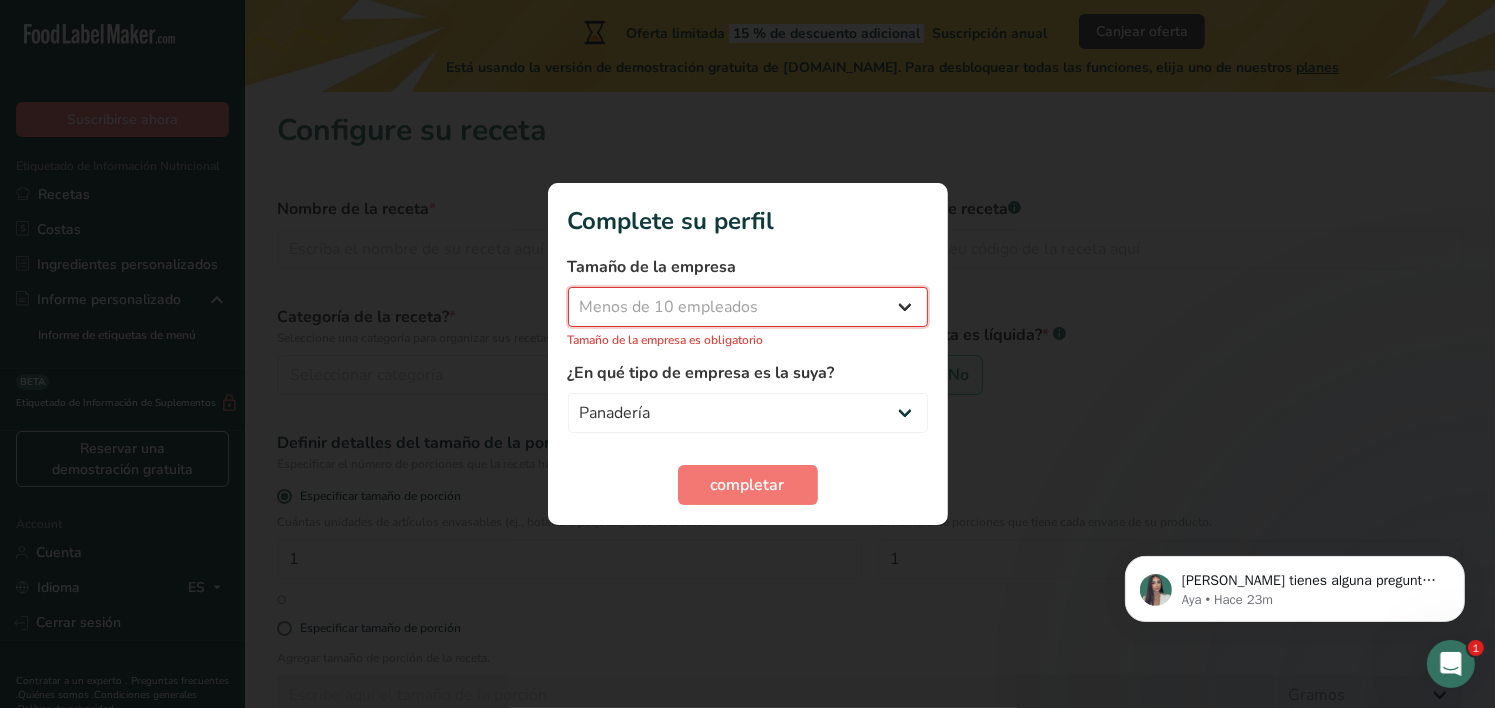 click on "Seleccionar tamaño de la empresa
Menos de 10 empleados
De 10 a 50 empleados
De 51 a 500 empleados
Más de 500 empleados" at bounding box center [748, 307] 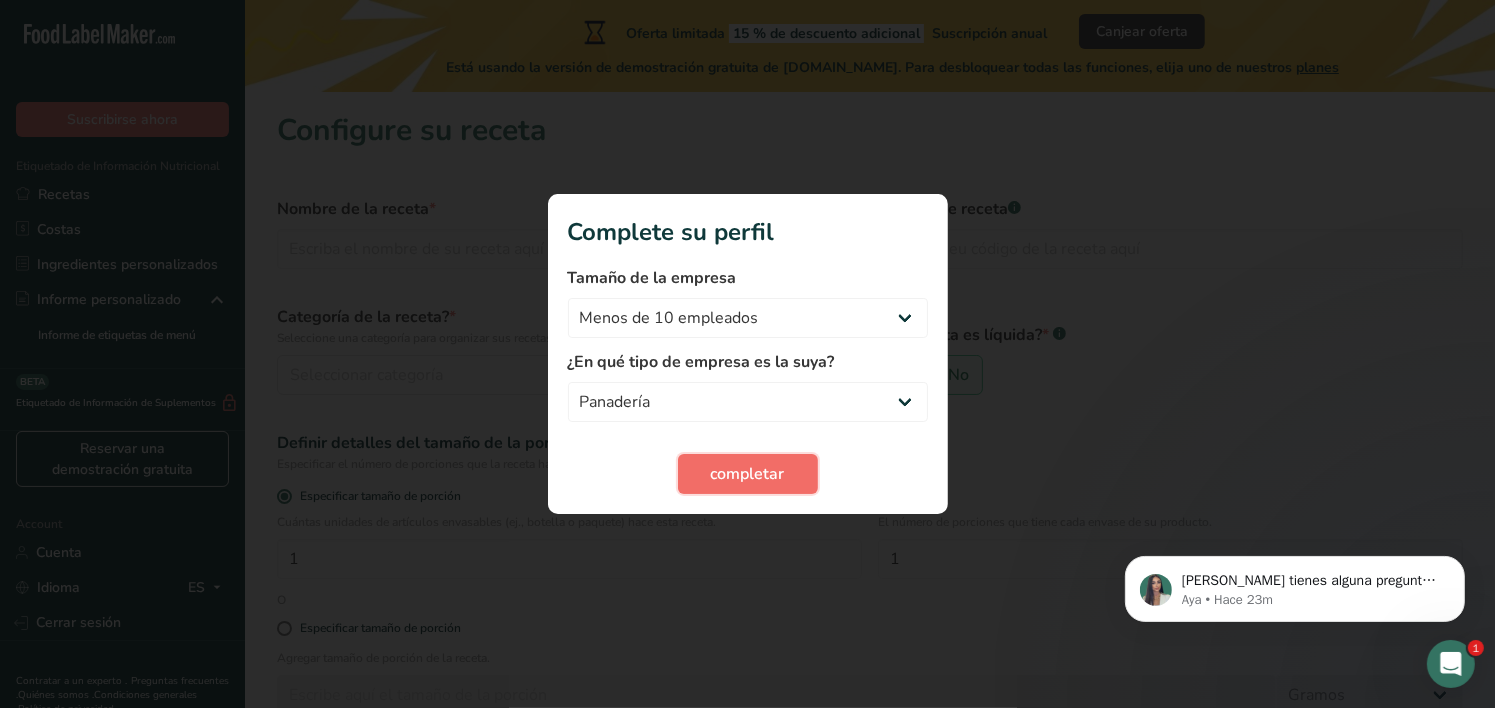 click on "completar" at bounding box center [748, 474] 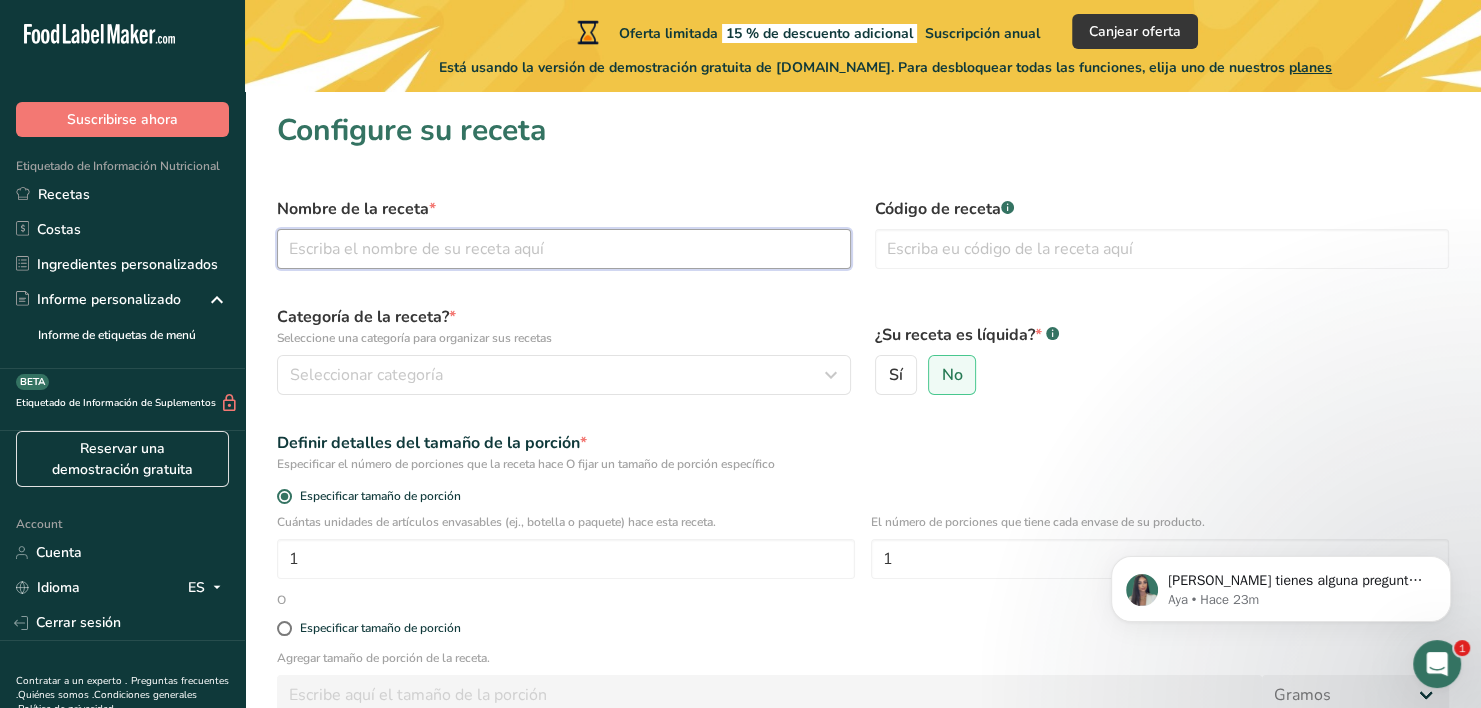 click at bounding box center (564, 249) 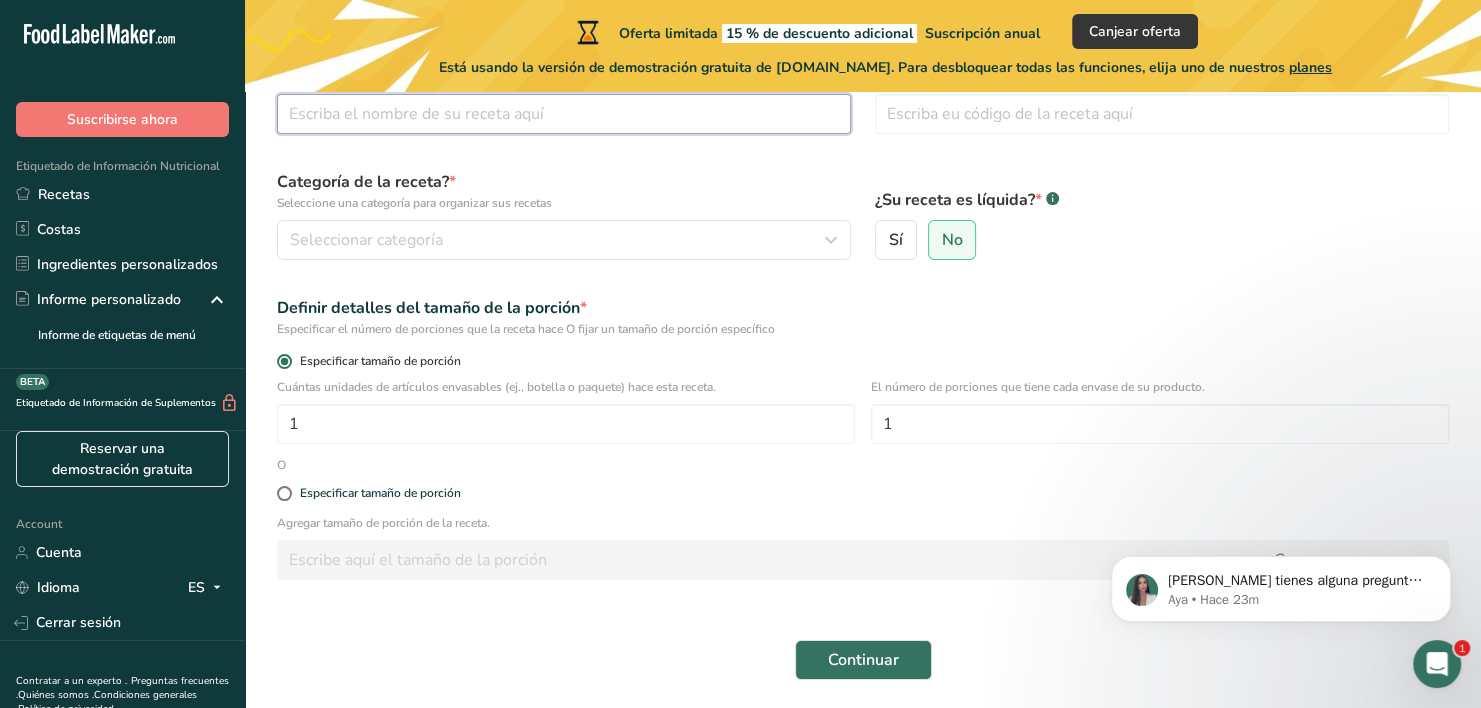 scroll, scrollTop: 100, scrollLeft: 0, axis: vertical 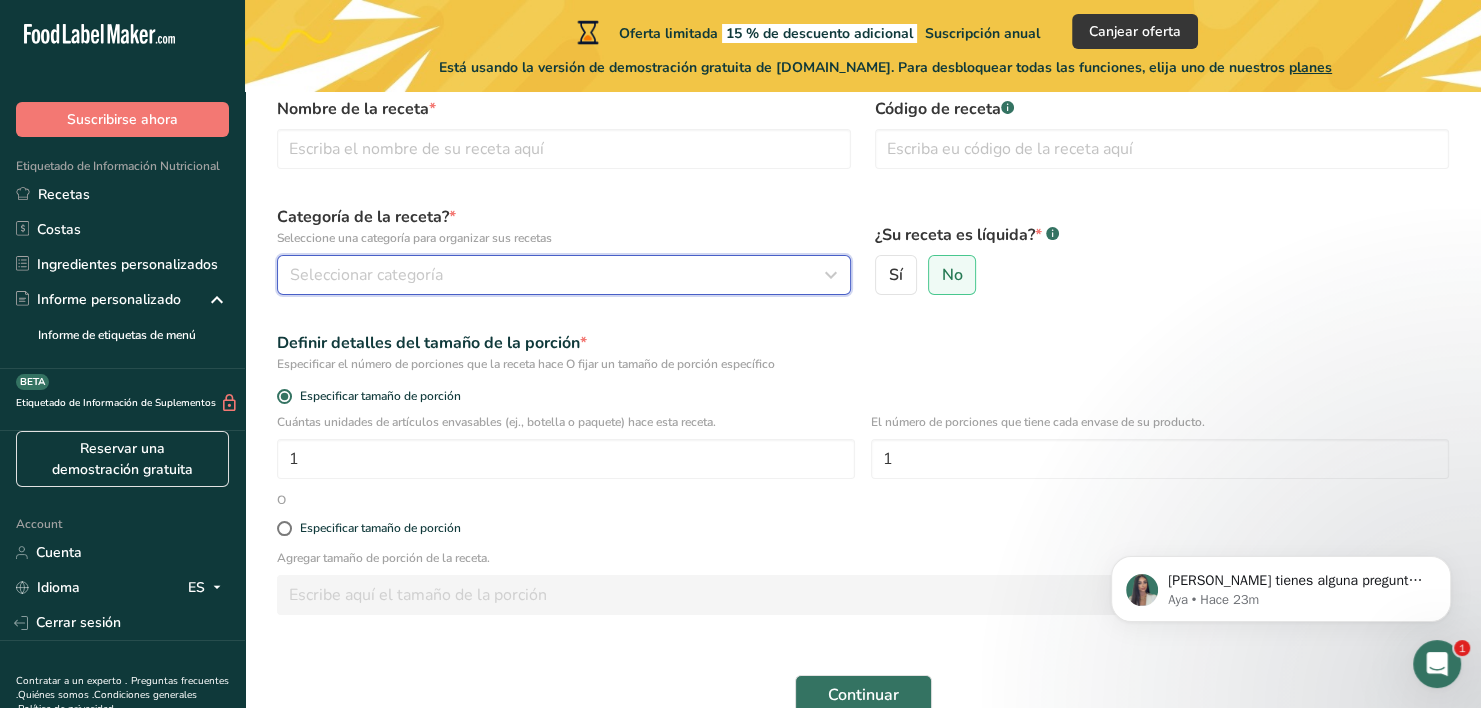 click on "Seleccionar categoría" at bounding box center [558, 275] 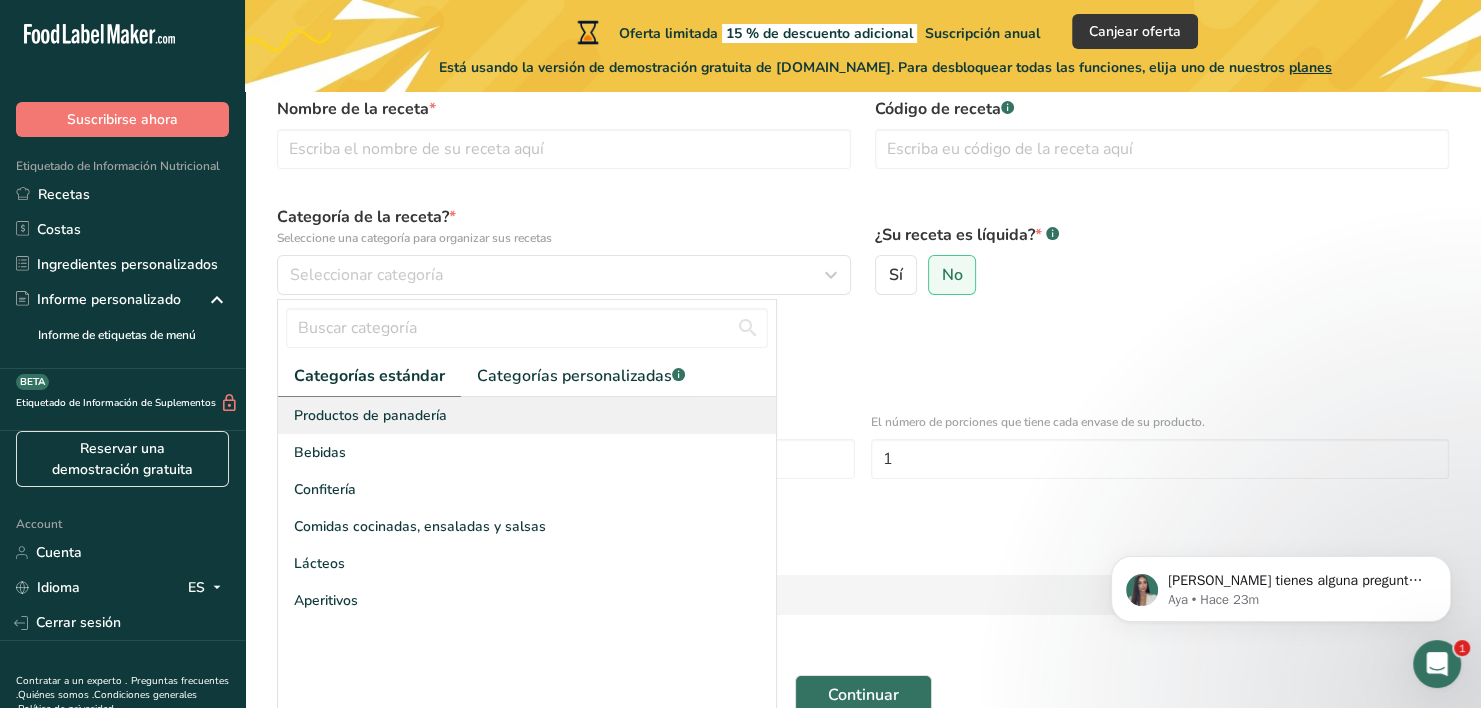 click on "Productos de panadería" at bounding box center (527, 415) 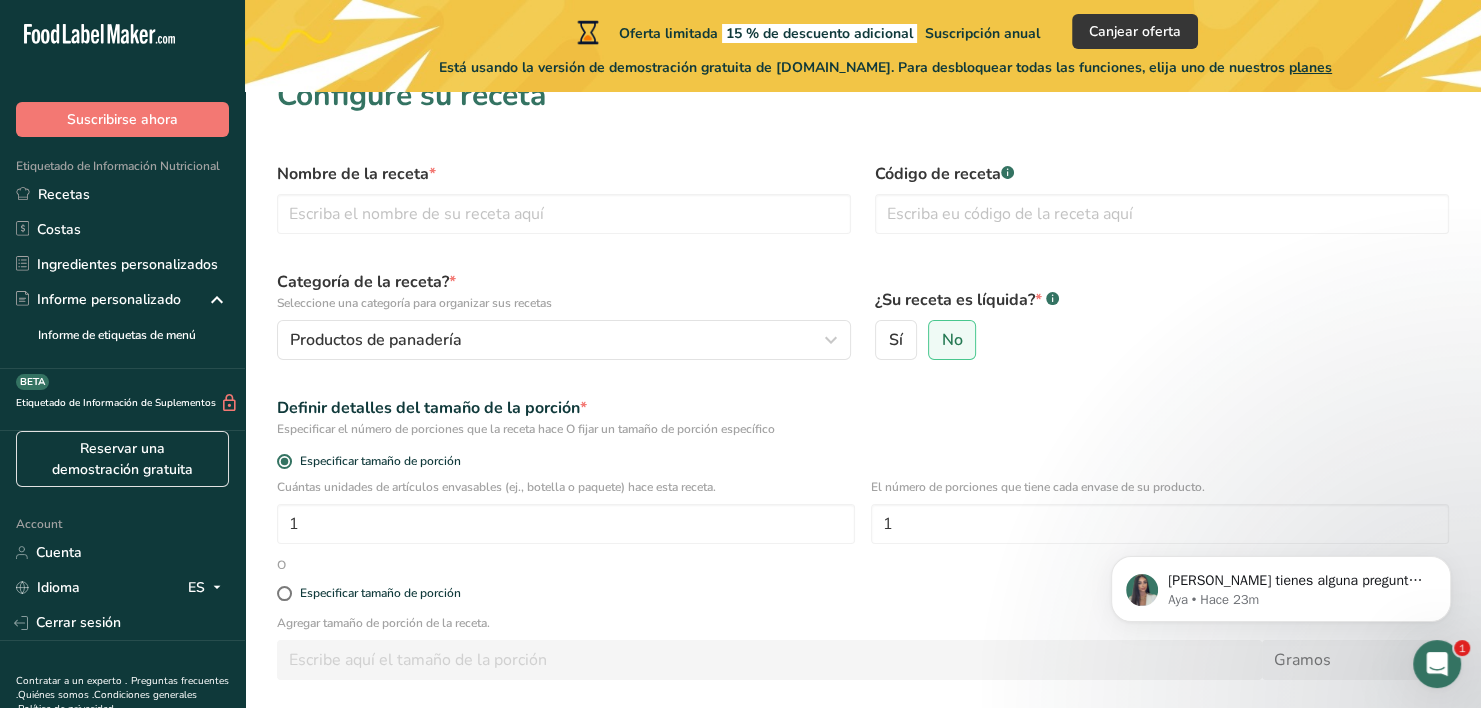 scroll, scrollTop: 0, scrollLeft: 0, axis: both 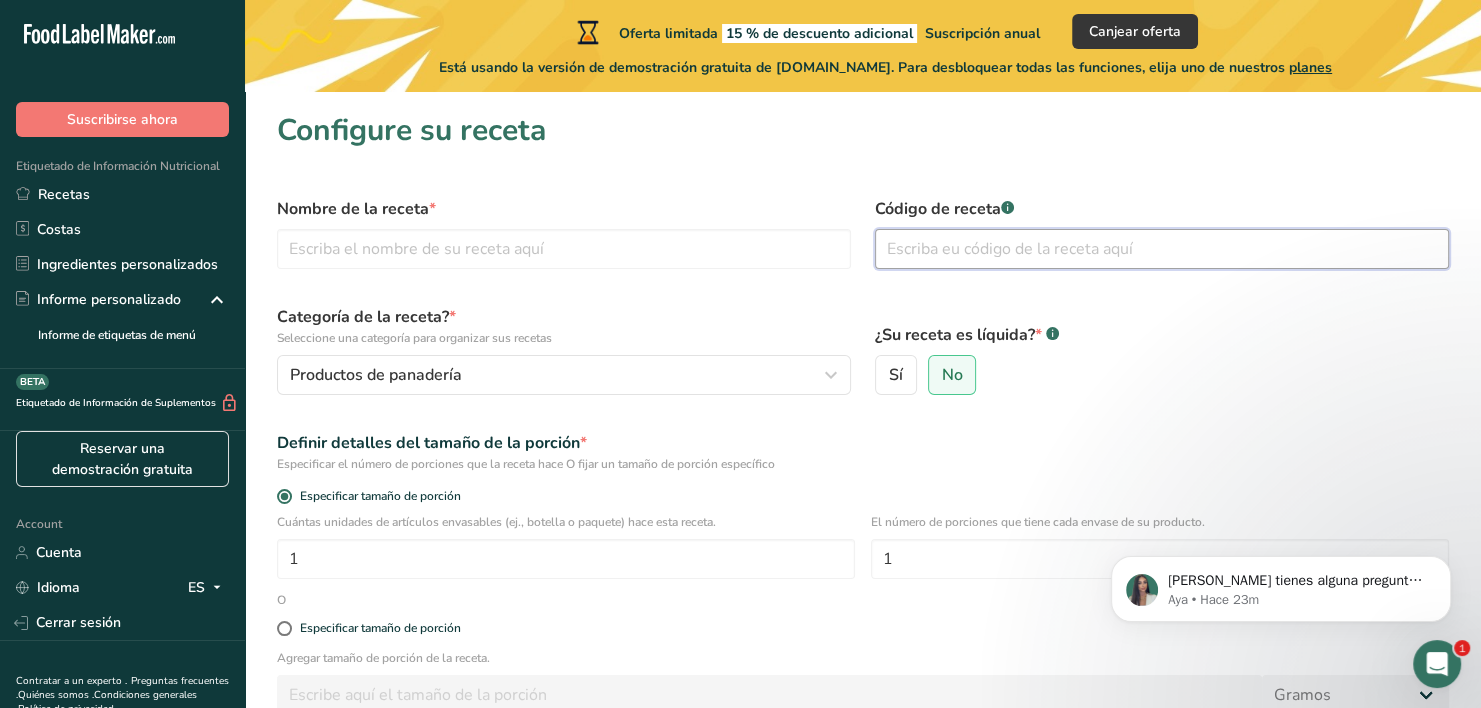 click at bounding box center (1162, 249) 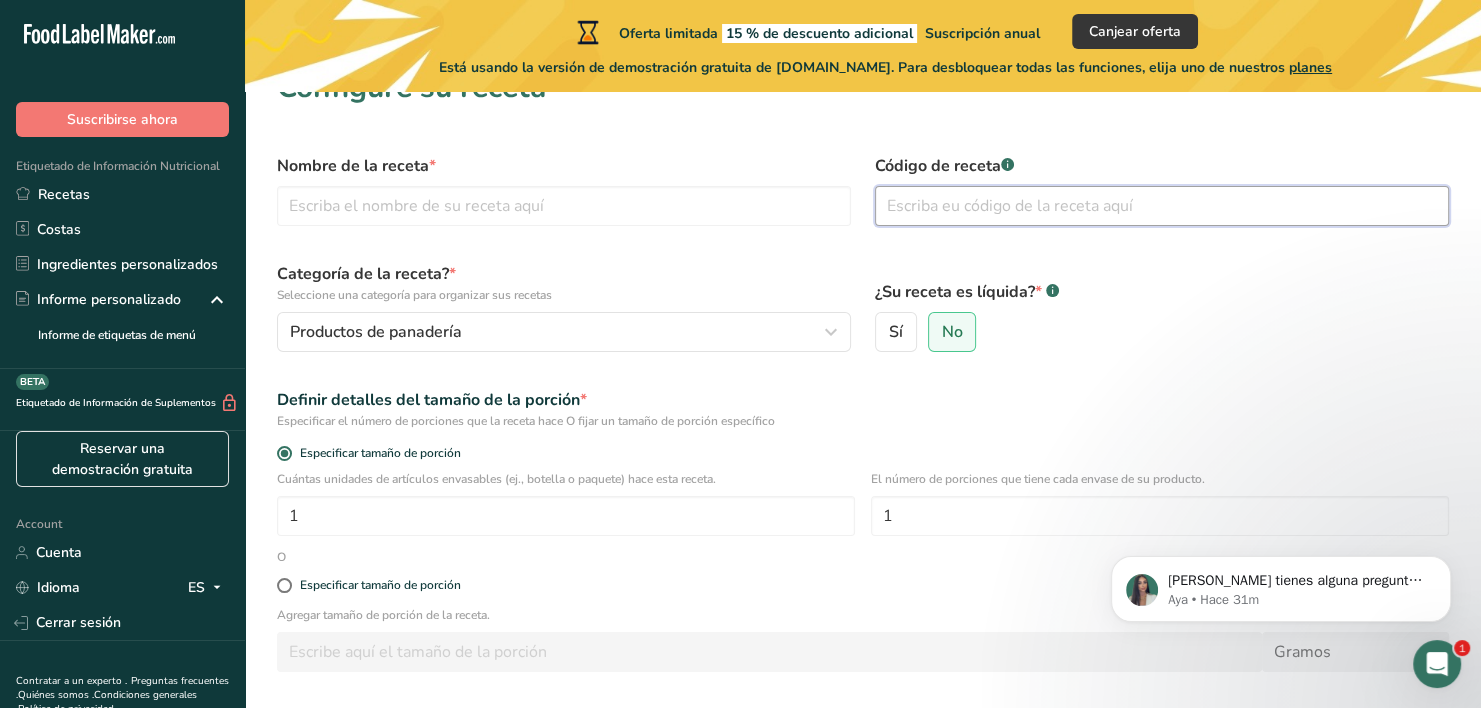 scroll, scrollTop: 0, scrollLeft: 0, axis: both 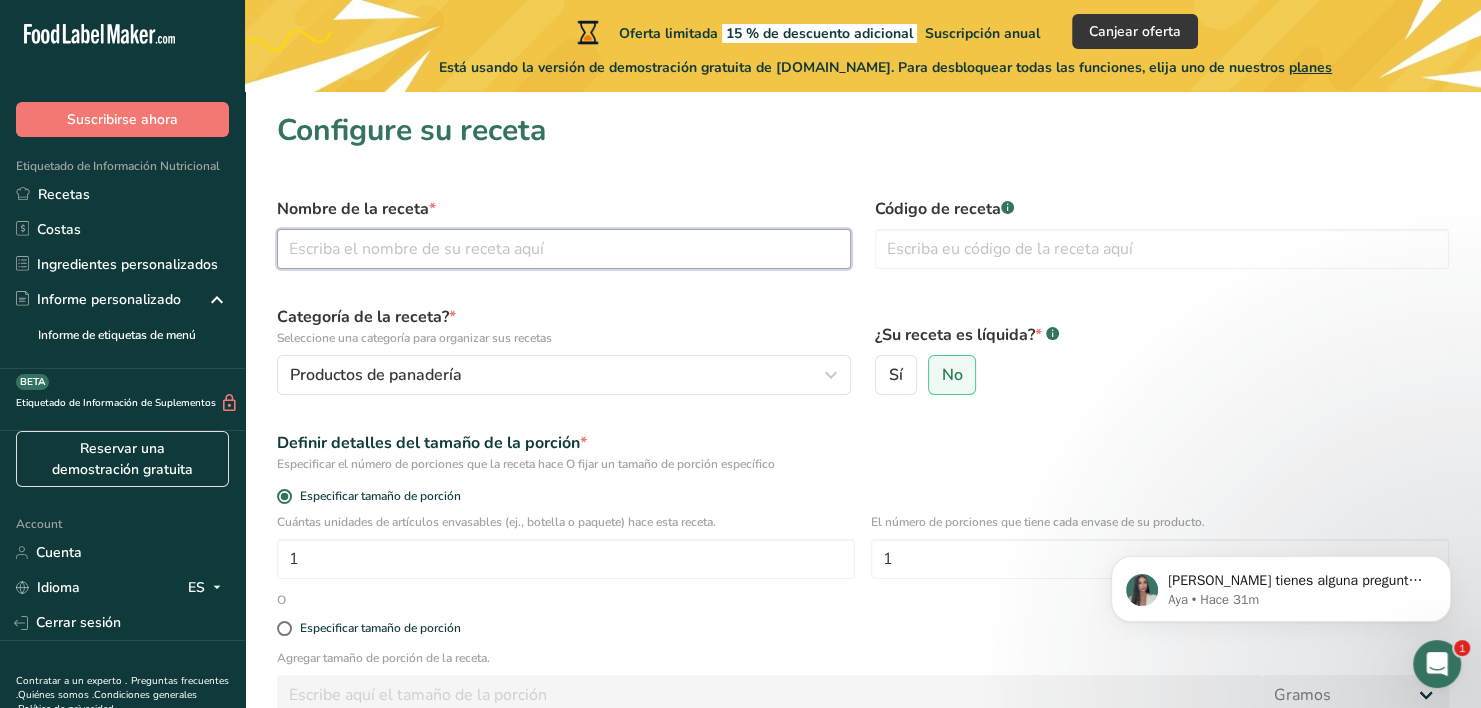 click at bounding box center (564, 249) 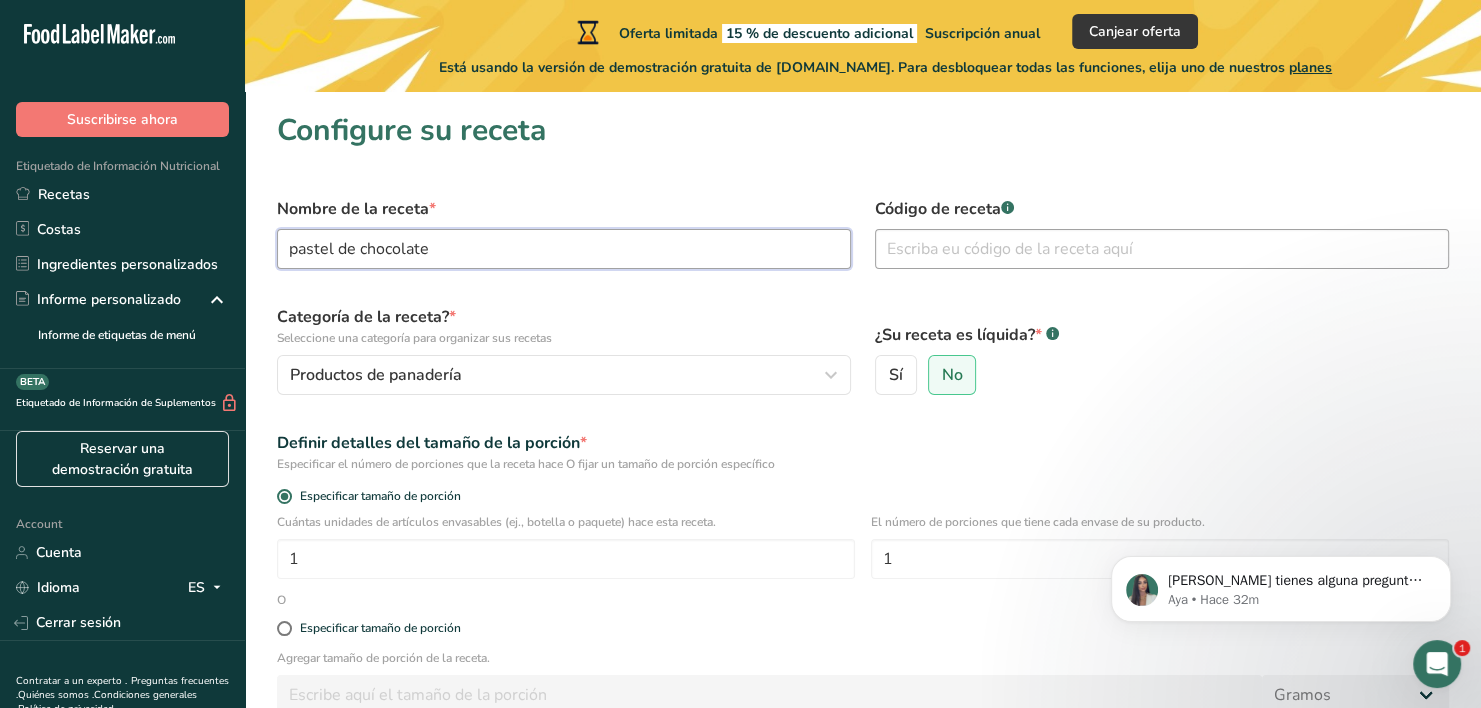 type on "pastel de chocolate" 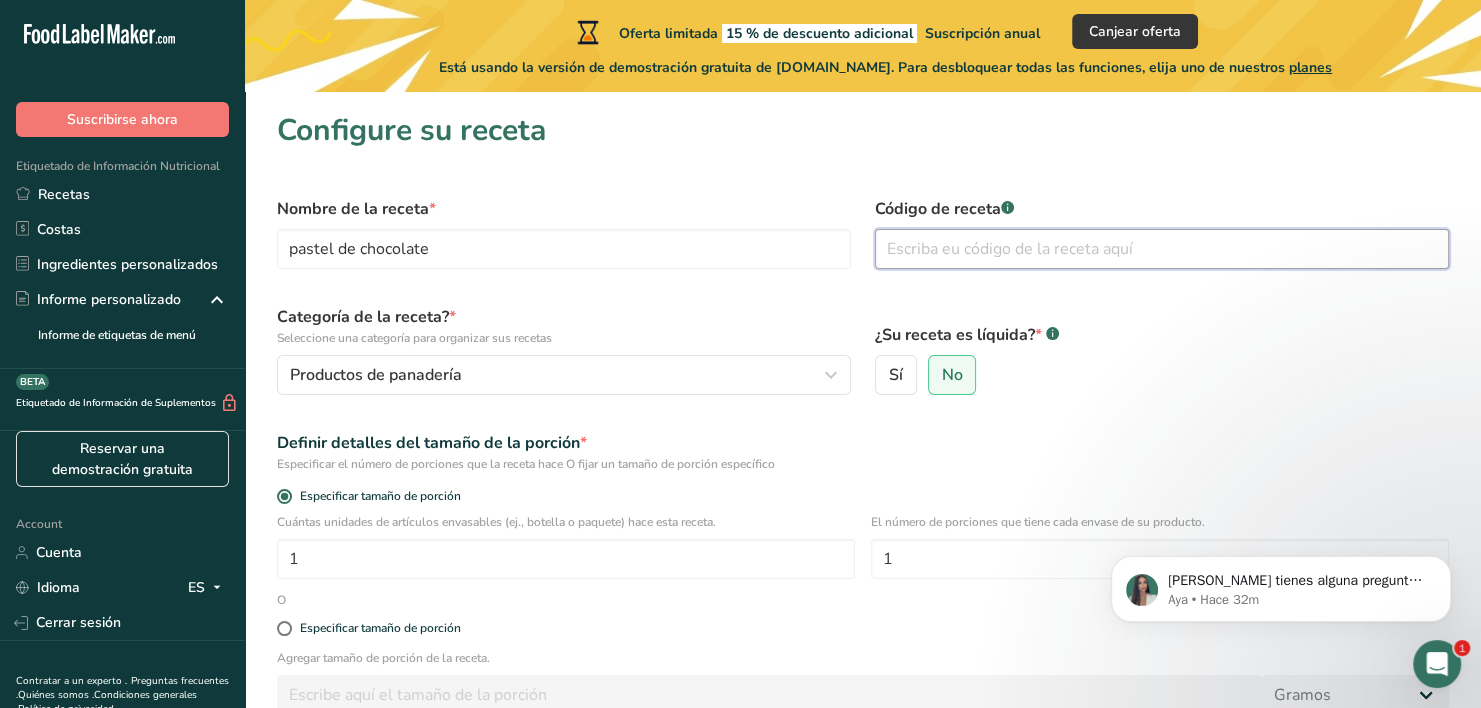 click at bounding box center (1162, 249) 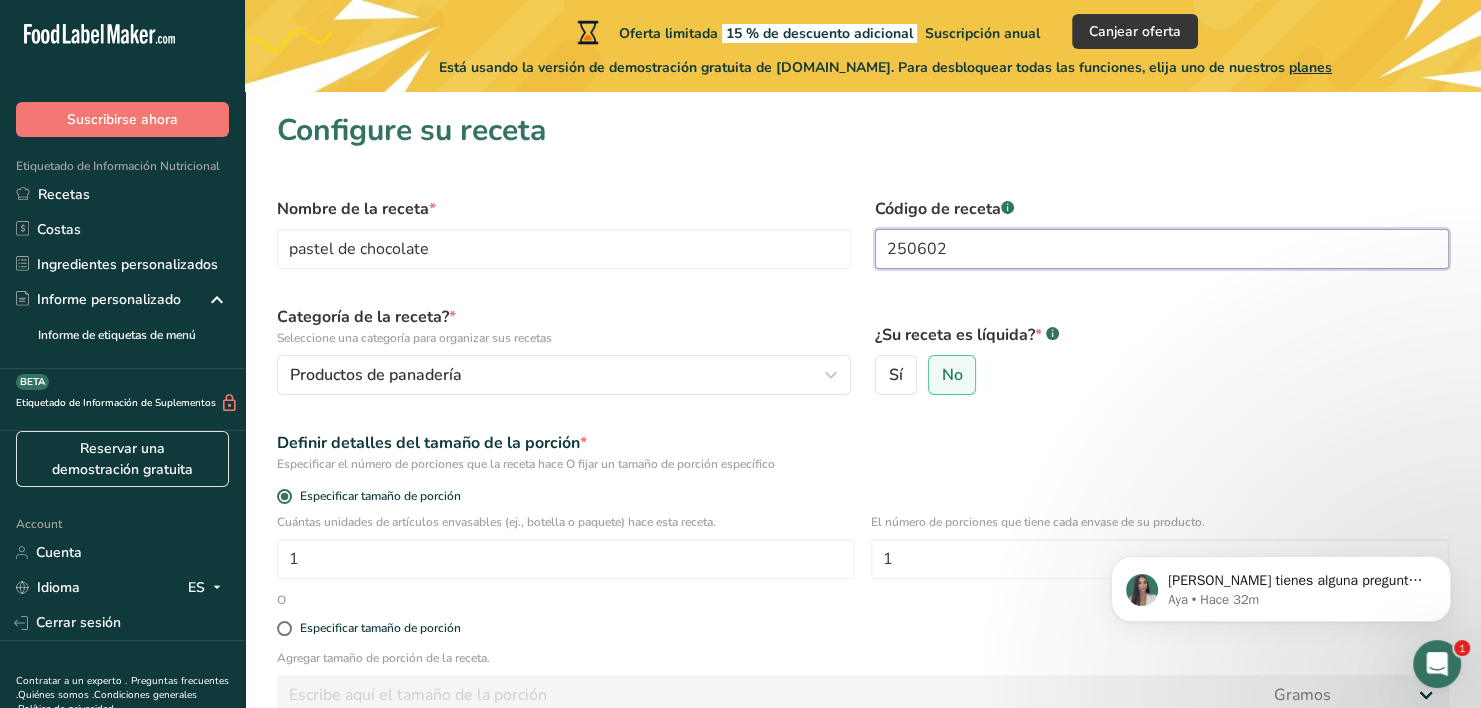 scroll, scrollTop: 203, scrollLeft: 0, axis: vertical 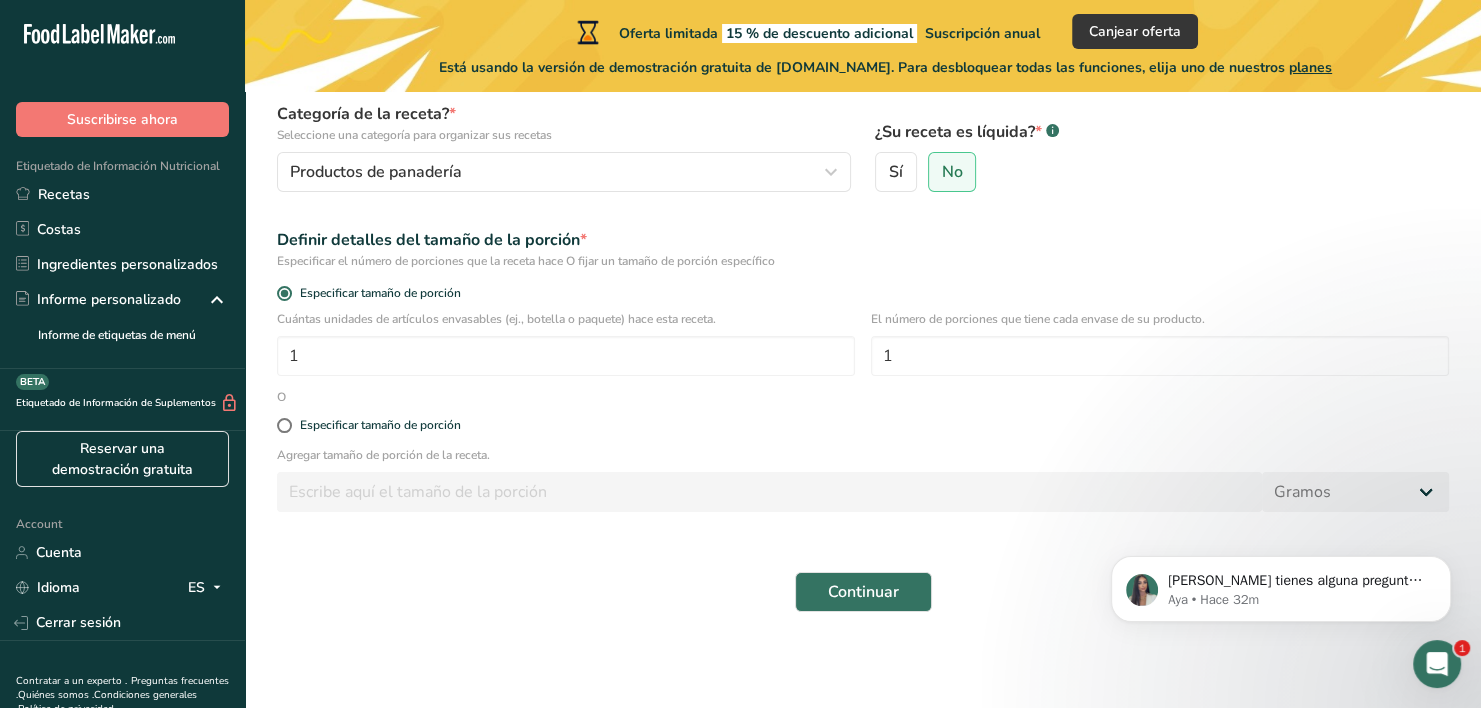 type on "250602" 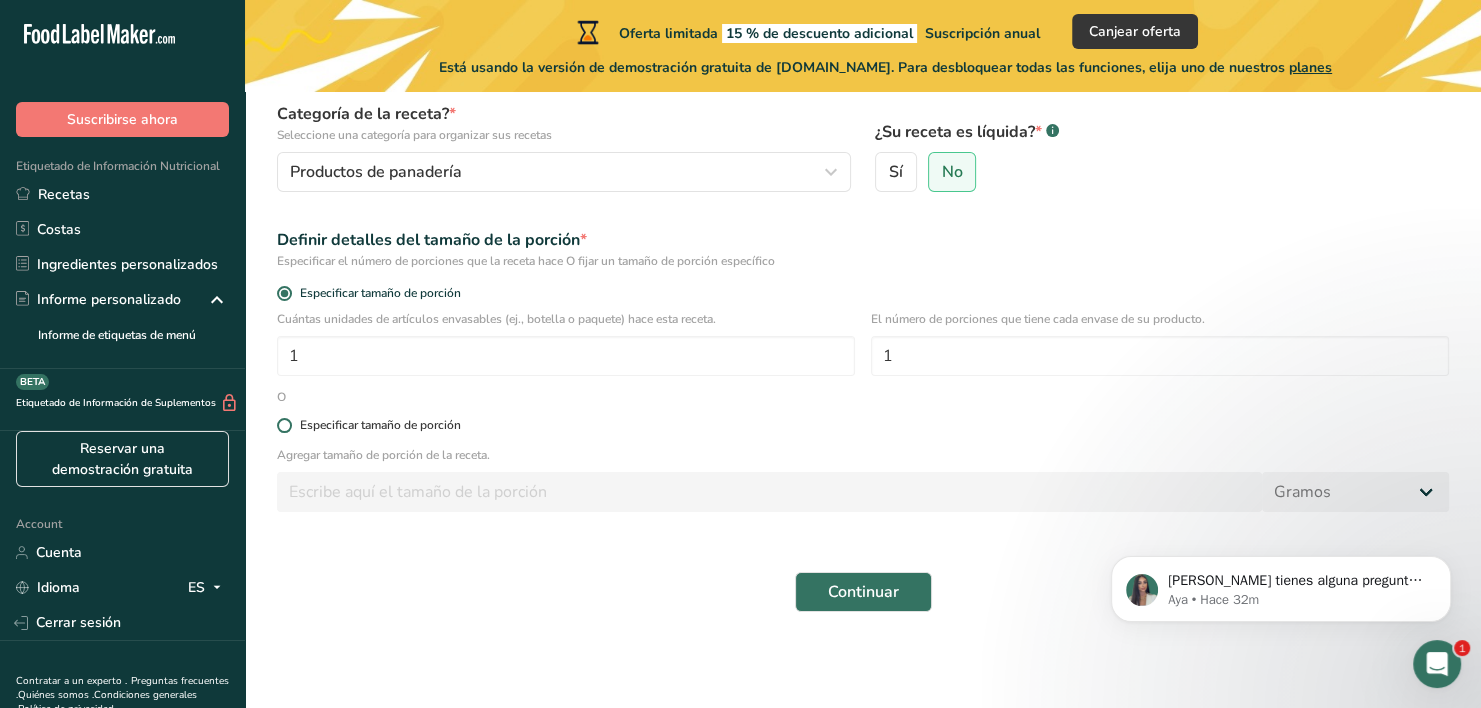 click on "Especificar tamaño de porción" at bounding box center [380, 425] 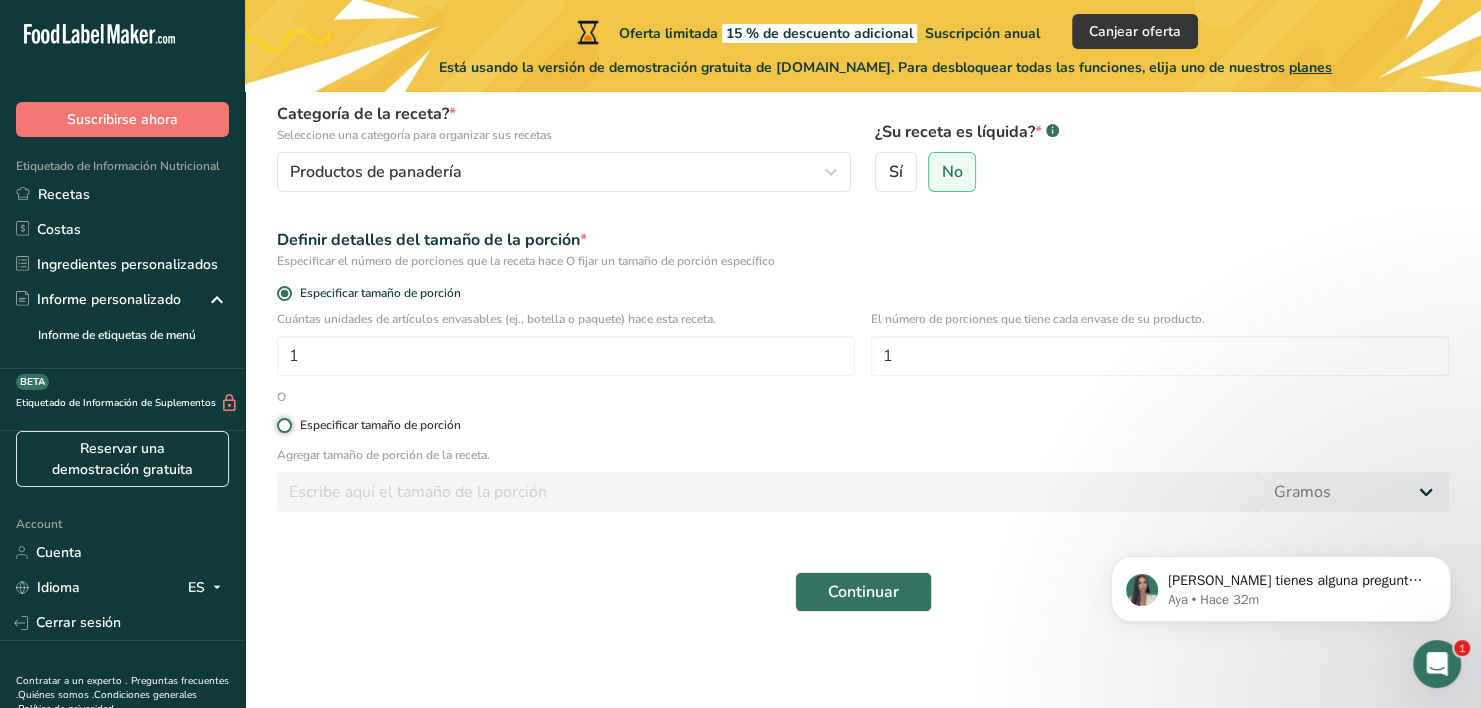 radio on "true" 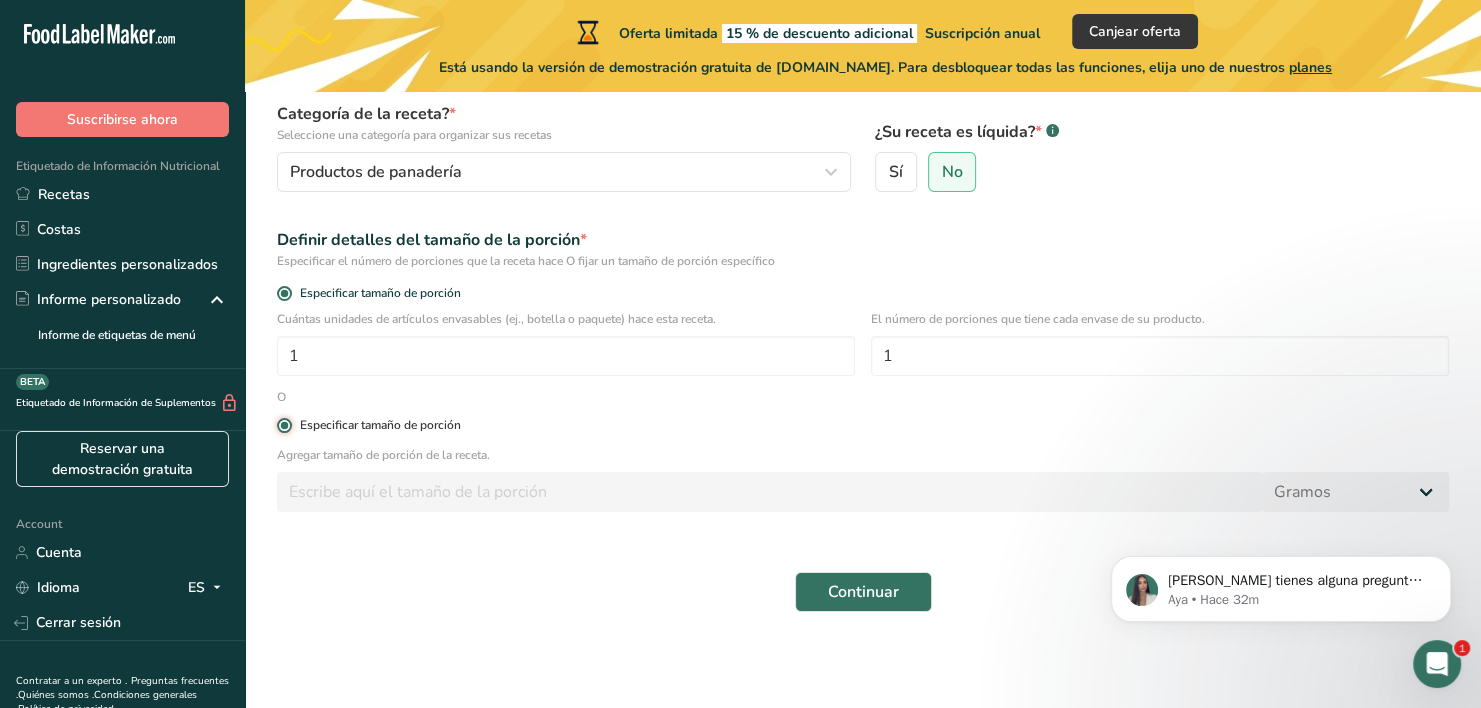 radio on "false" 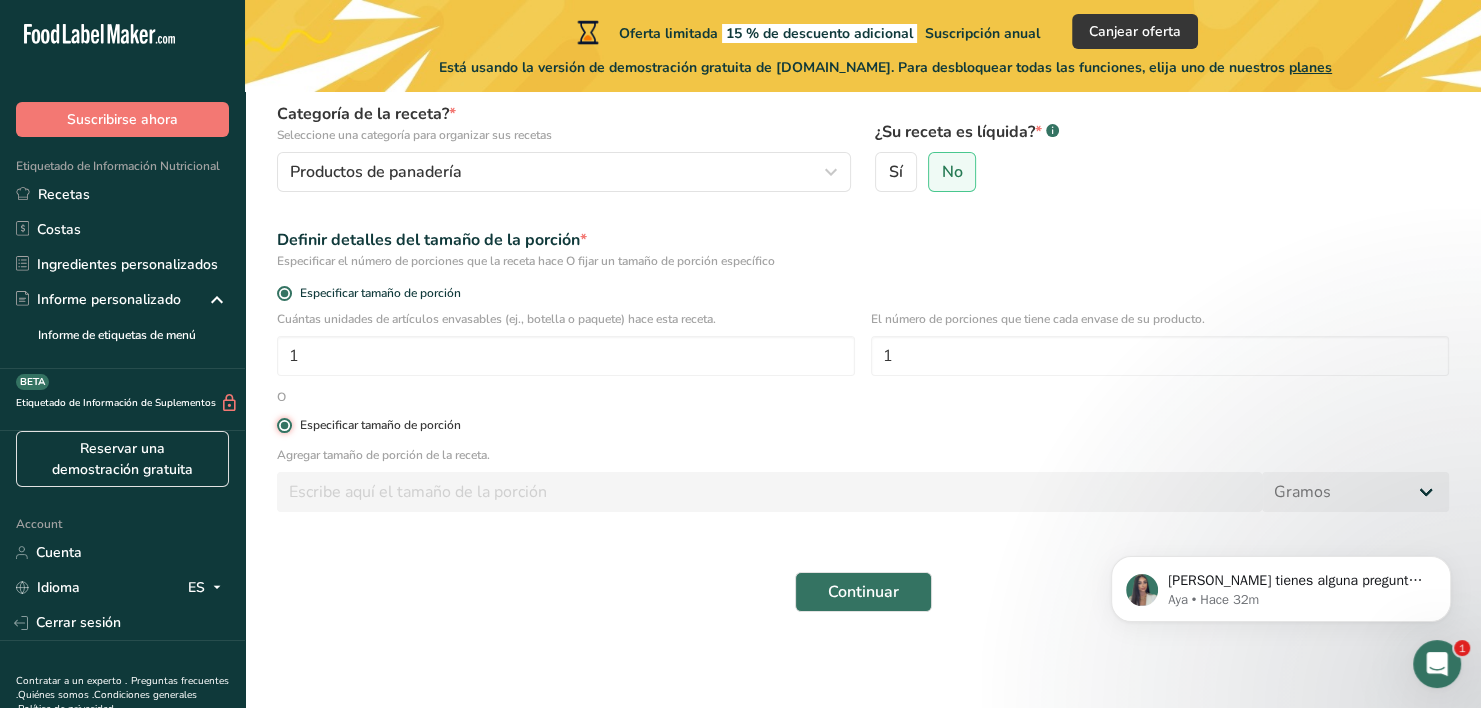 type 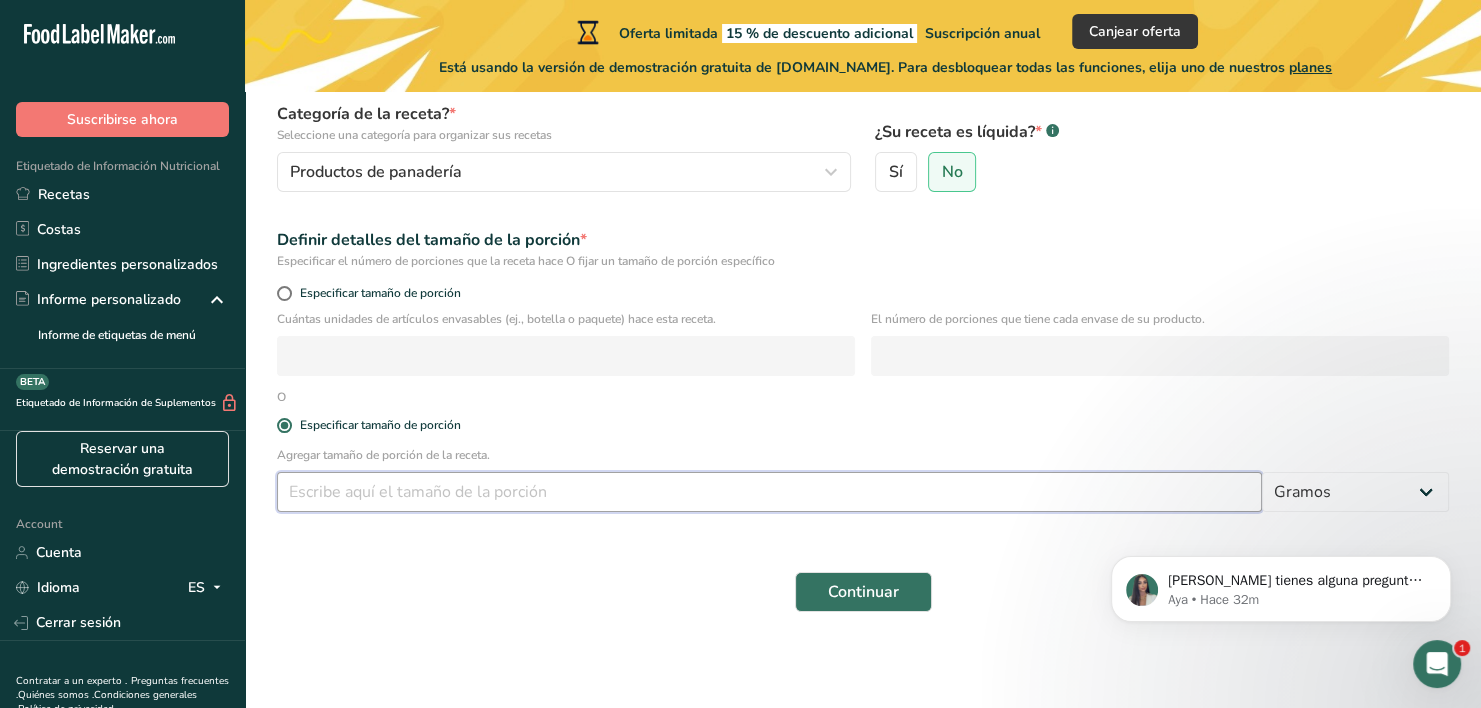 click at bounding box center (769, 492) 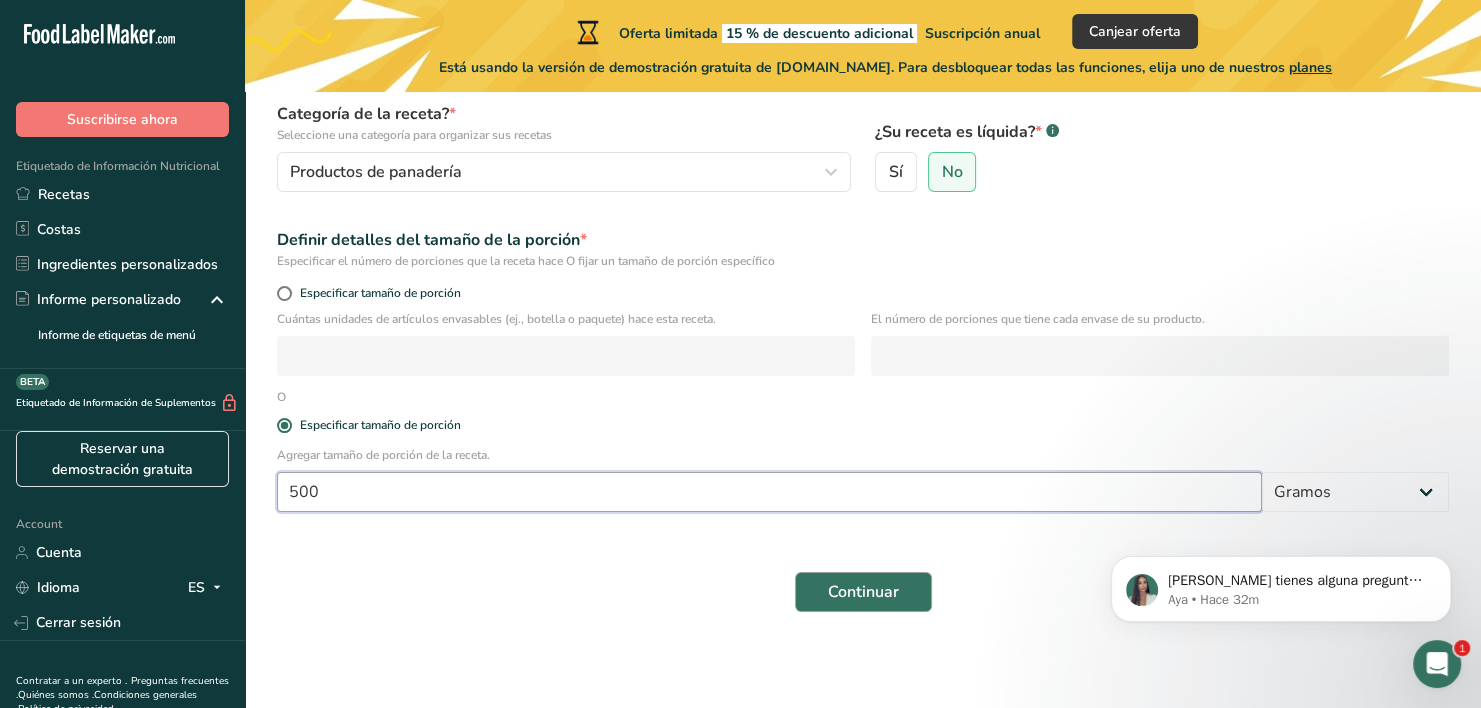 type on "500" 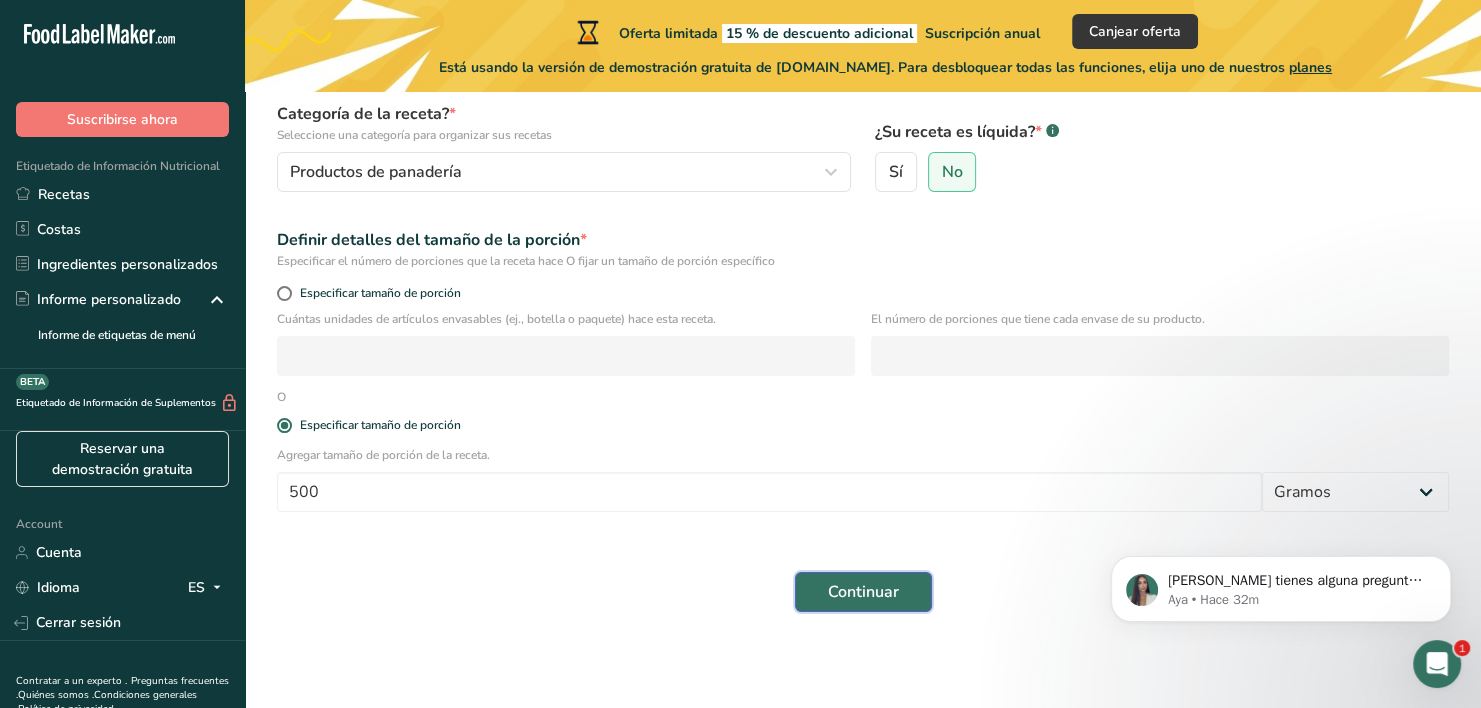 click on "Continuar" at bounding box center (863, 592) 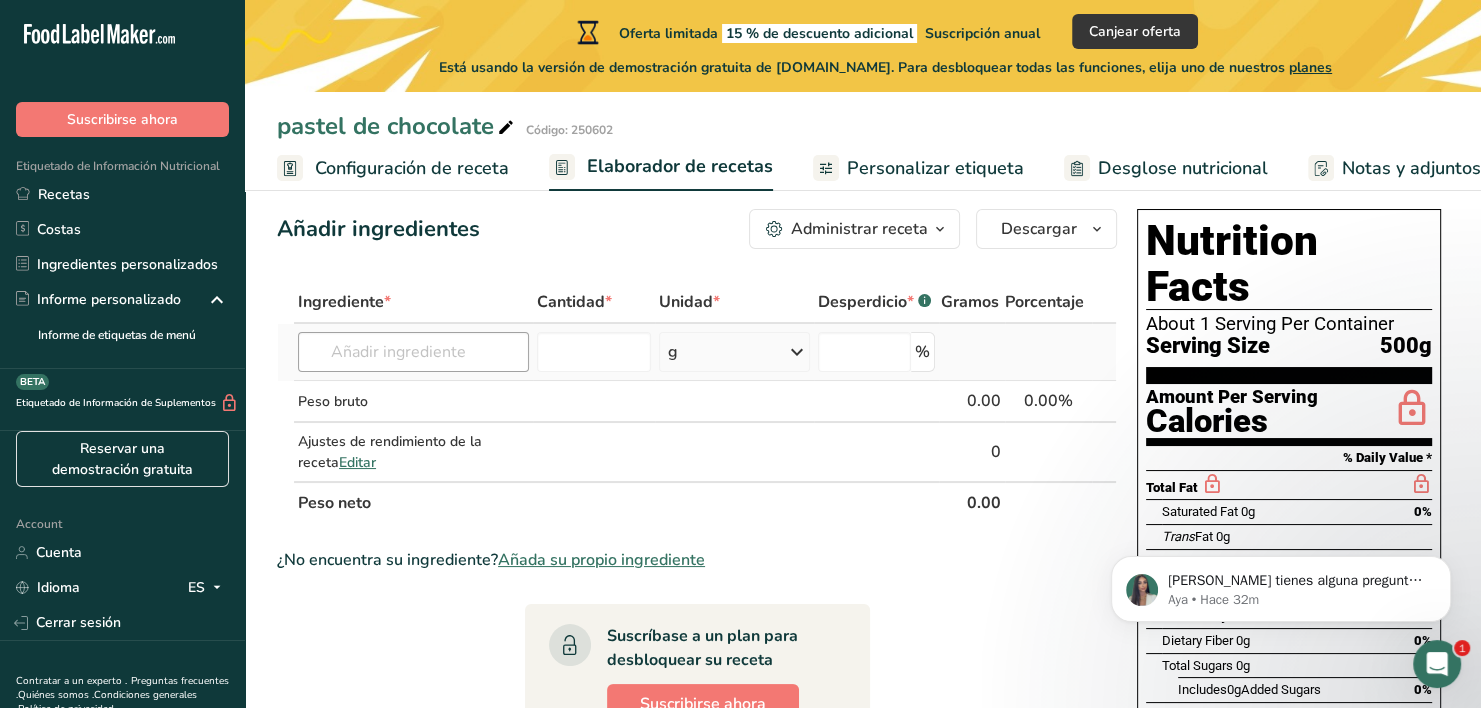 scroll, scrollTop: 26, scrollLeft: 0, axis: vertical 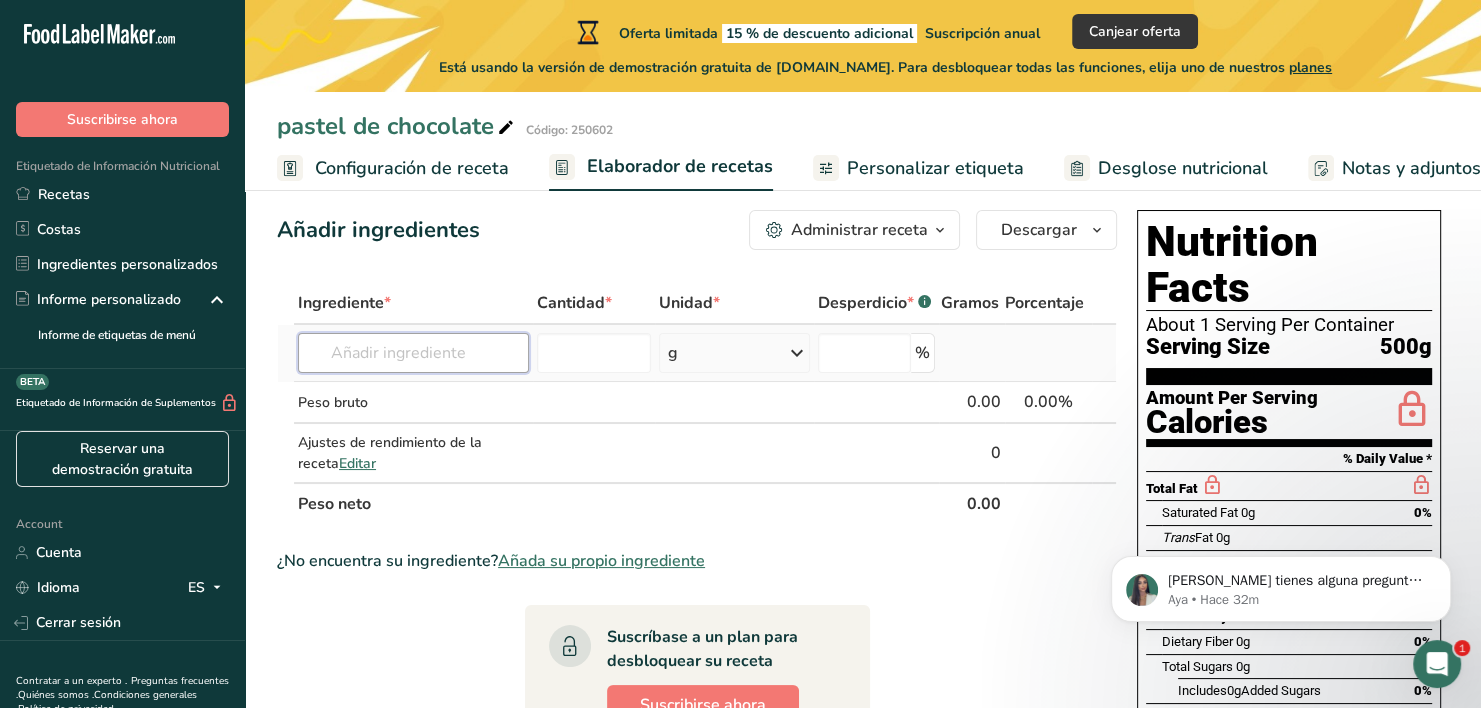 click at bounding box center [413, 353] 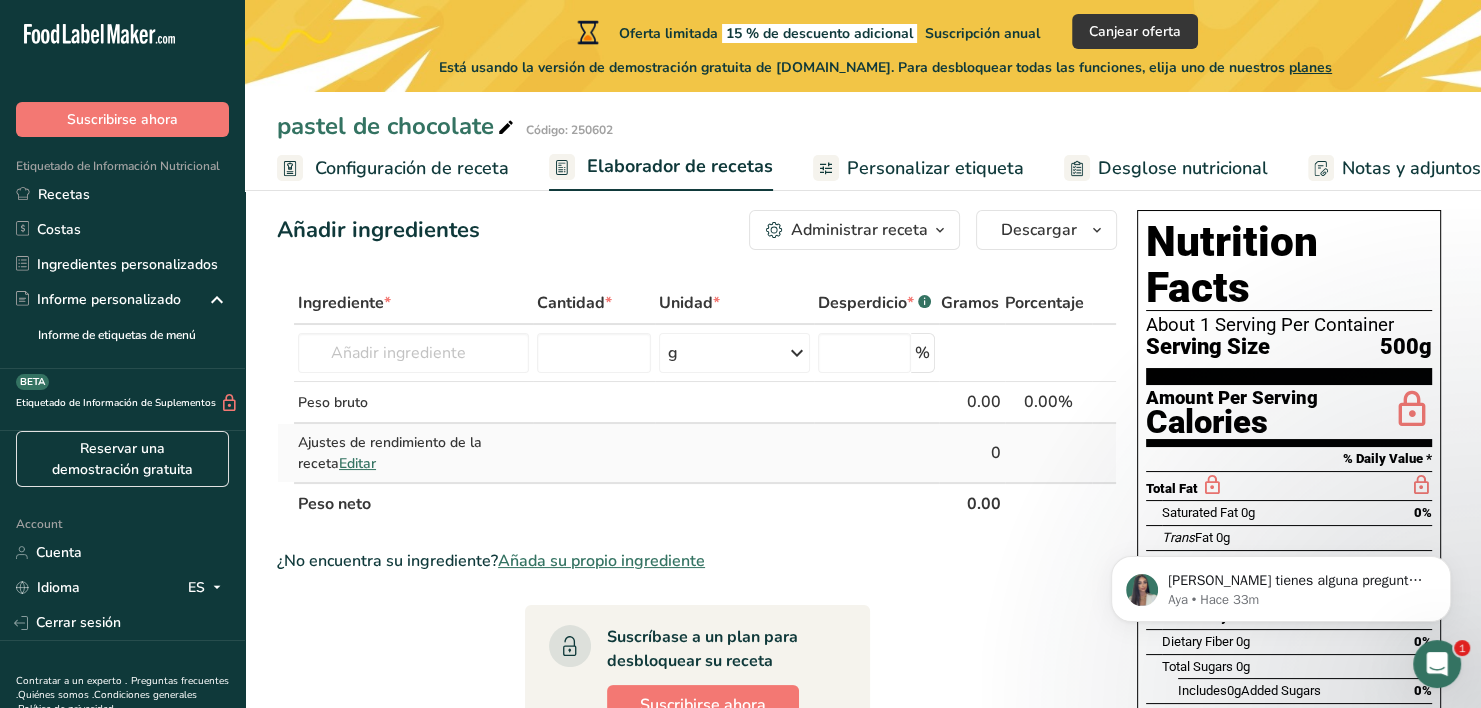click at bounding box center [1104, 453] 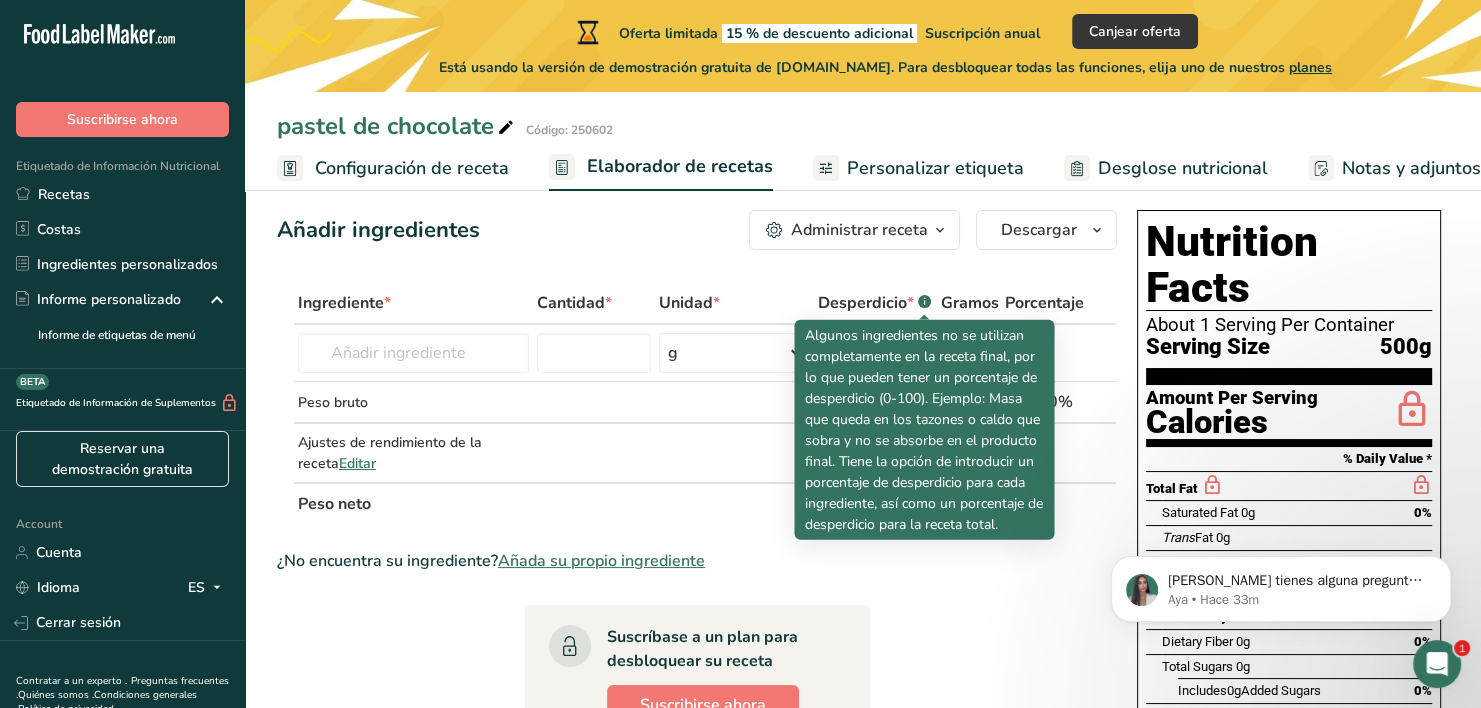 click 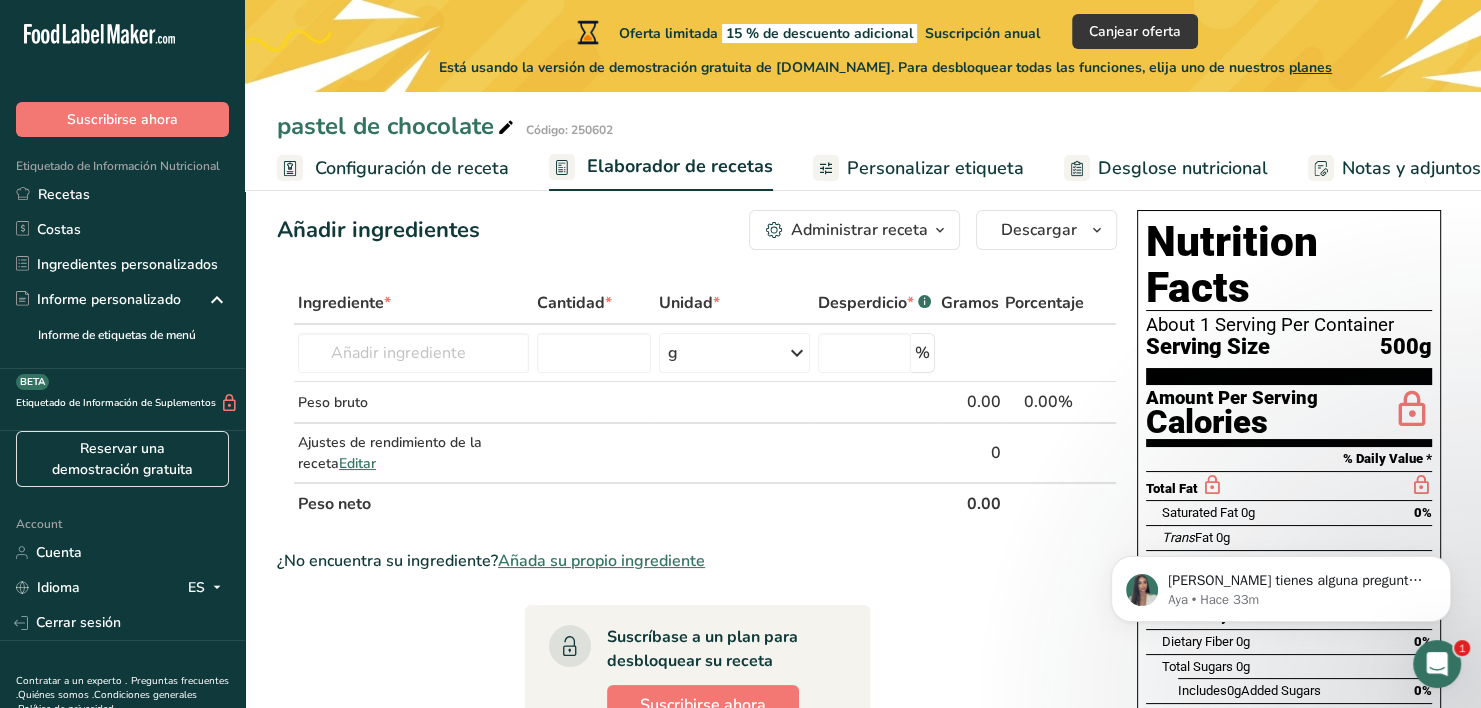 click 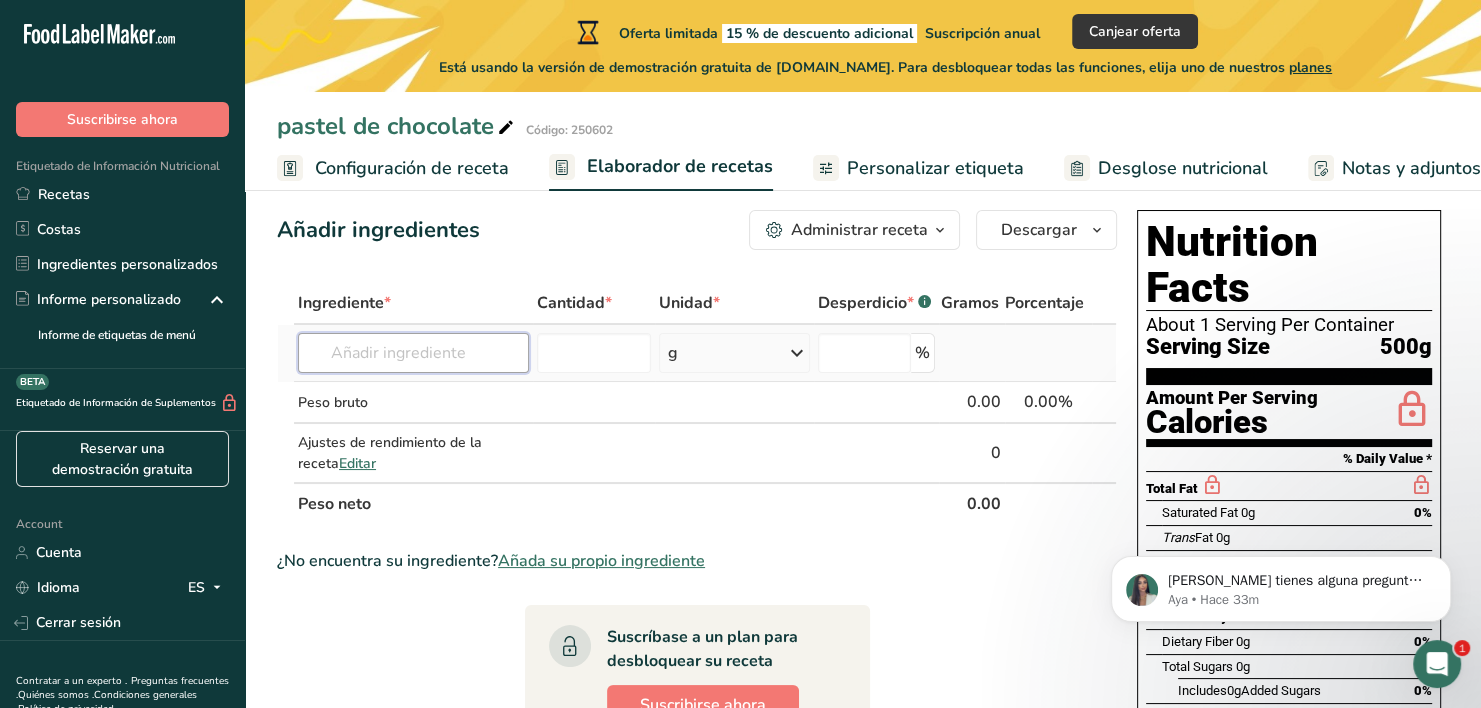 click at bounding box center (413, 353) 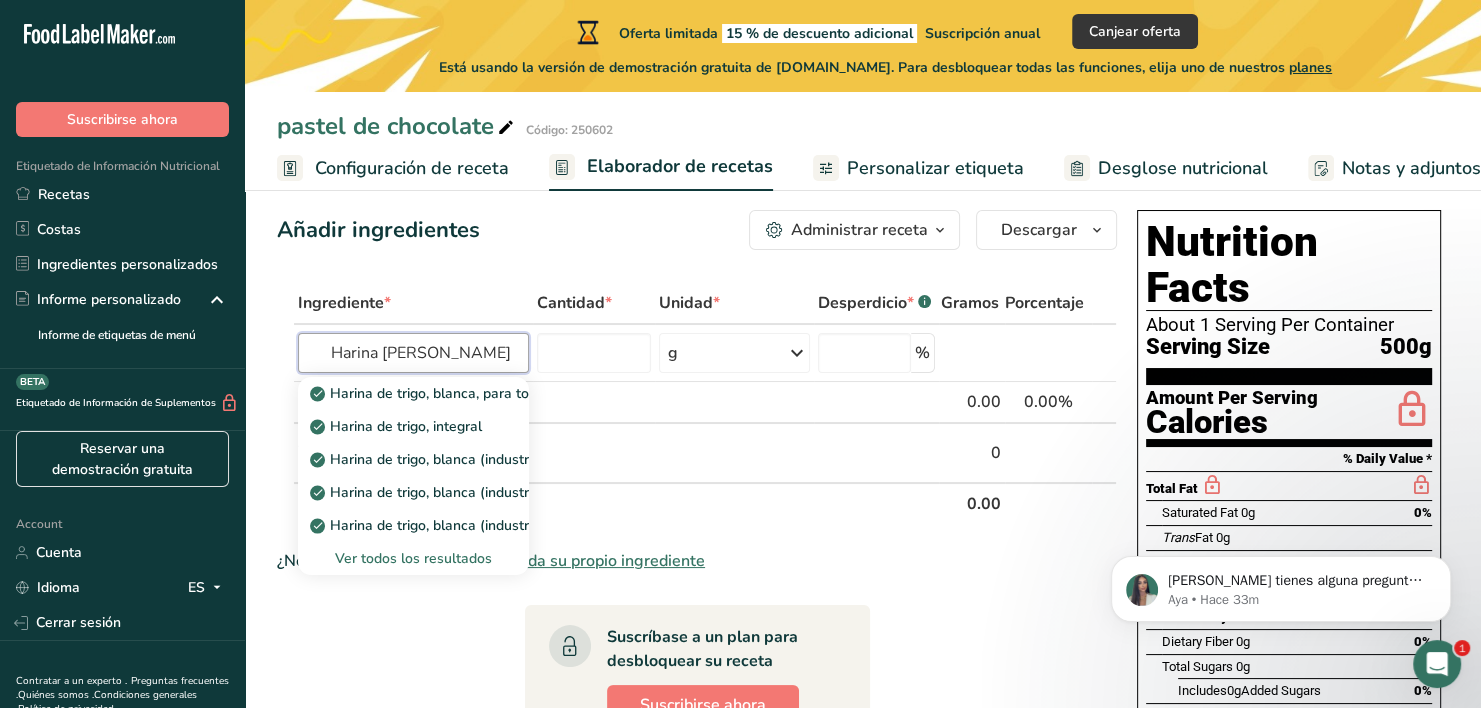 type on "Harina [PERSON_NAME]" 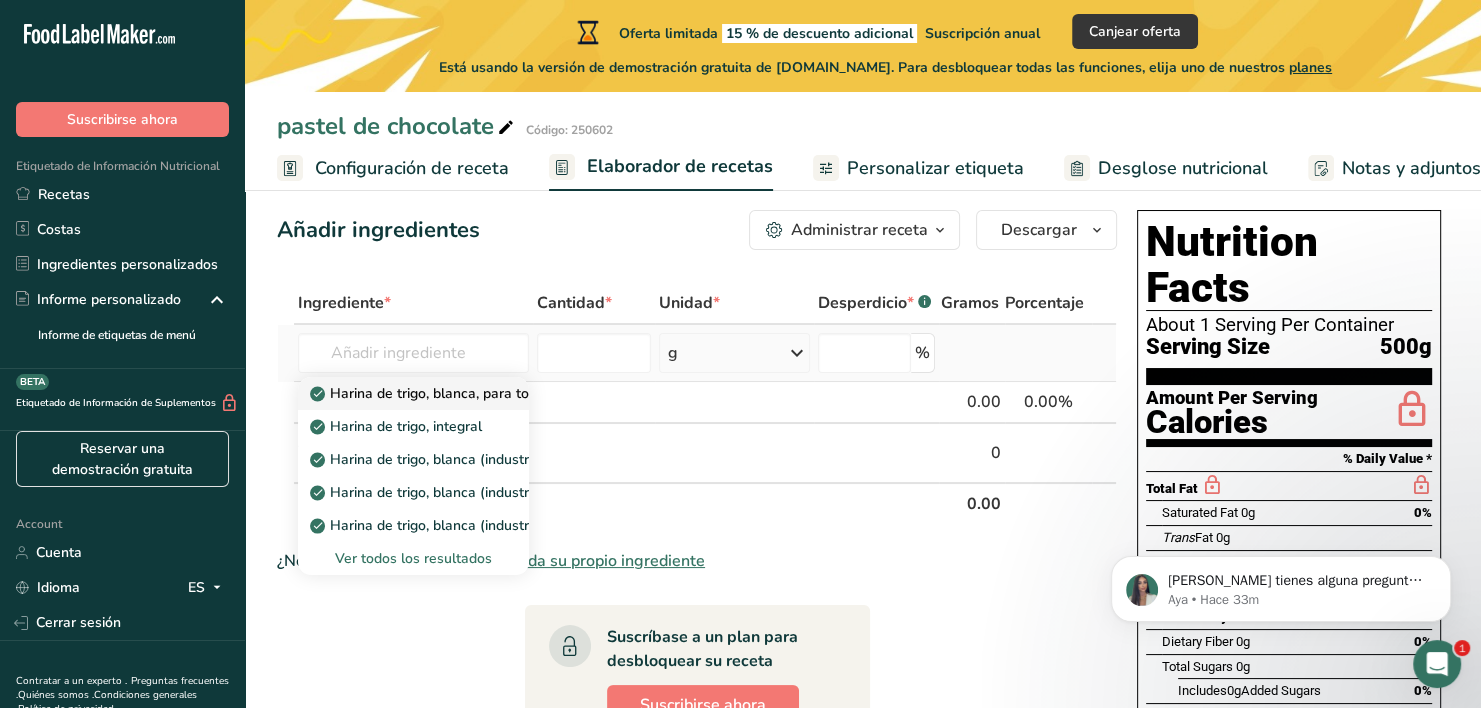 click on "Harina de trigo, blanca, para todo uso, con levadura, enriquecida" at bounding box center [528, 393] 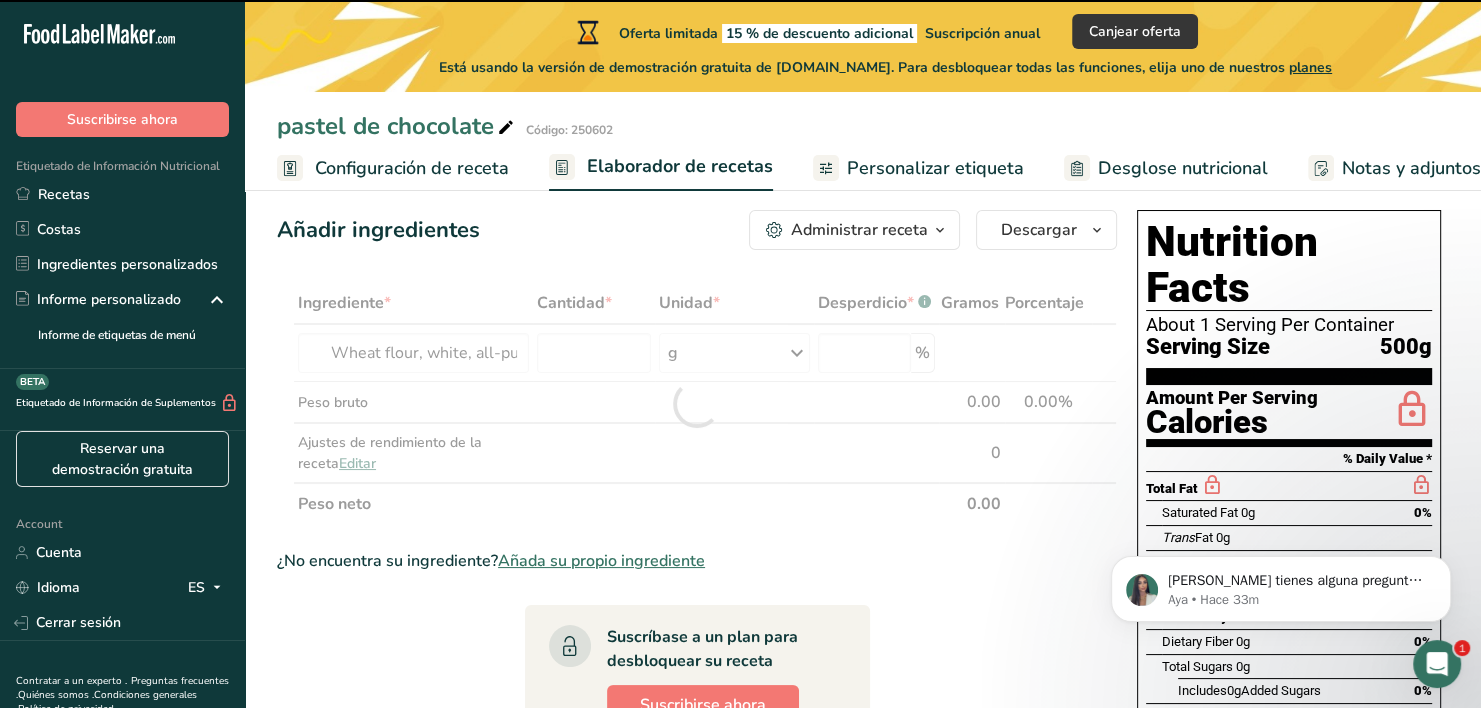 type on "0" 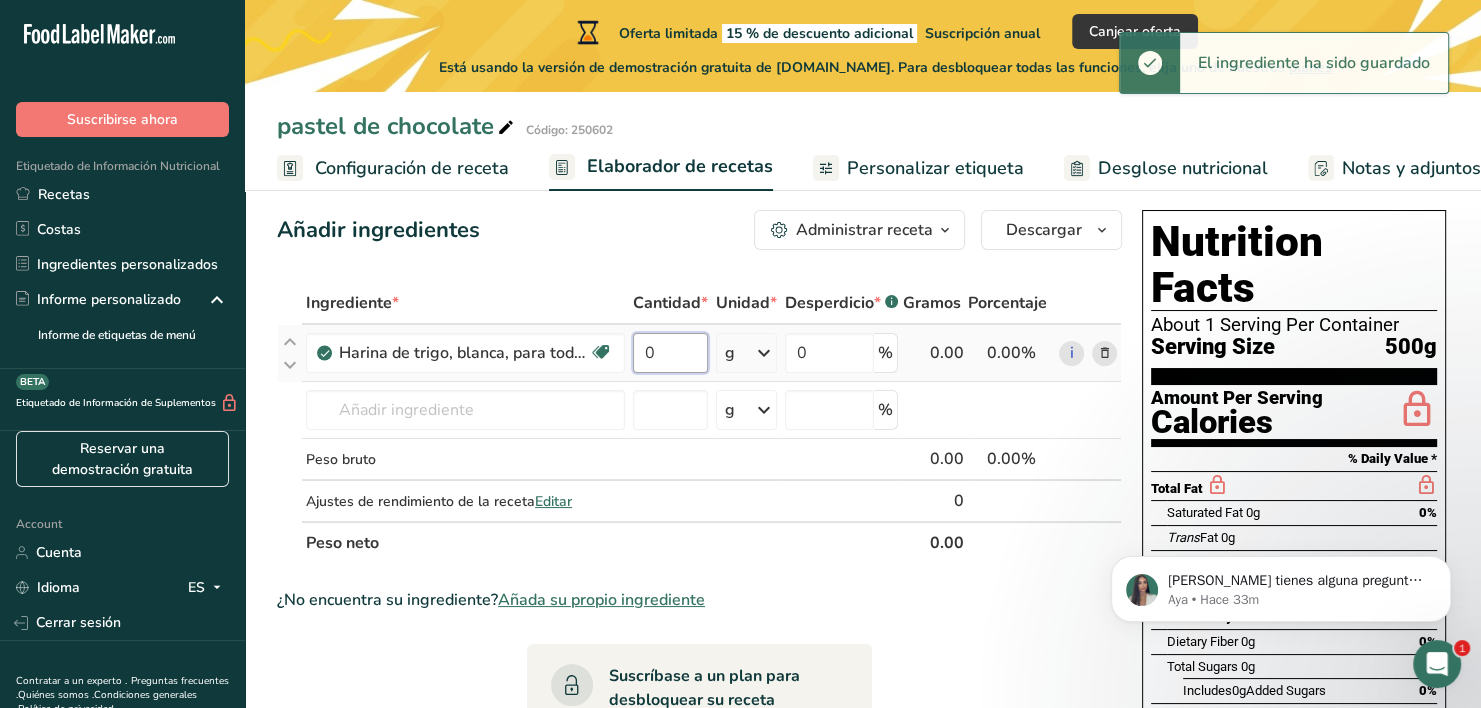 click on "0" at bounding box center [670, 353] 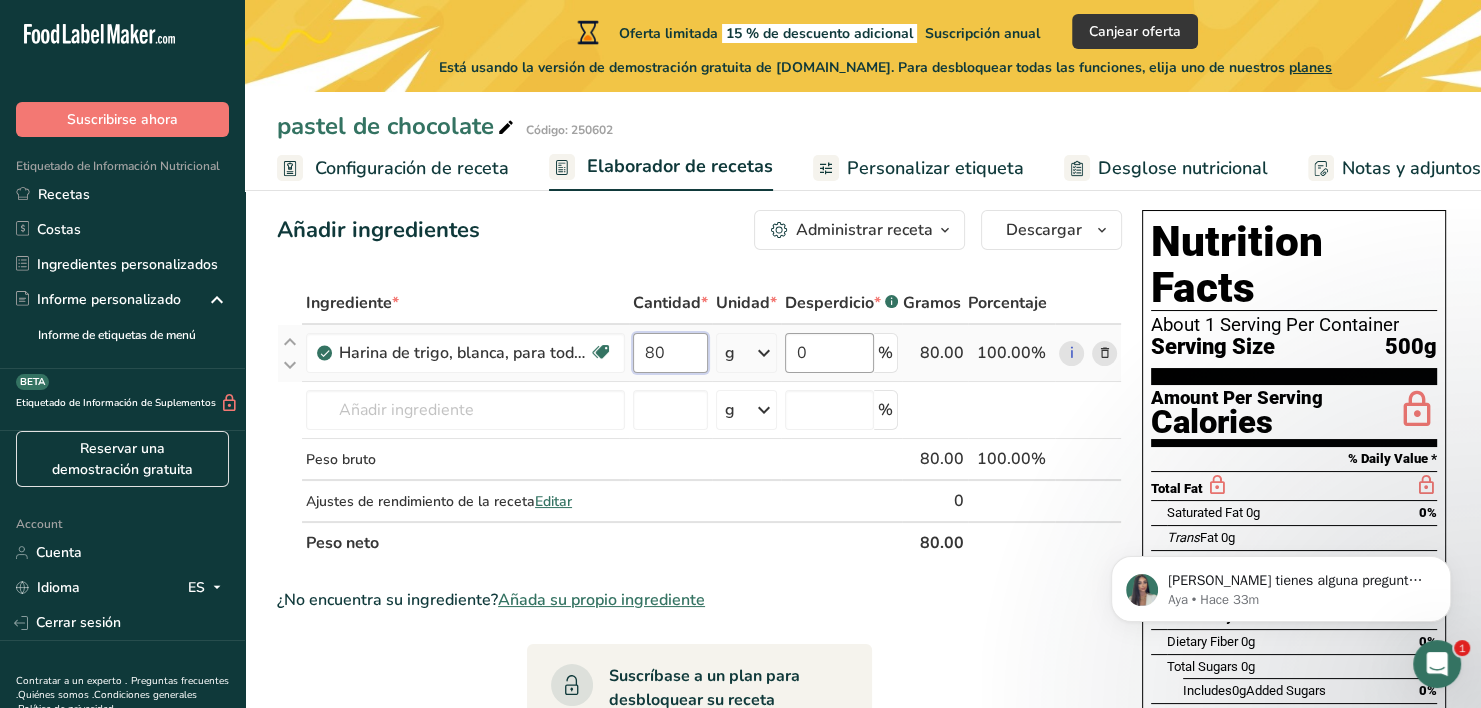 type on "80" 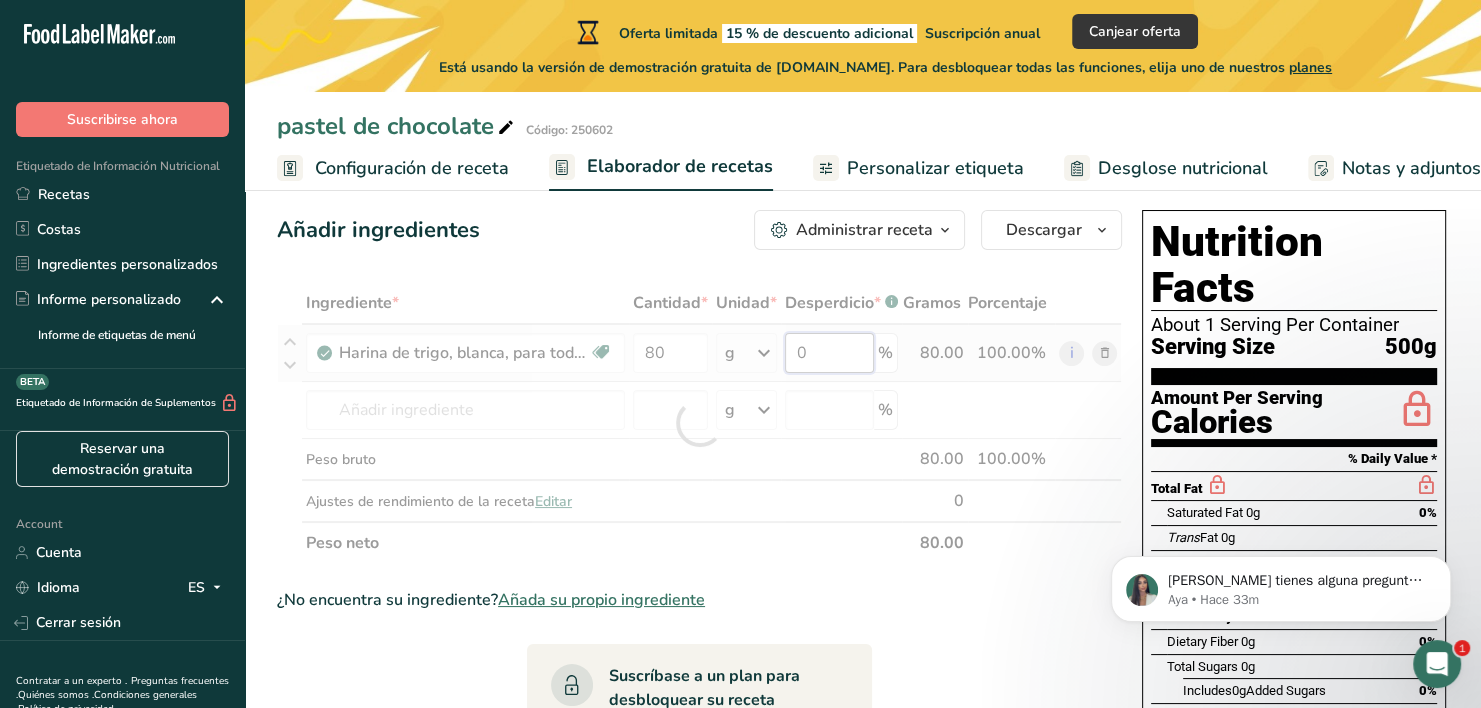 click on "Ingrediente *
Cantidad *
Unidad *
Desperdicio *   .a-a{fill:#347362;}.b-a{fill:#fff;}          Gramos
Porcentaje
Harina [PERSON_NAME], para todo uso, con levadura, enriquecida
Libre de lácteos
[GEOGRAPHIC_DATA]
Vegetariano
Libre de soja
80
g
Porciones
1 cup
Unidades de peso
g
kg
mg
Ver más
Unidades de volumen
[GEOGRAPHIC_DATA]
Las unidades de volumen requieren una conversión de densidad. Si conoce la densidad de su ingrediente, introdúzcala a continuación. De lo contrario, haga clic en "RIA", nuestra asistente regulatoria de IA, quien podrá ayudarle.
lb/pie³
g/cm³
mL" at bounding box center (699, 423) 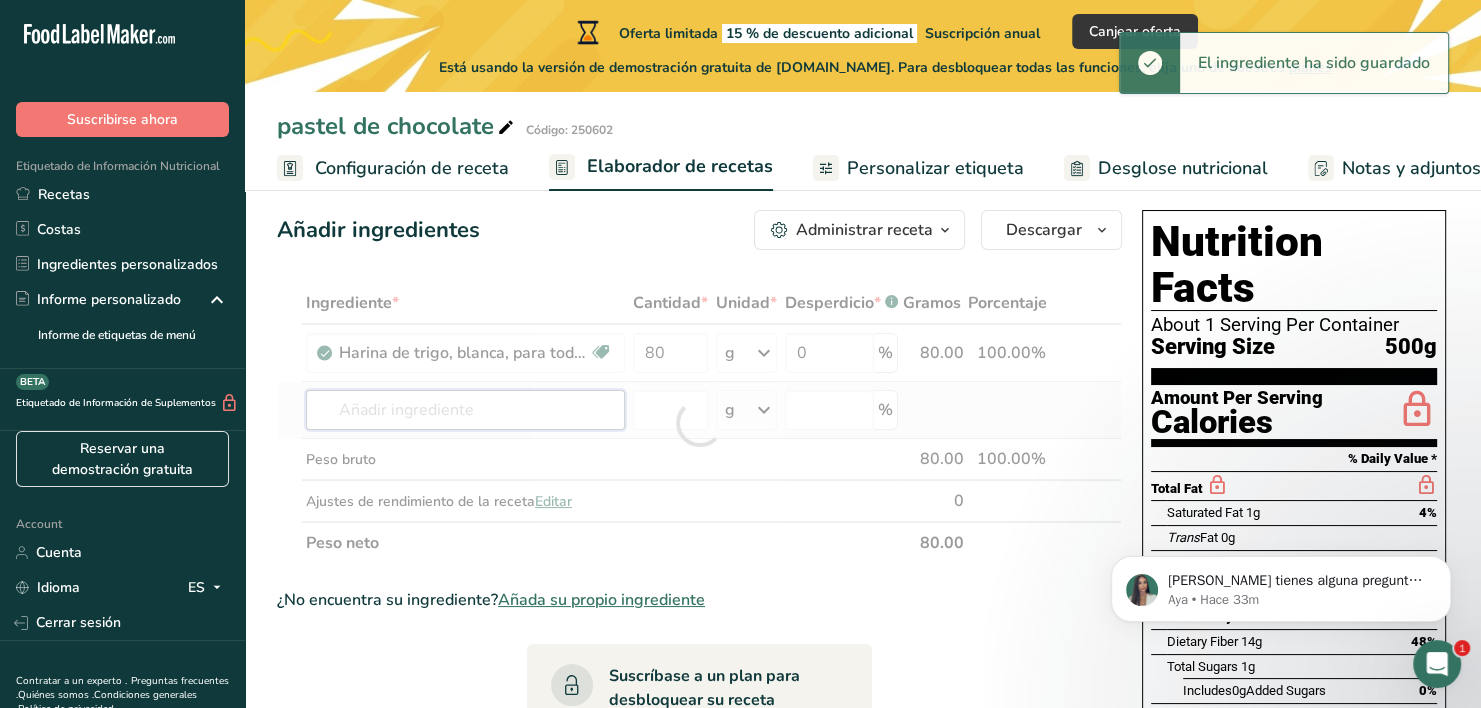 click on "Ingrediente *
Cantidad *
Unidad *
Desperdicio *   .a-a{fill:#347362;}.b-a{fill:#fff;}          Gramos
Porcentaje
Harina [PERSON_NAME], para todo uso, con levadura, enriquecida
Libre de lácteos
[GEOGRAPHIC_DATA]
Vegetariano
Libre de soja
80
g
Porciones
1 cup
Unidades de peso
g
kg
mg
Ver más
Unidades de volumen
[GEOGRAPHIC_DATA]
Las unidades de volumen requieren una conversión de densidad. Si conoce la densidad de su ingrediente, introdúzcala a continuación. De lo contrario, haga clic en "RIA", nuestra asistente regulatoria de IA, quien podrá ayudarle.
lb/pie³
g/cm³
mL" at bounding box center (699, 423) 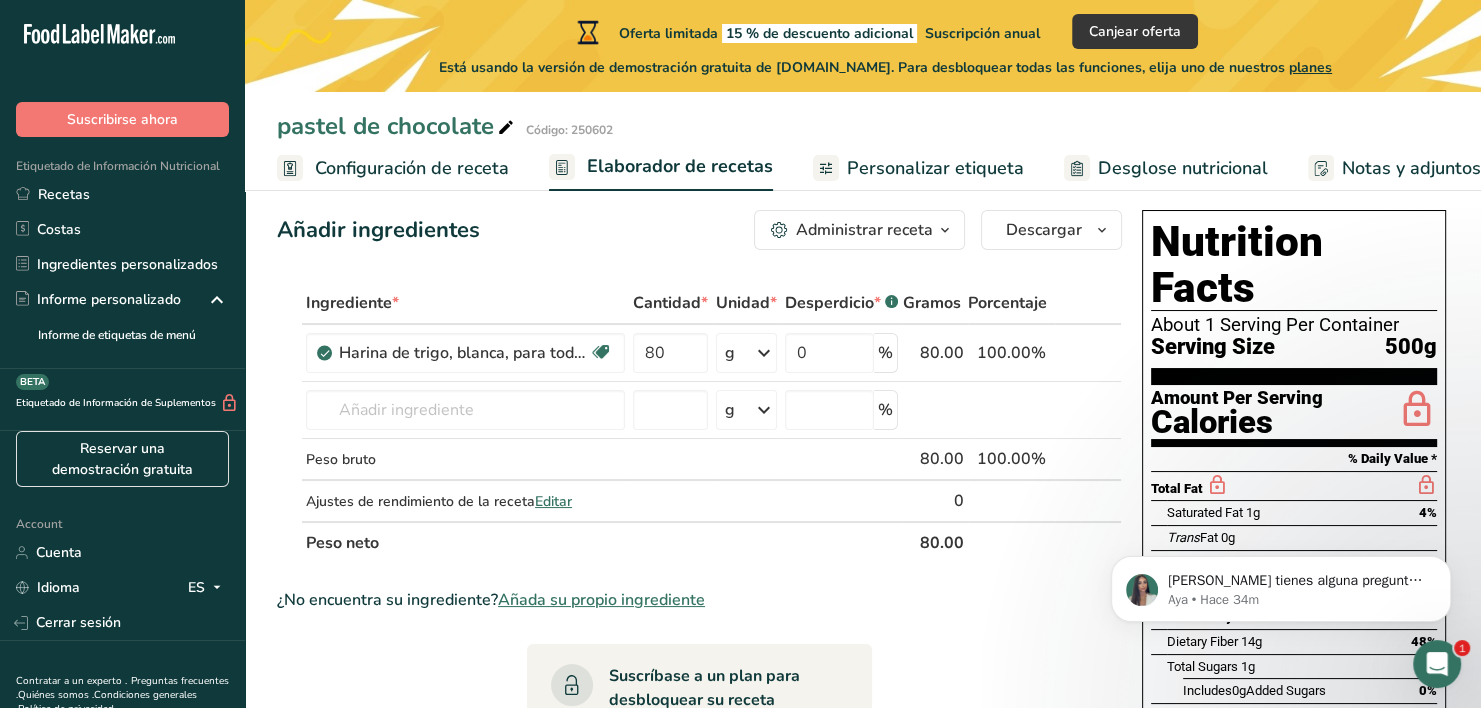 click on "Configuración de receta                       Elaborador de recetas   Personalizar etiqueta               Desglose nutricional               Notas y adjuntos                 Costes de la receta" at bounding box center (1002, 167) 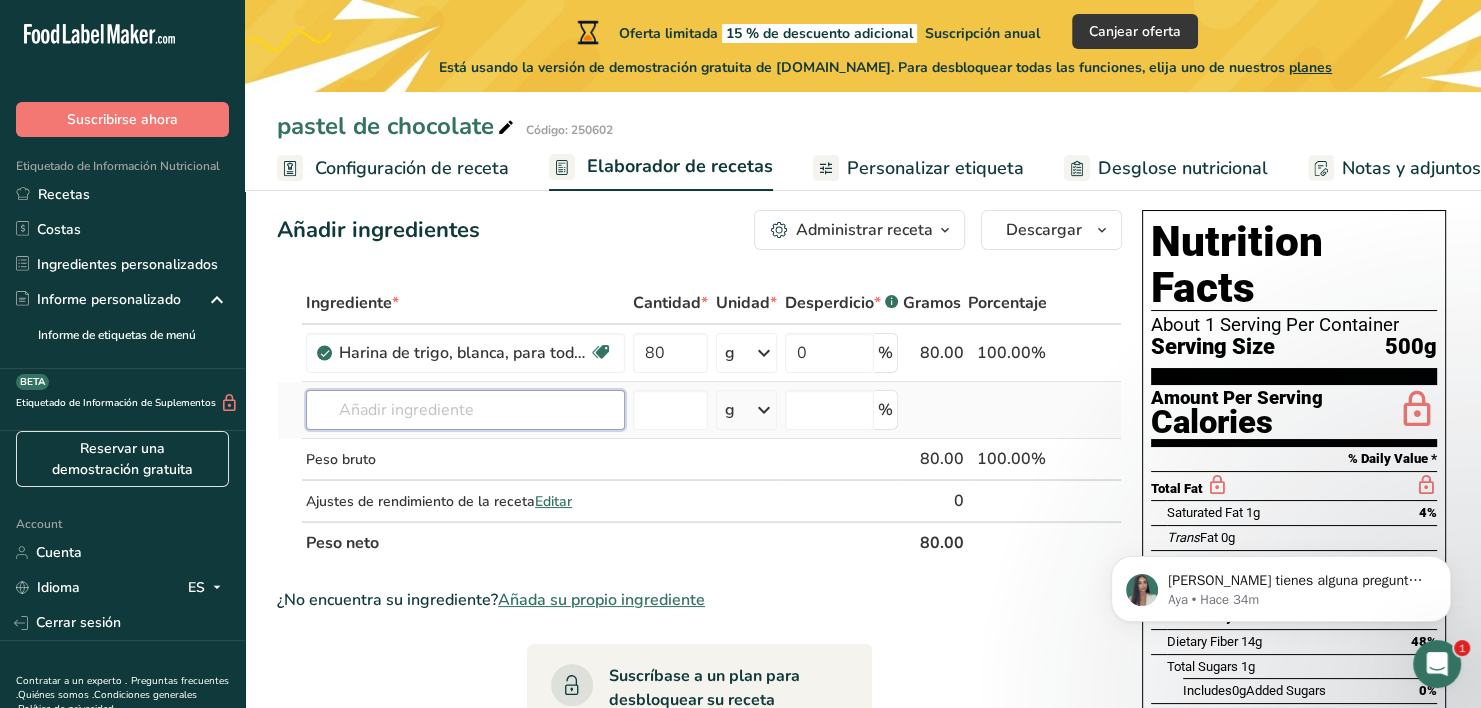 click at bounding box center (465, 410) 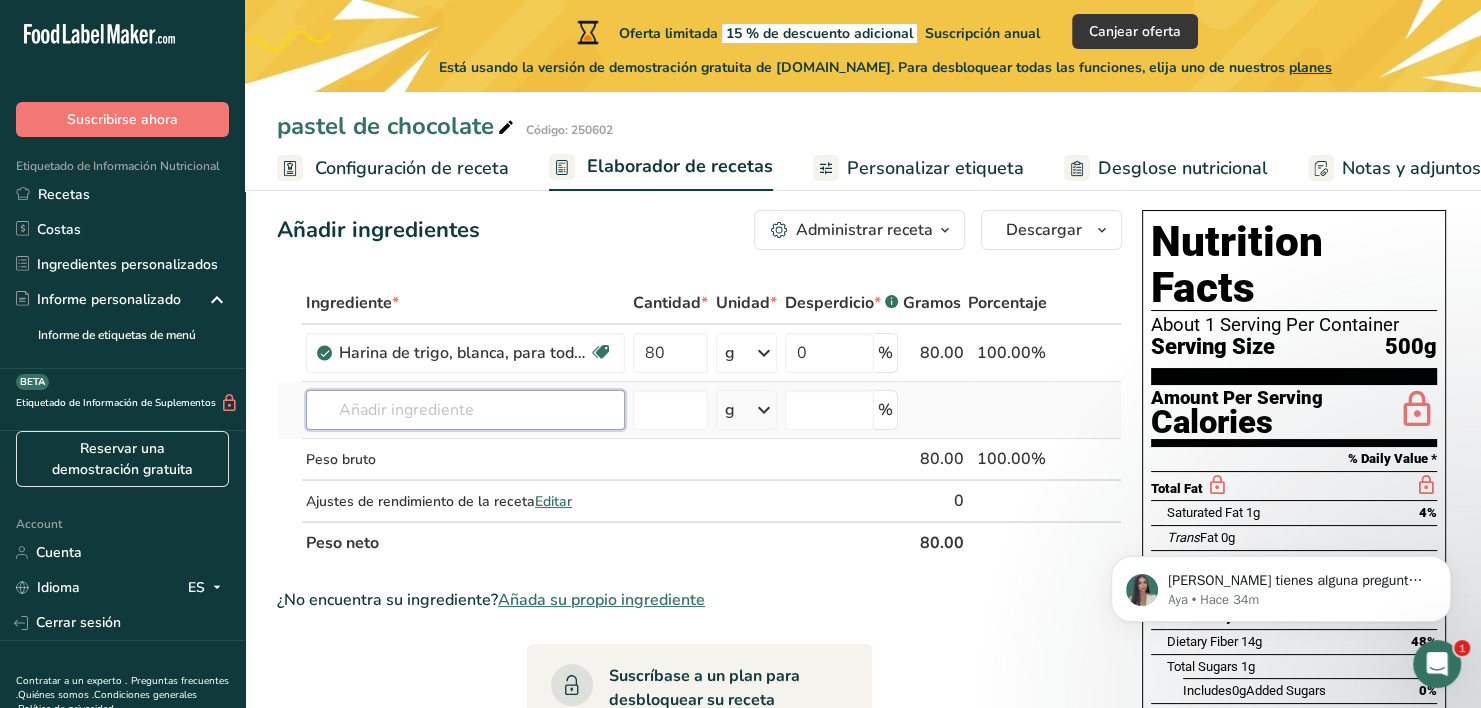 paste on "Azúcar" 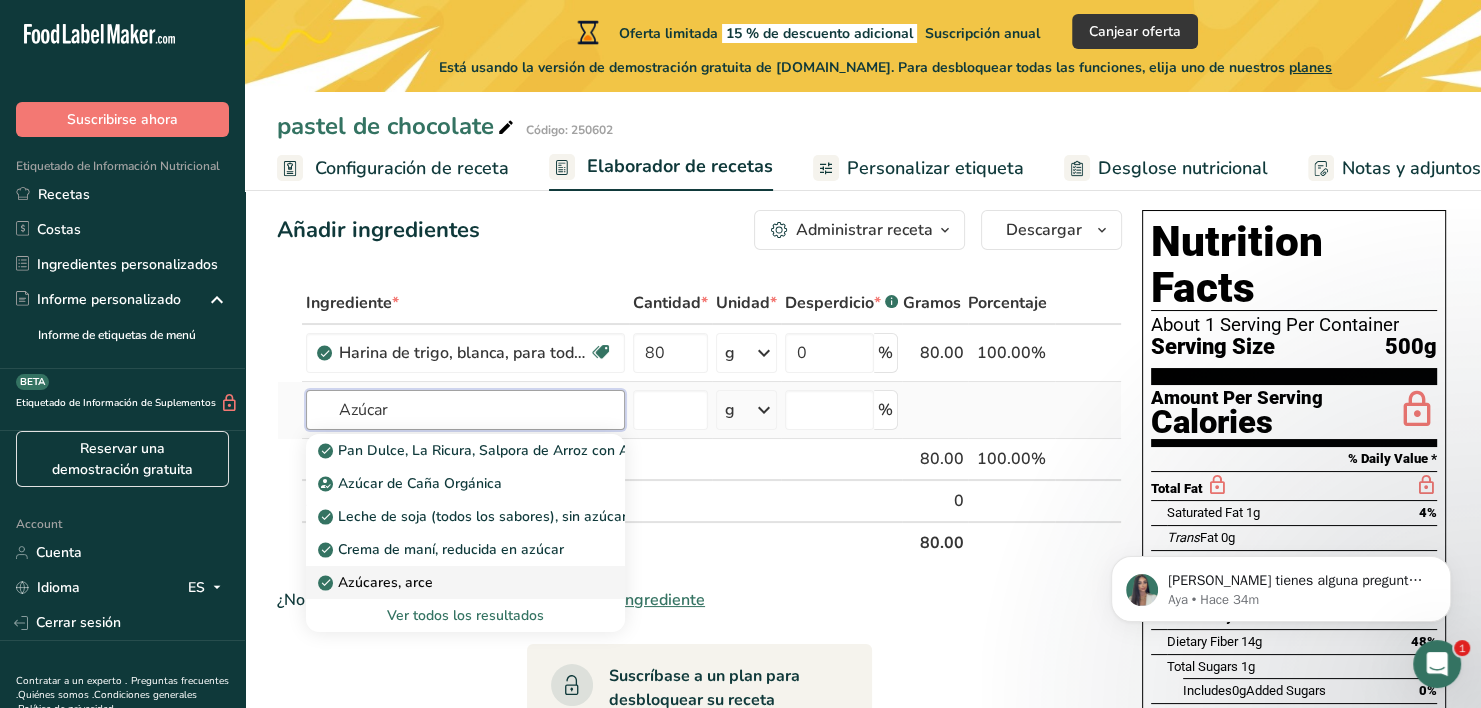type on "Azúcar" 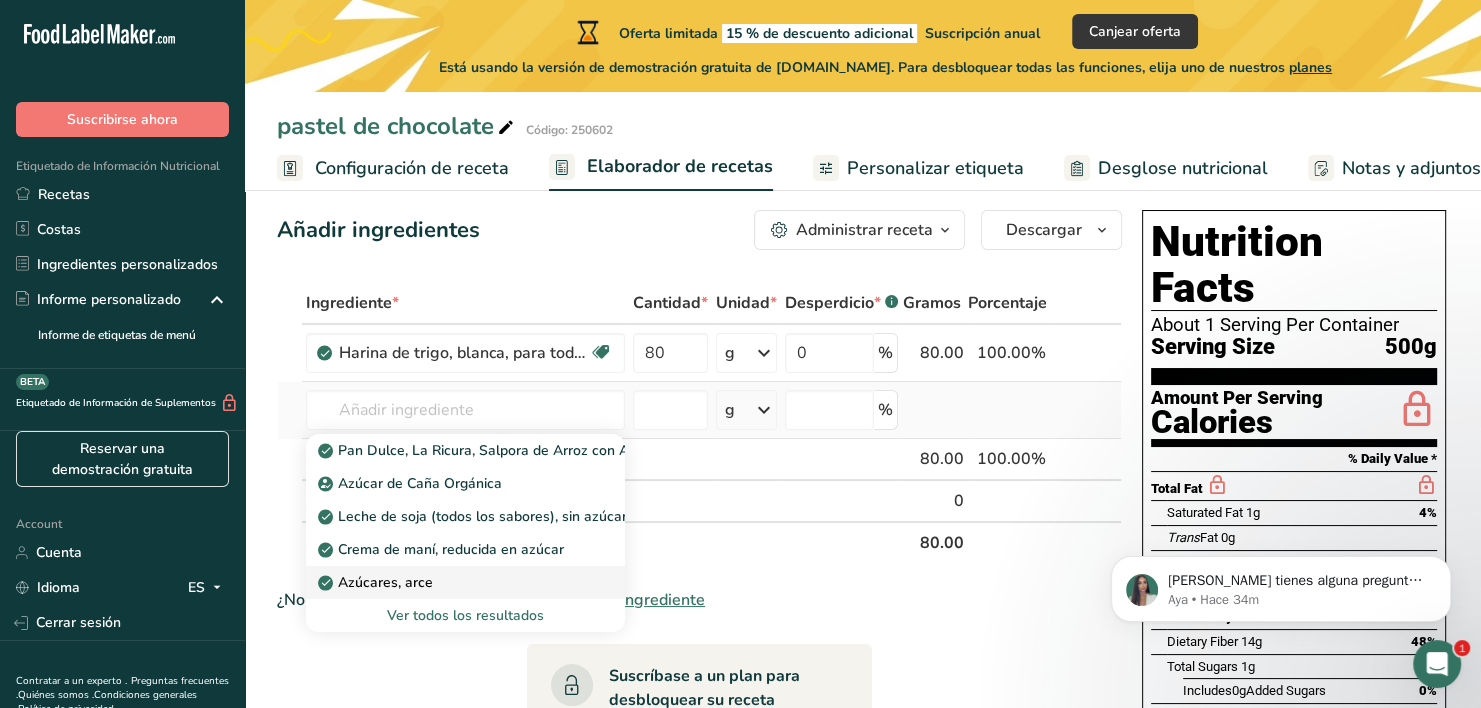 click on "Azúcares, arce" at bounding box center (449, 582) 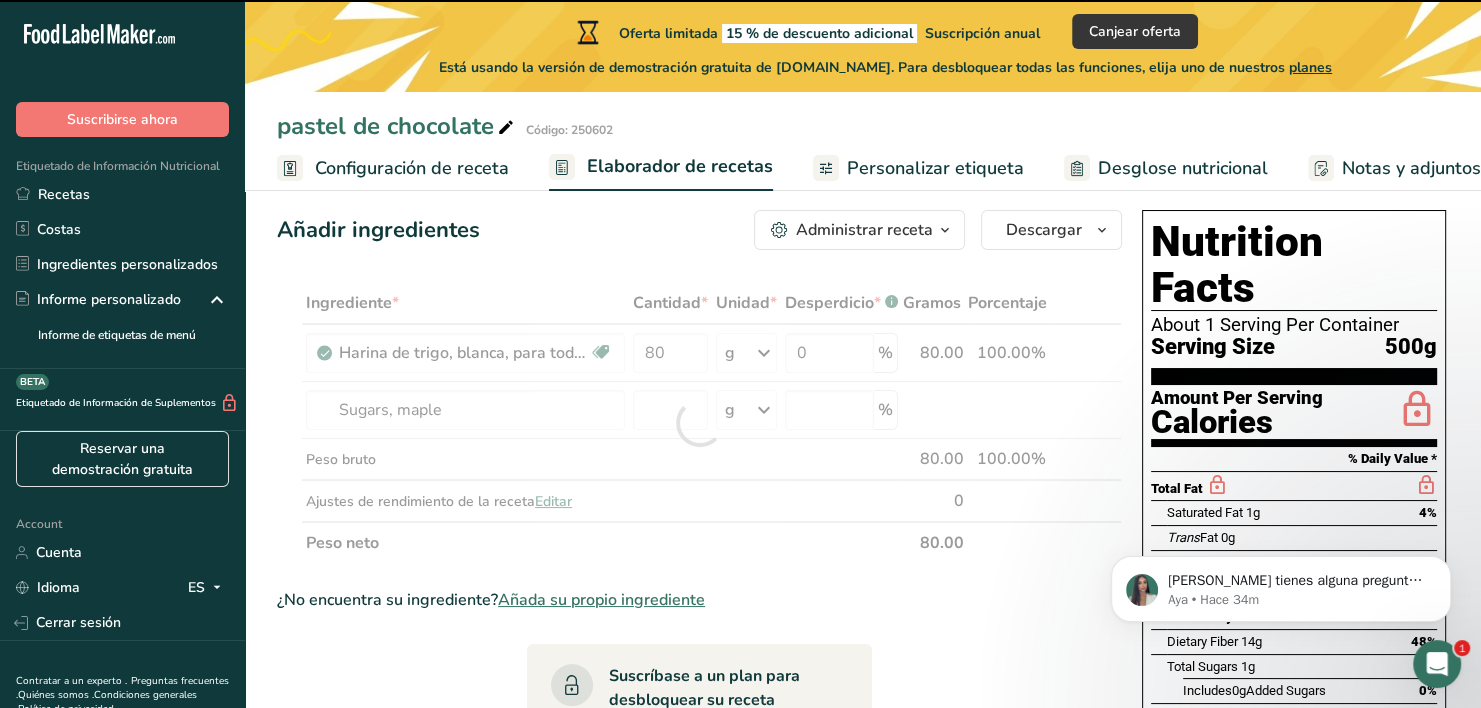 type on "0" 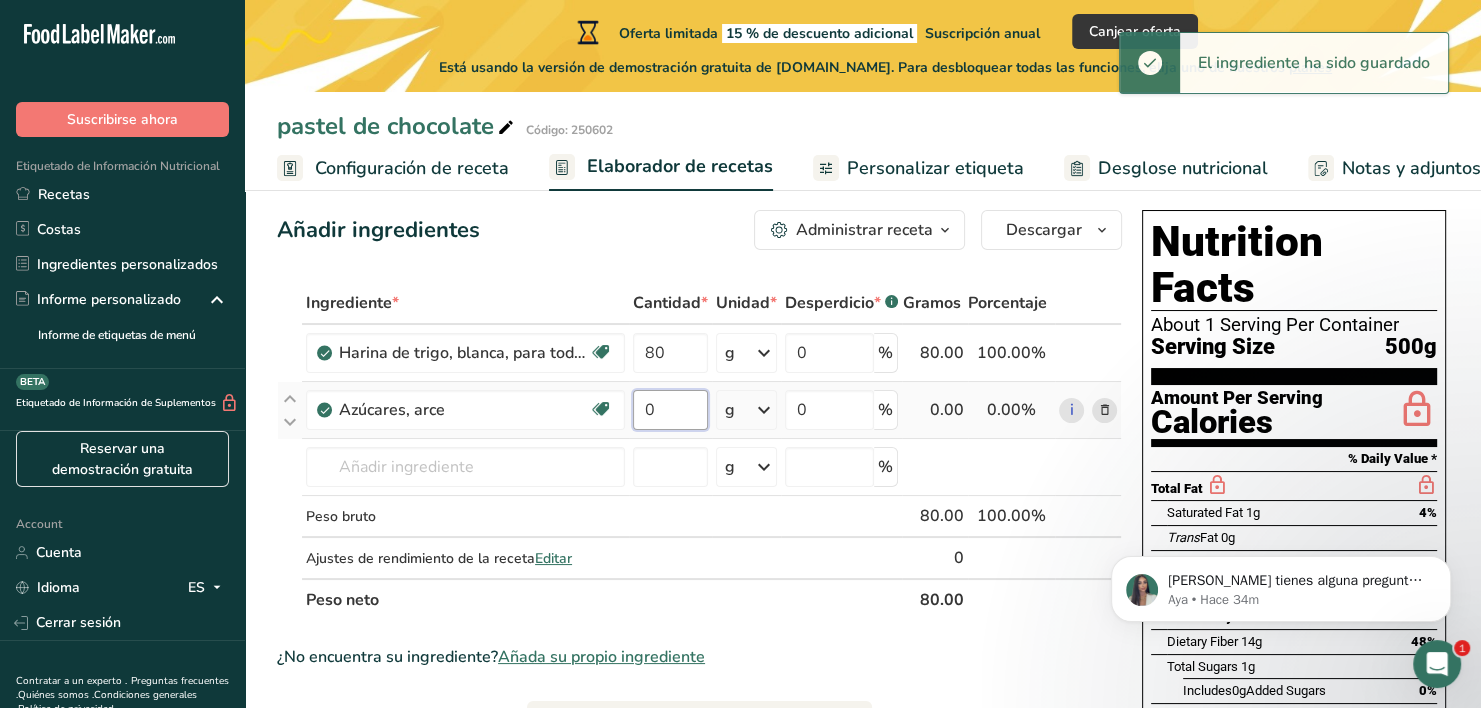 click on "0" at bounding box center (670, 410) 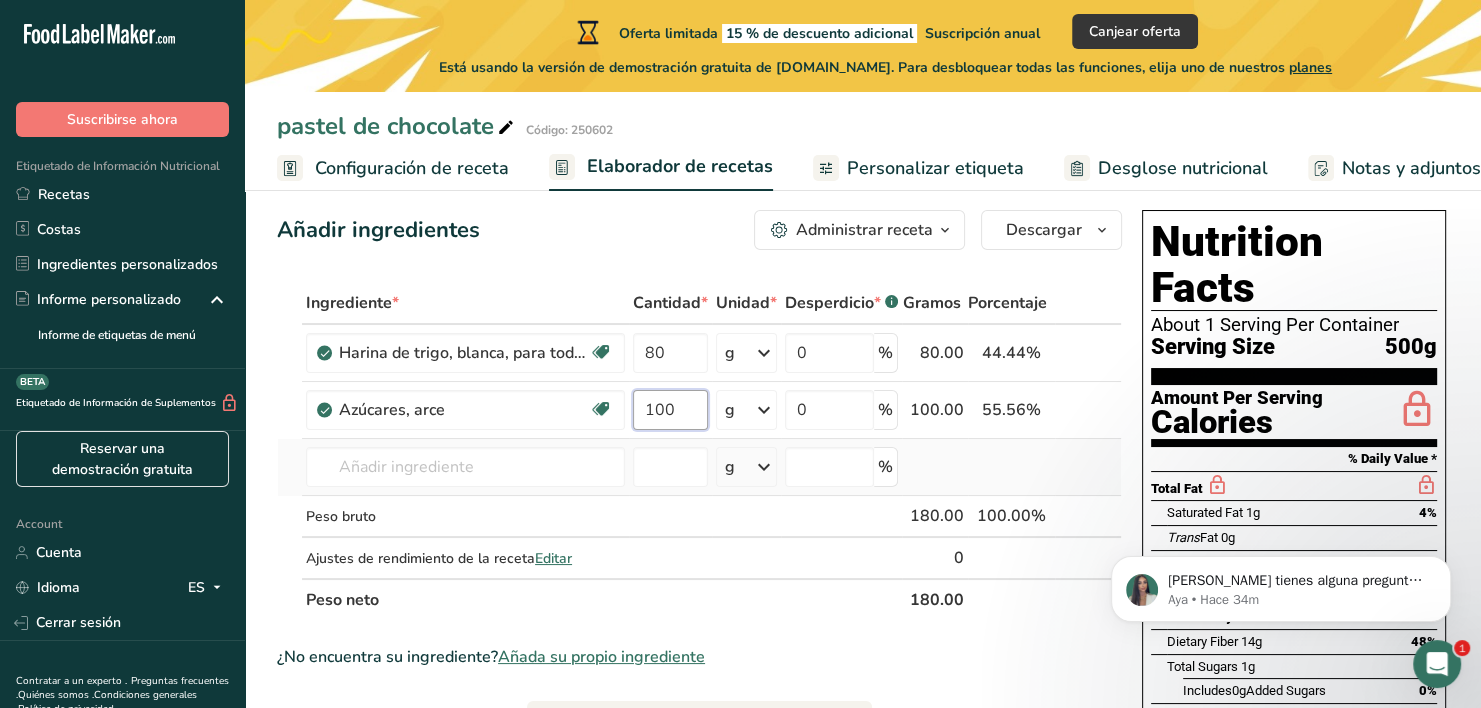type on "100" 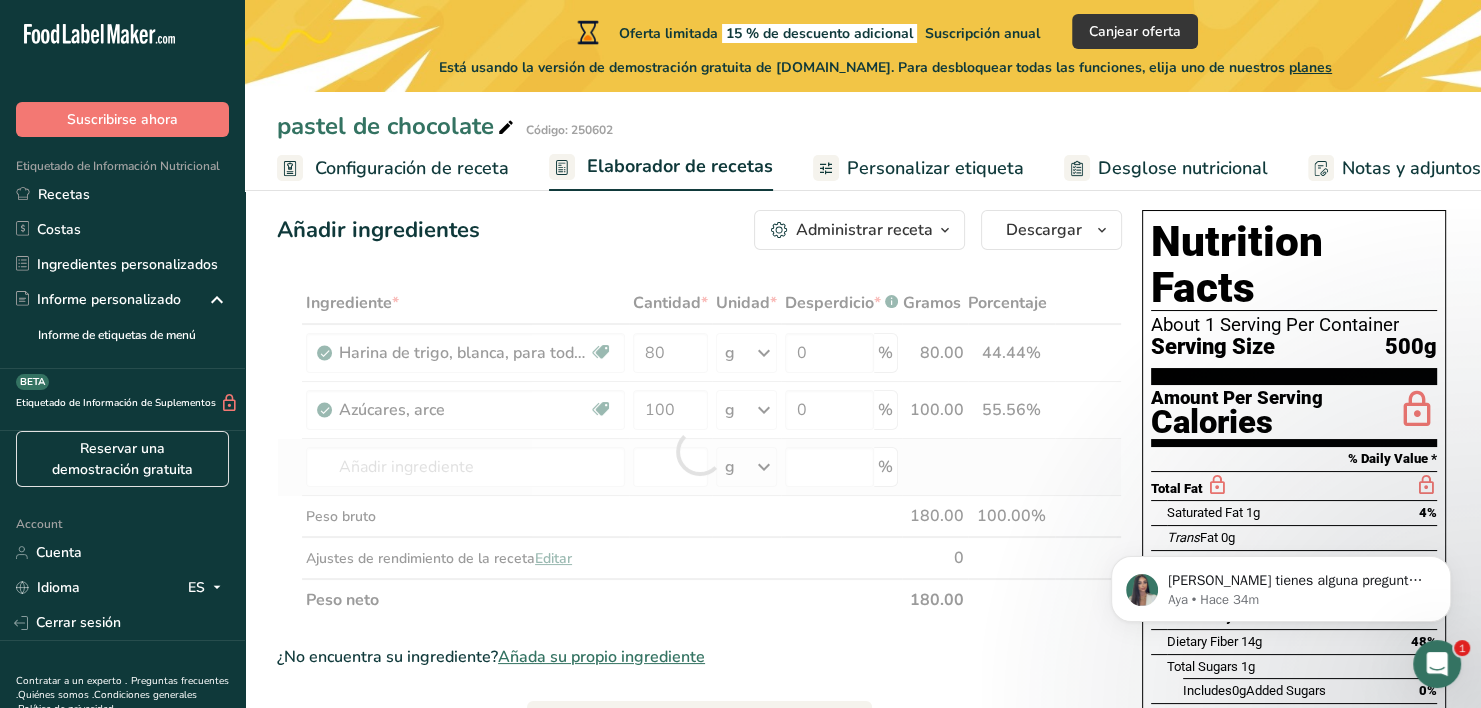click on "Ingrediente *
Cantidad *
Unidad *
Desperdicio *   .a-a{fill:#347362;}.b-a{fill:#fff;}          Gramos
Porcentaje
Harina [PERSON_NAME], para todo uso, con levadura, enriquecida
Libre de lácteos
[GEOGRAPHIC_DATA]
Vegetariano
Libre de soja
80
g
Porciones
1 cup
Unidades de peso
g
kg
mg
Ver más
Unidades de volumen
[GEOGRAPHIC_DATA]
Las unidades de volumen requieren una conversión de densidad. Si conoce la densidad de su ingrediente, introdúzcala a continuación. De lo contrario, haga clic en "RIA", nuestra asistente regulatoria de IA, quien podrá ayudarle.
lb/pie³
g/cm³
mL" at bounding box center [699, 451] 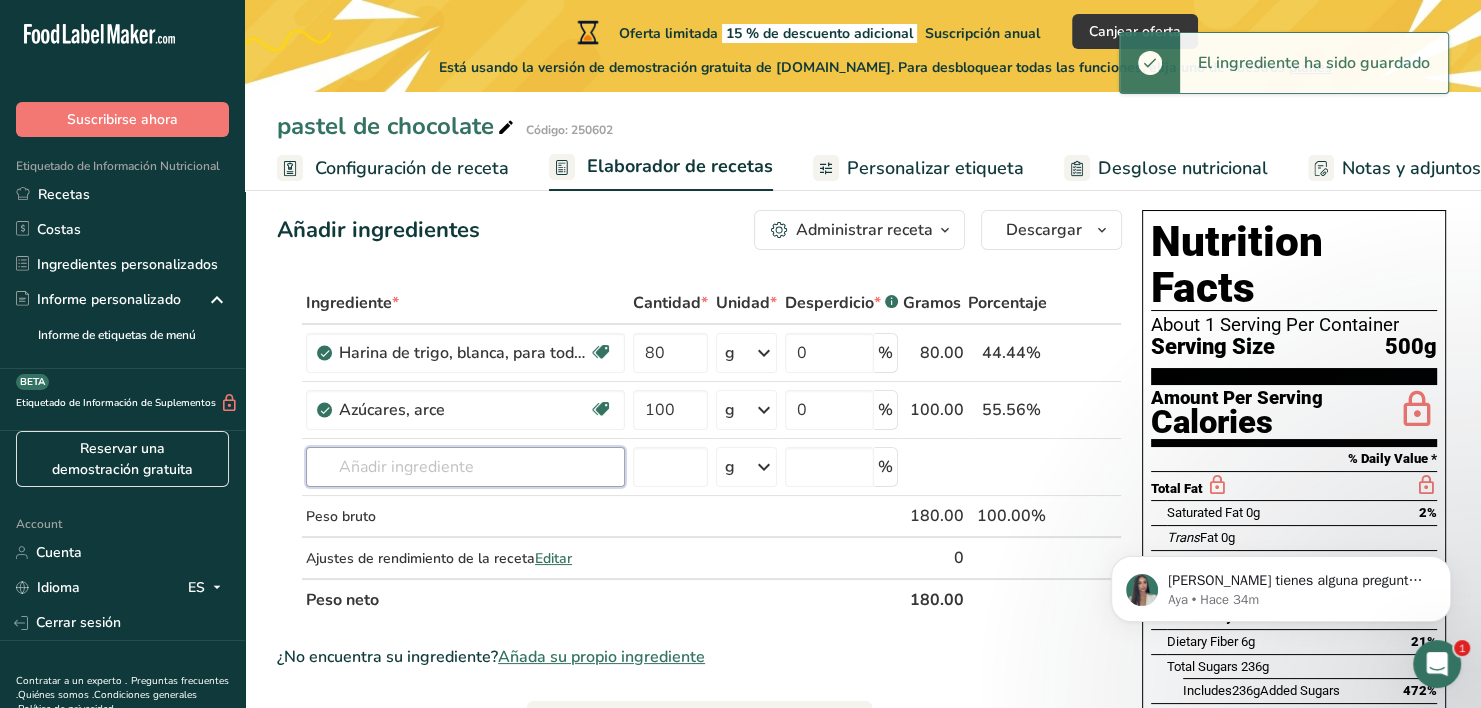 click at bounding box center [465, 467] 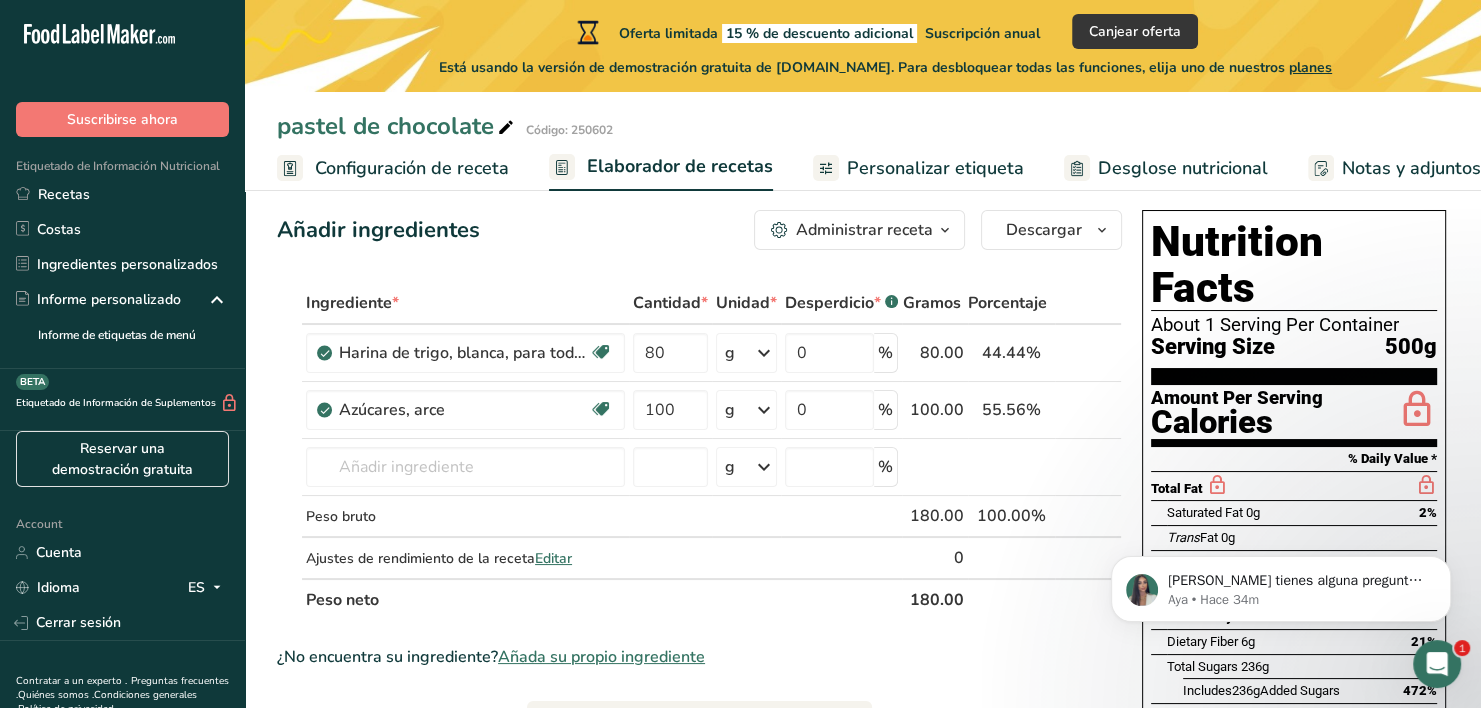 click on "pastel de chocolate
Código: 250602" at bounding box center [863, 126] 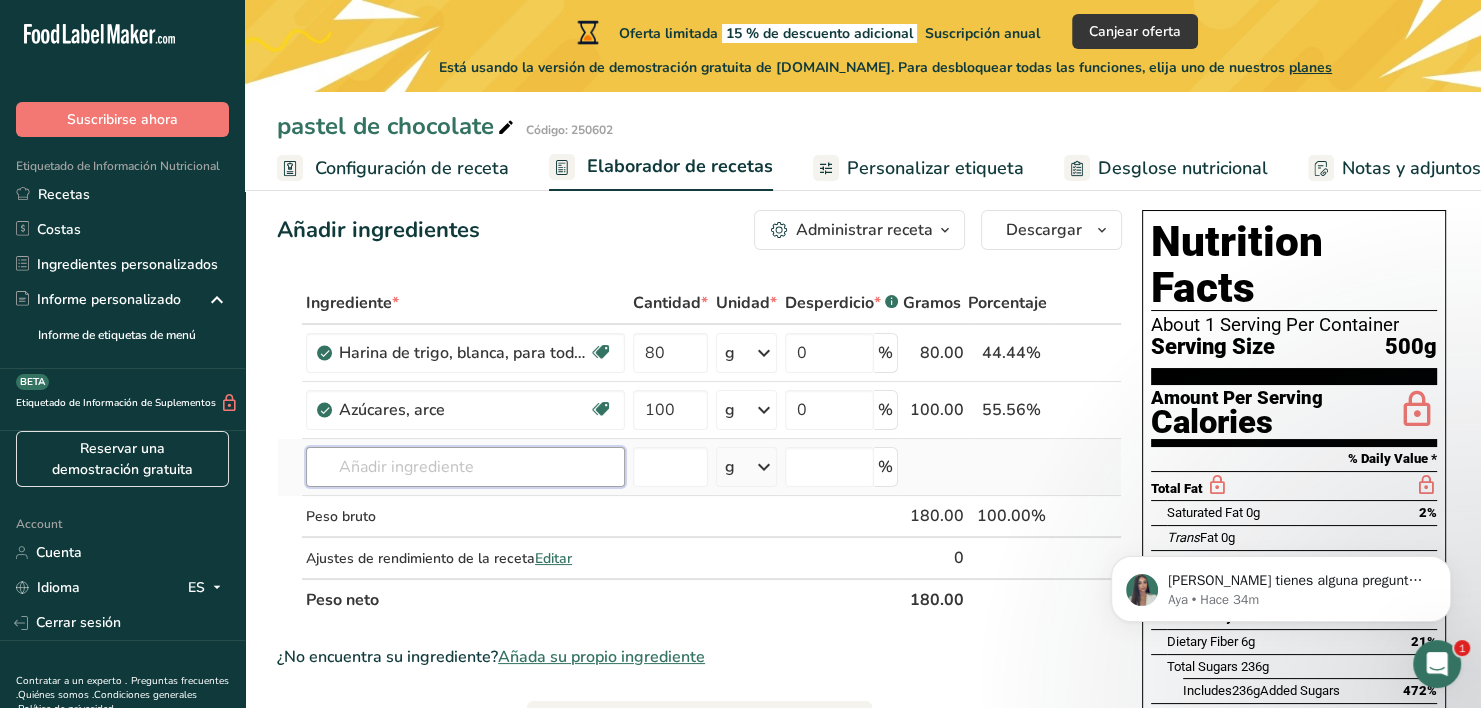 click at bounding box center (465, 467) 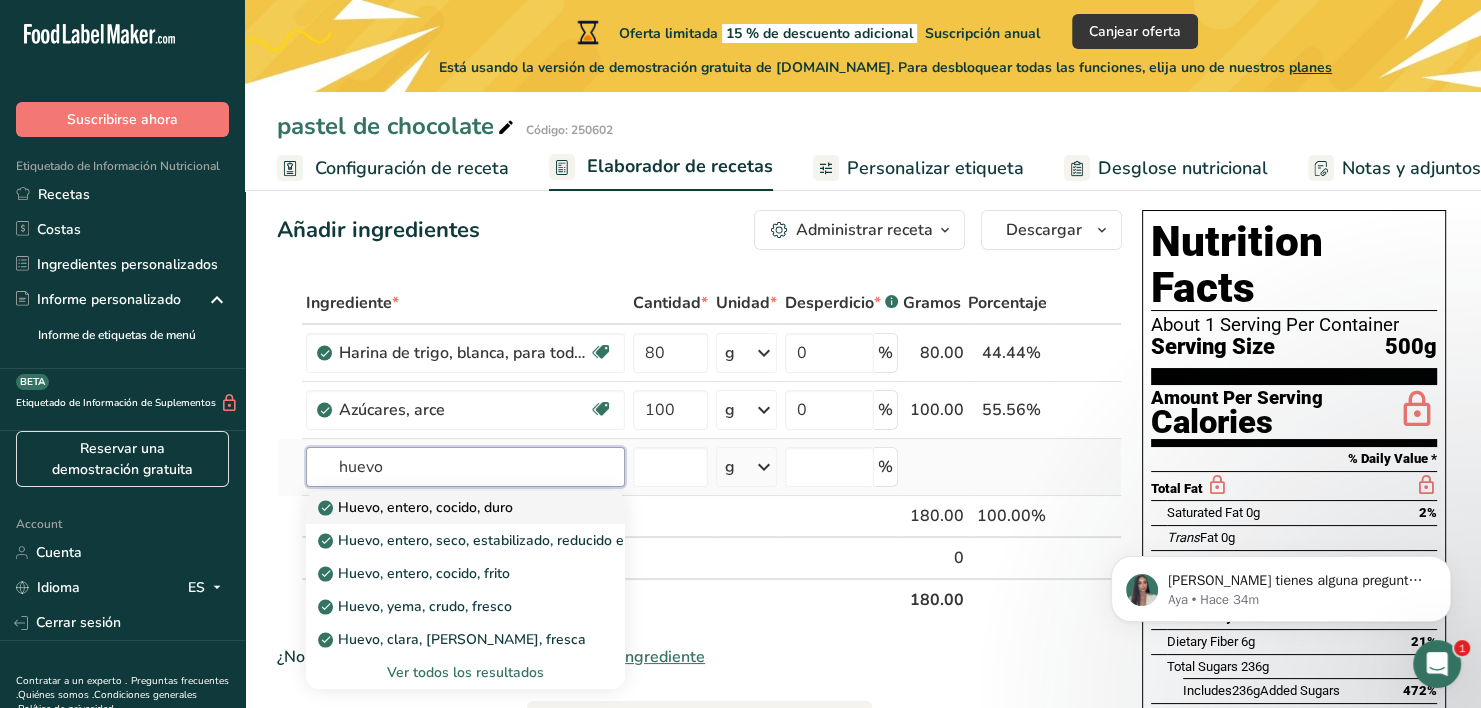 type on "huevo" 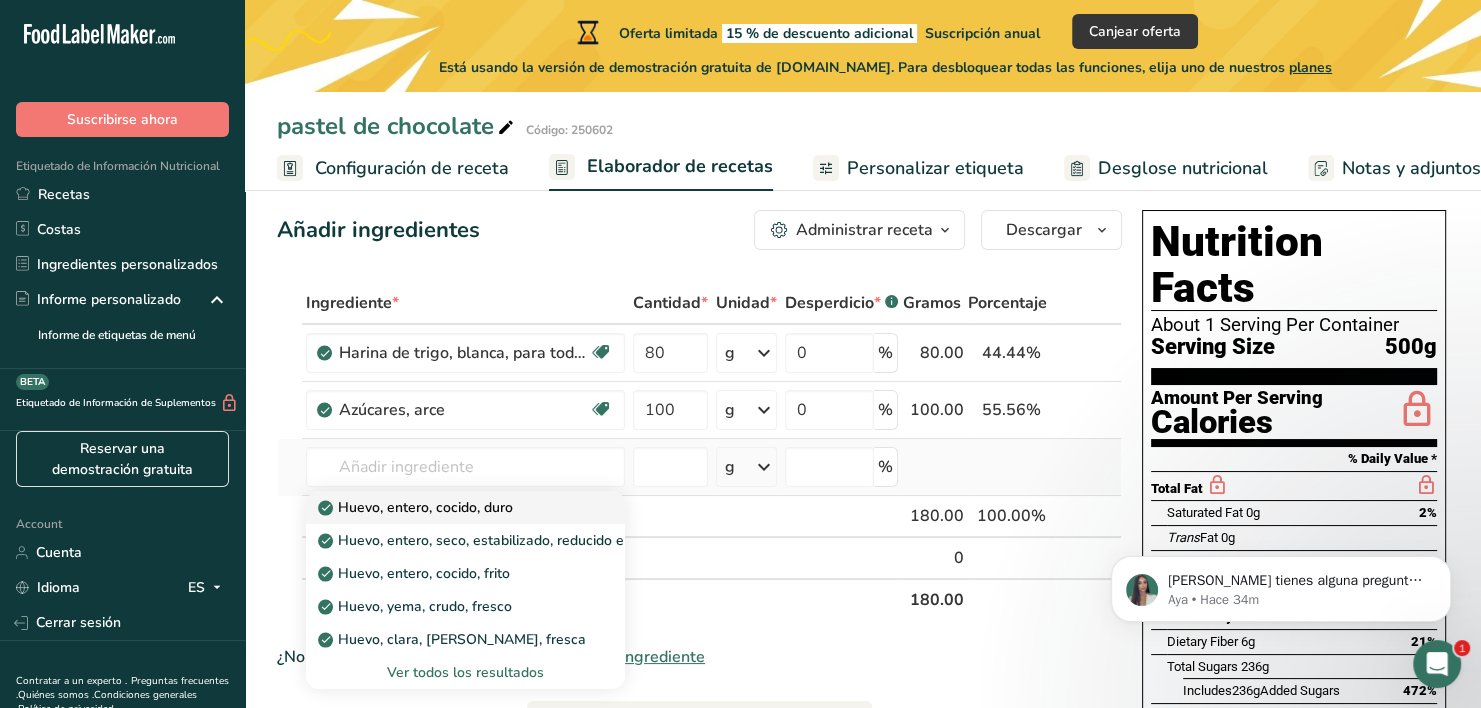 click on "Huevo, entero, cocido, duro" at bounding box center [417, 507] 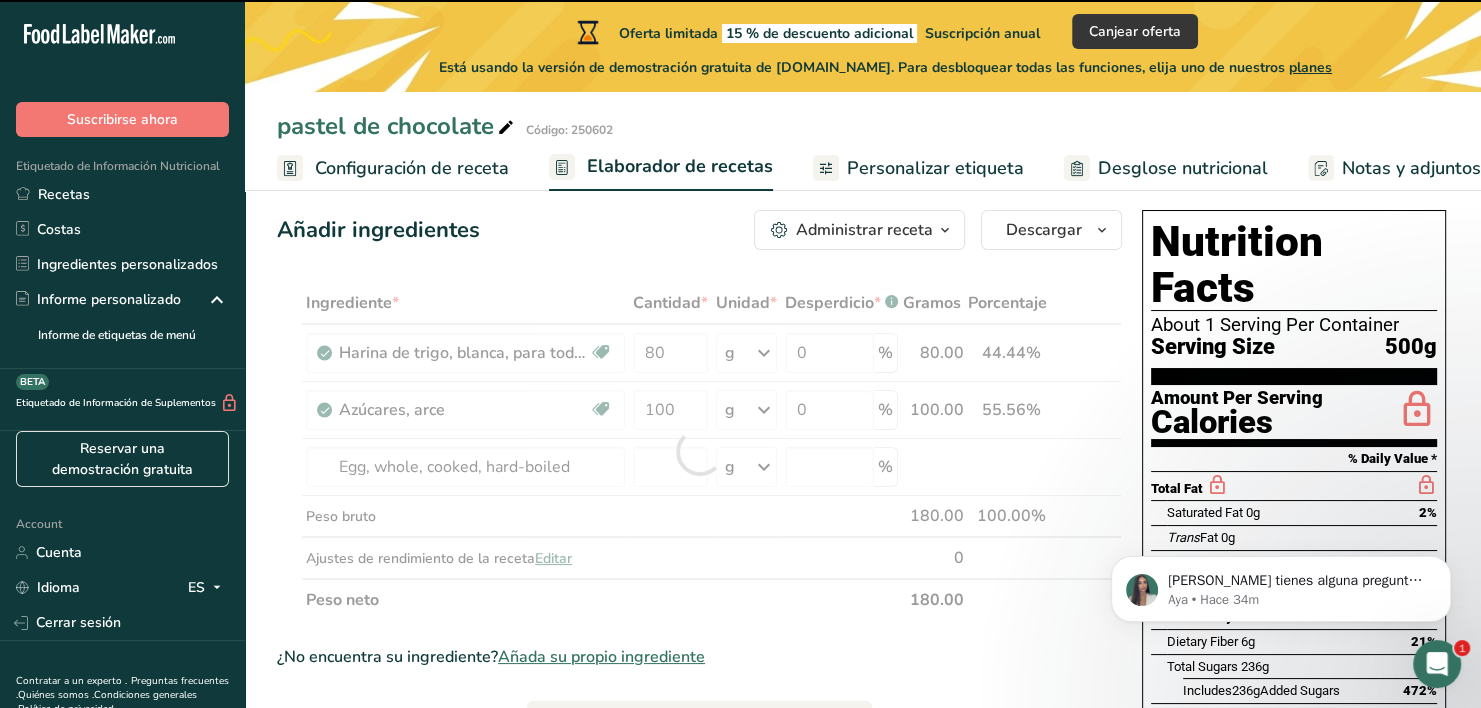 type on "0" 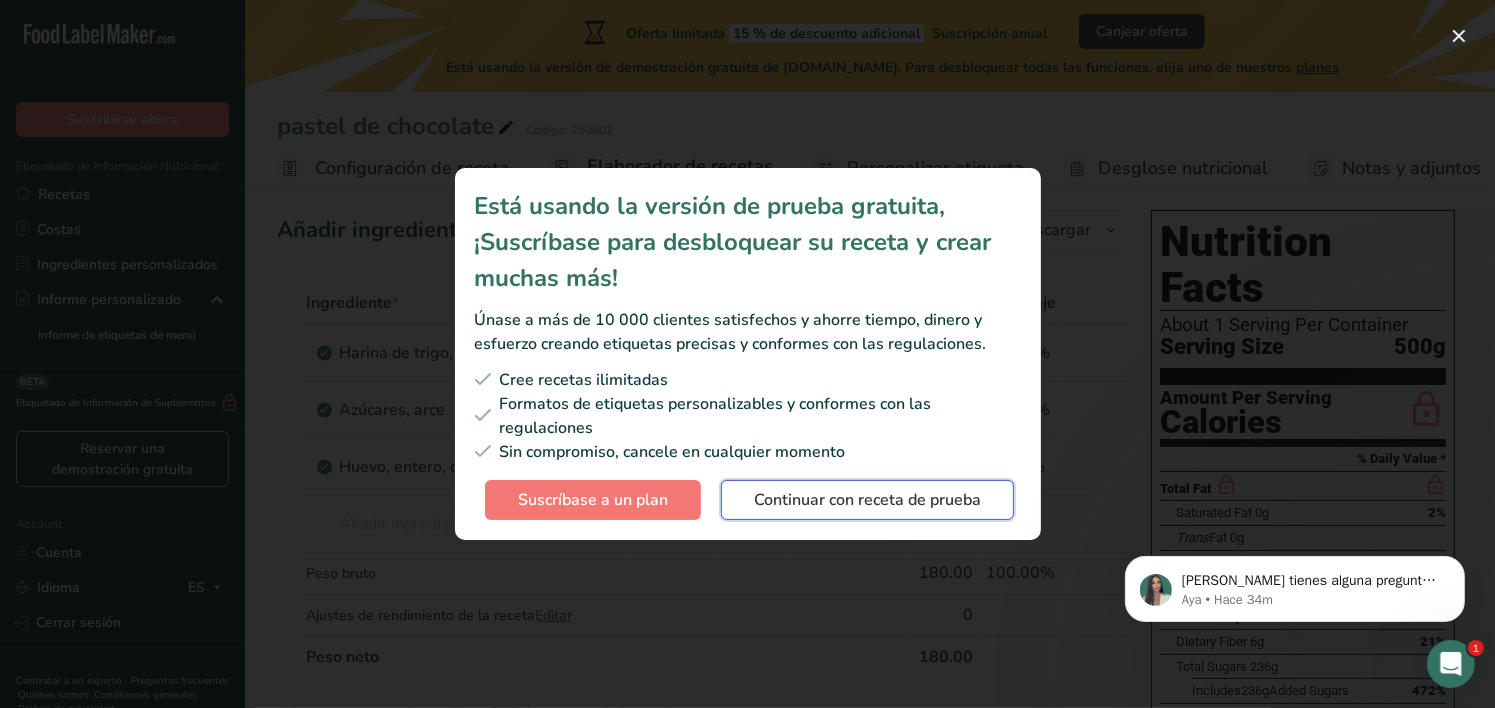 click on "Continuar con receta de prueba" at bounding box center (867, 500) 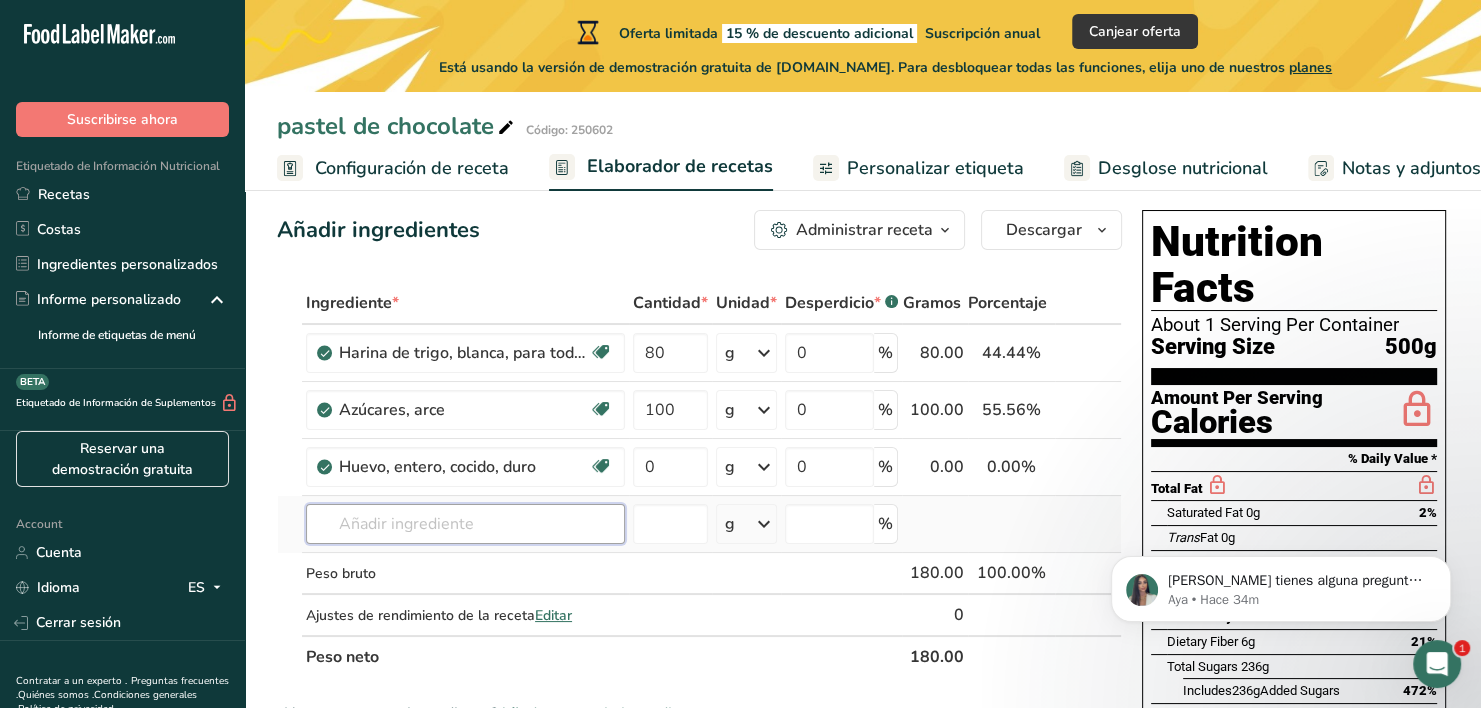 click at bounding box center [465, 524] 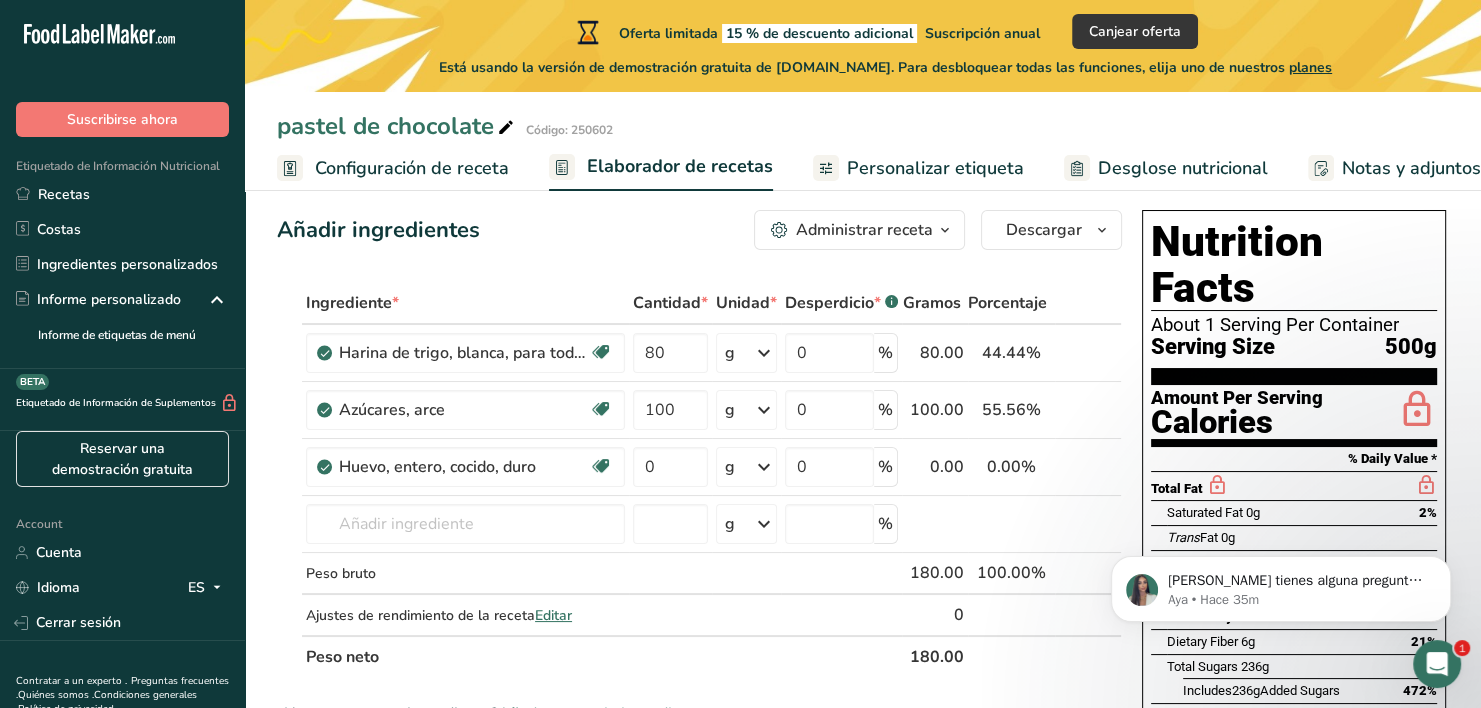 click on "pastel de chocolate
Código: 250602
Configuración de receta                       Elaborador de recetas   Personalizar etiqueta               Desglose nutricional               Notas y adjuntos                 Costes de la receta" at bounding box center (863, 95) 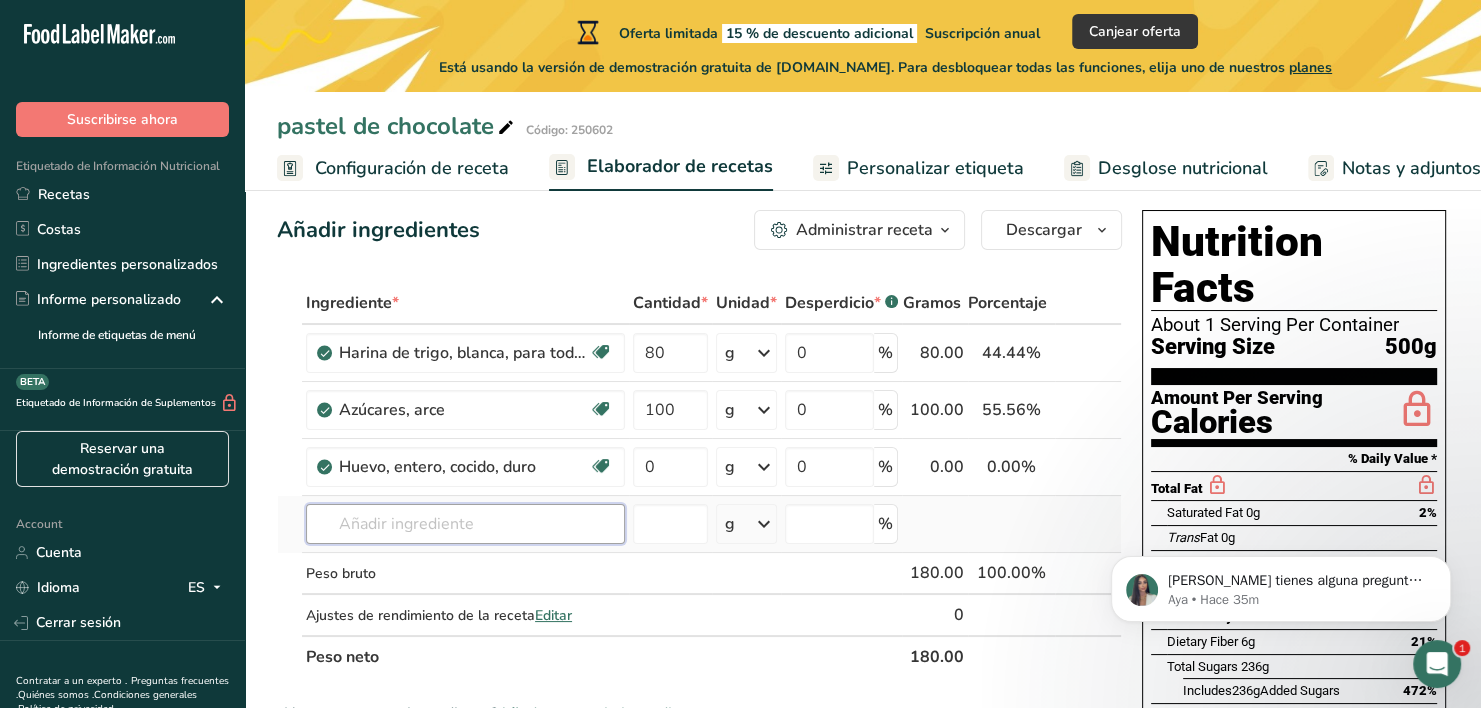 click at bounding box center (465, 524) 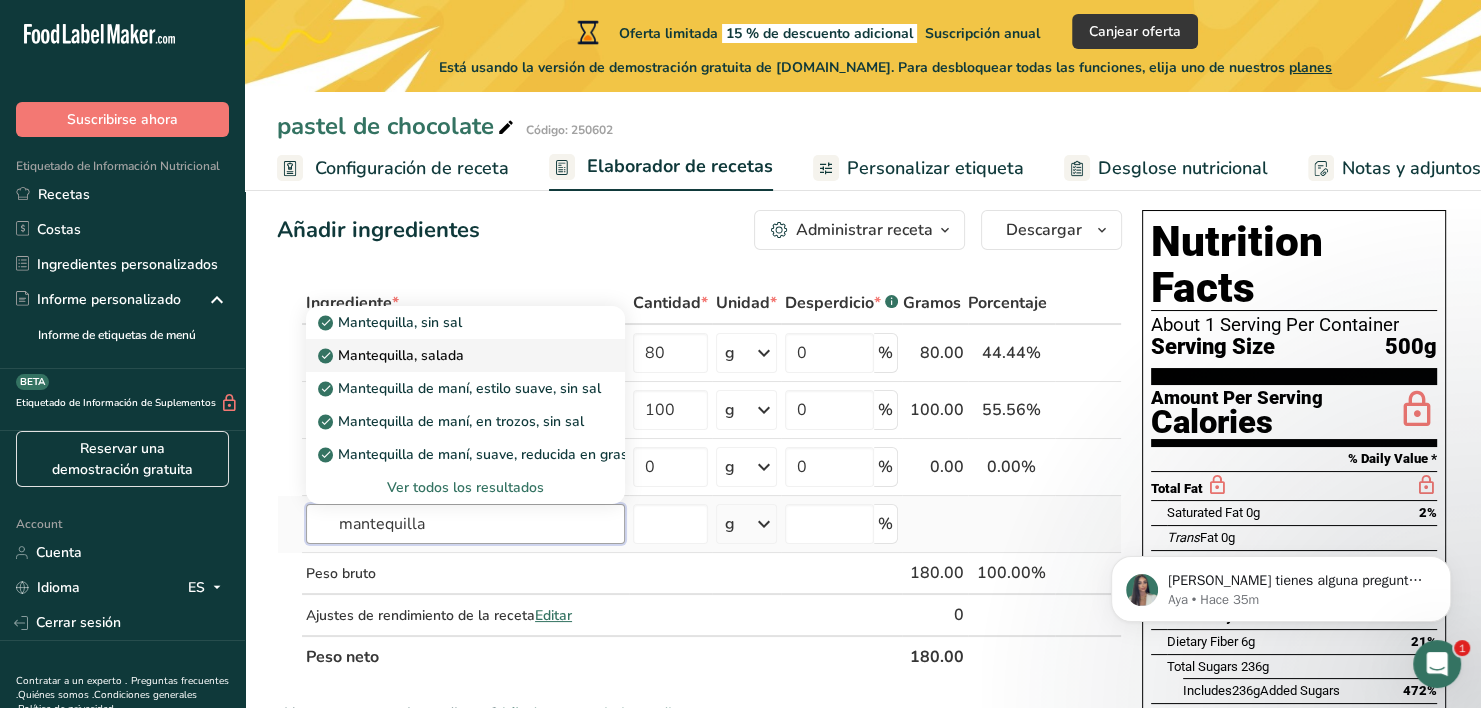 type on "mantequilla" 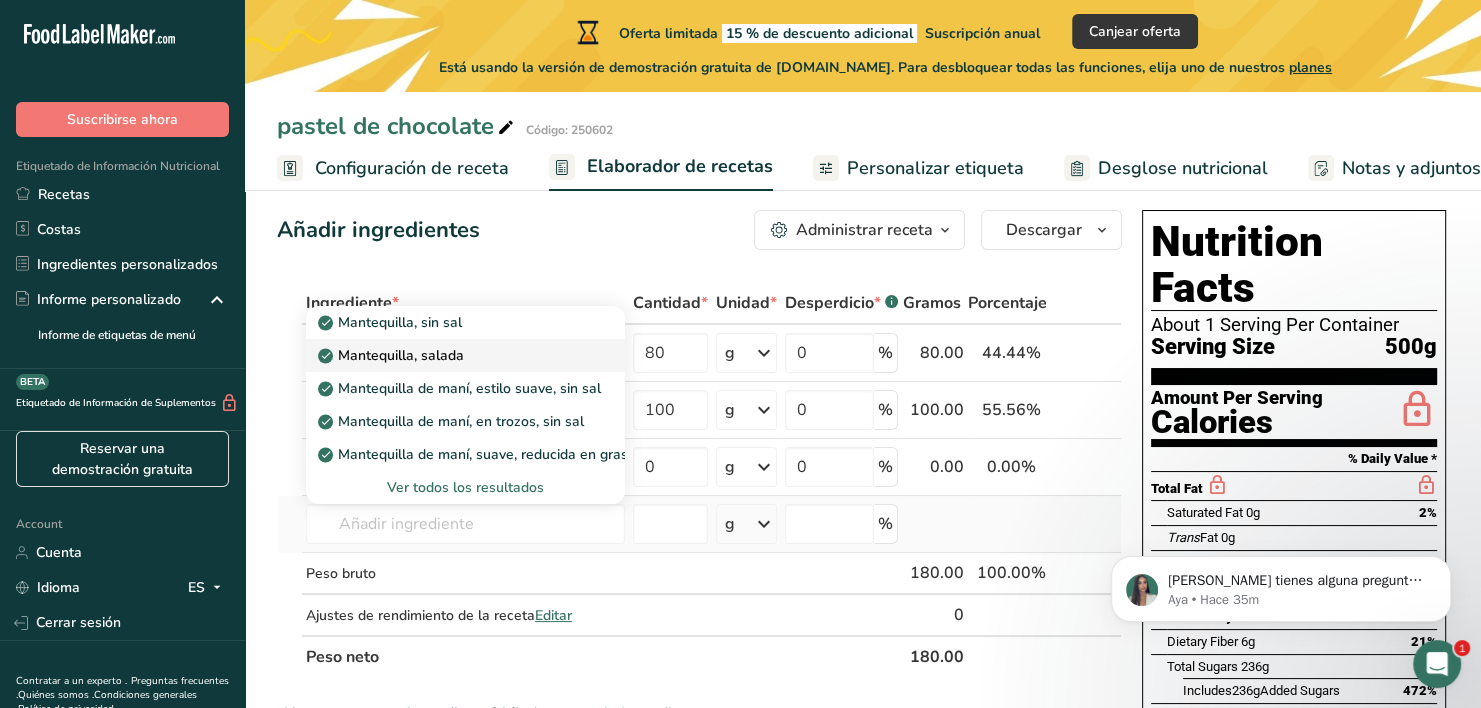 click on "Mantequilla, salada" at bounding box center (449, 355) 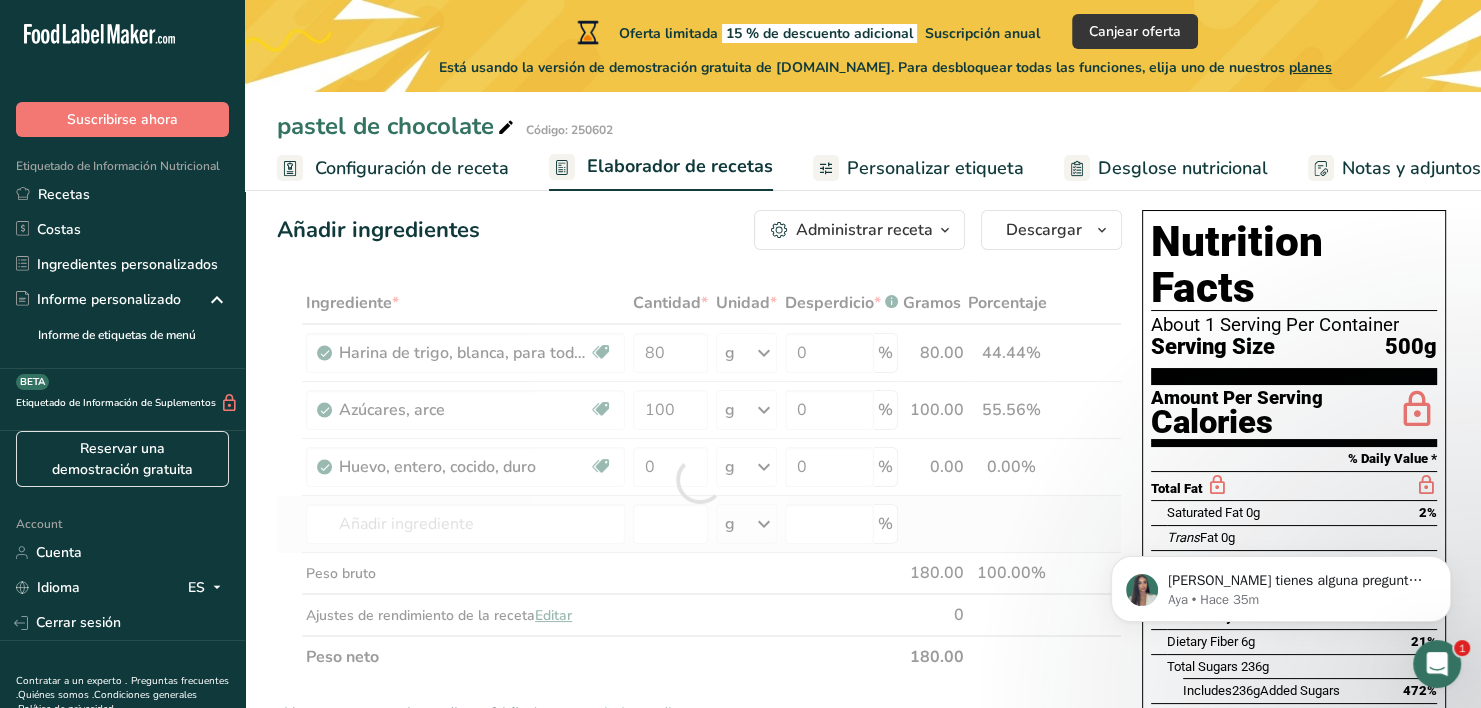 type on "Butter, salted" 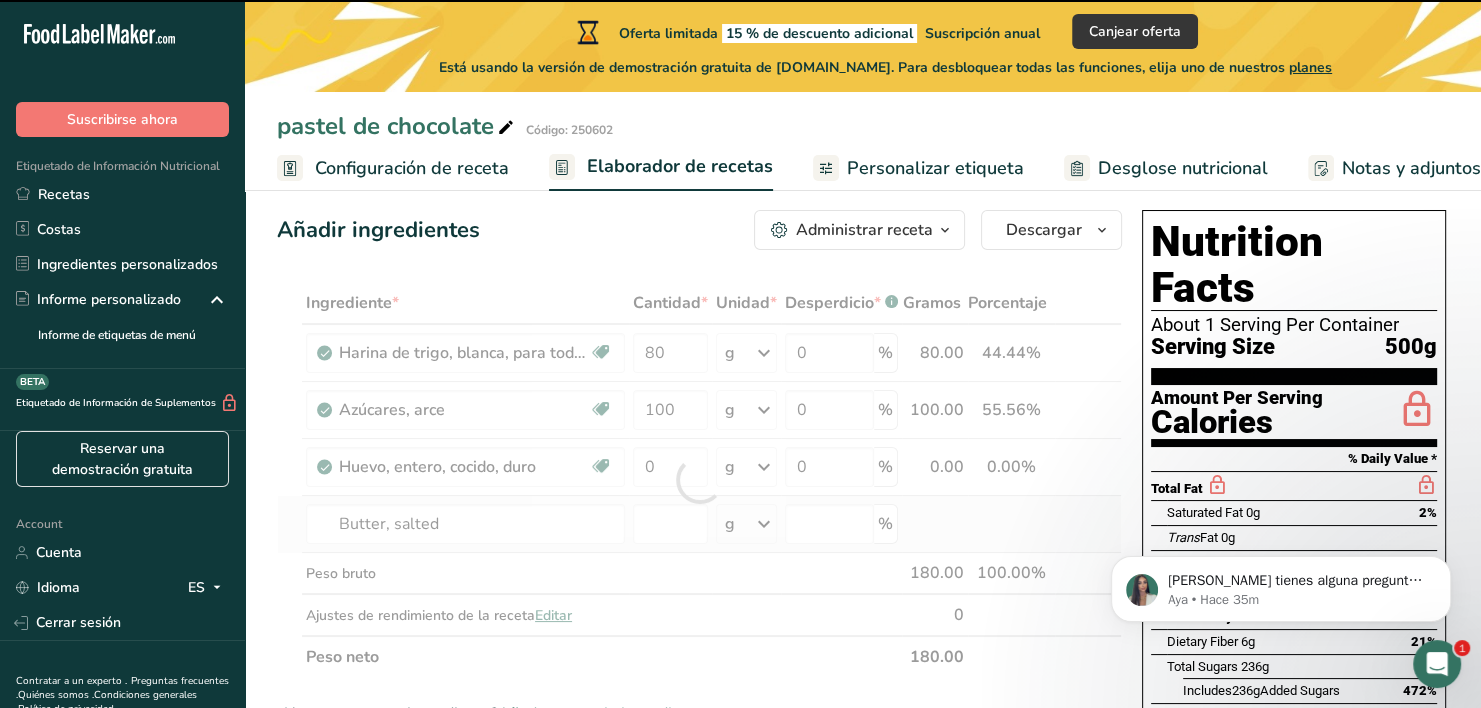 type on "0" 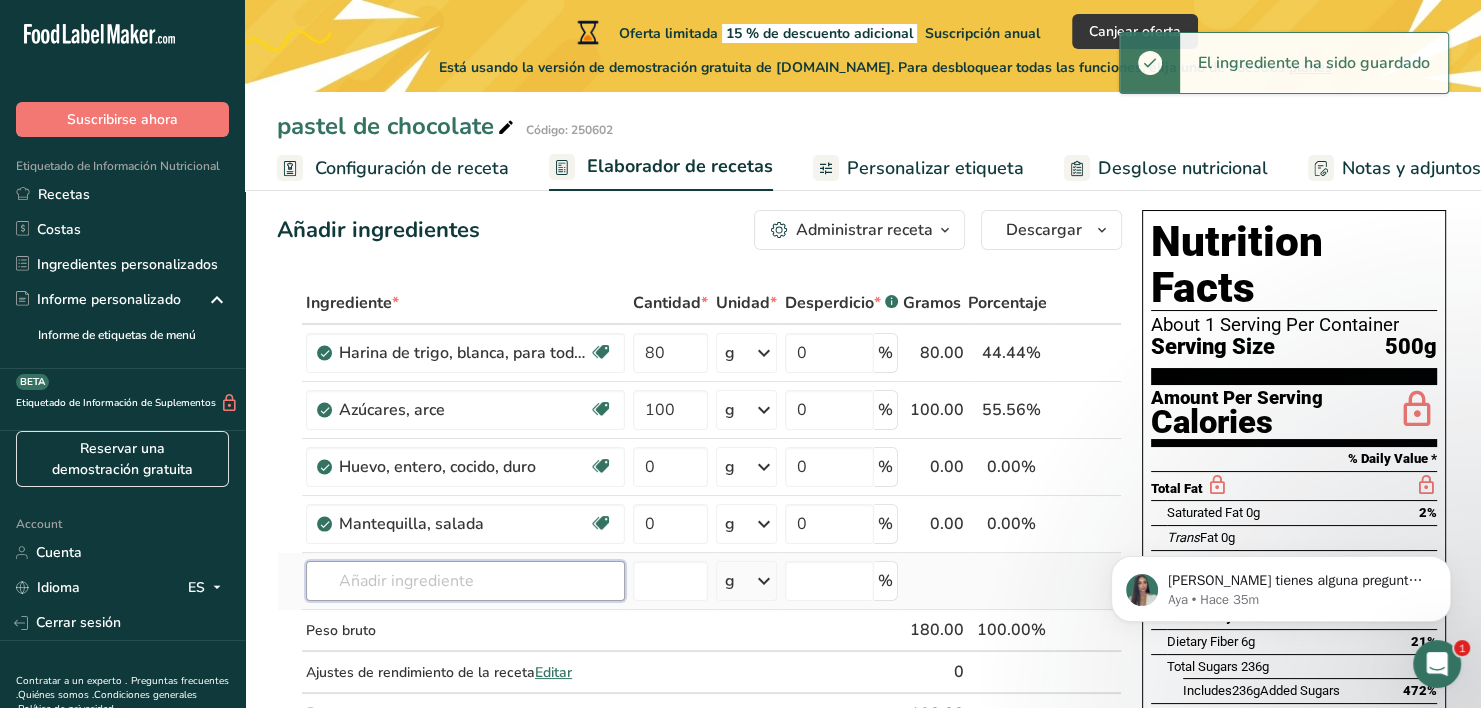 click at bounding box center (465, 581) 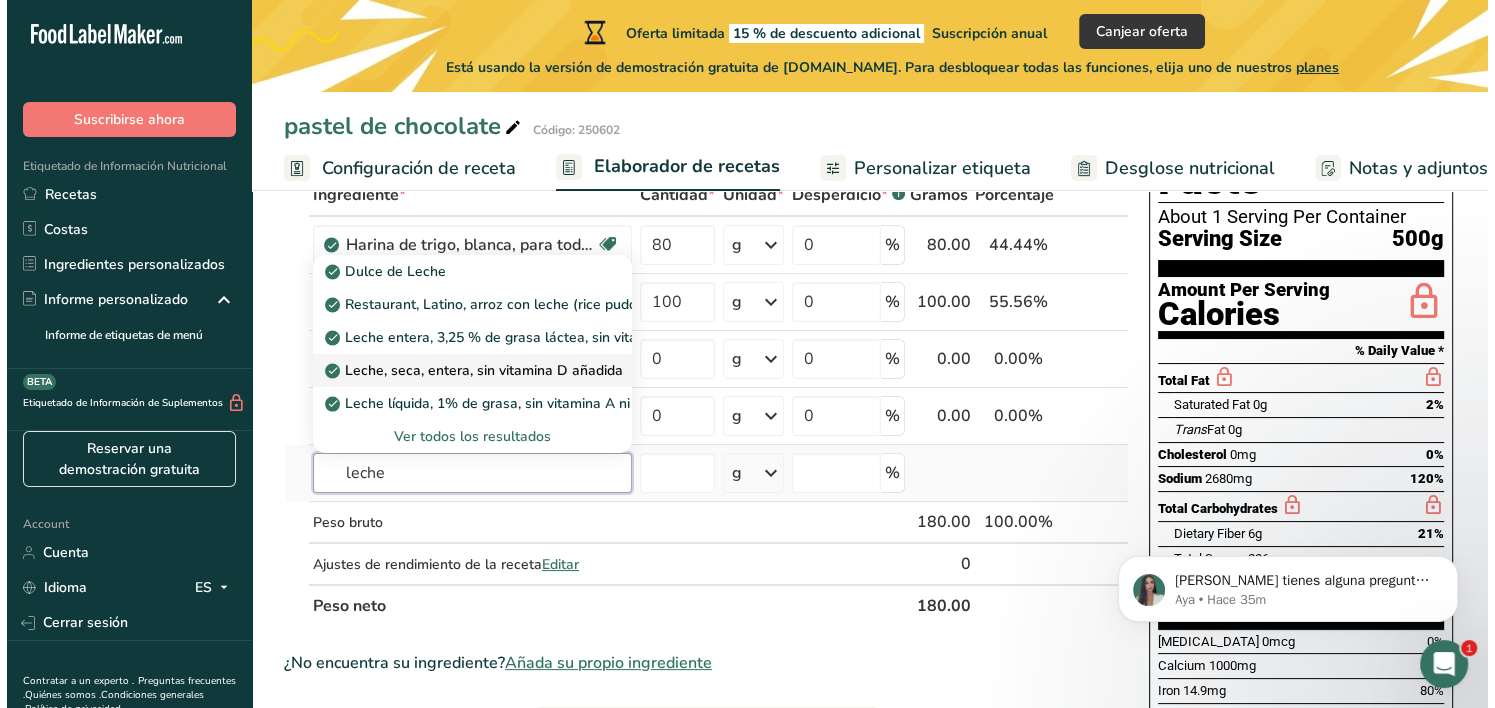 scroll, scrollTop: 146, scrollLeft: 0, axis: vertical 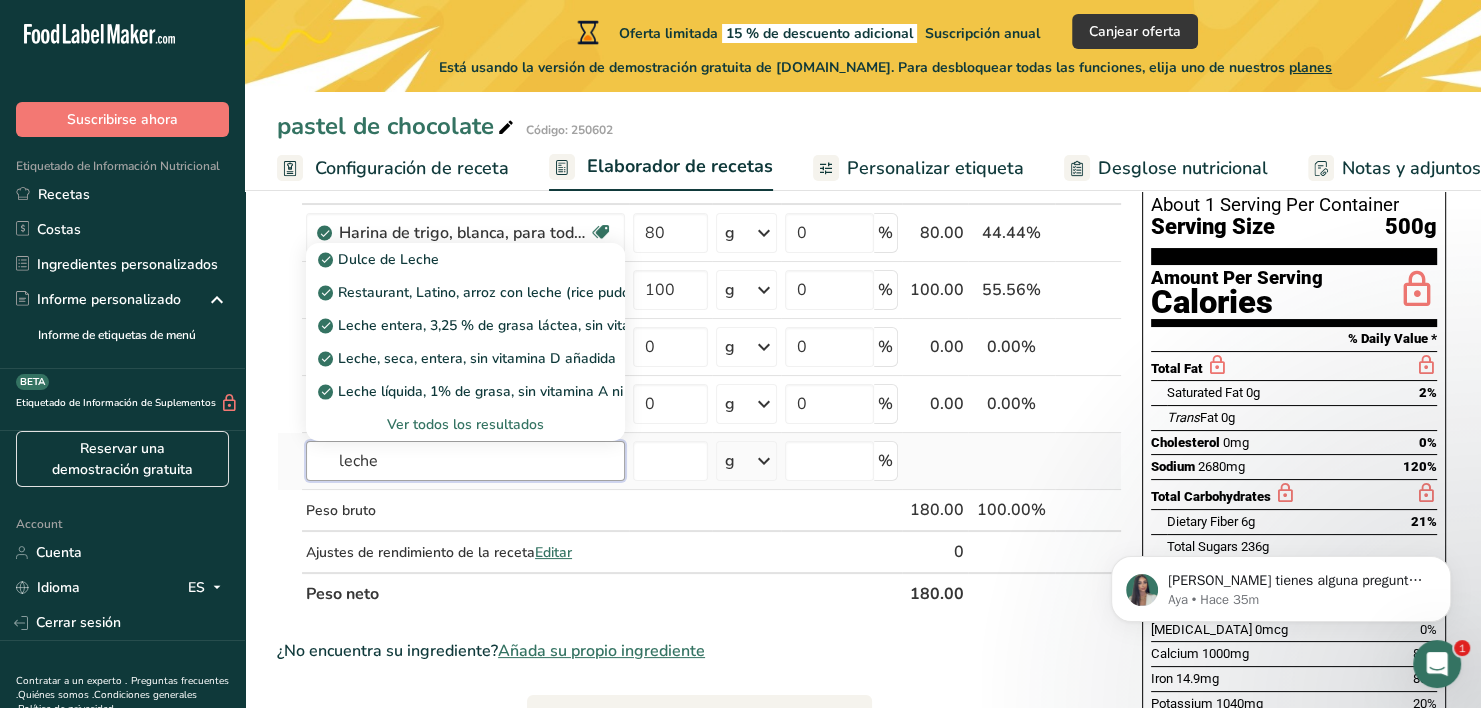 type on "leche" 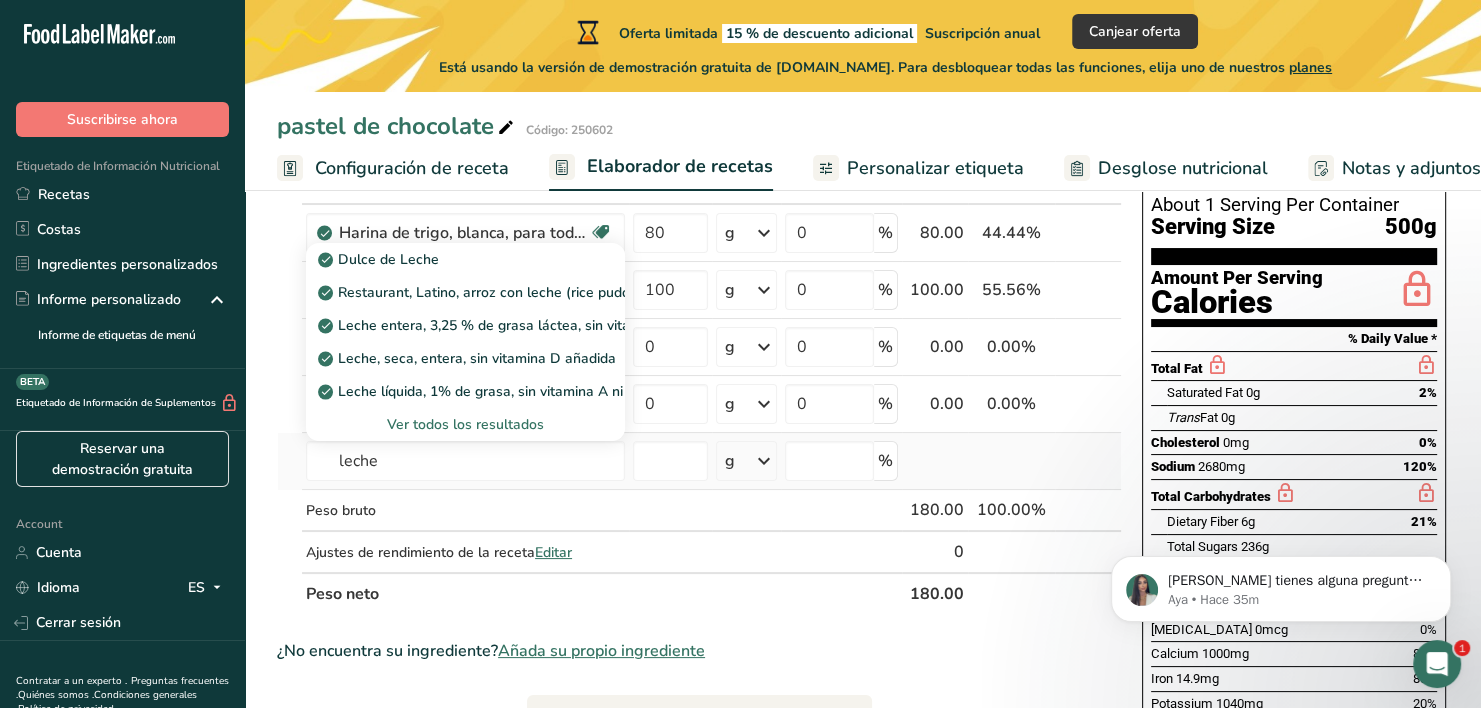 type 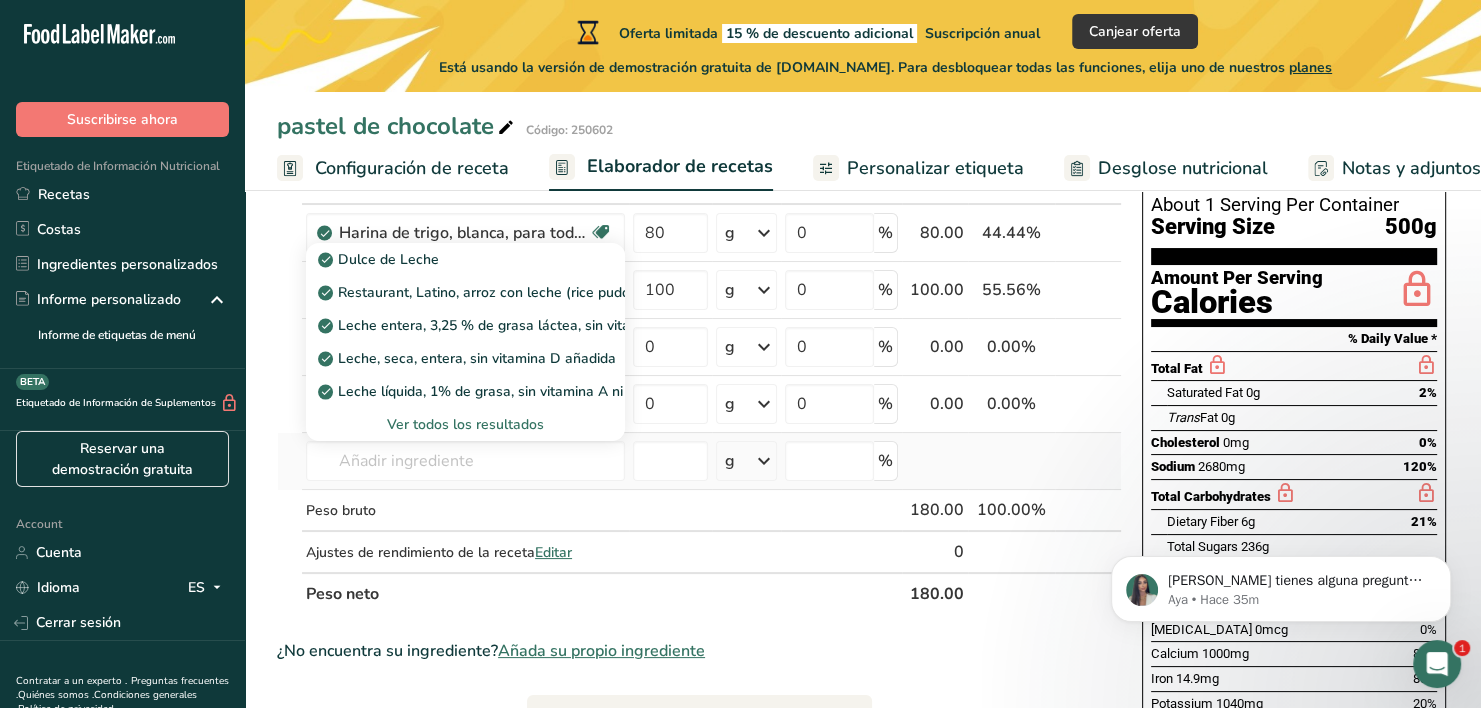 click on "Ver todos los resultados" at bounding box center [465, 424] 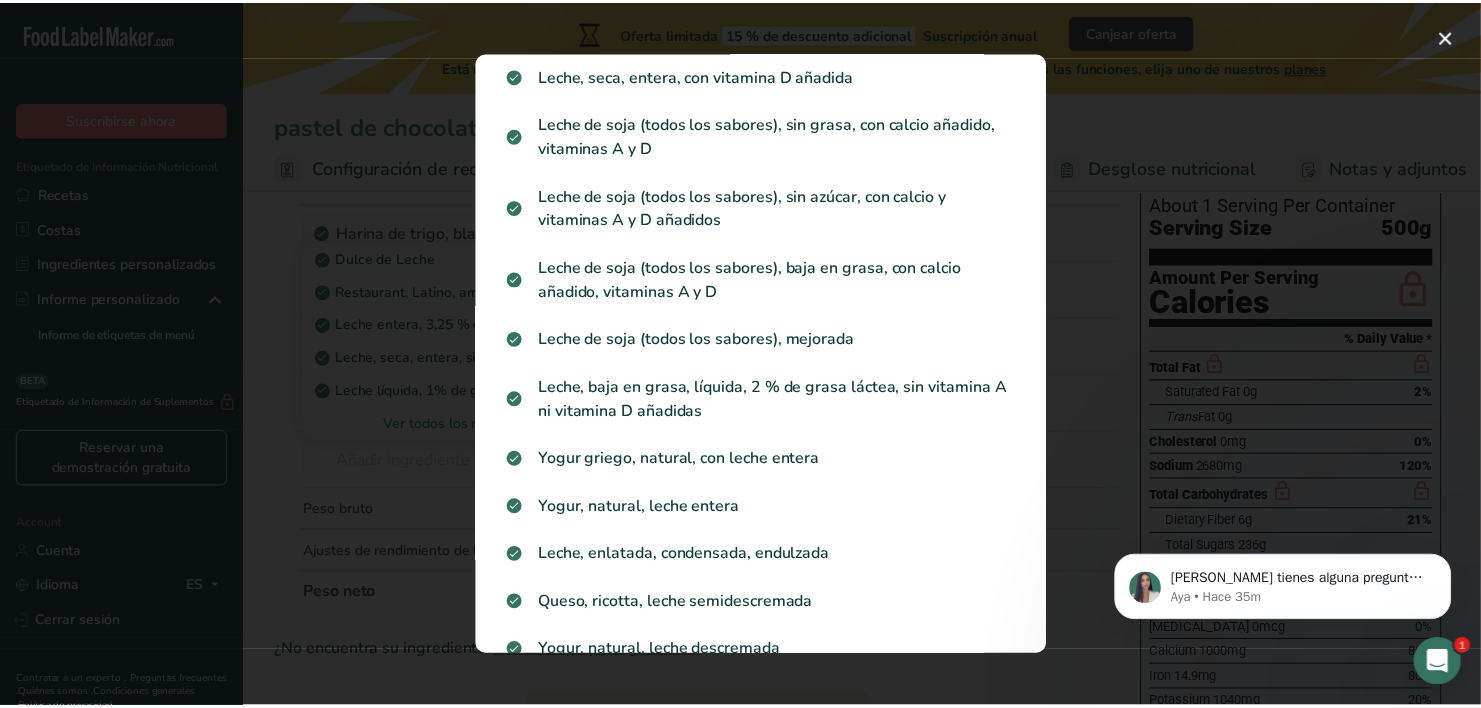 scroll, scrollTop: 0, scrollLeft: 0, axis: both 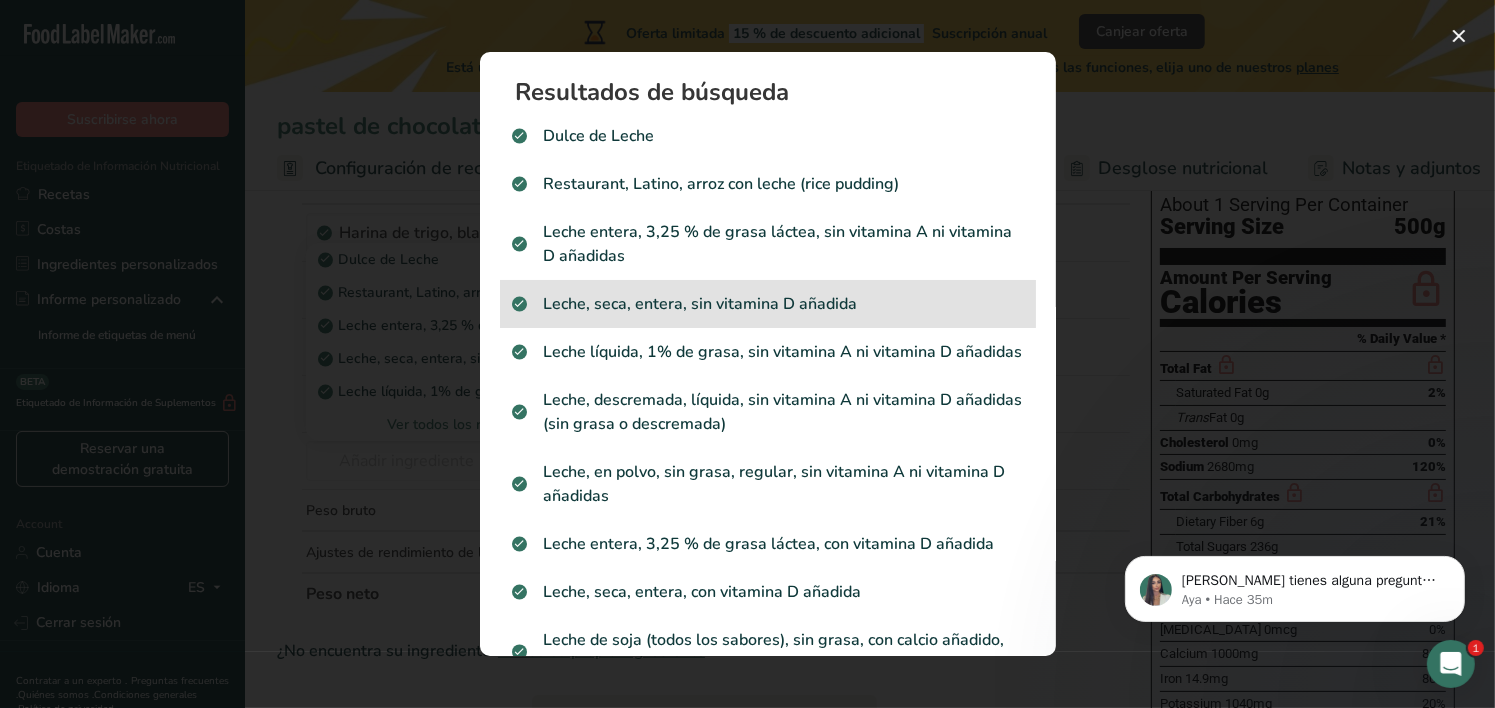 click on "Leche, seca, entera, sin vitamina D añadida" at bounding box center [768, 304] 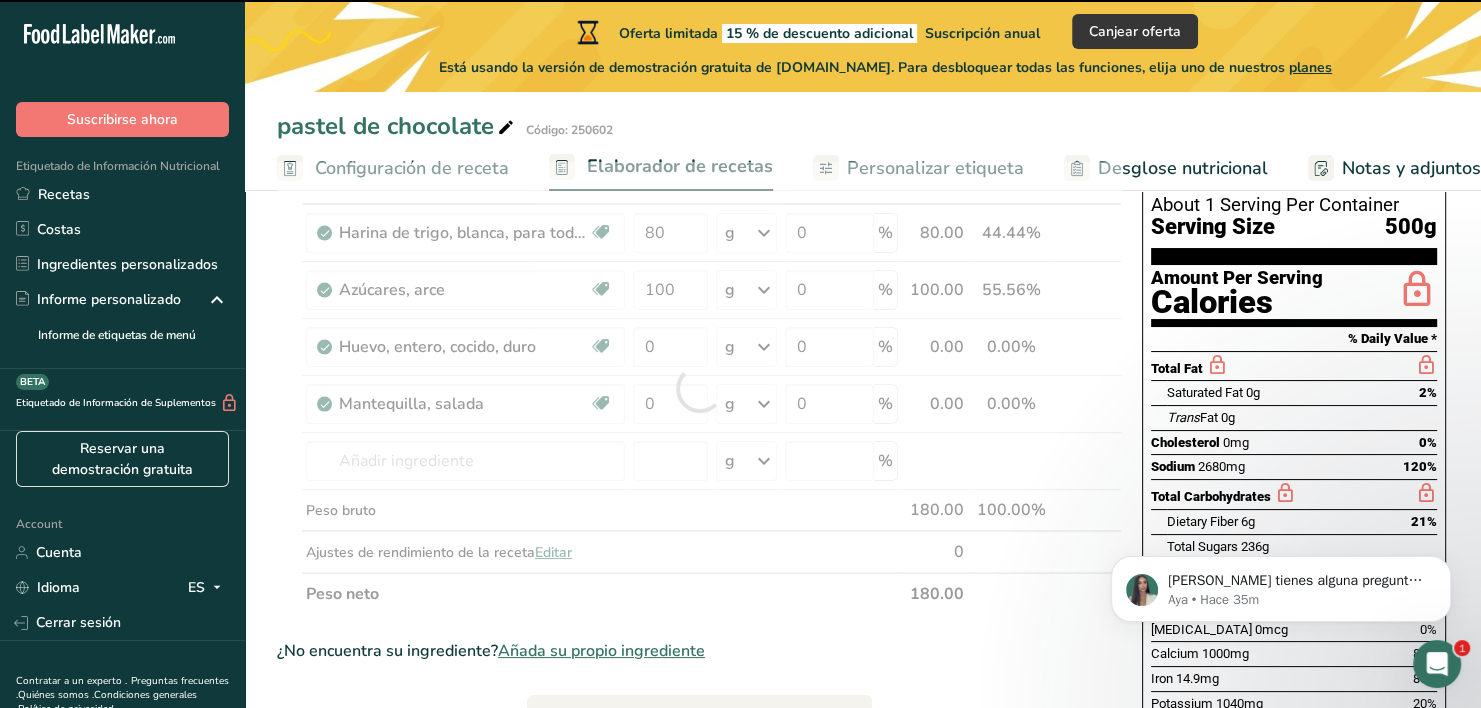 type on "0" 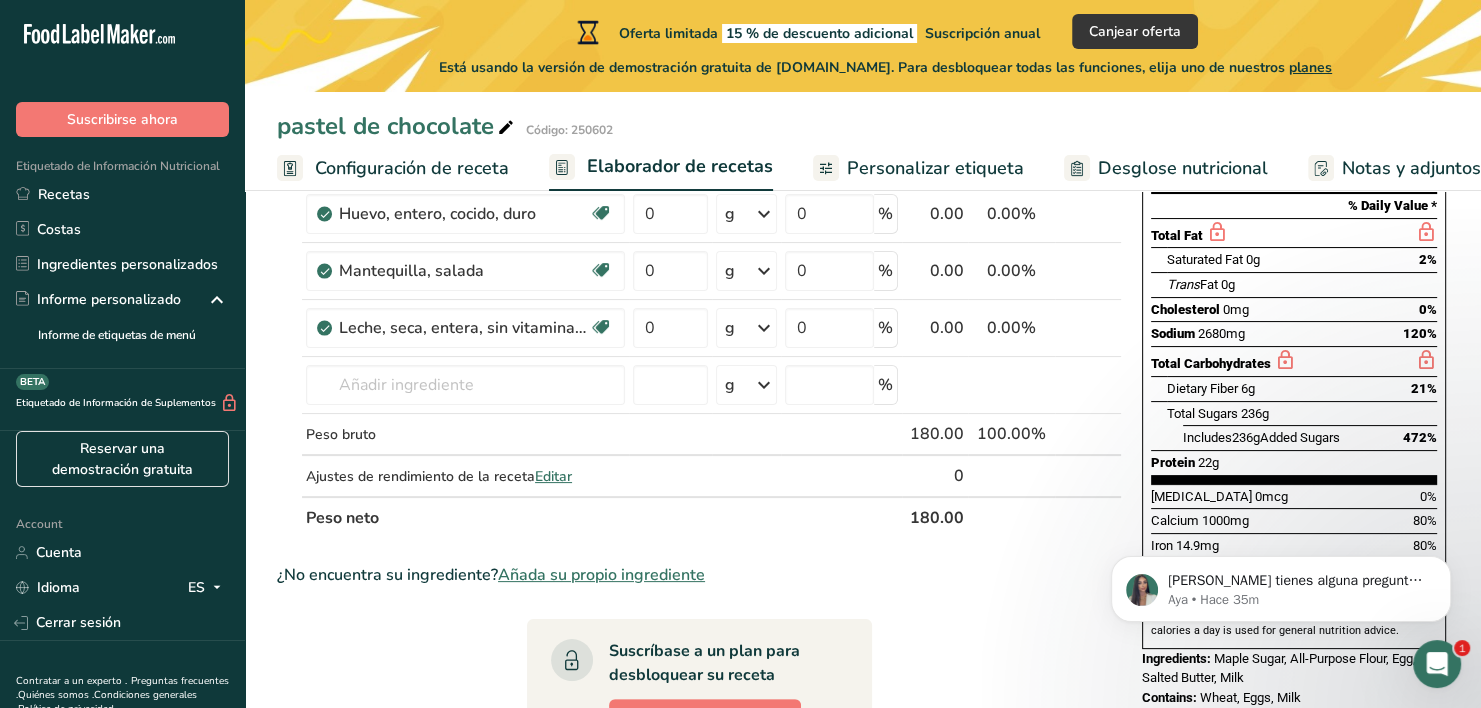 scroll, scrollTop: 190, scrollLeft: 0, axis: vertical 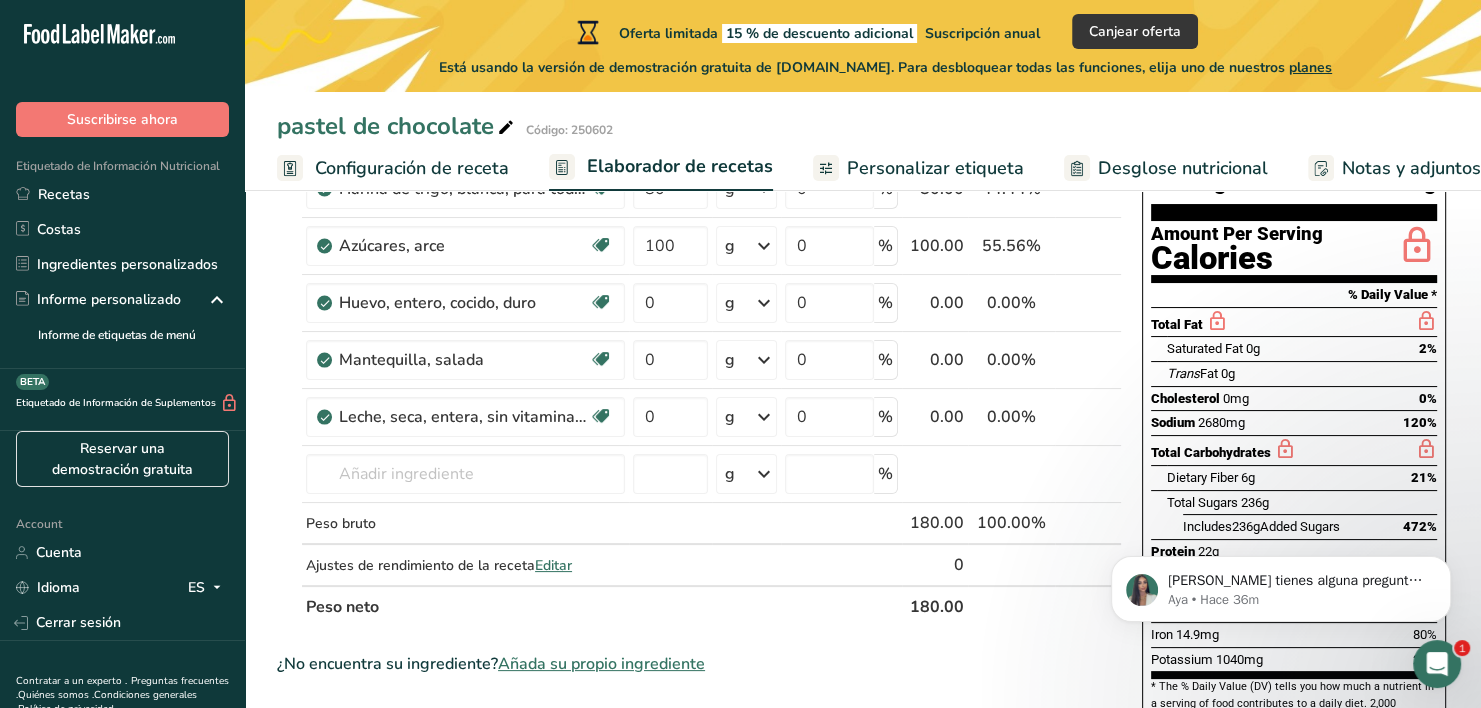 click on "pastel de chocolate
Código: 250602" at bounding box center (863, 126) 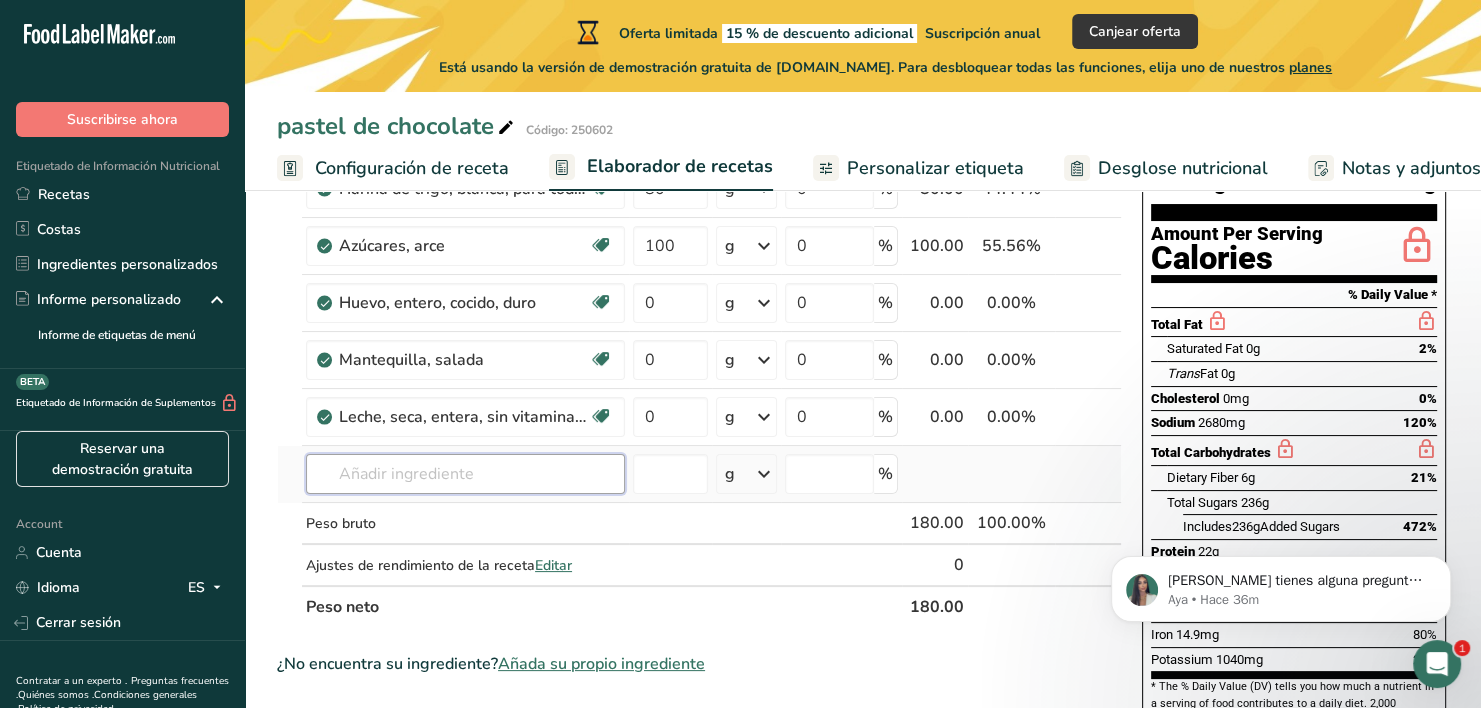 click at bounding box center [465, 474] 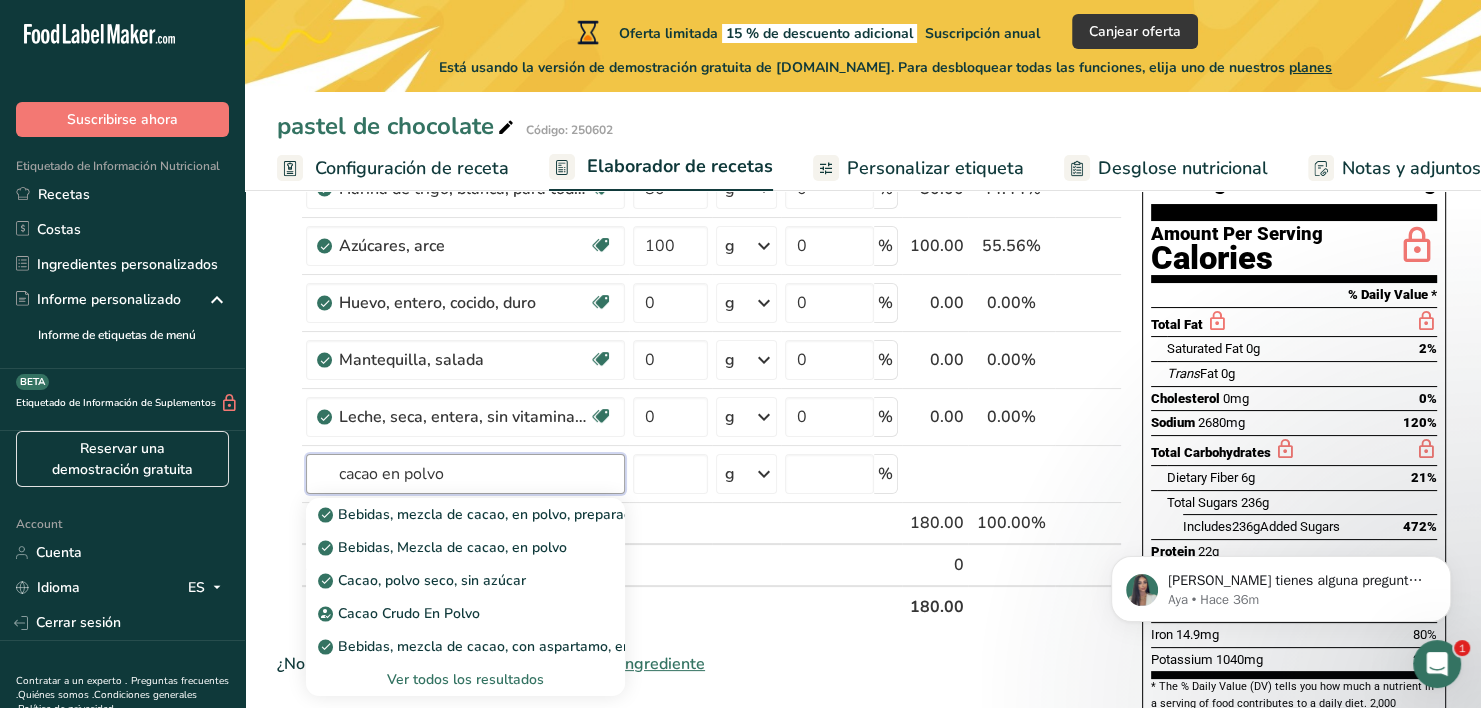 type on "cacao en polvo" 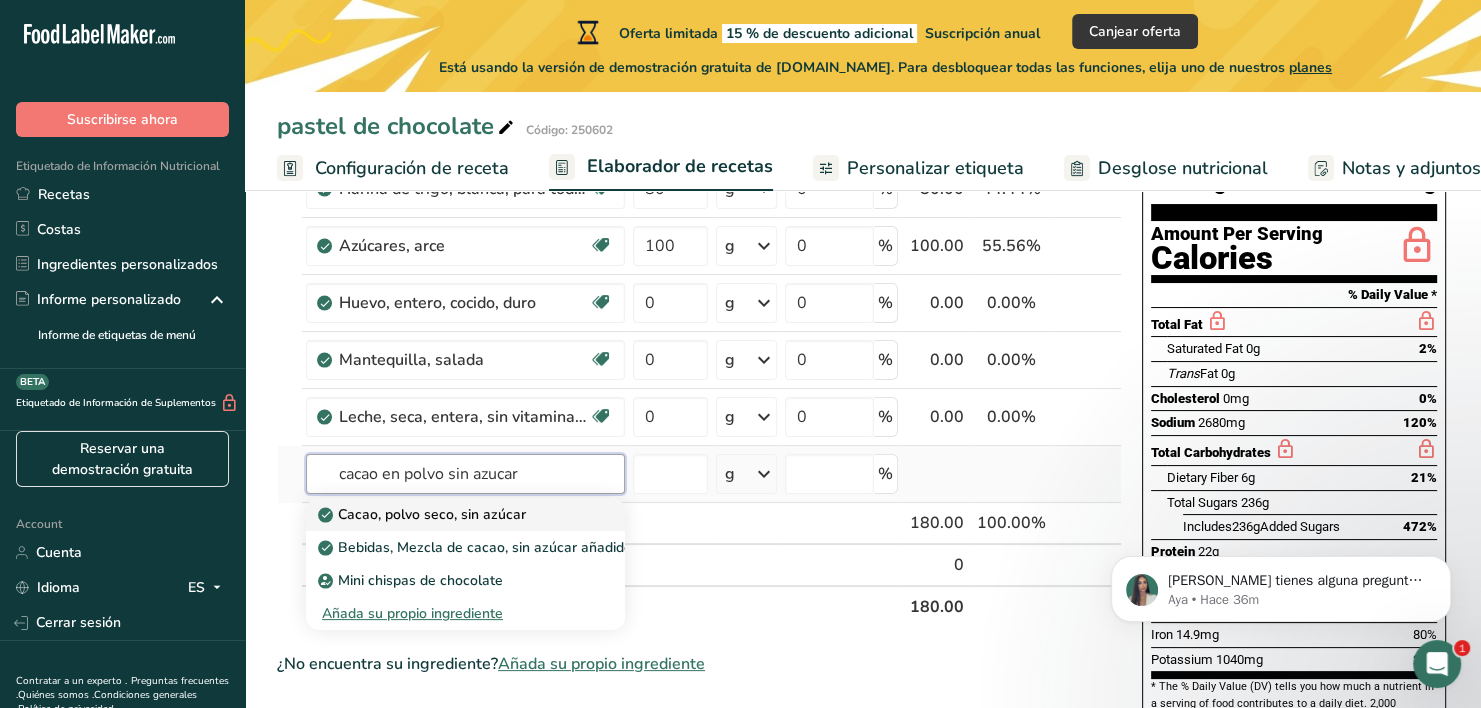 type on "cacao en polvo sin azucar" 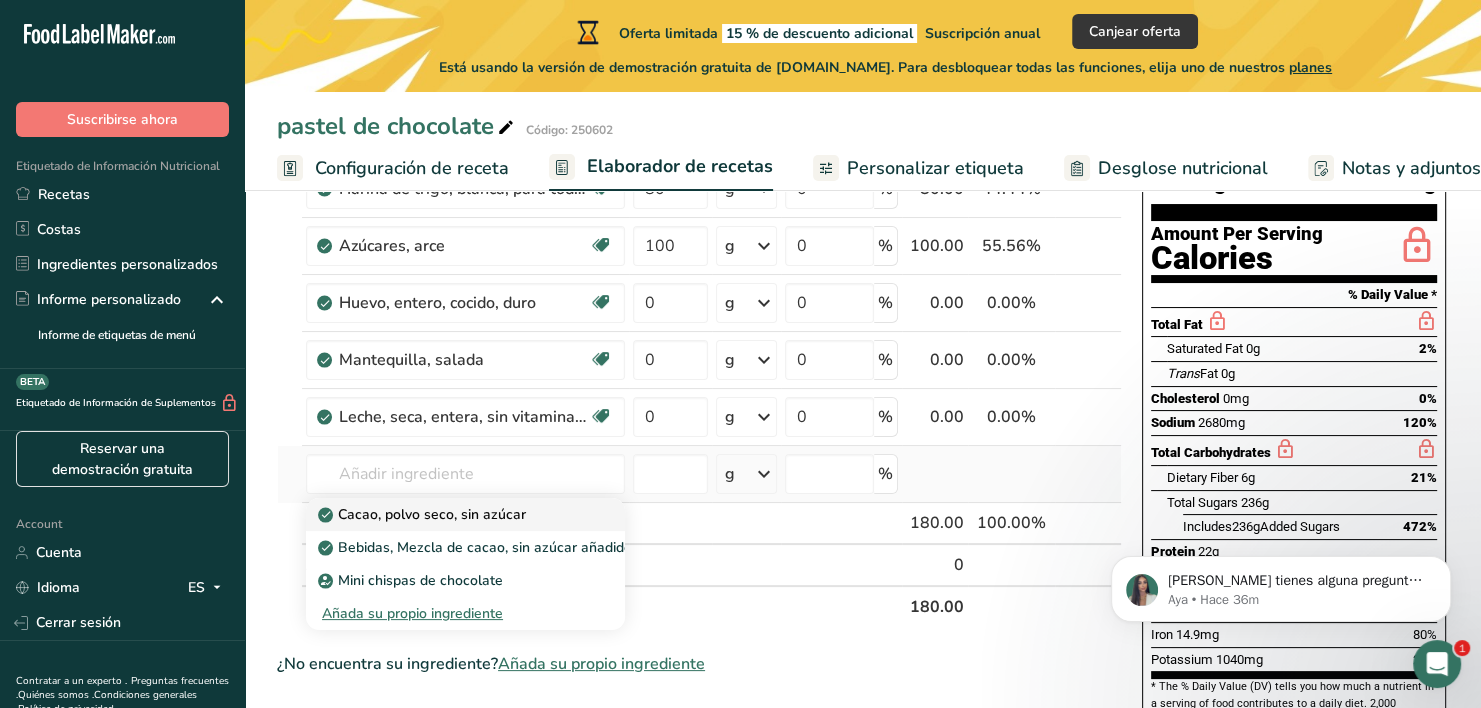 click on "Cacao, polvo seco, sin azúcar" at bounding box center (424, 514) 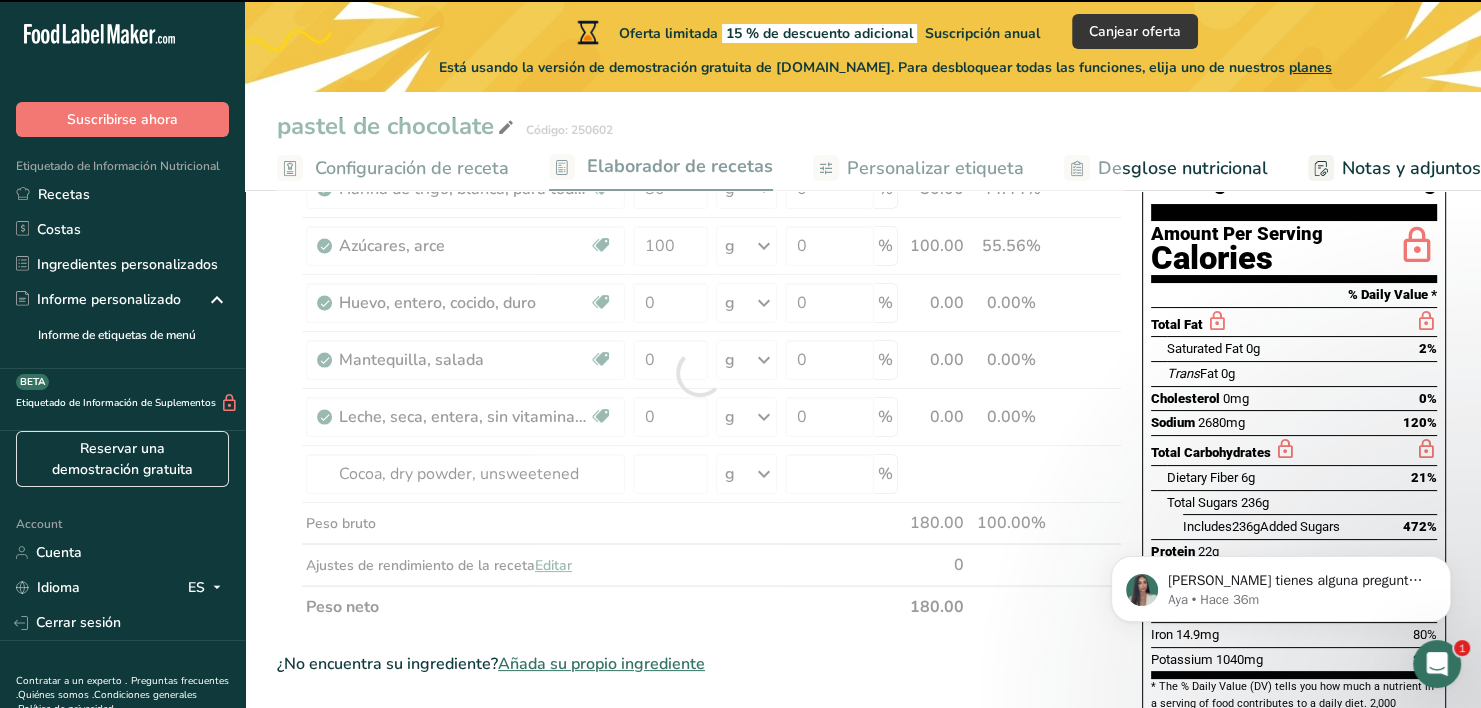 type on "0" 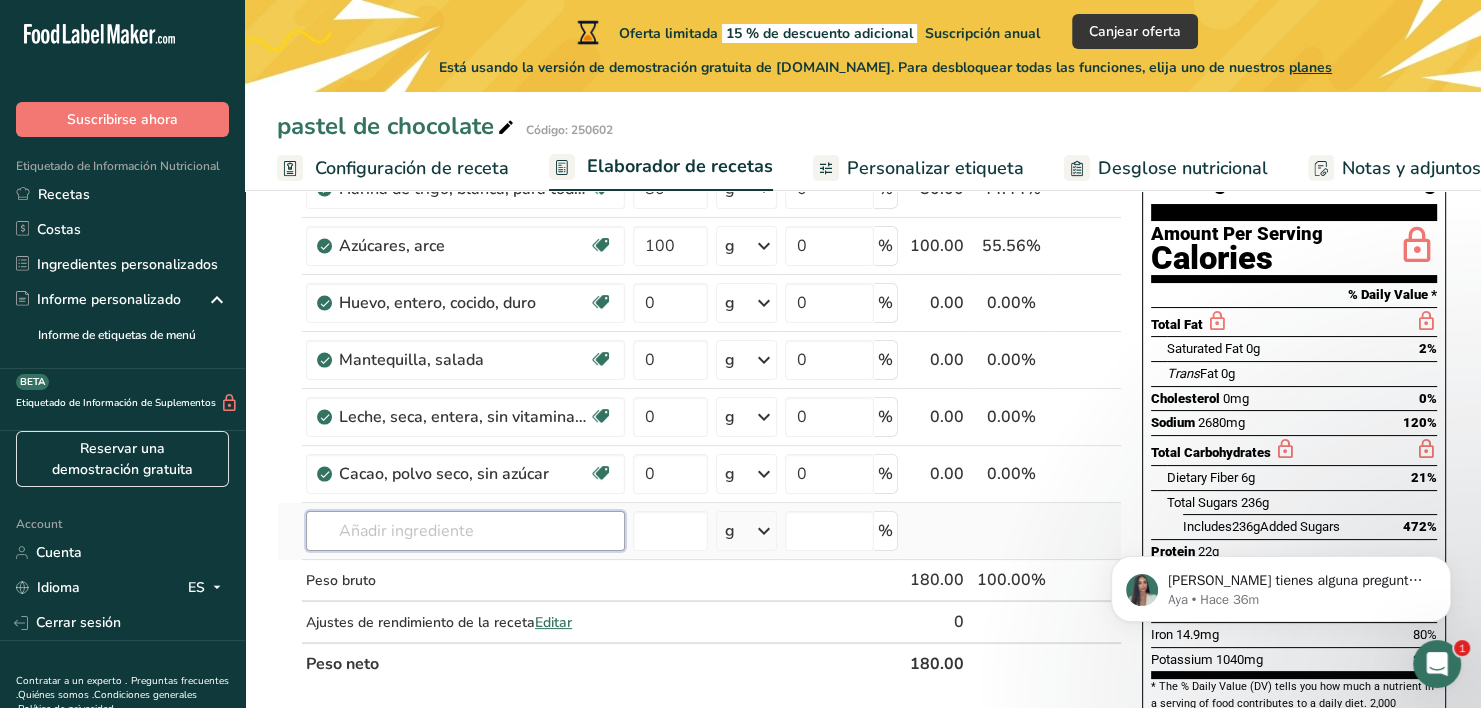 click at bounding box center (465, 531) 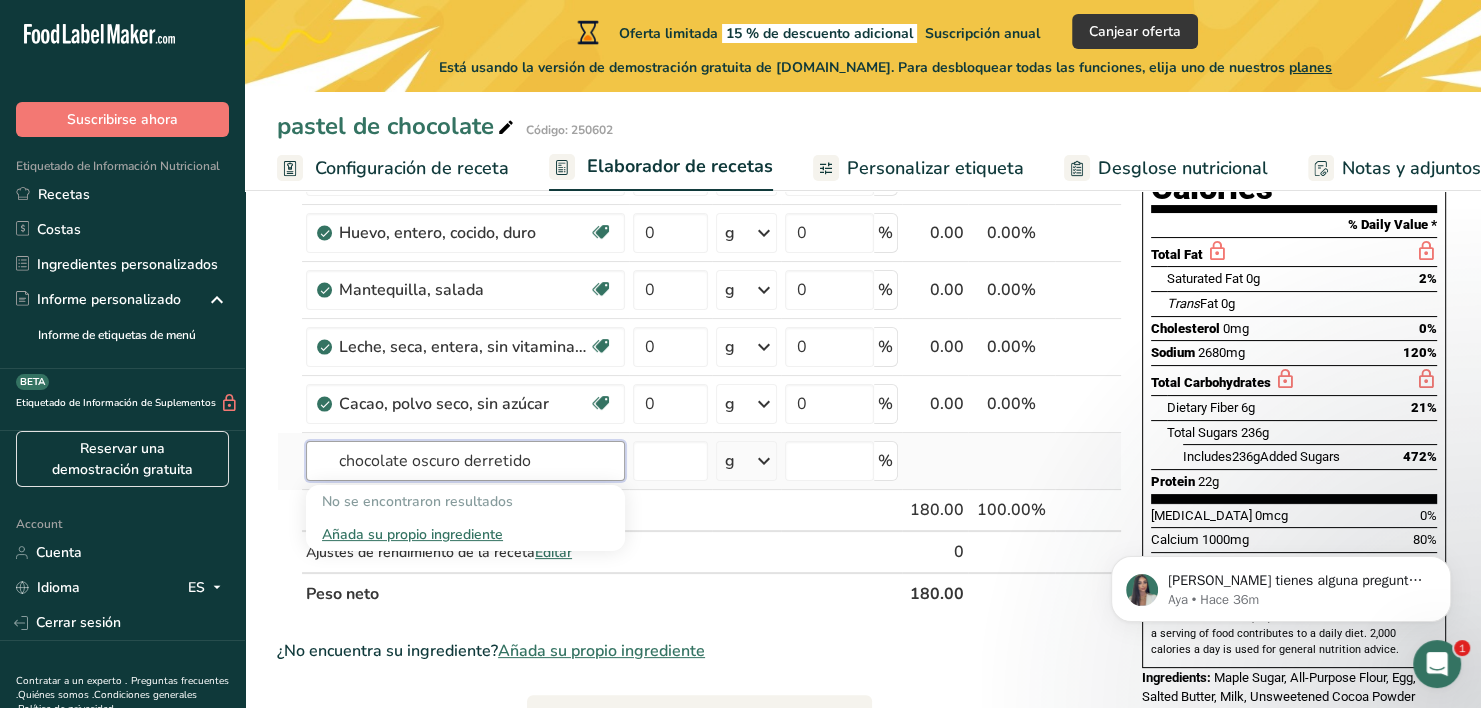 scroll, scrollTop: 262, scrollLeft: 0, axis: vertical 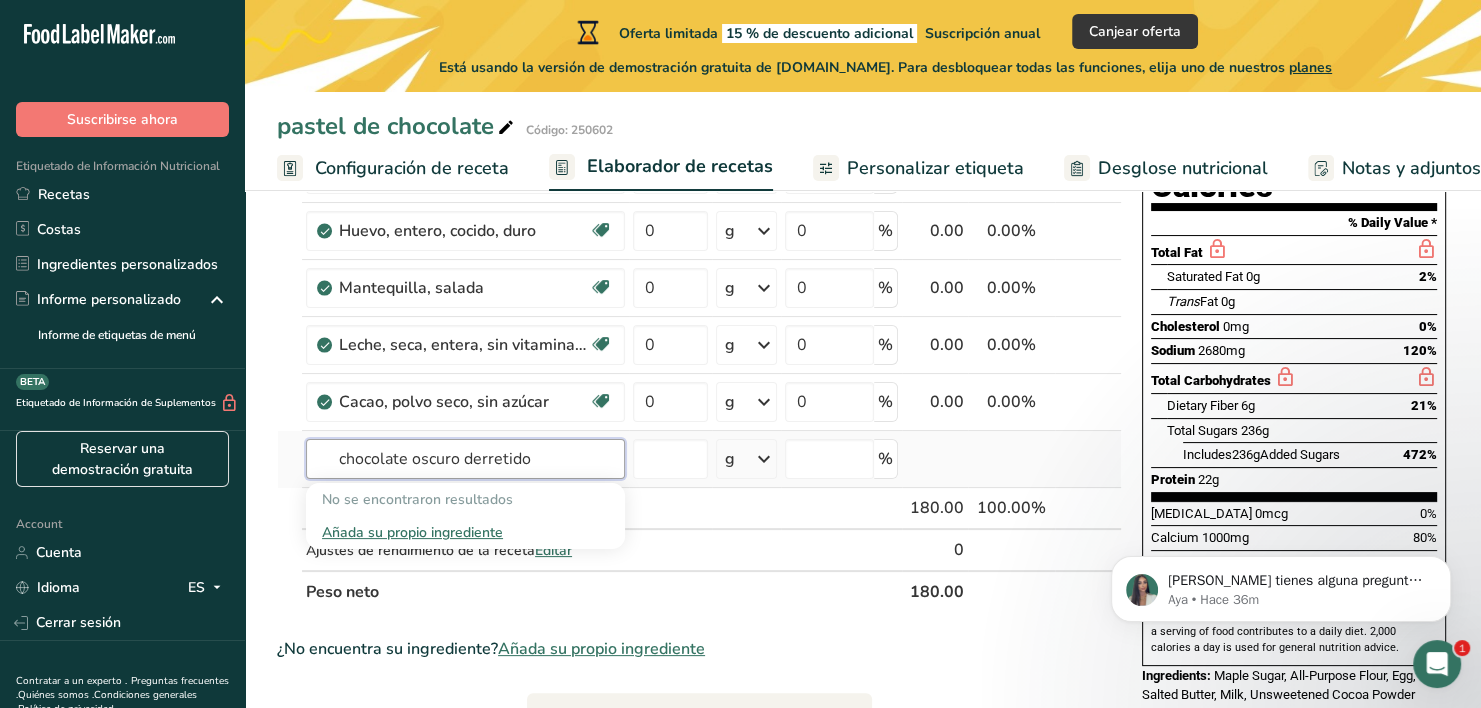 type on "chocolate oscuro derretido" 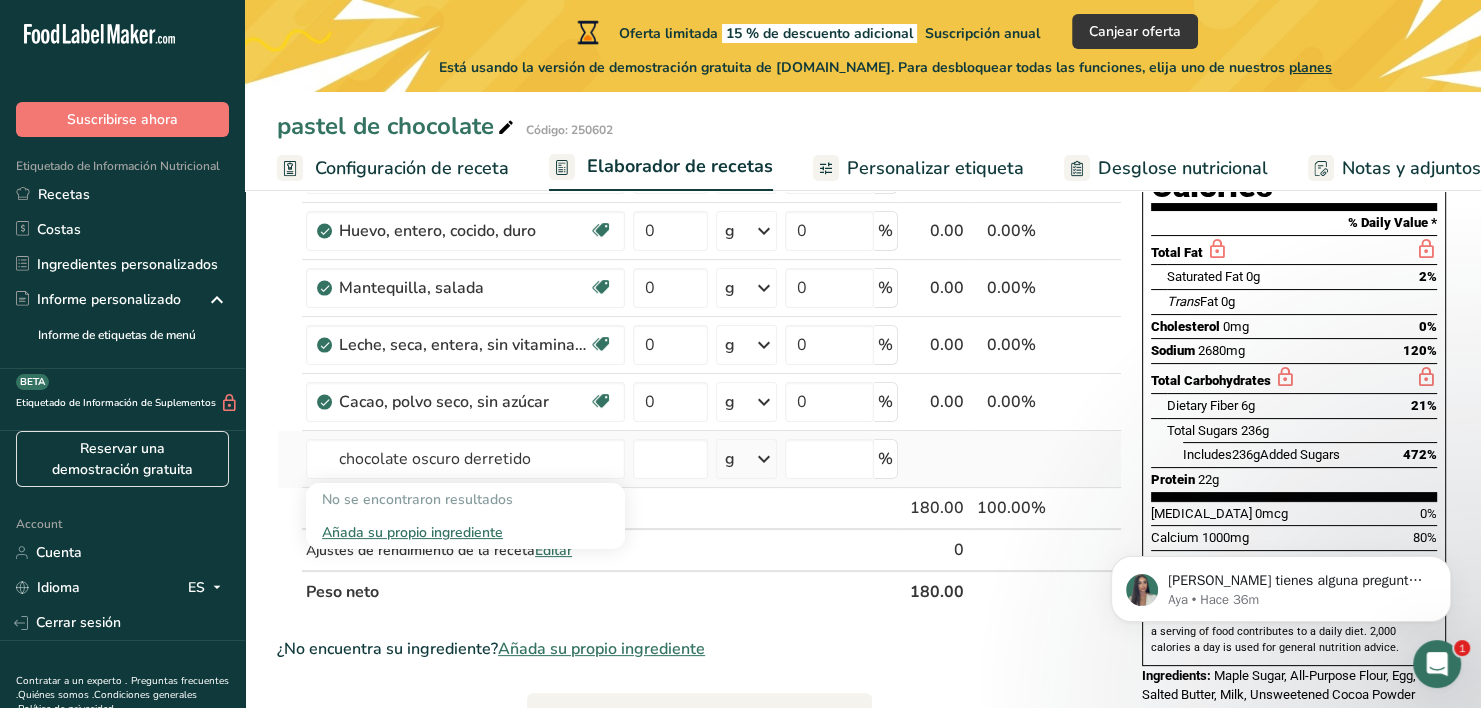 type 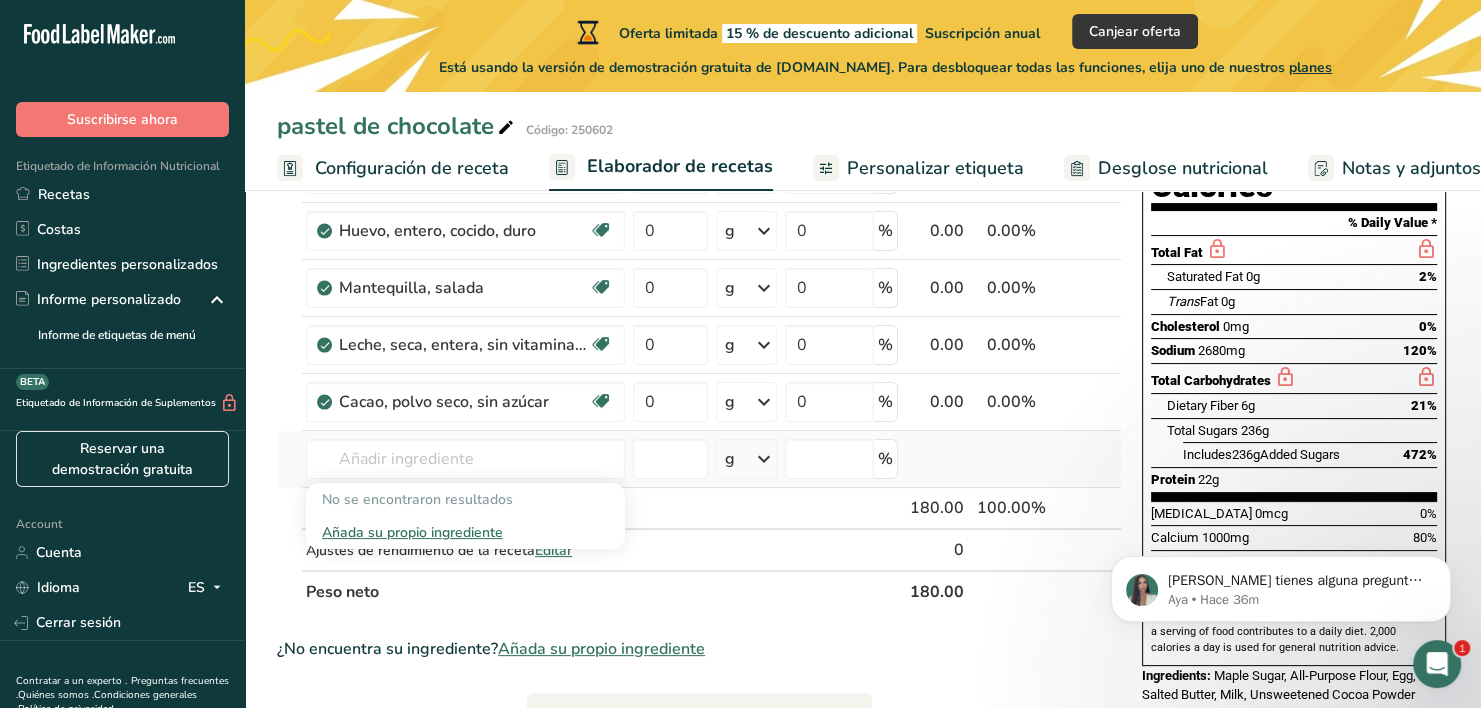 click on "Añada su propio ingrediente" at bounding box center (465, 532) 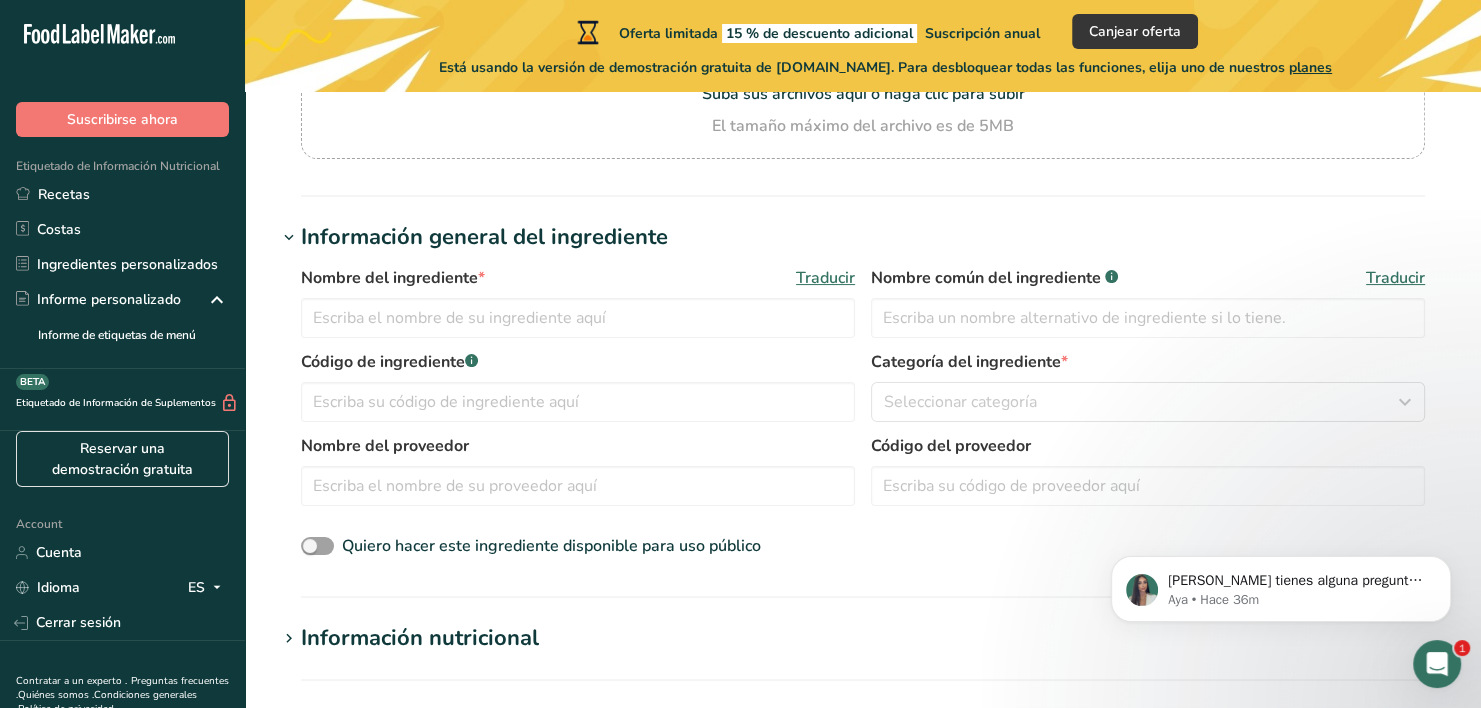 scroll, scrollTop: 0, scrollLeft: 0, axis: both 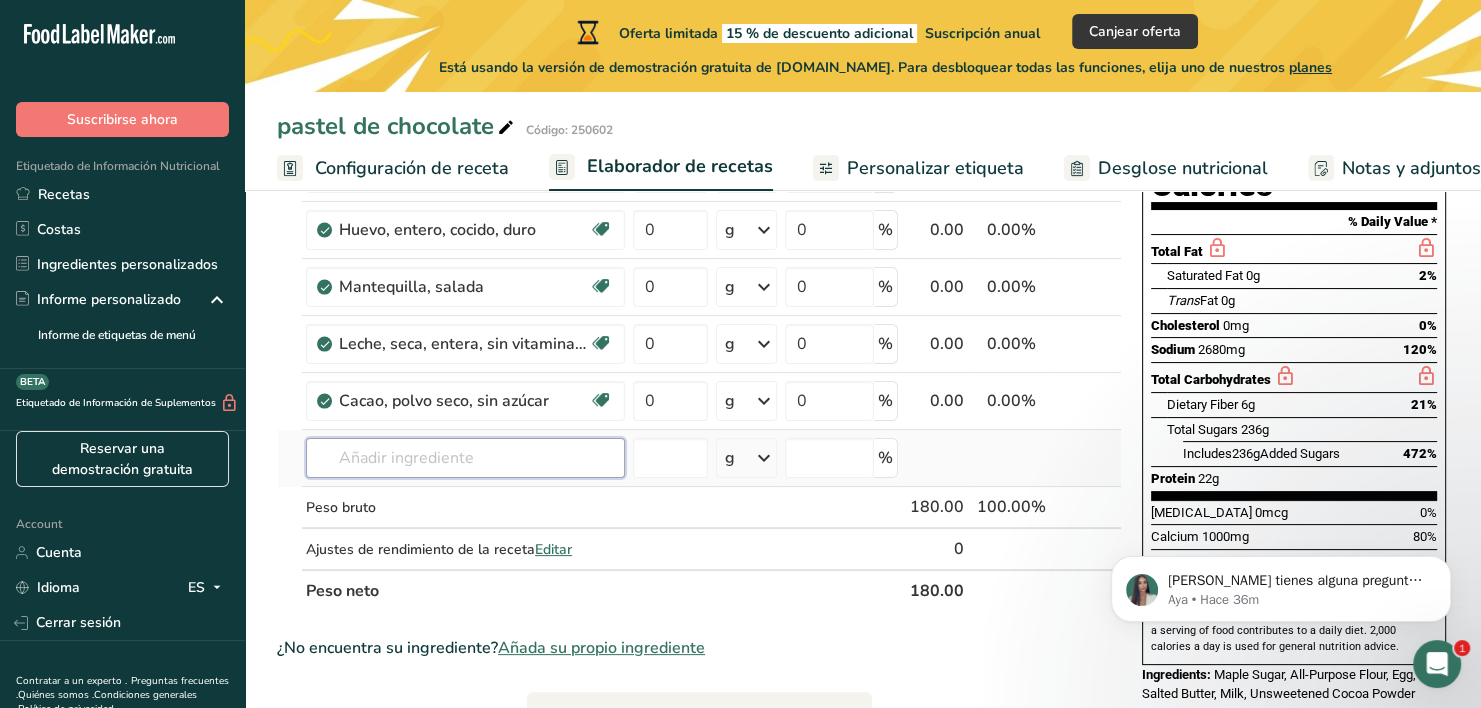 click at bounding box center (465, 458) 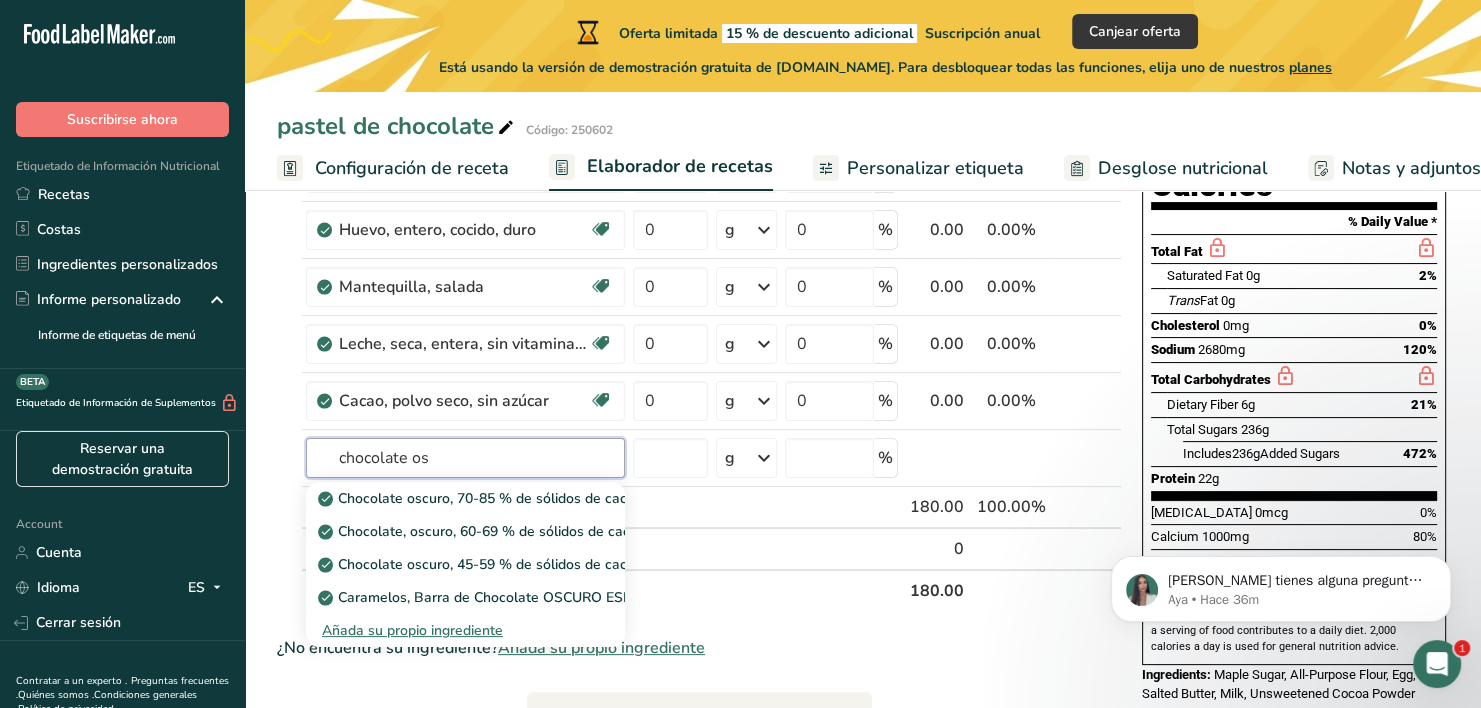 type on "chocolate os" 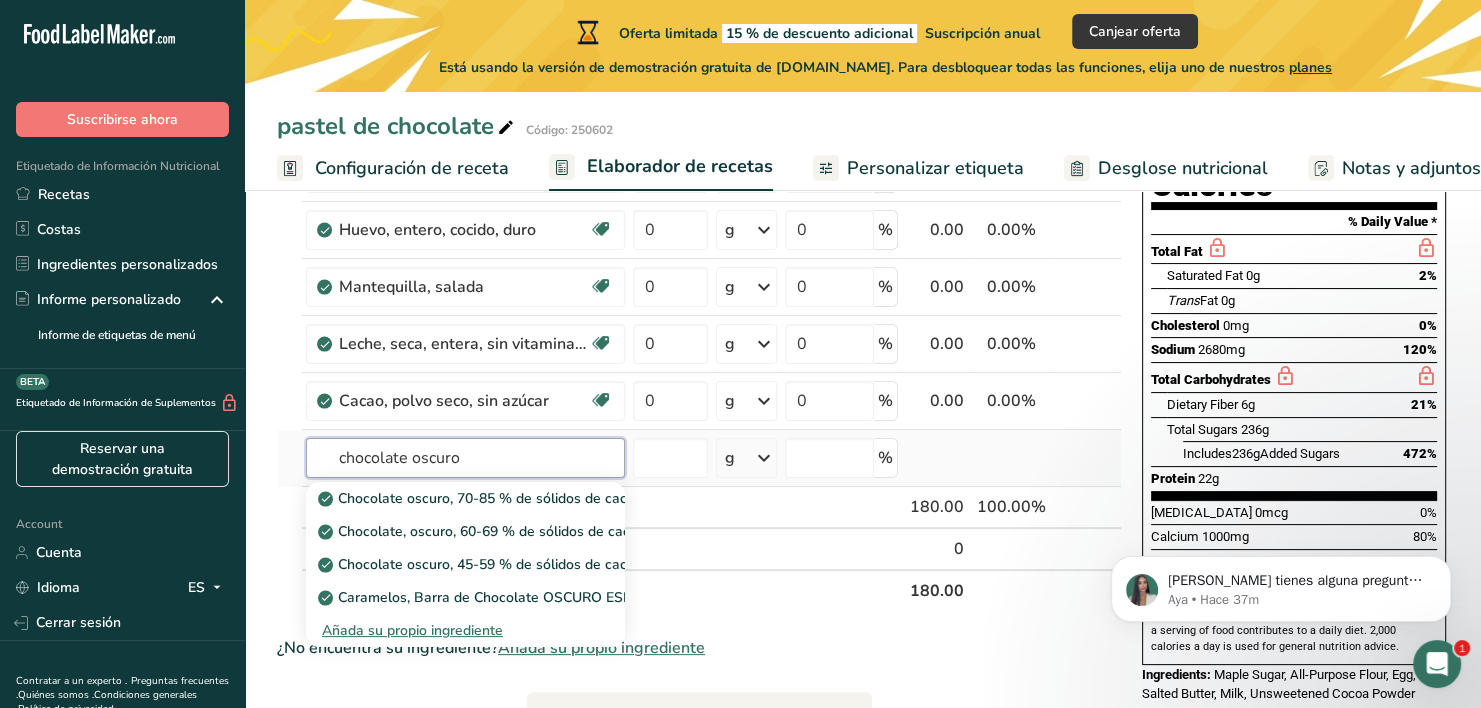 type on "chocolate oscuro" 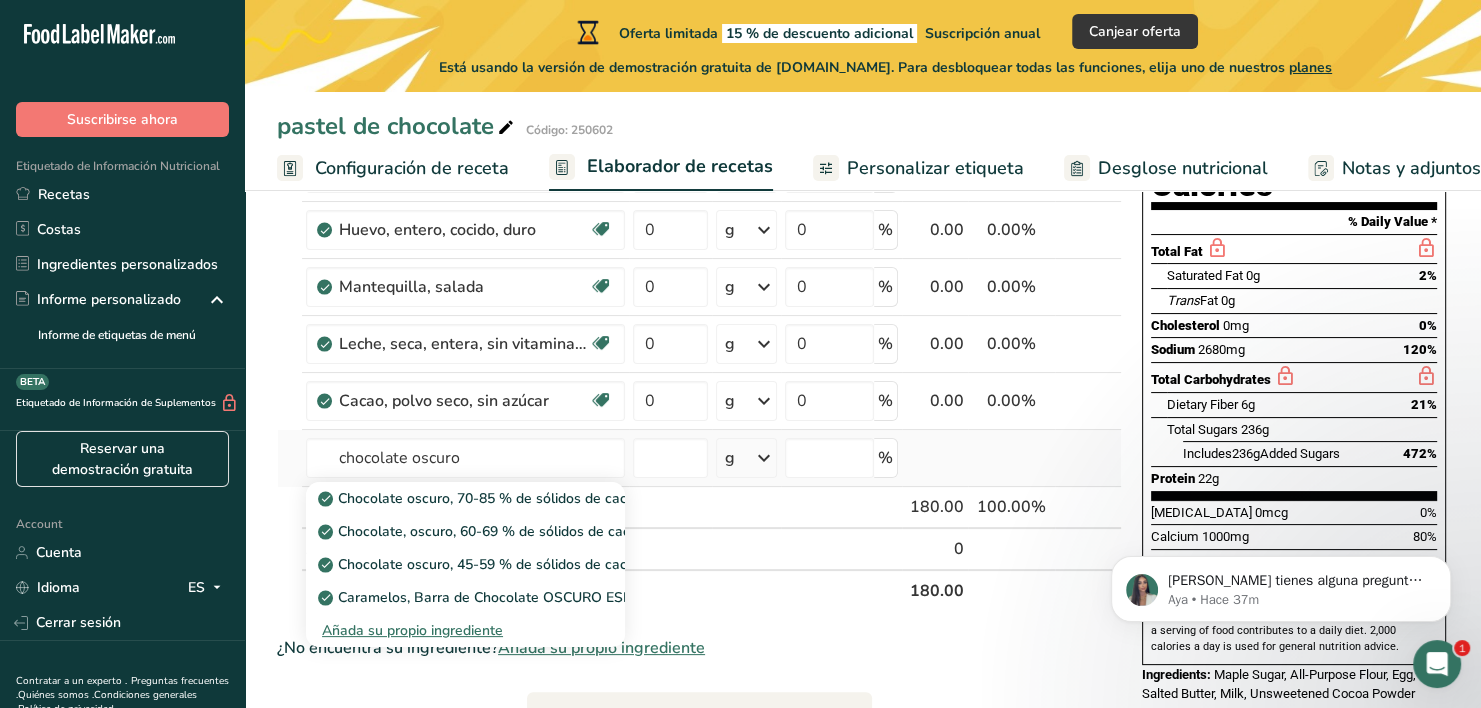 type 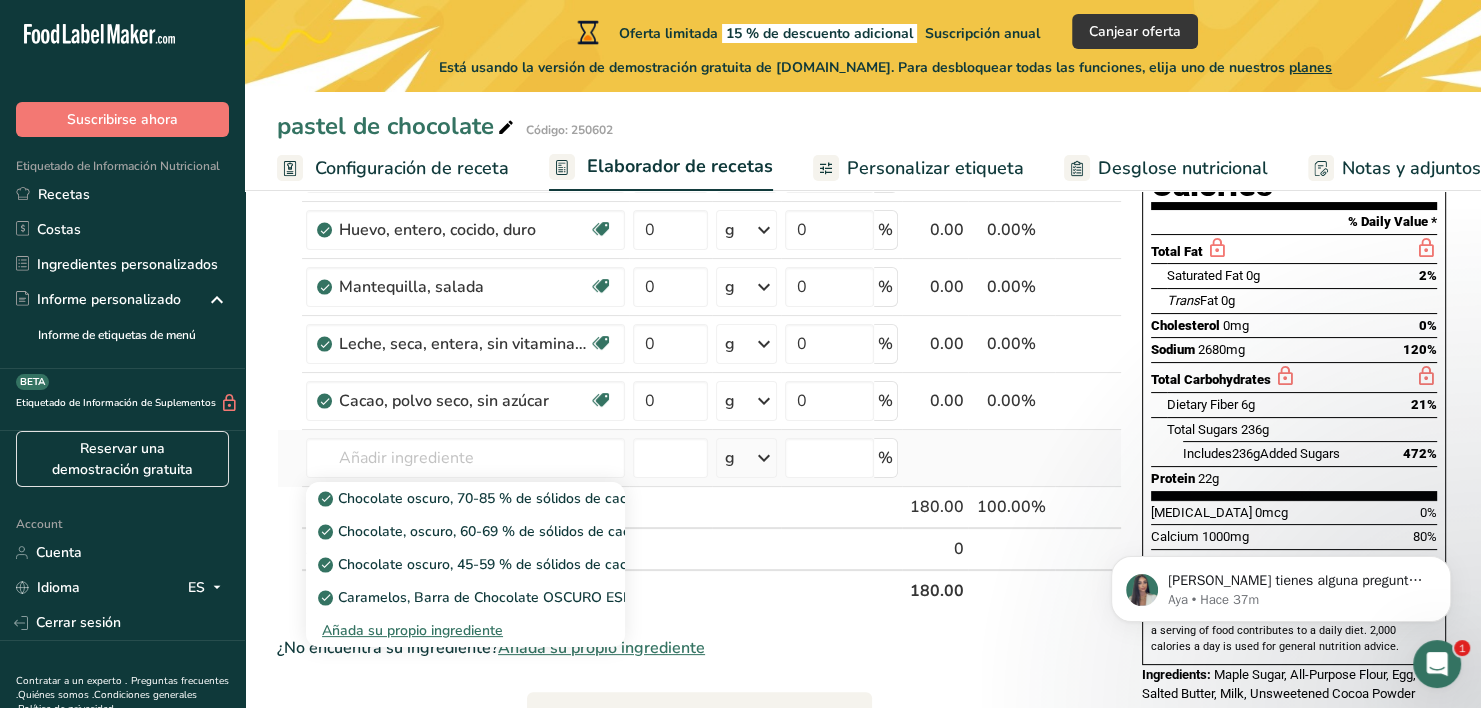 click on "Añada su propio ingrediente" at bounding box center (465, 630) 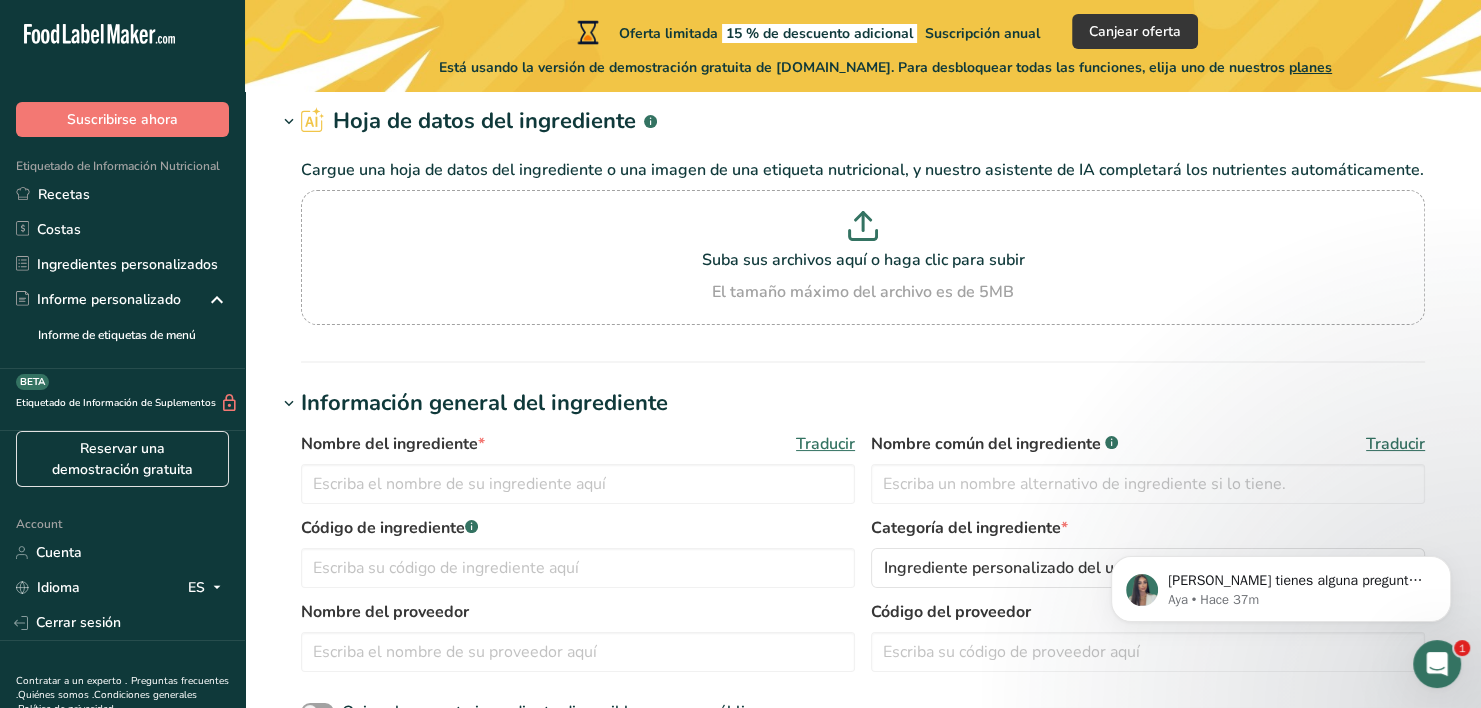 scroll, scrollTop: 0, scrollLeft: 0, axis: both 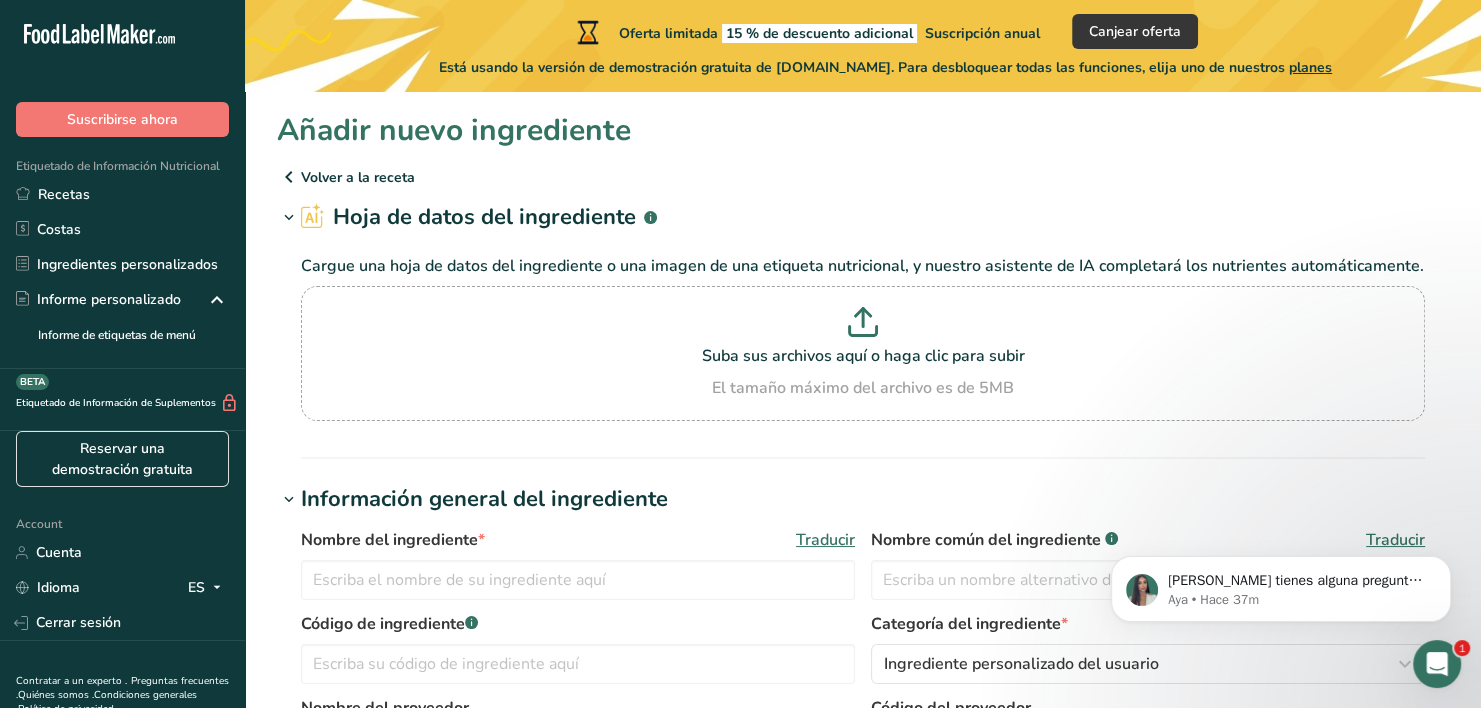 click at bounding box center [289, 177] 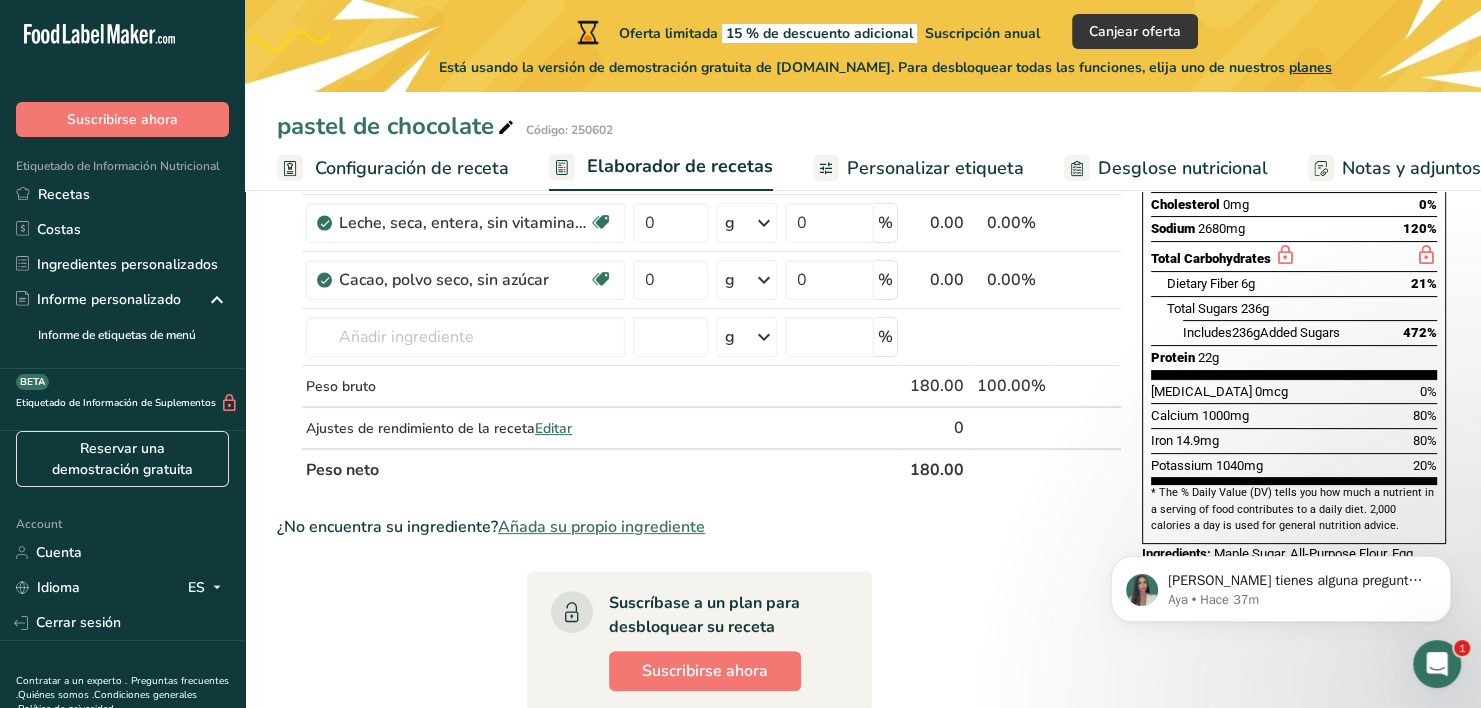 scroll, scrollTop: 388, scrollLeft: 0, axis: vertical 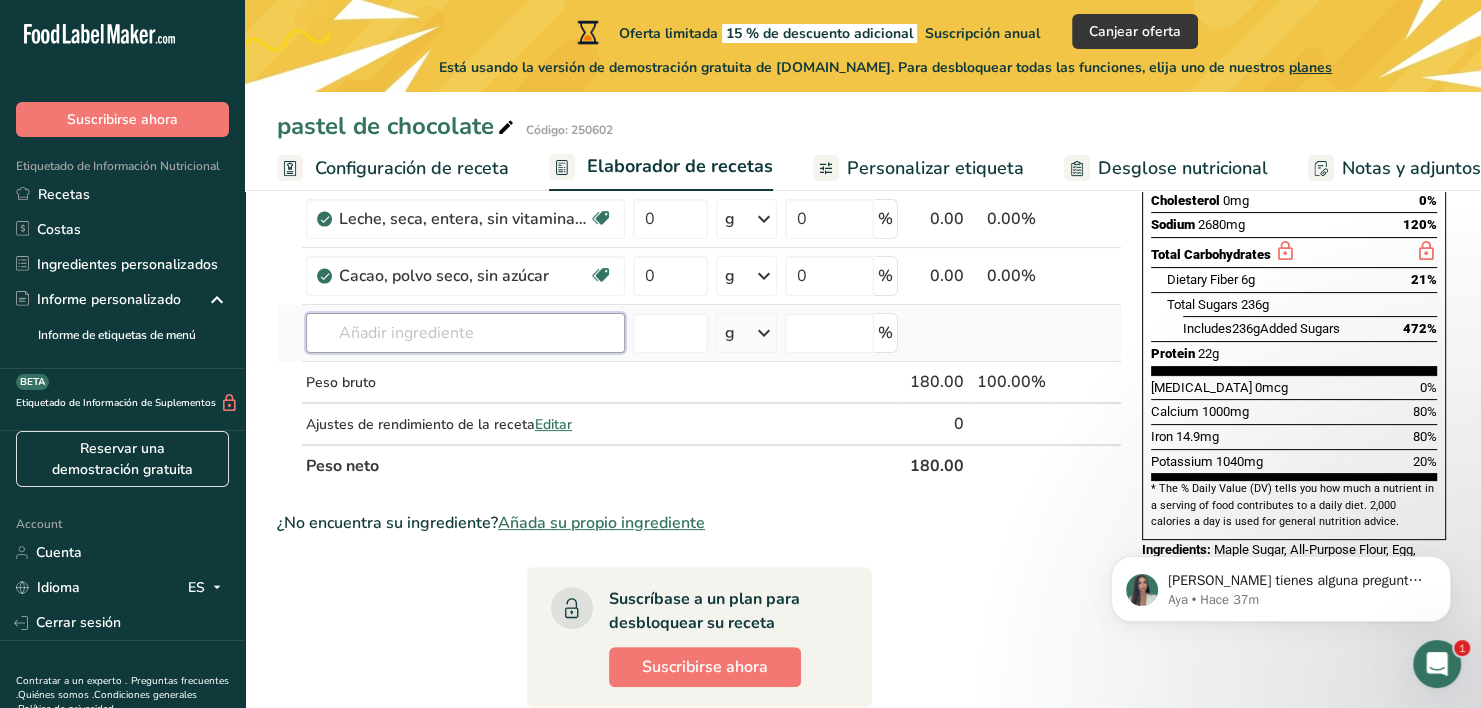 click at bounding box center [465, 333] 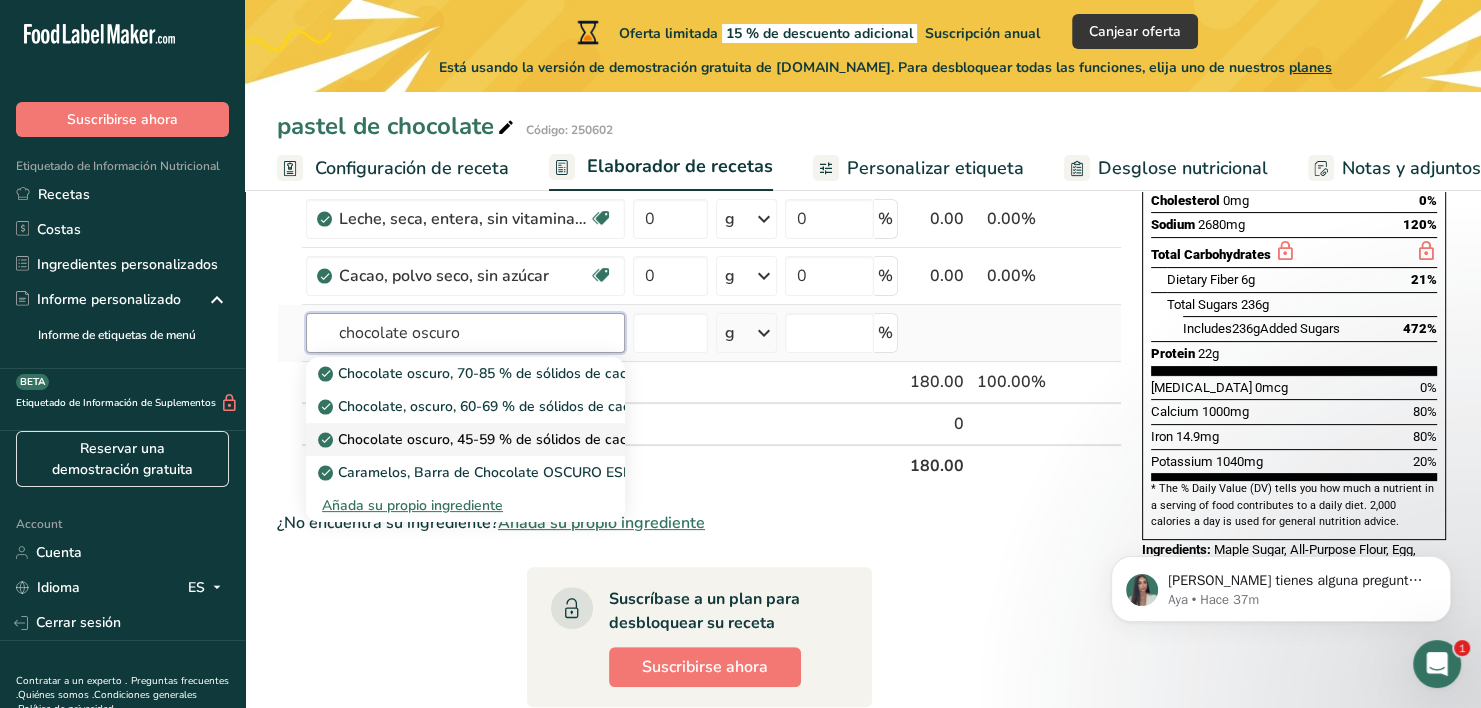 type on "chocolate oscuro" 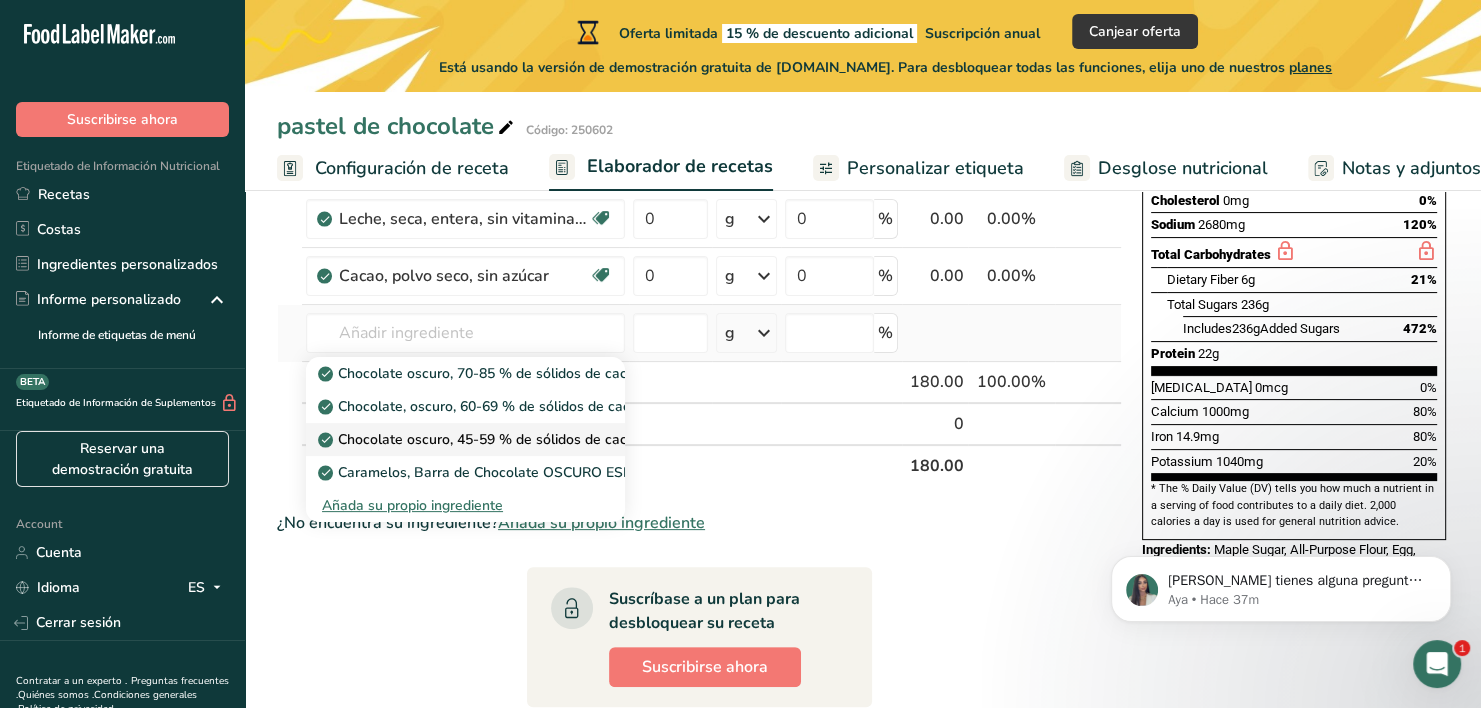 click on "Chocolate oscuro, 45-59 % de sólidos de cacao" at bounding box center [482, 439] 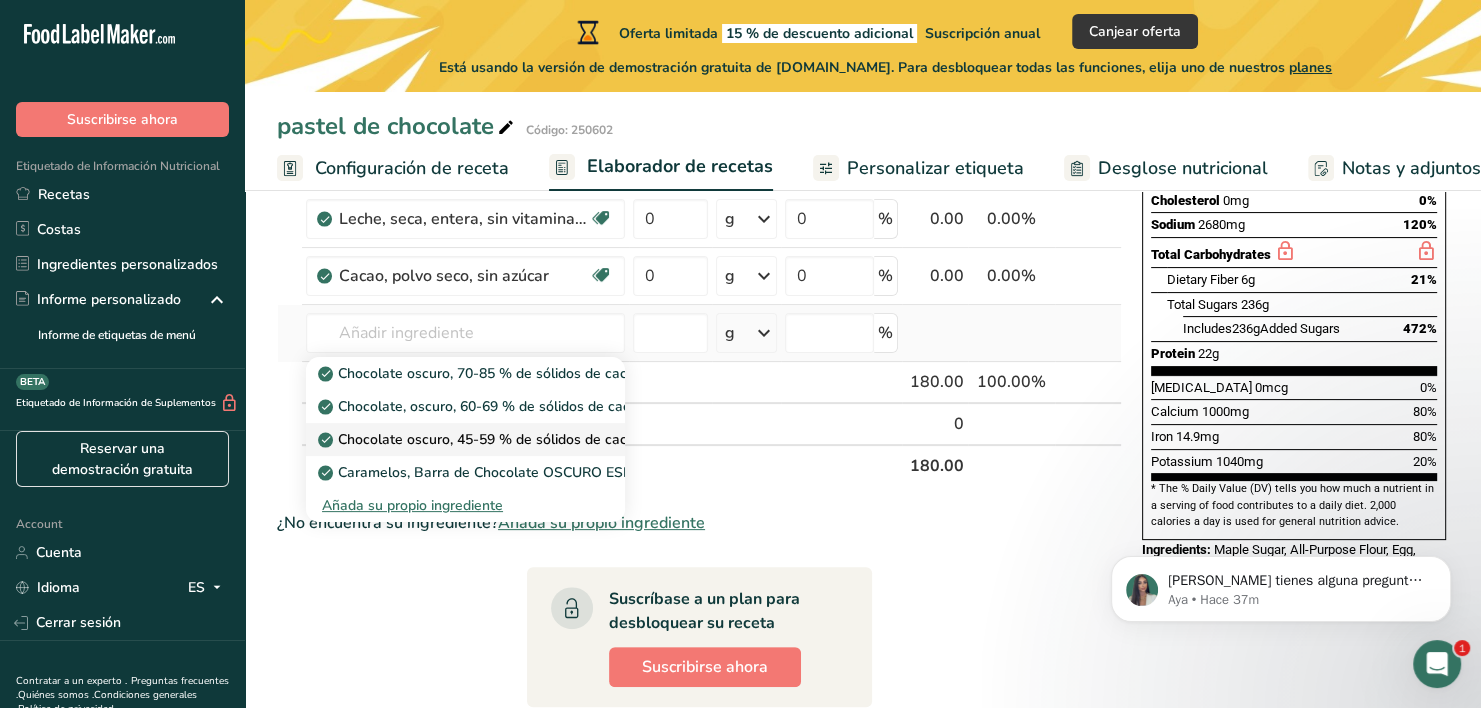 type on "Chocolate, dark, 45- 59% cacao solids" 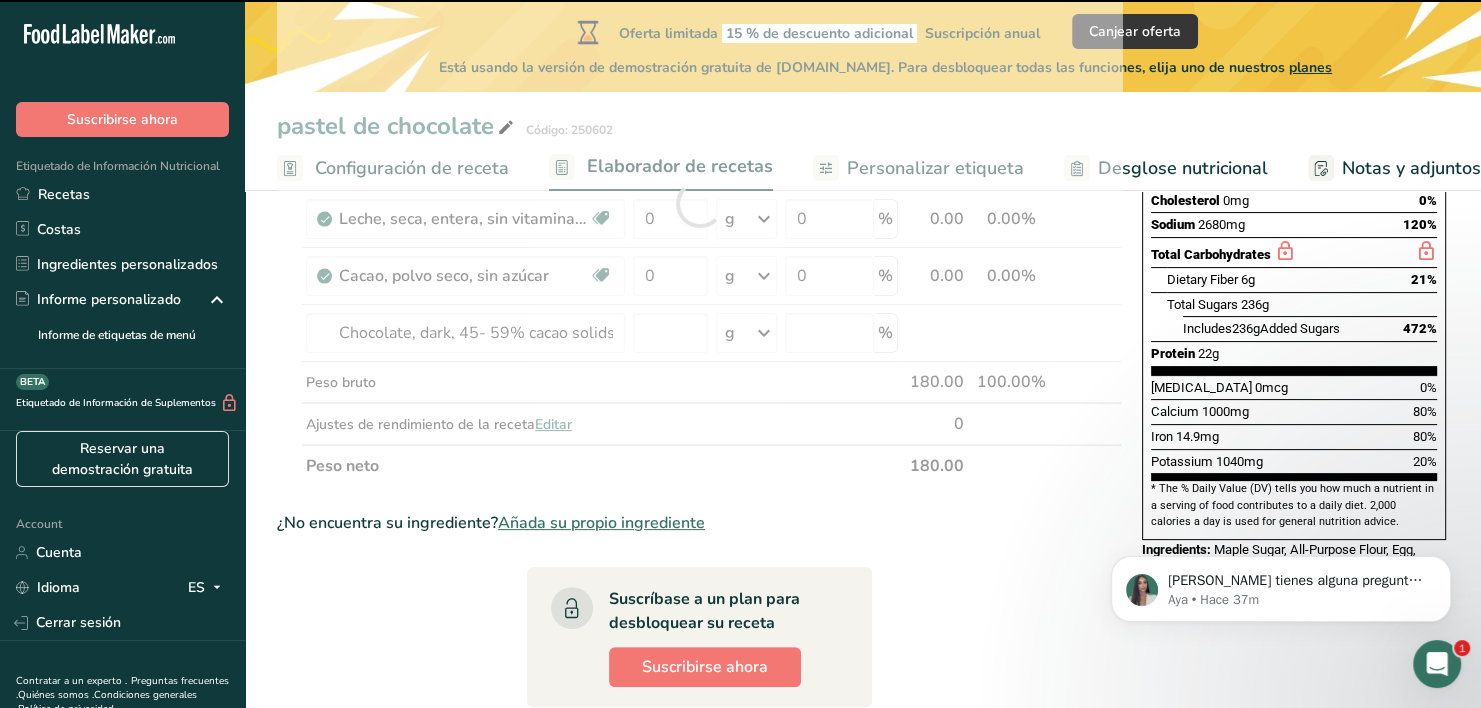 type on "0" 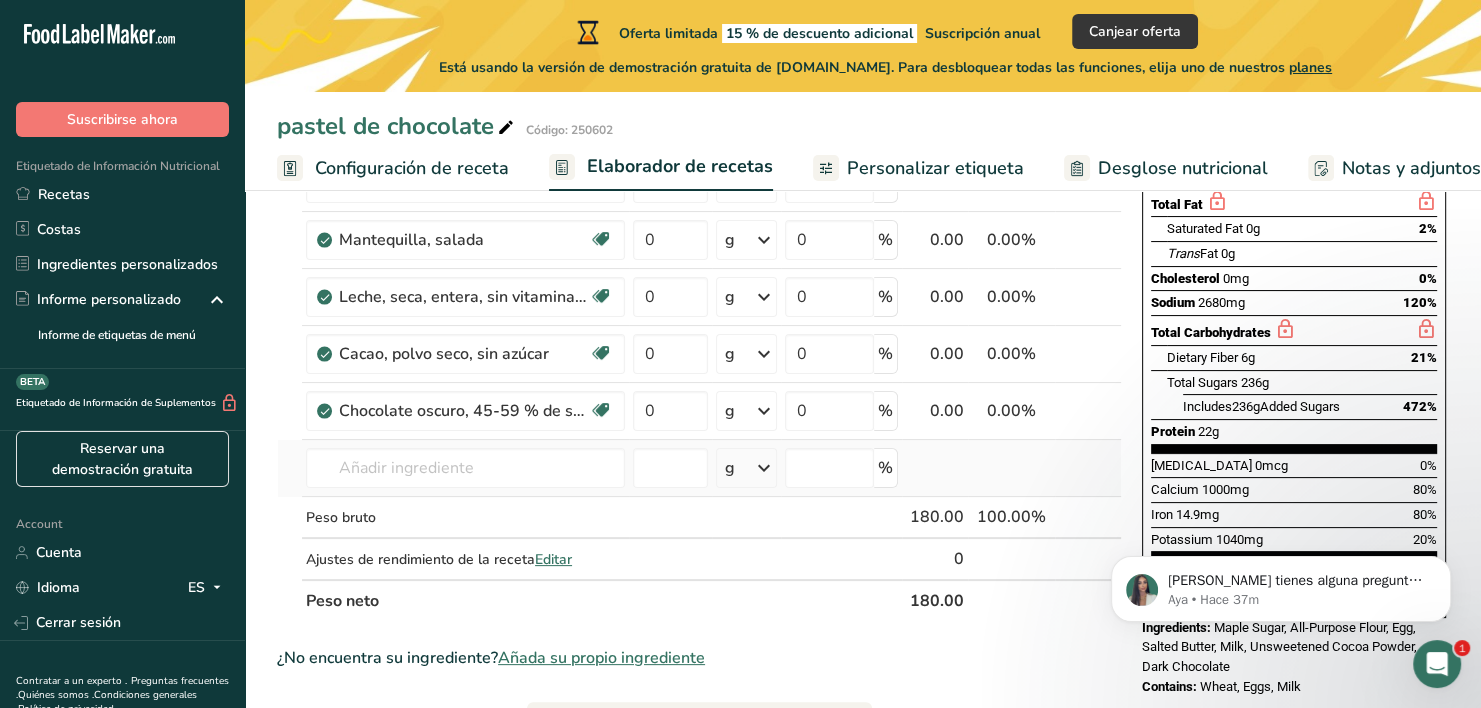 scroll, scrollTop: 308, scrollLeft: 0, axis: vertical 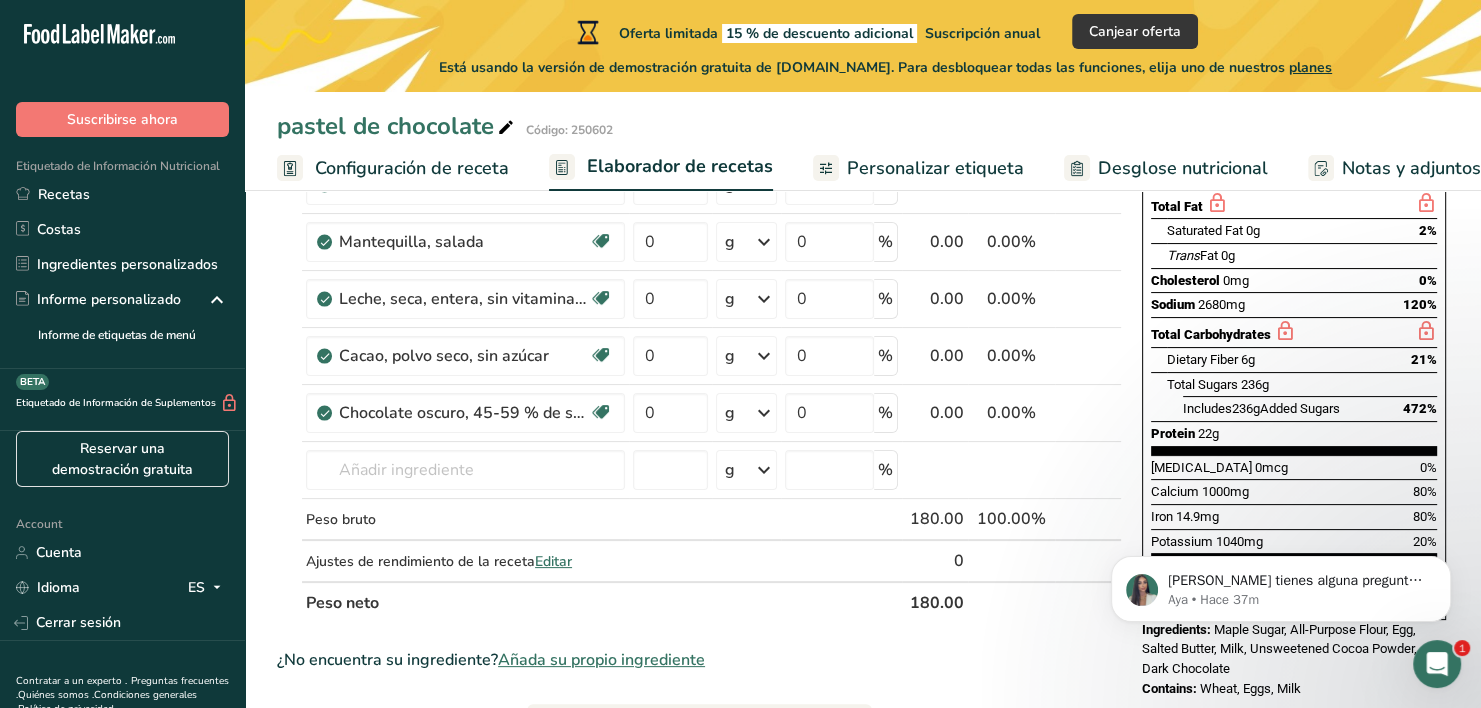 click on "pastel de chocolate
Código: 250602" at bounding box center (863, 126) 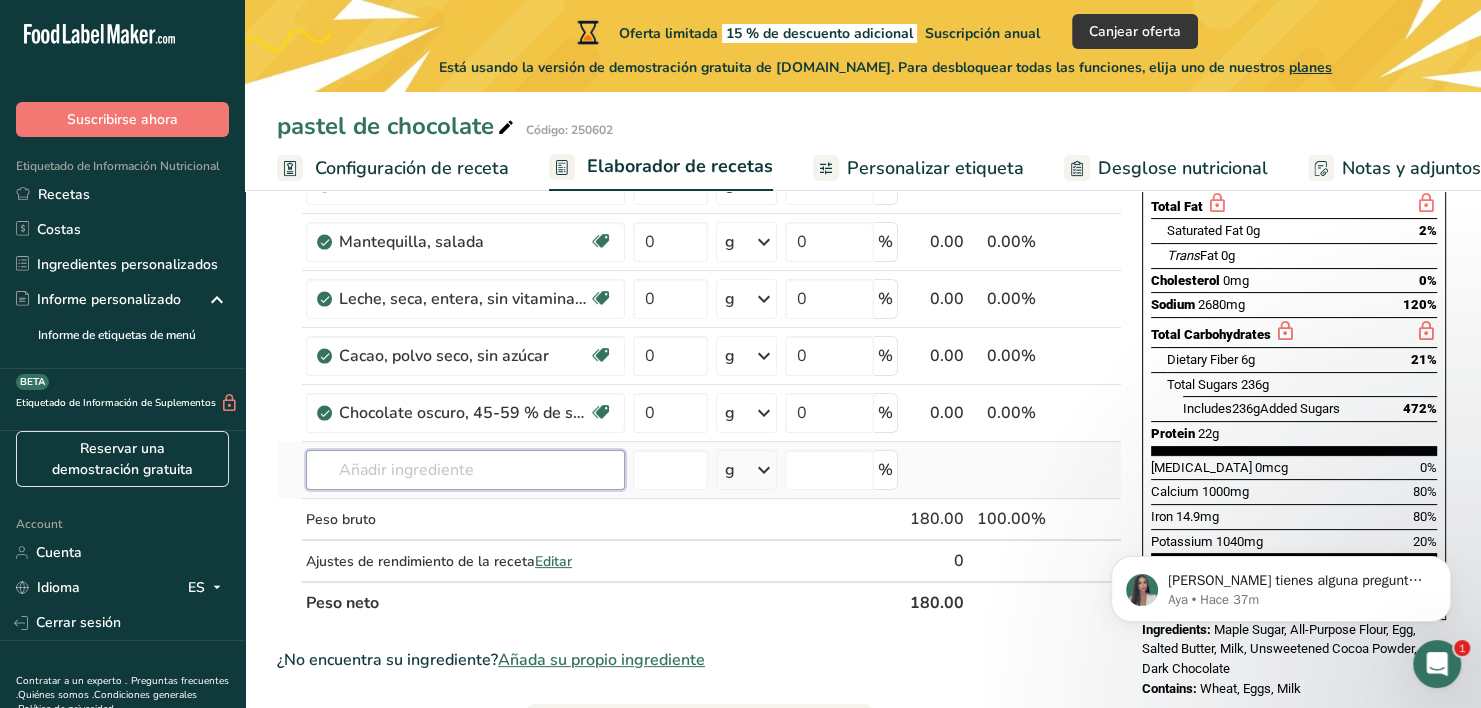 click at bounding box center (465, 470) 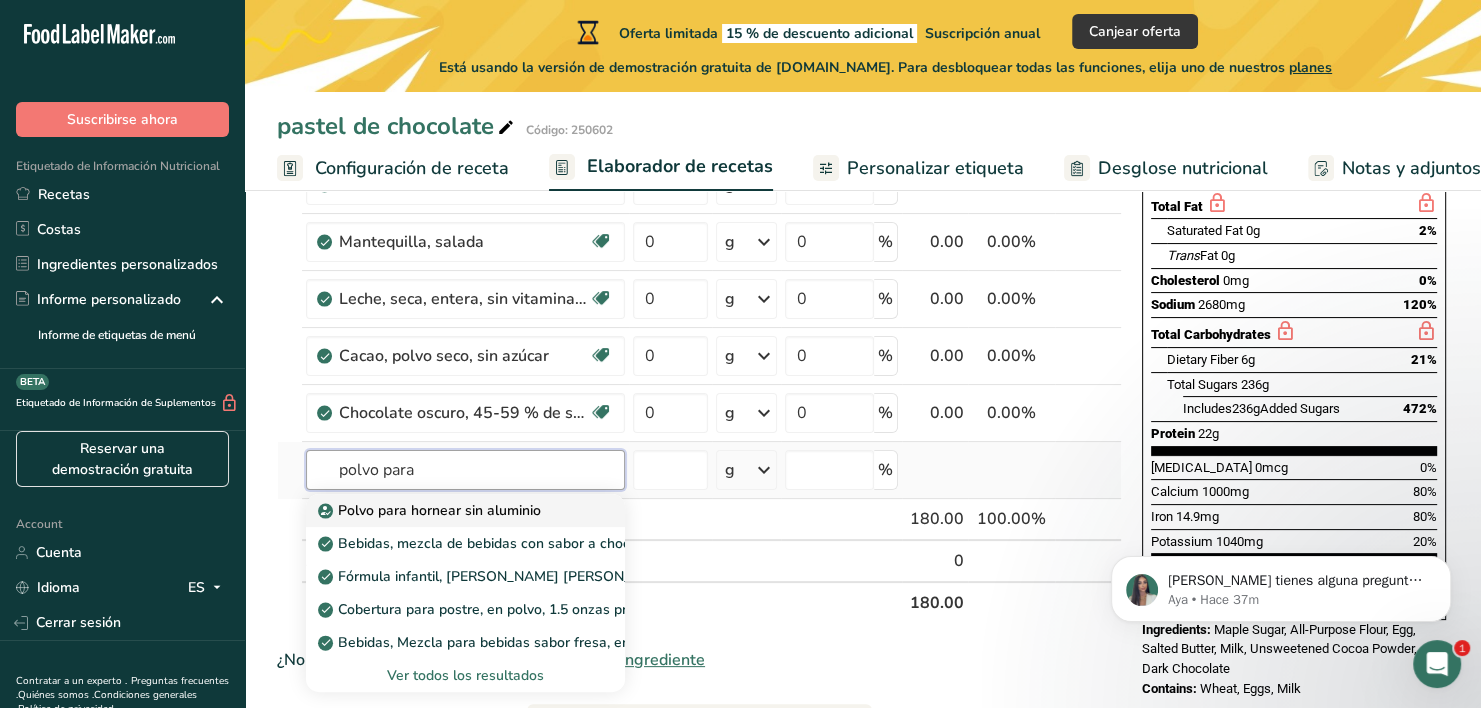 type on "polvo para" 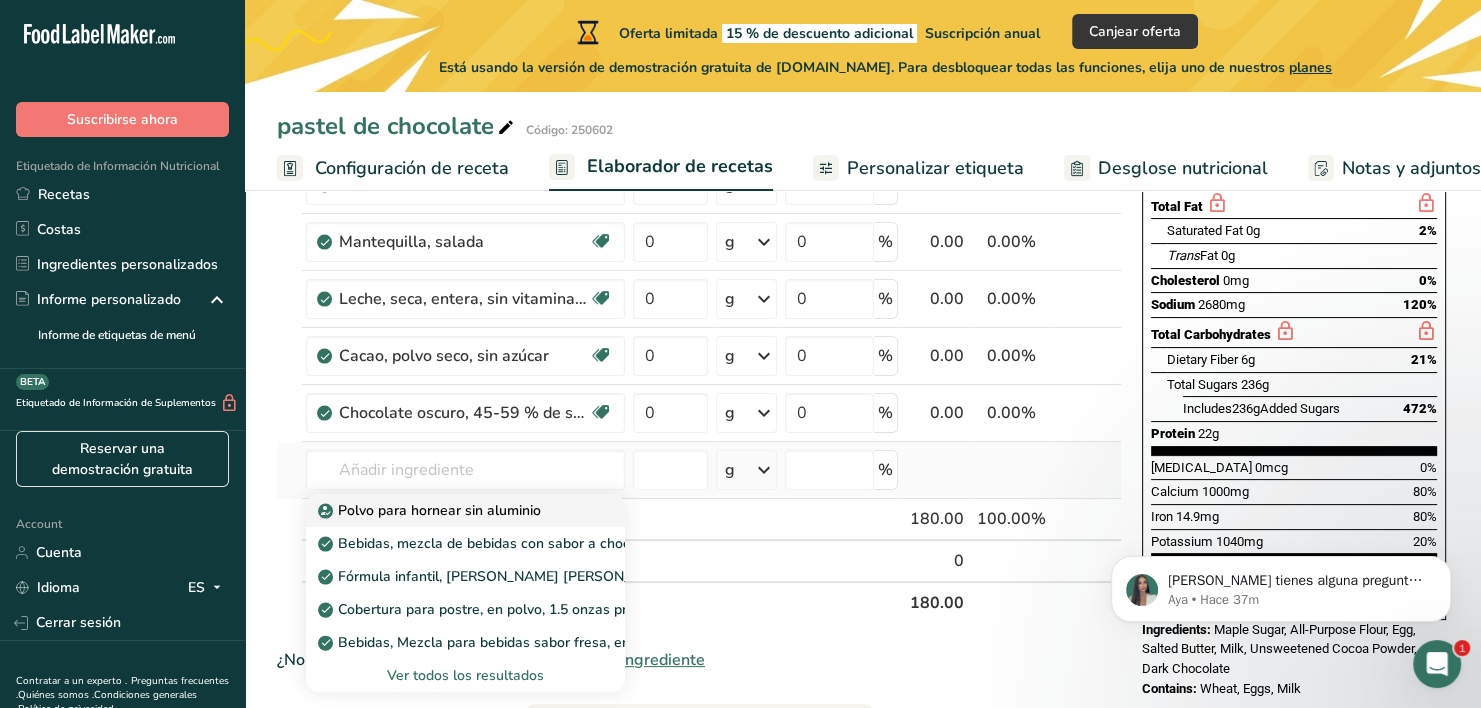 click on "Polvo para hornear sin aluminio" at bounding box center [465, 510] 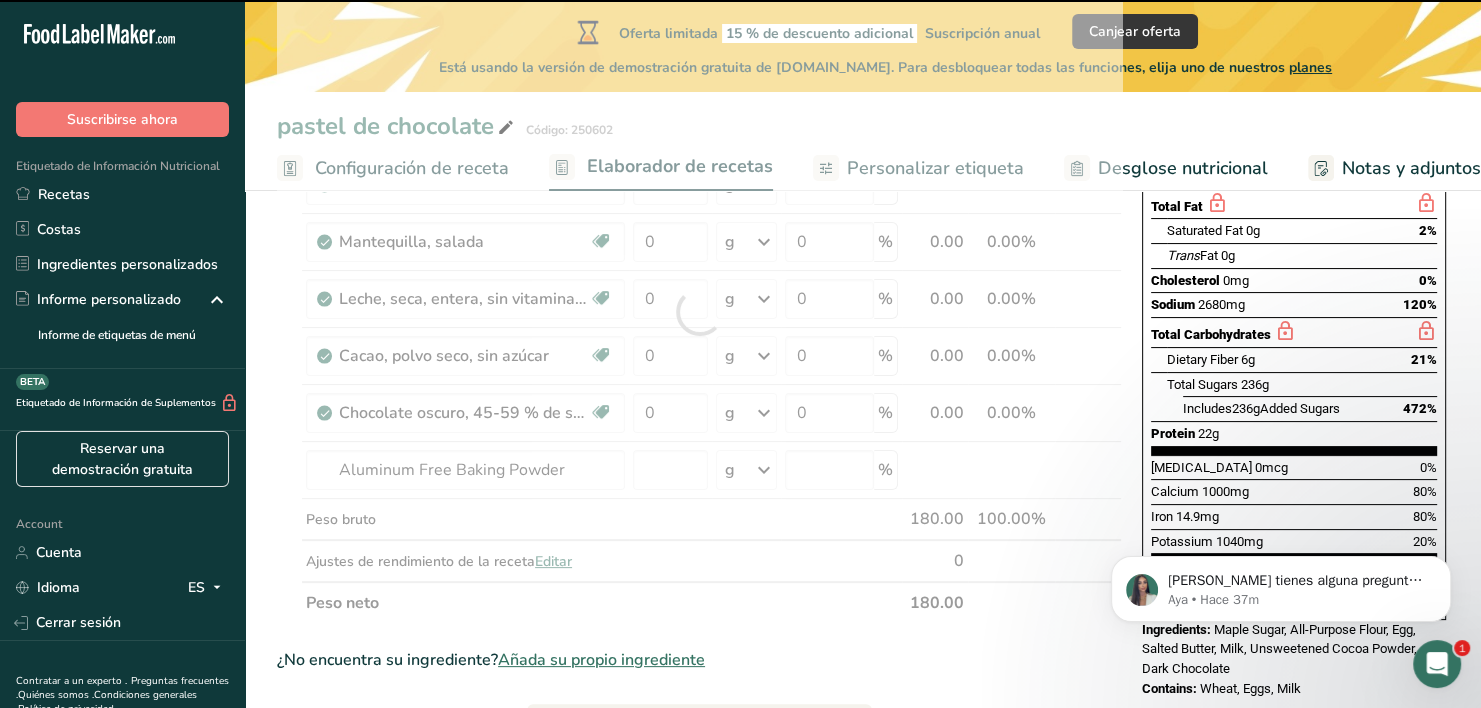 type on "0" 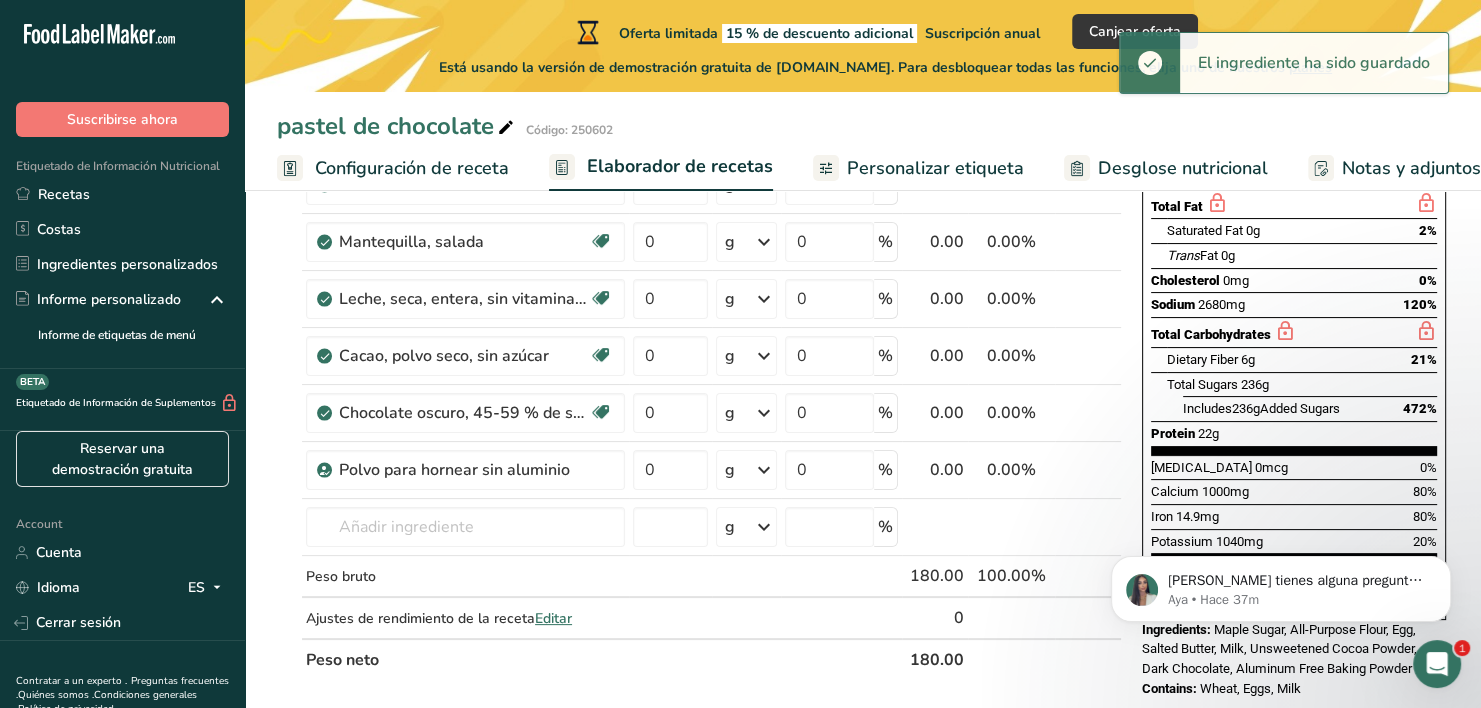 click on "pastel de chocolate
Código: 250602" at bounding box center (863, 126) 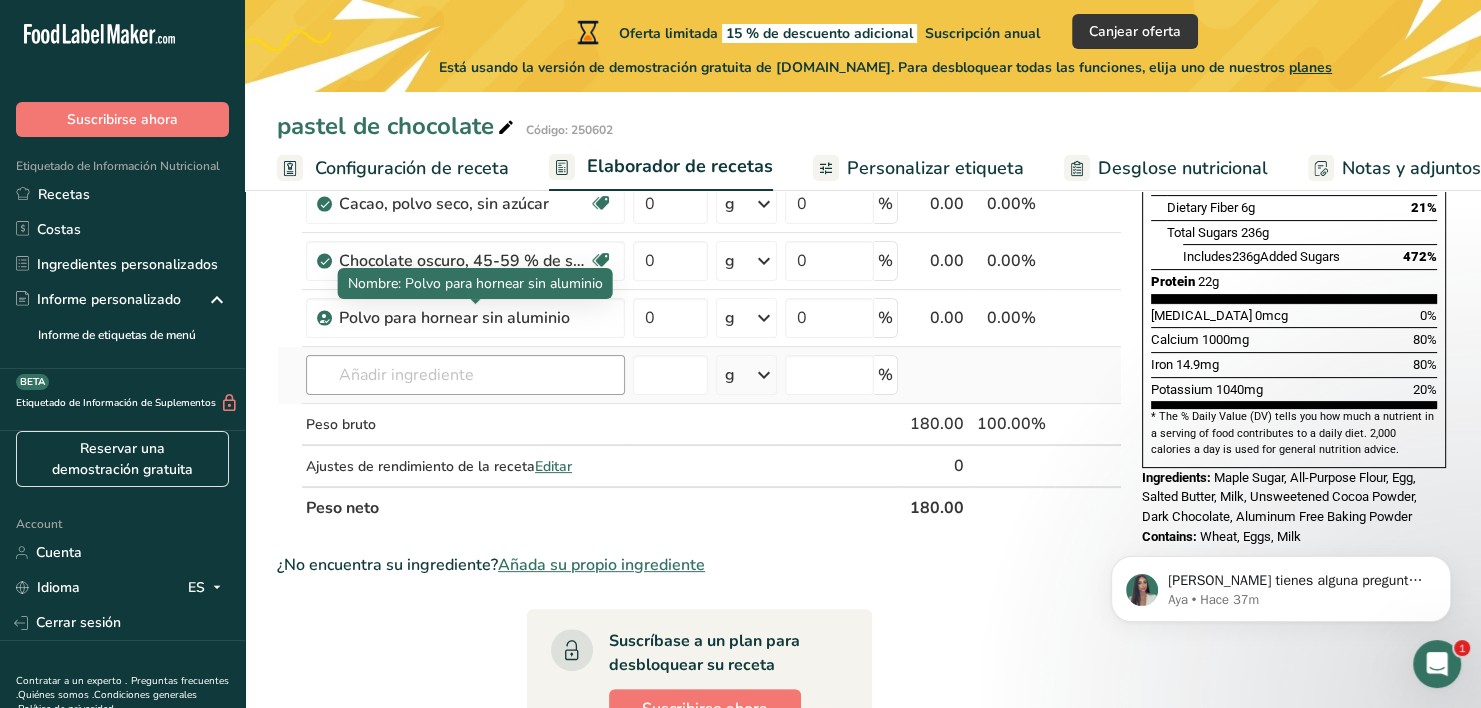 scroll, scrollTop: 459, scrollLeft: 0, axis: vertical 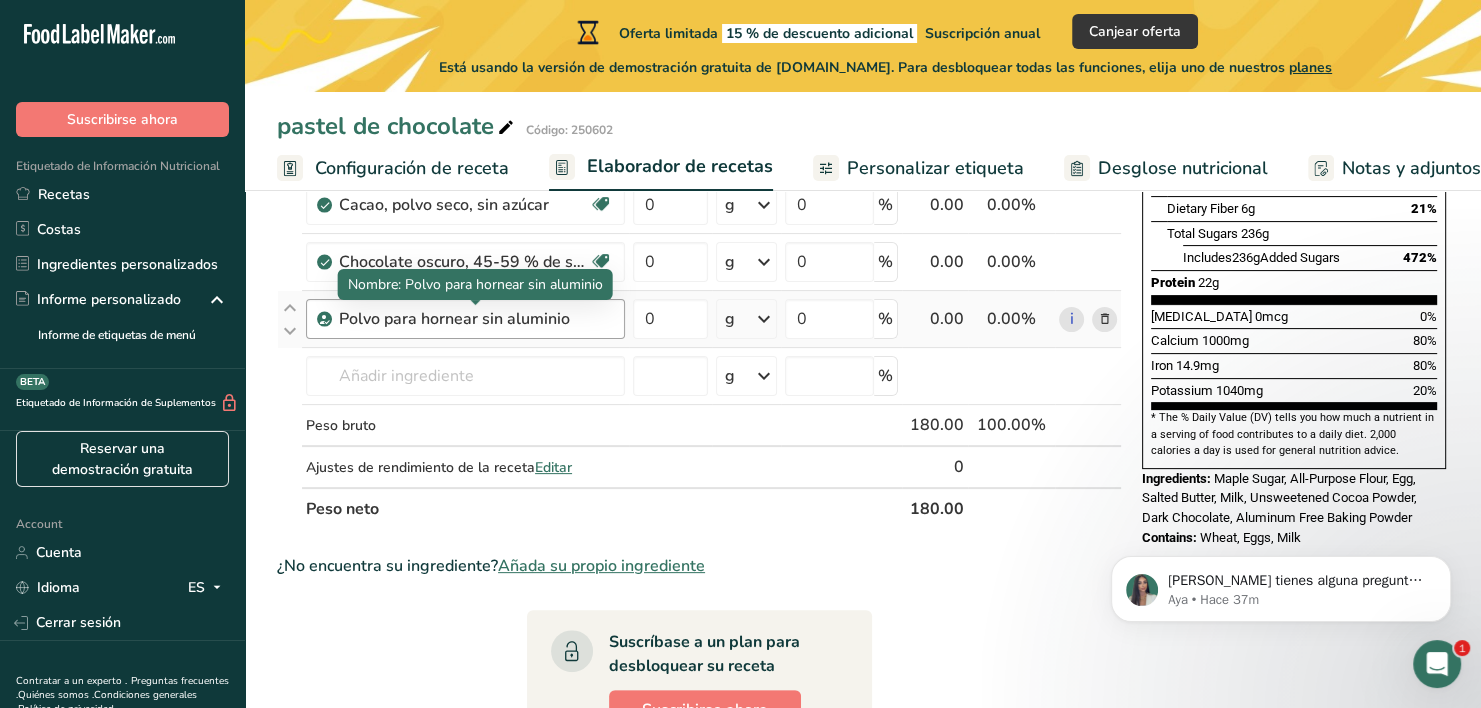 click on "Polvo para hornear sin aluminio" at bounding box center (464, 319) 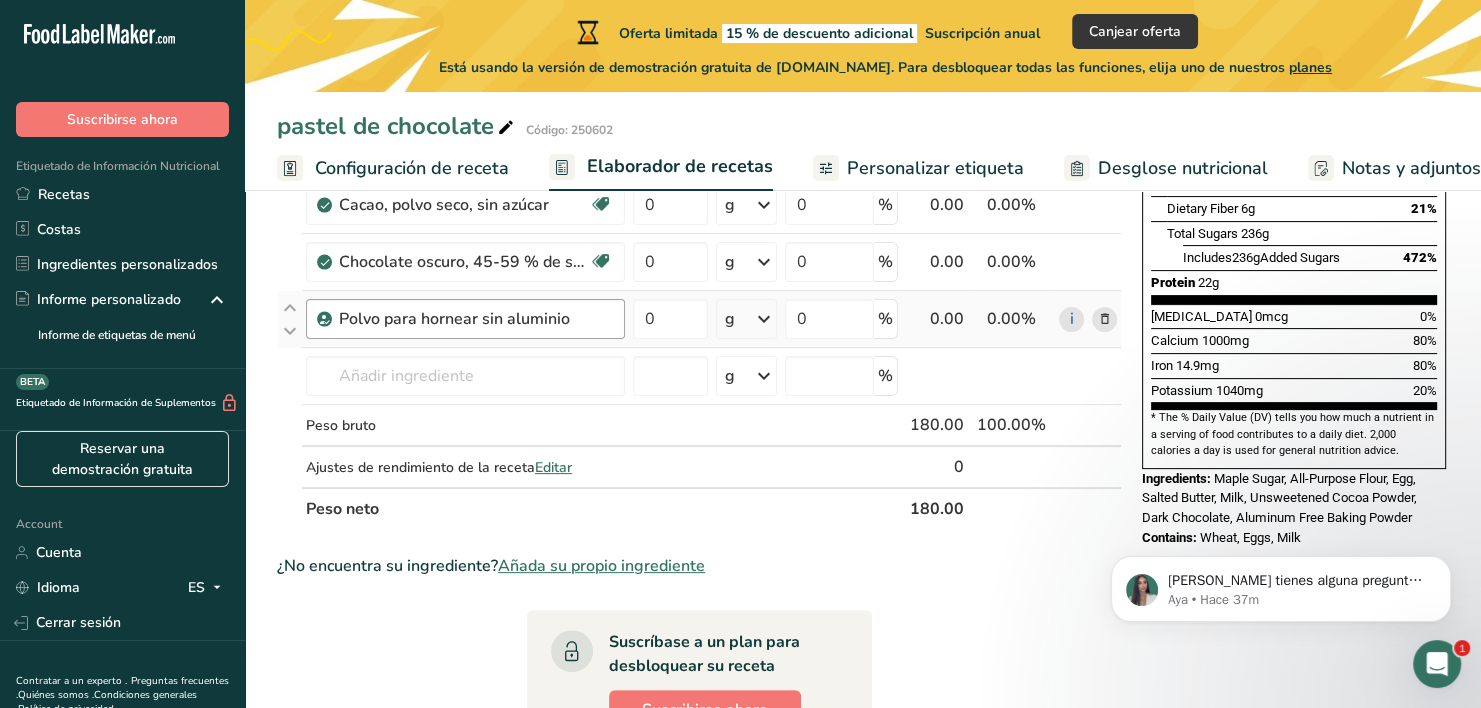 click on "Polvo para hornear sin aluminio" at bounding box center [464, 319] 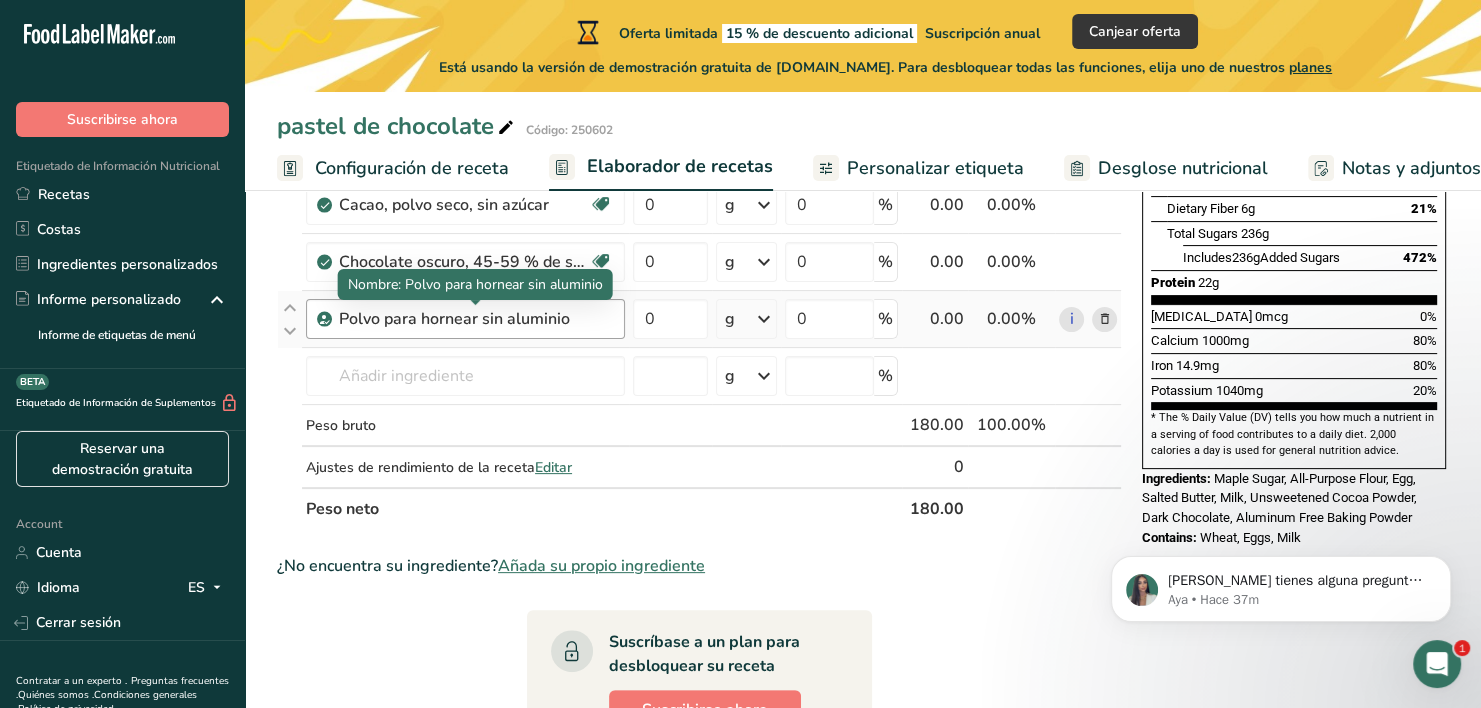 click on "Polvo para hornear sin aluminio" at bounding box center (464, 319) 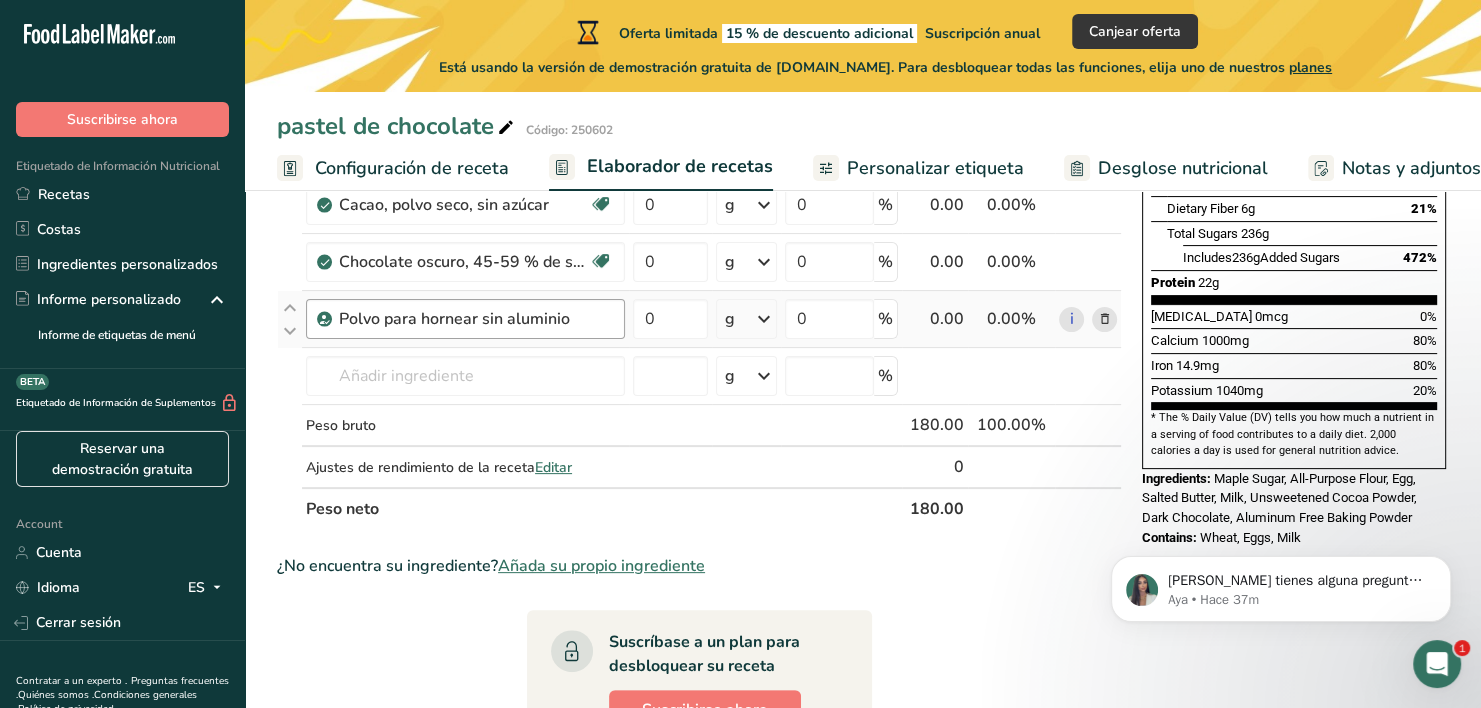 click on "Polvo para hornear sin aluminio" at bounding box center (464, 319) 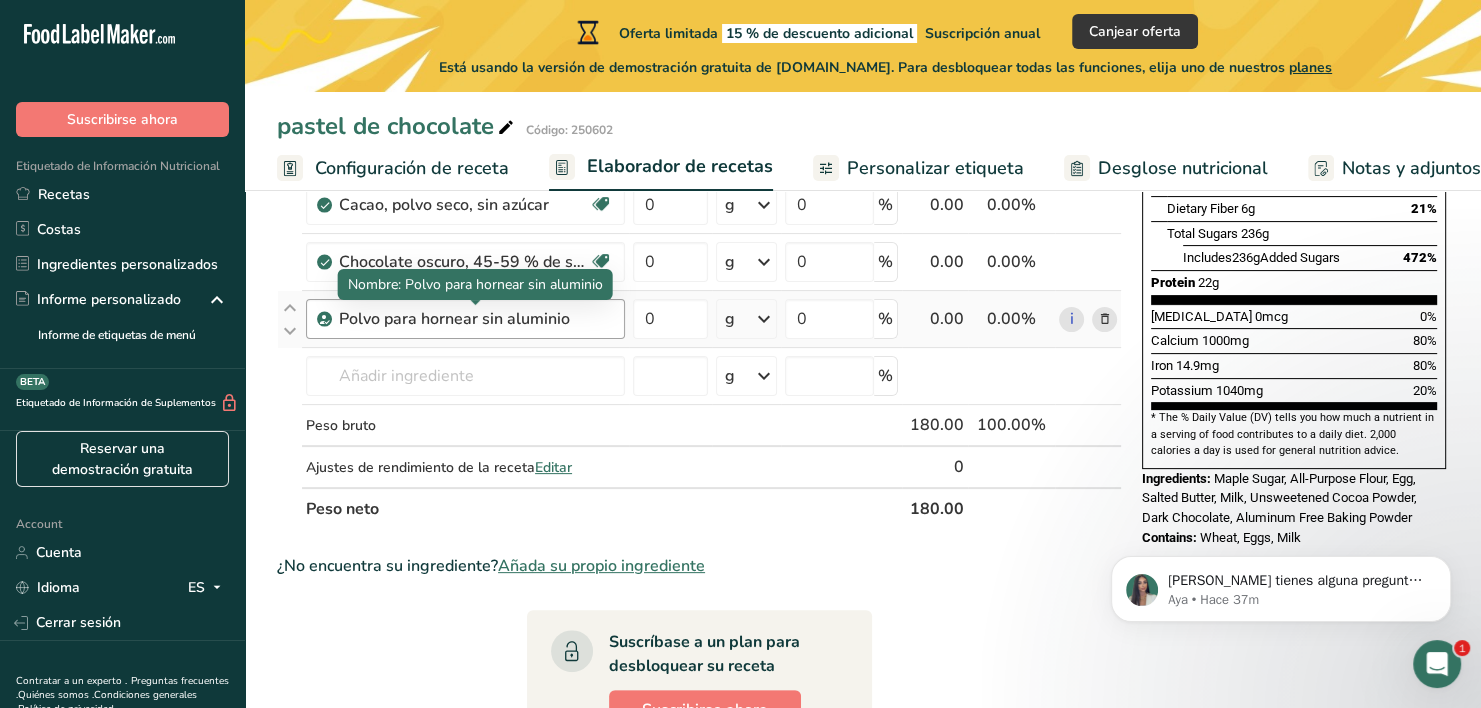 click on "Polvo para hornear sin aluminio" at bounding box center [464, 319] 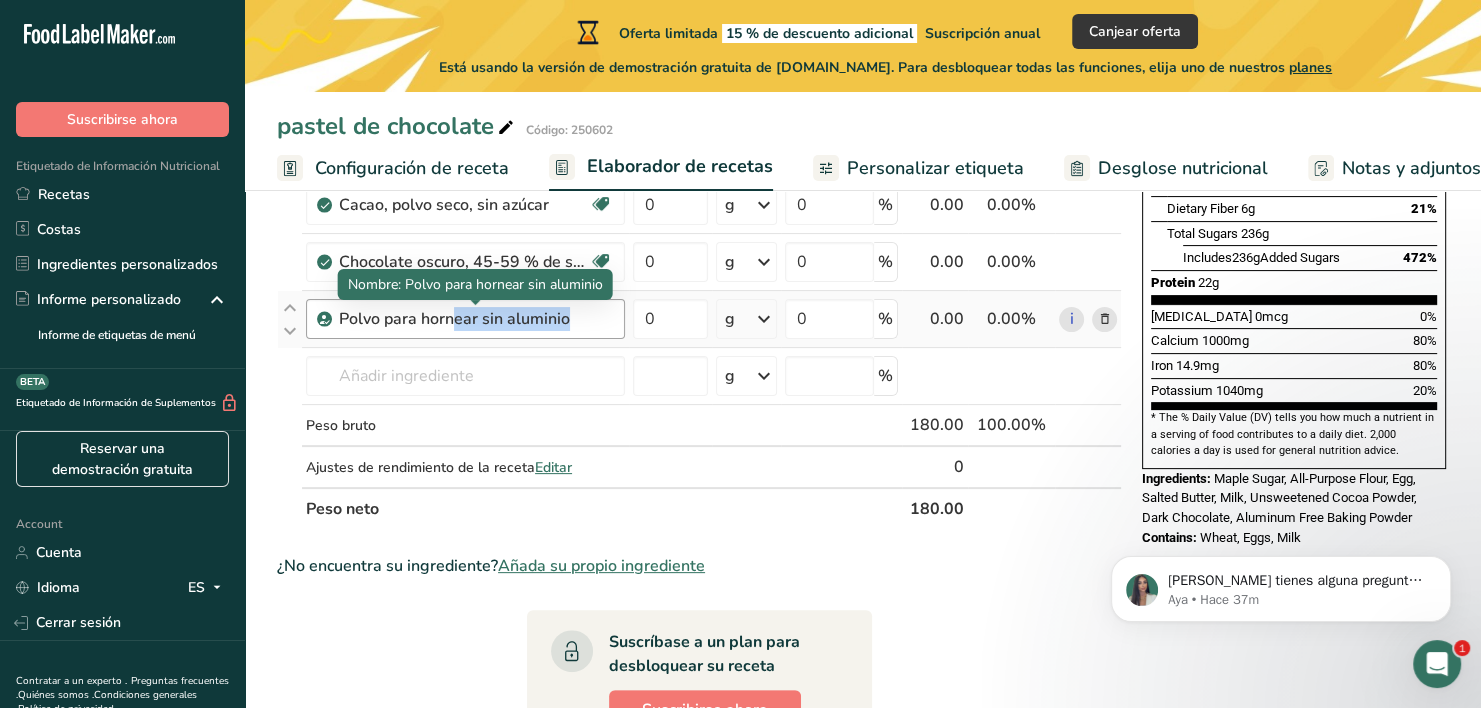 click on "Polvo para hornear sin aluminio" at bounding box center (464, 319) 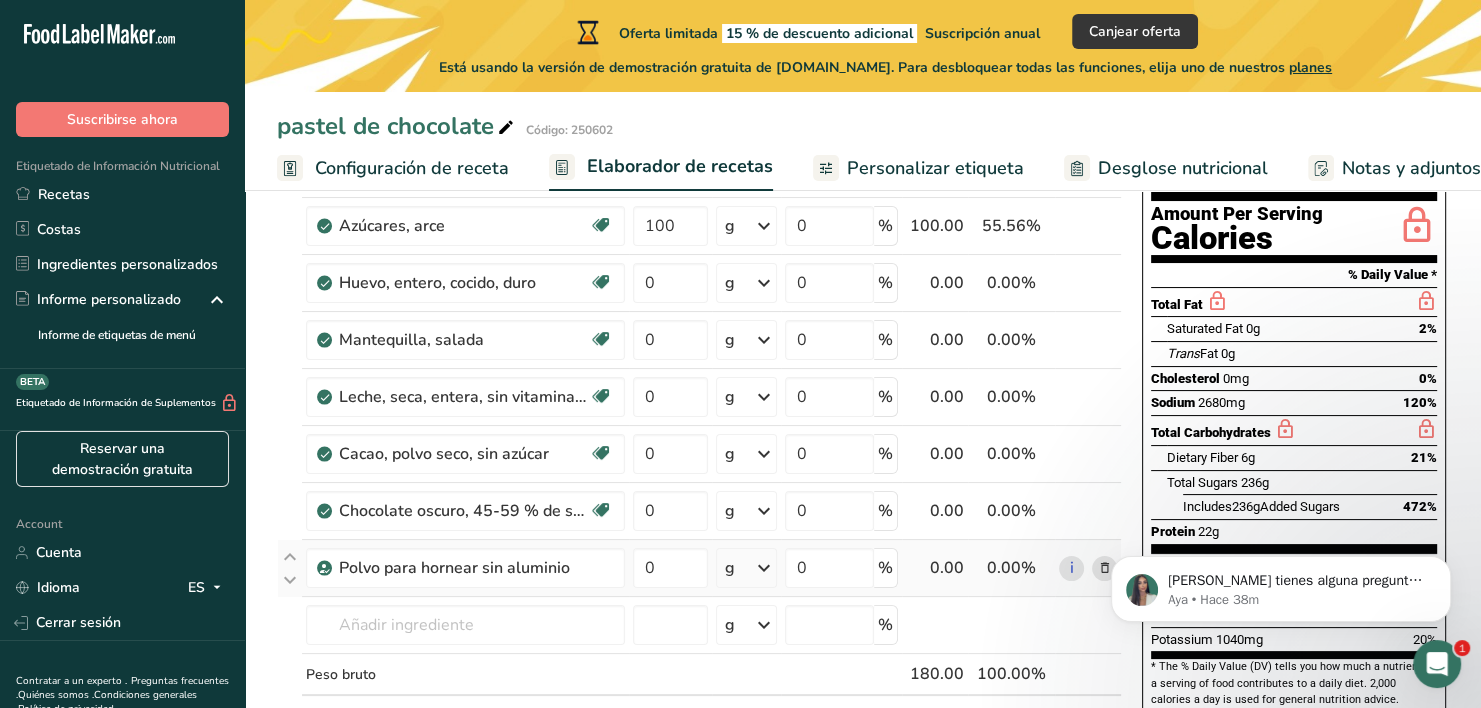scroll, scrollTop: 208, scrollLeft: 0, axis: vertical 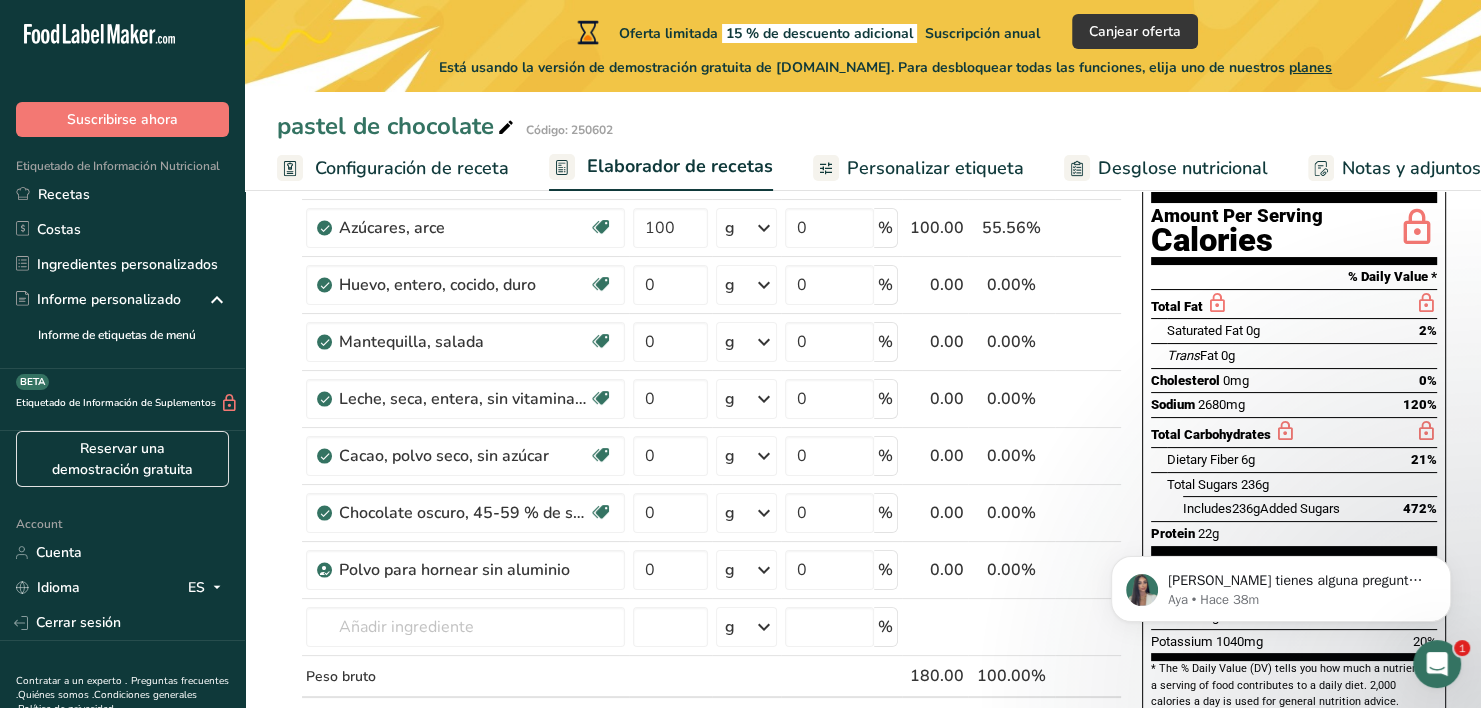 click on "pastel de chocolate
Código: 250602" at bounding box center [863, 126] 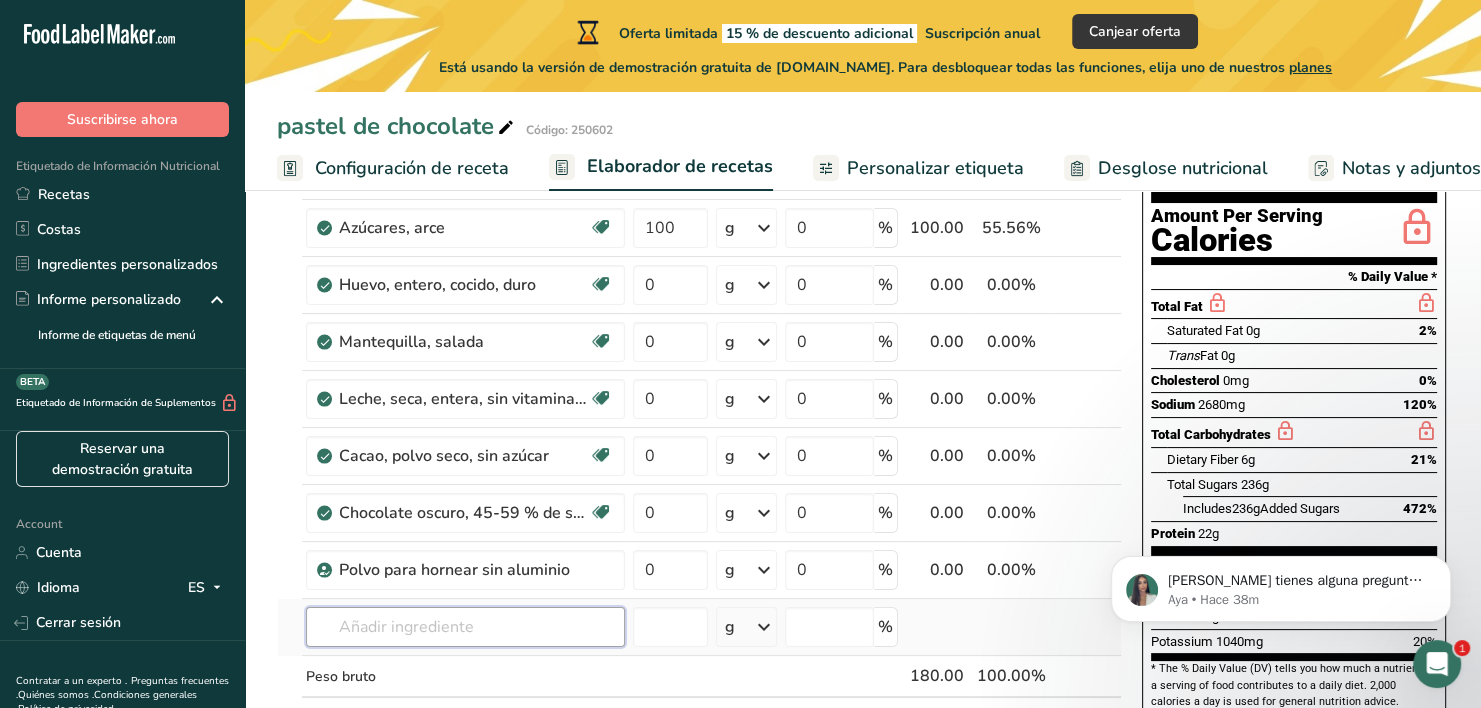 click at bounding box center [465, 627] 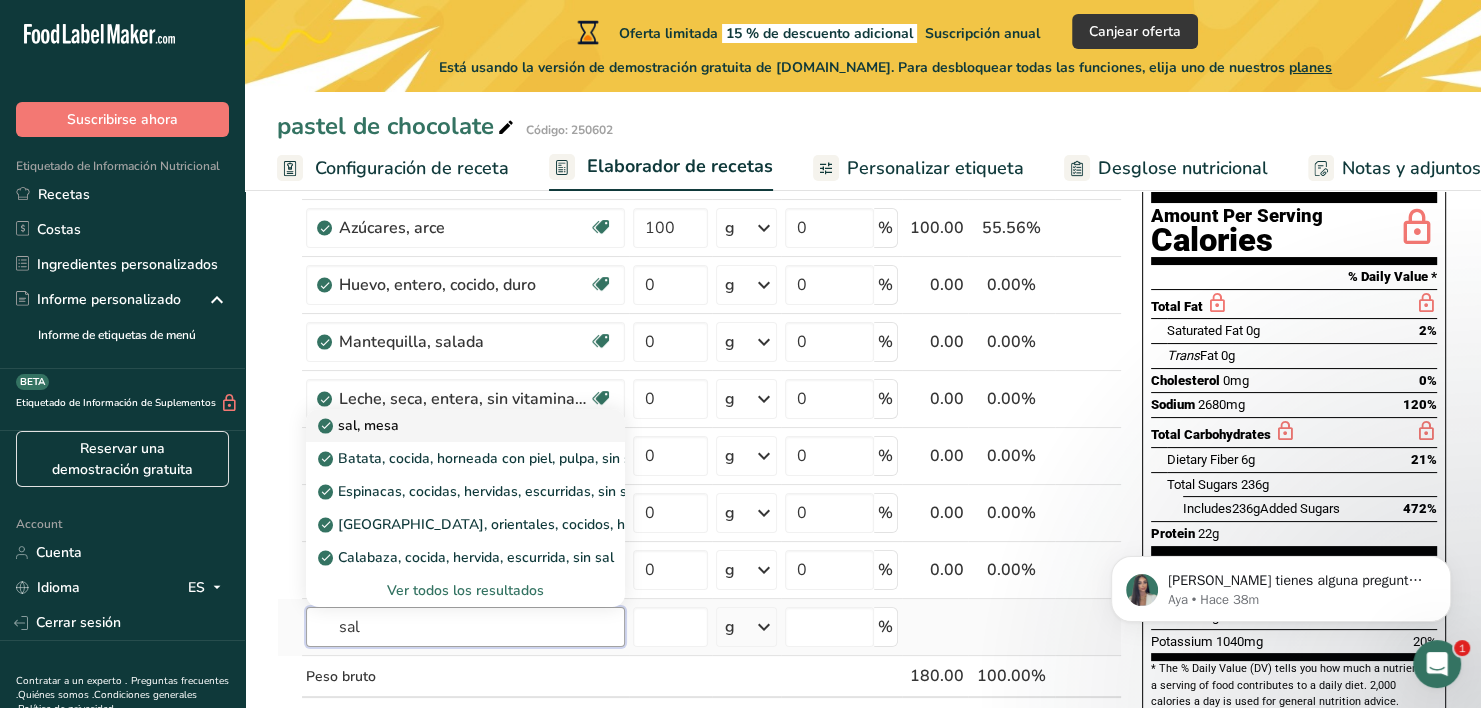 type on "sal" 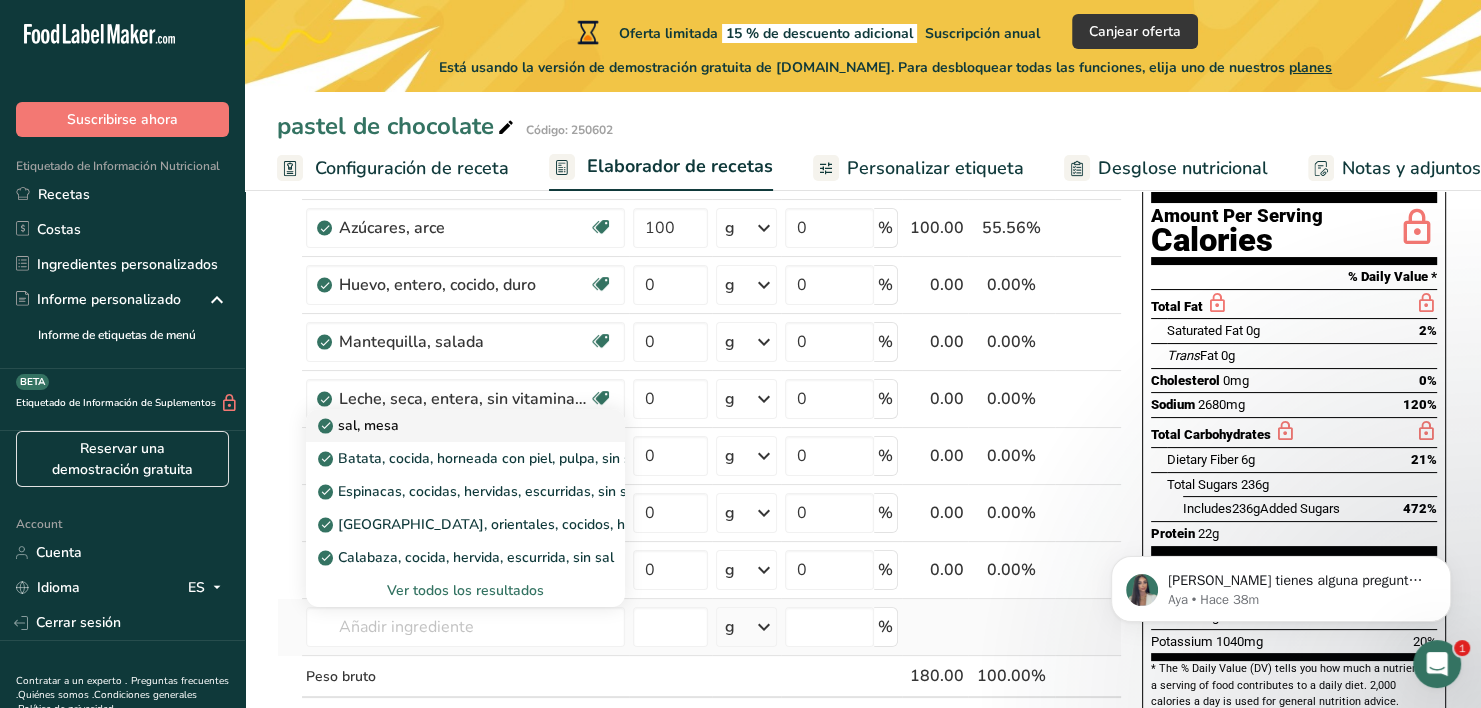 click on "sal, mesa" at bounding box center [449, 425] 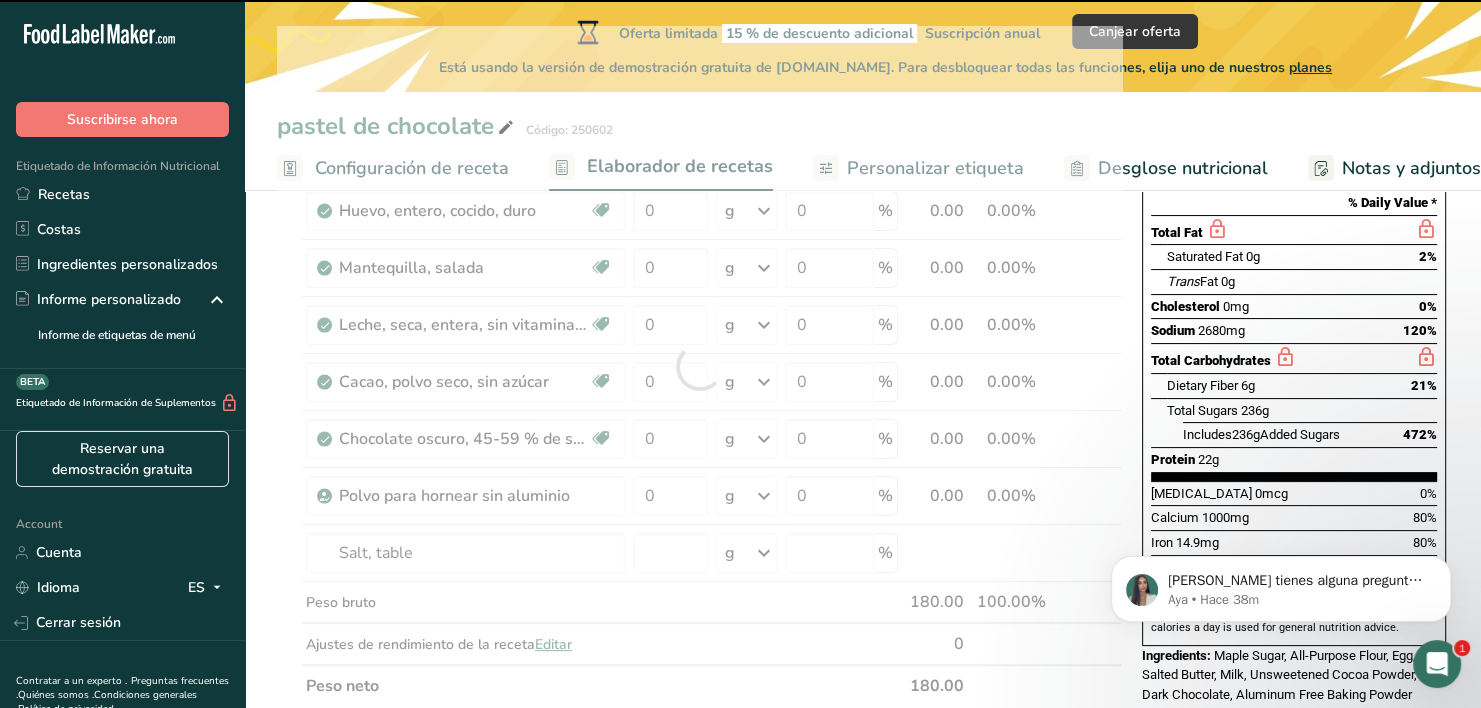 scroll, scrollTop: 283, scrollLeft: 0, axis: vertical 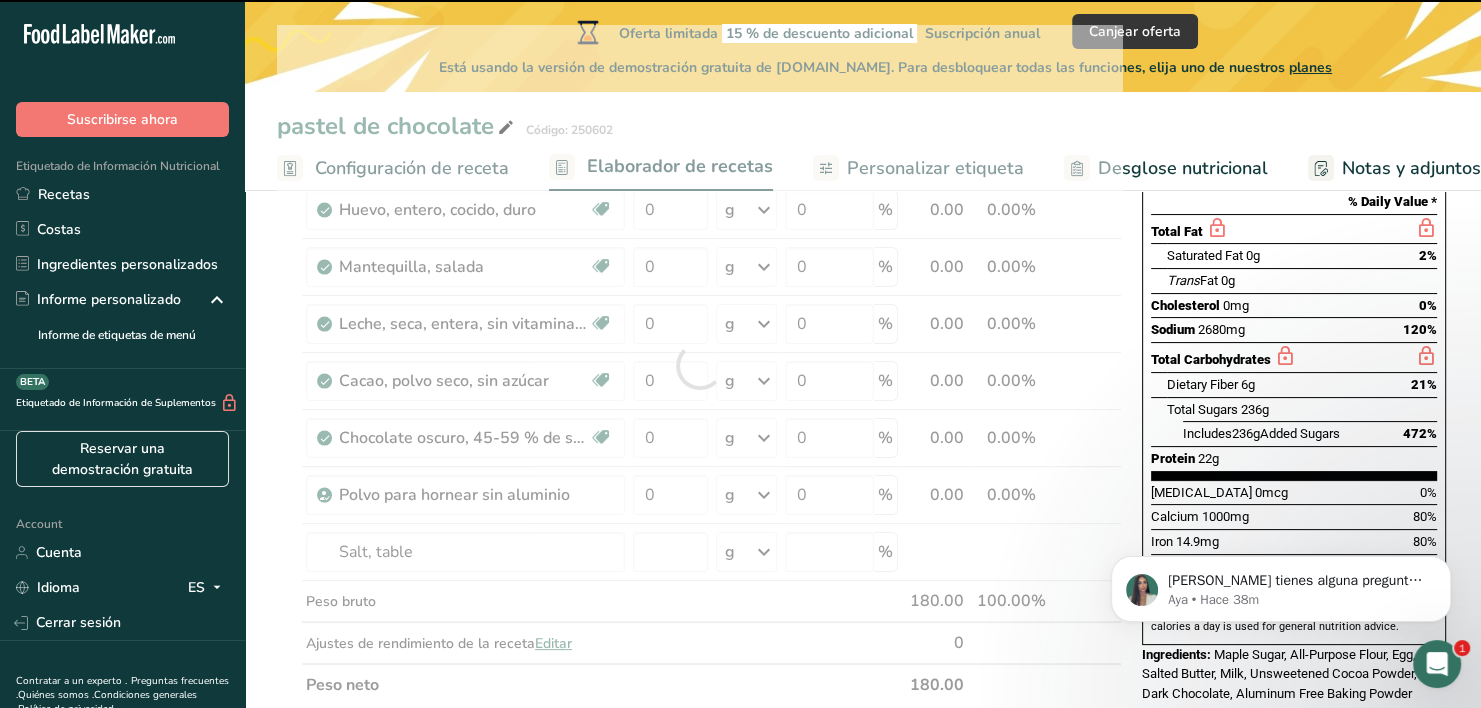 type on "0" 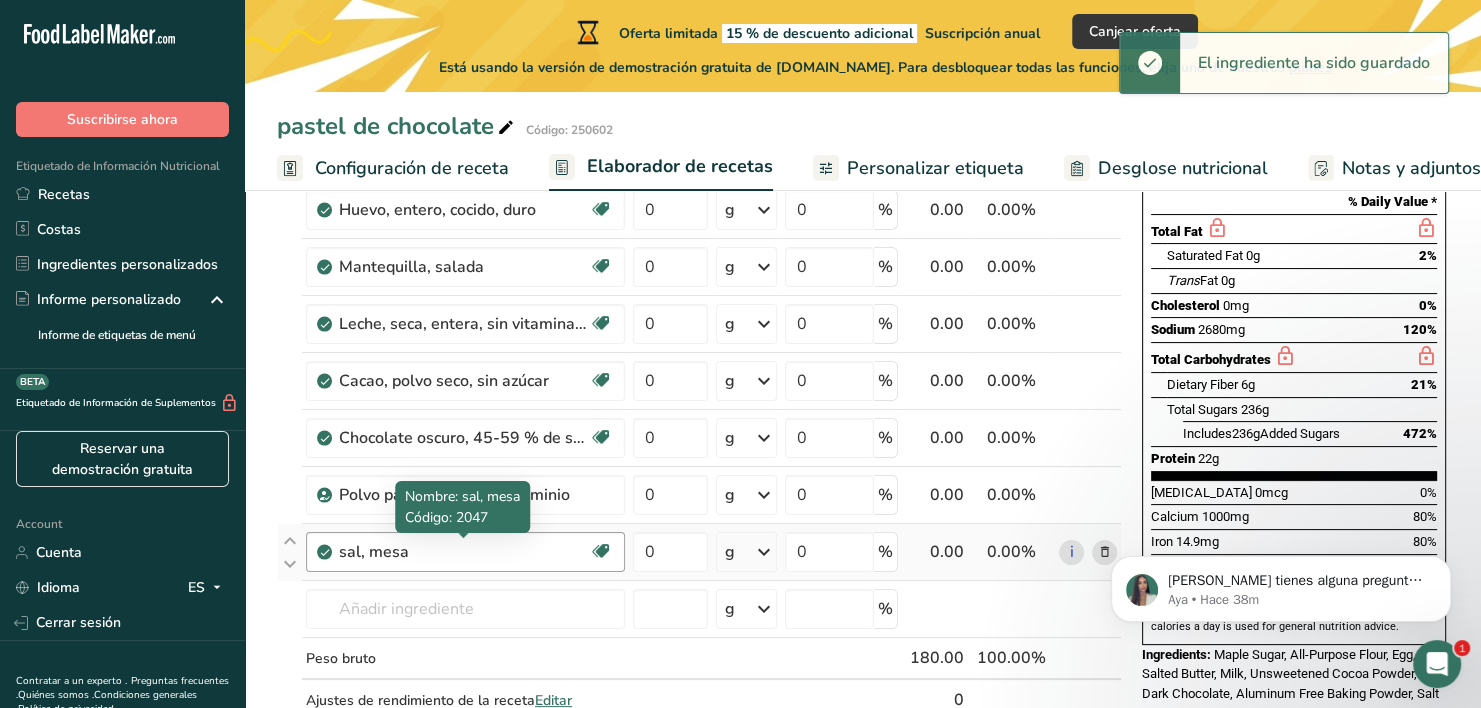 click on "sal, mesa" at bounding box center (464, 552) 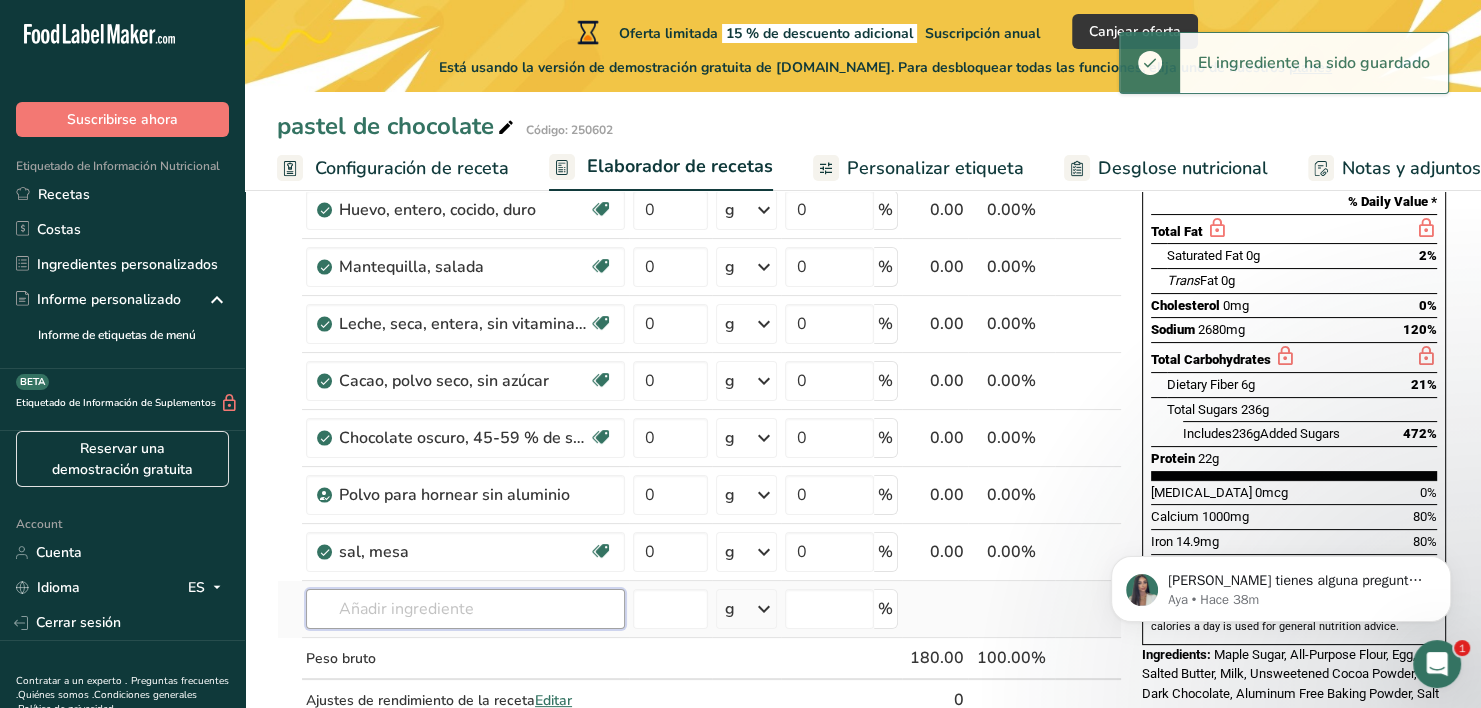 click at bounding box center (465, 609) 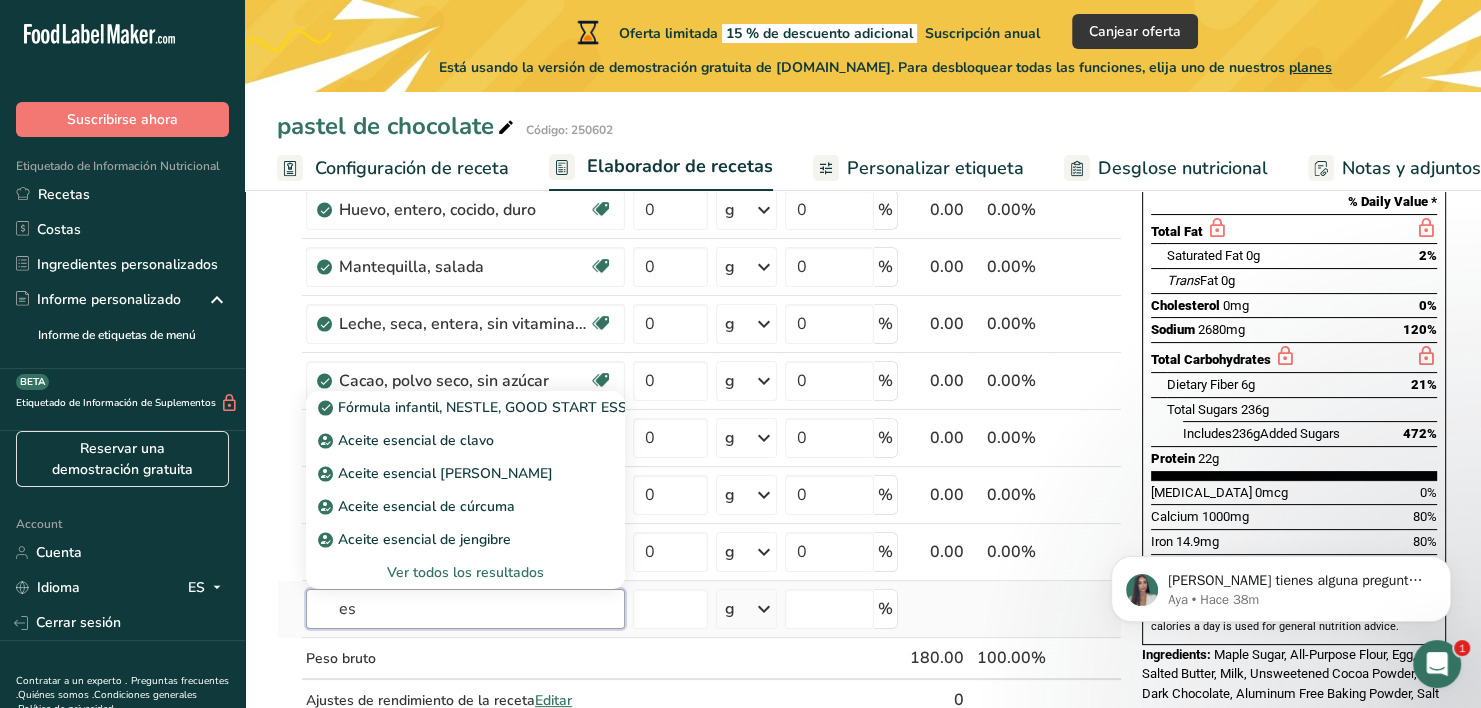 type on "e" 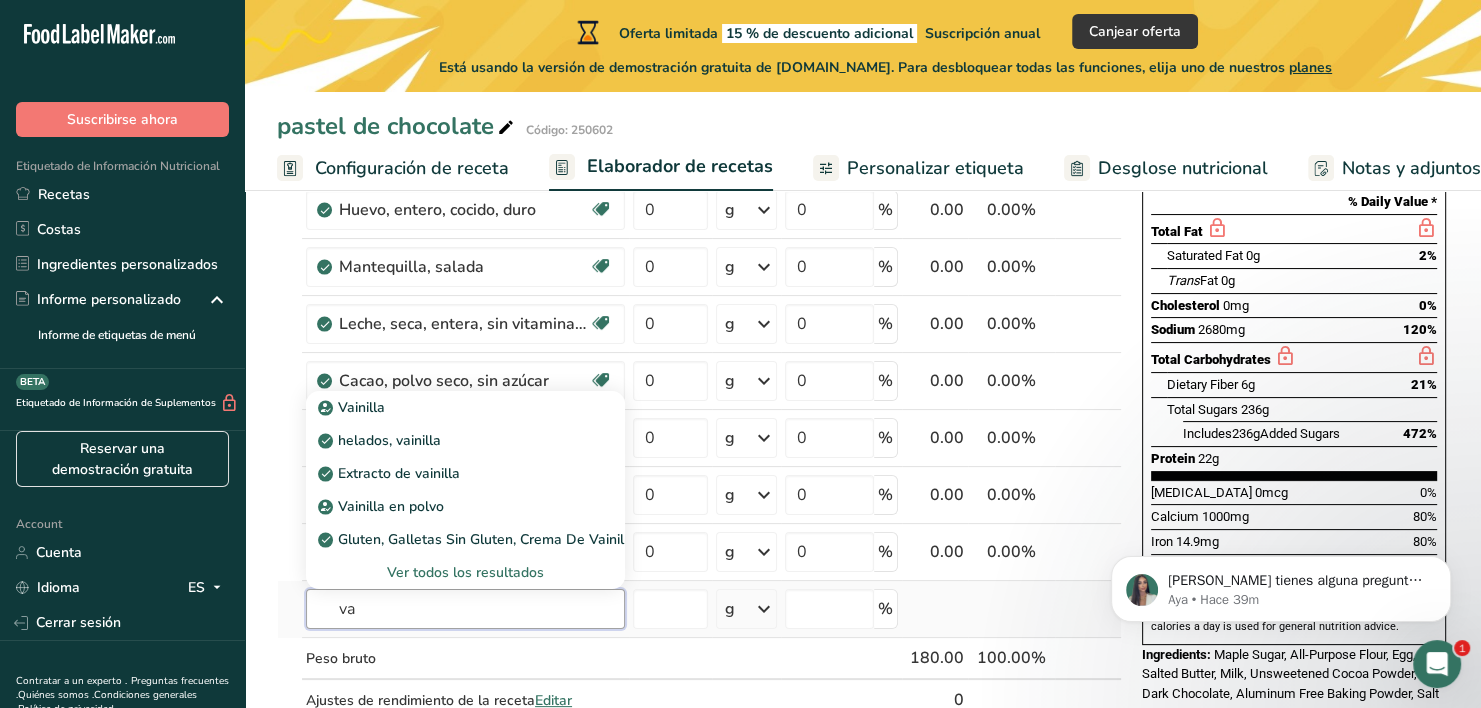 type on "v" 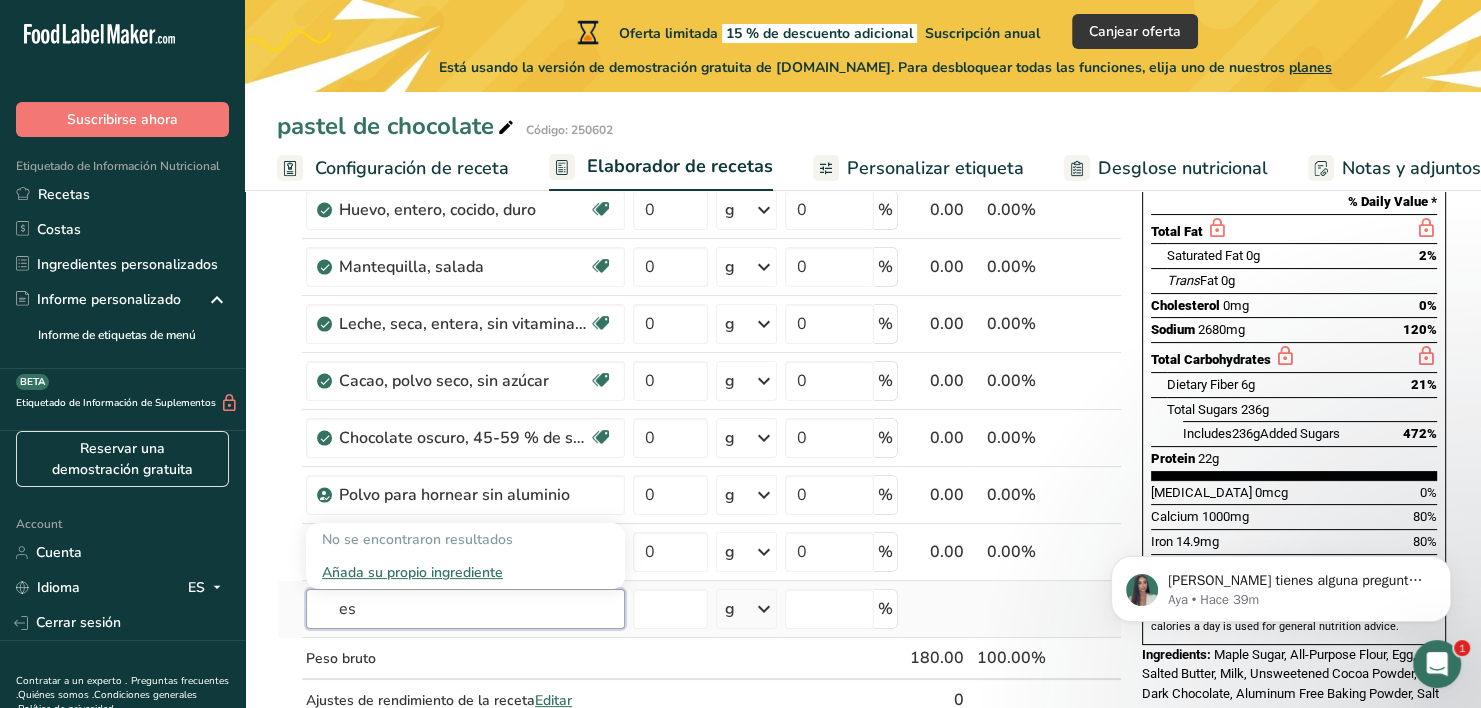 type on "e" 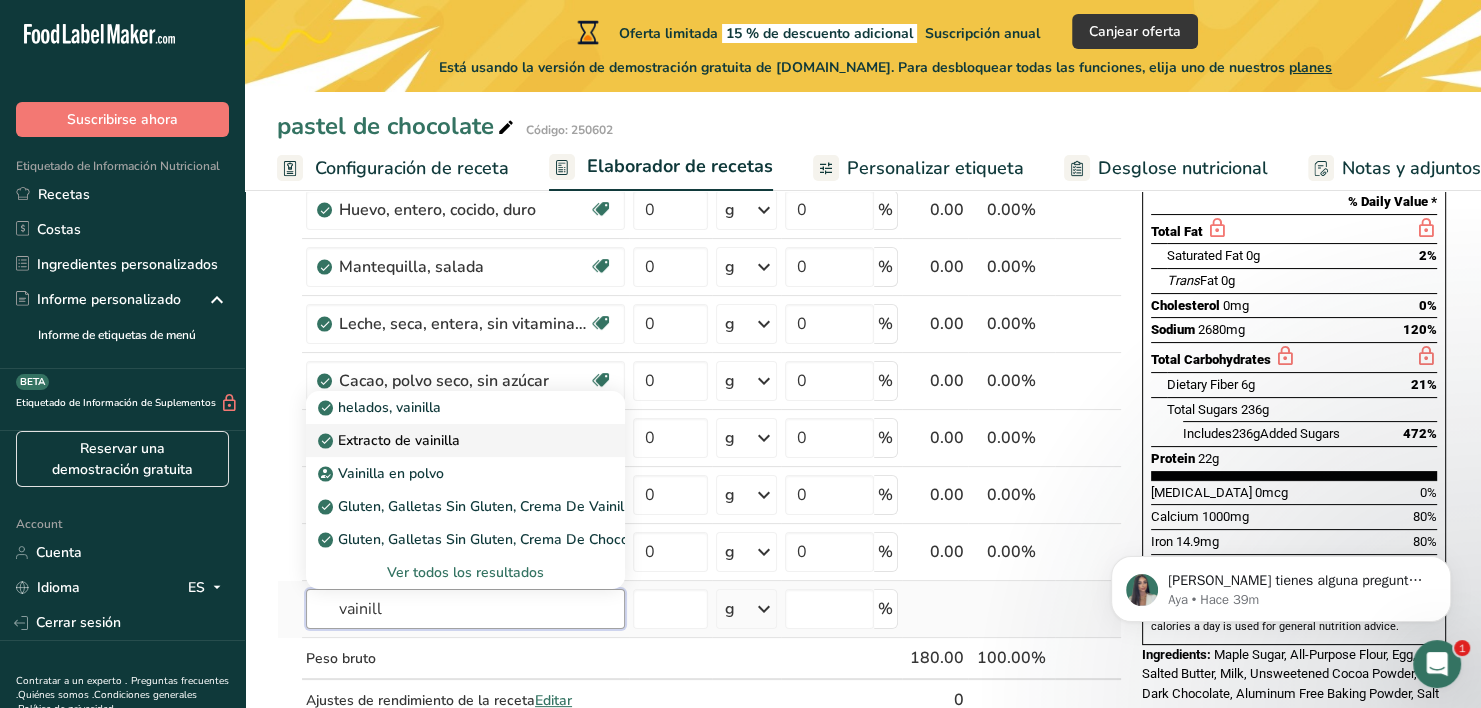 type on "vainill" 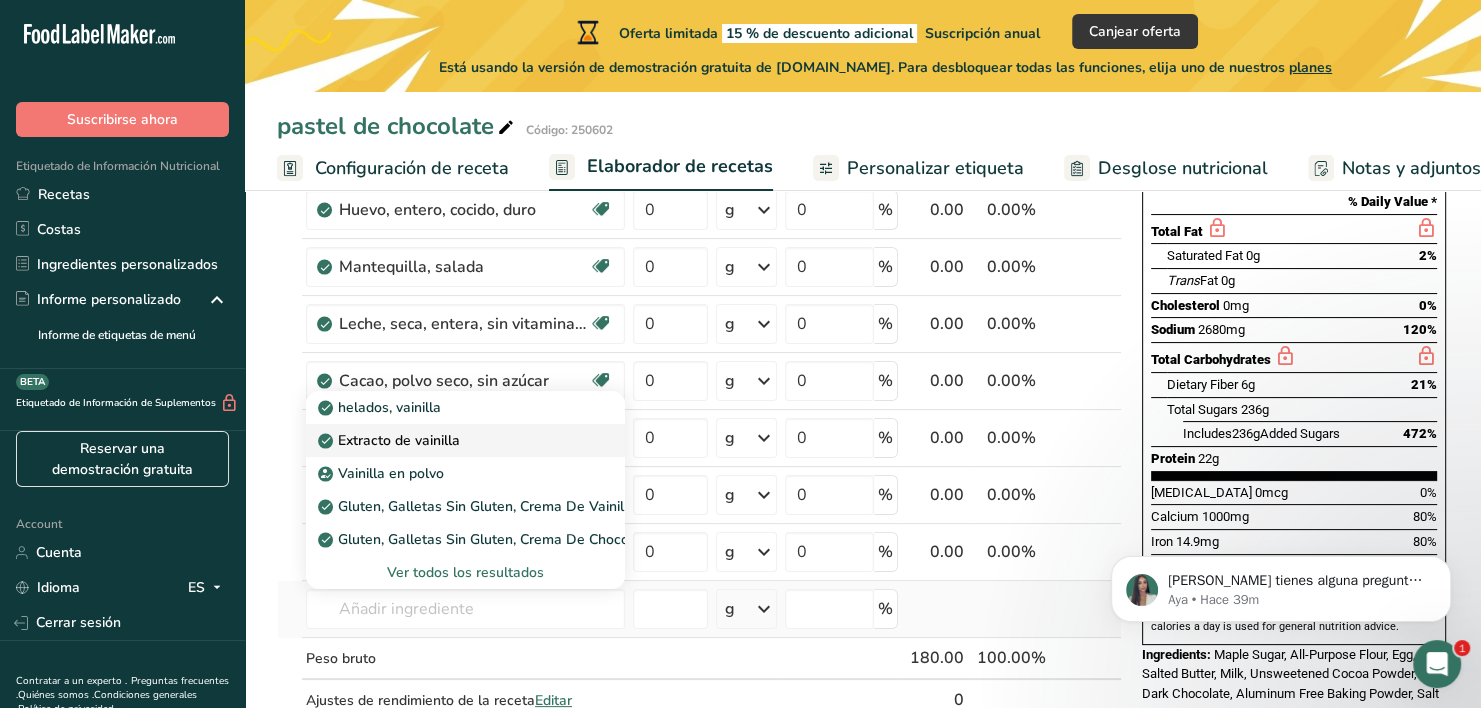 click on "Extracto de vainilla" at bounding box center (391, 440) 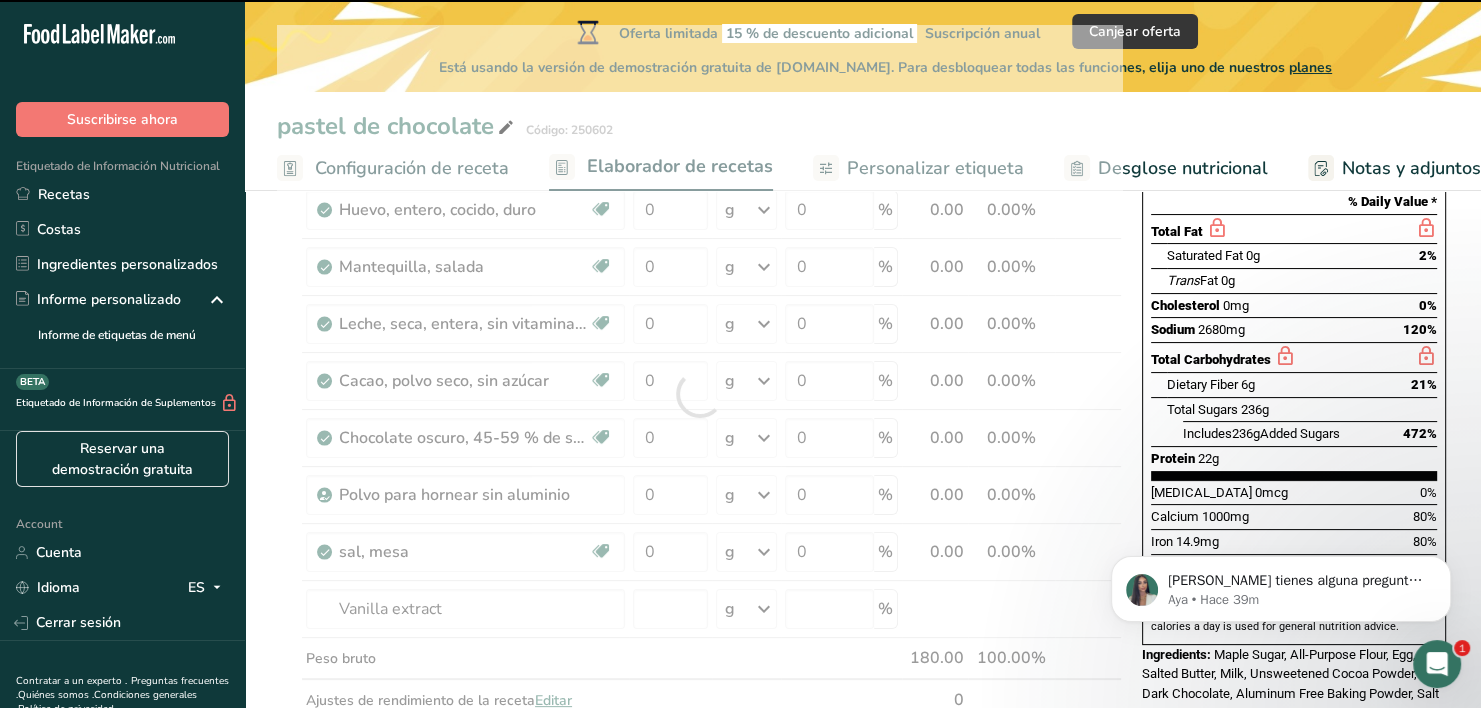 type on "0" 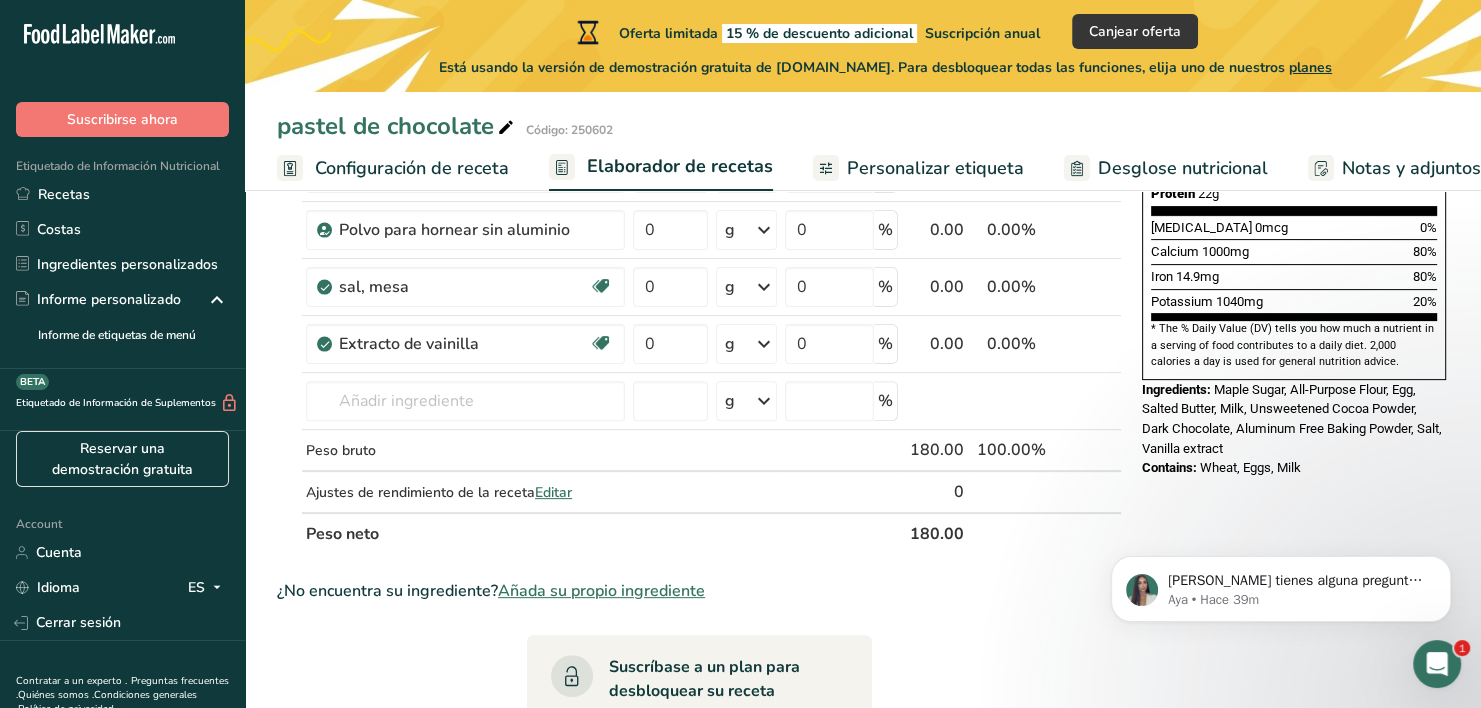 scroll, scrollTop: 544, scrollLeft: 0, axis: vertical 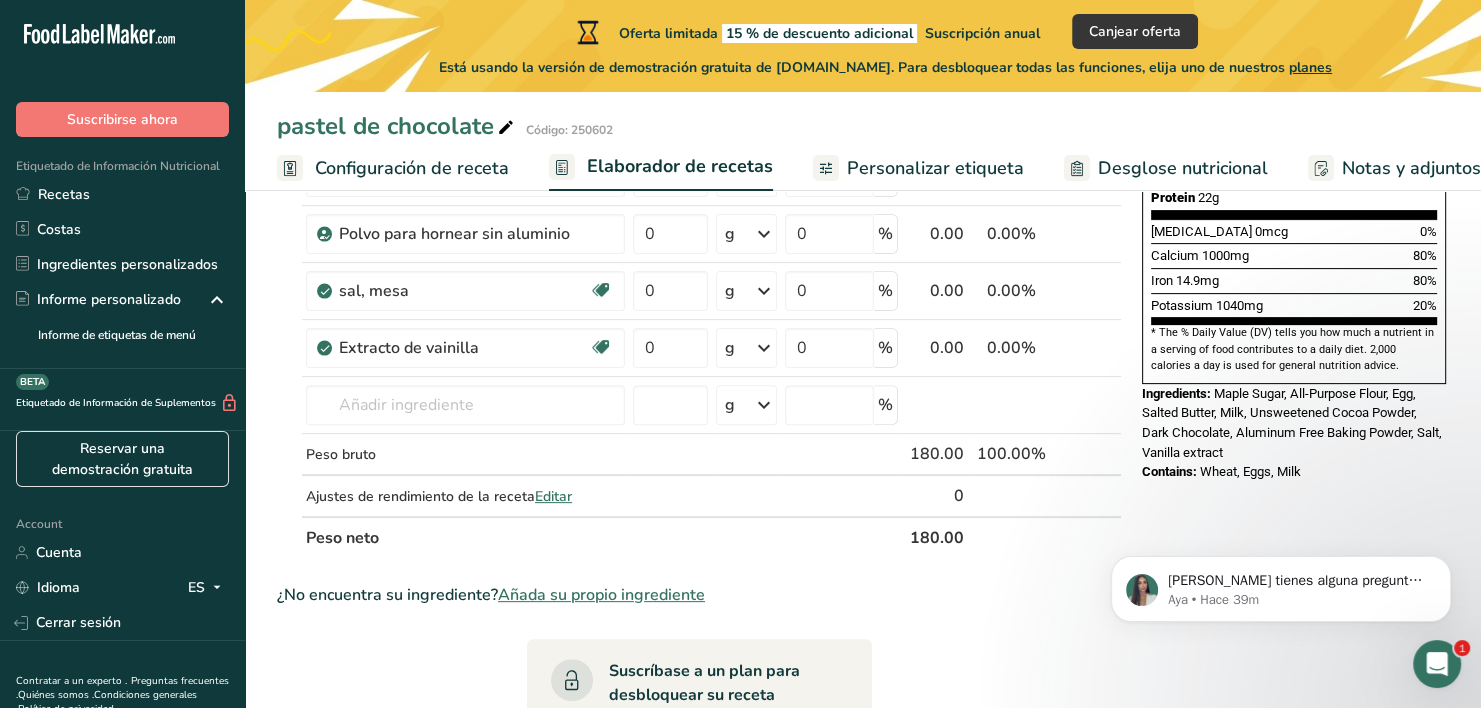 click on "pastel de chocolate
Código: 250602" at bounding box center (863, 126) 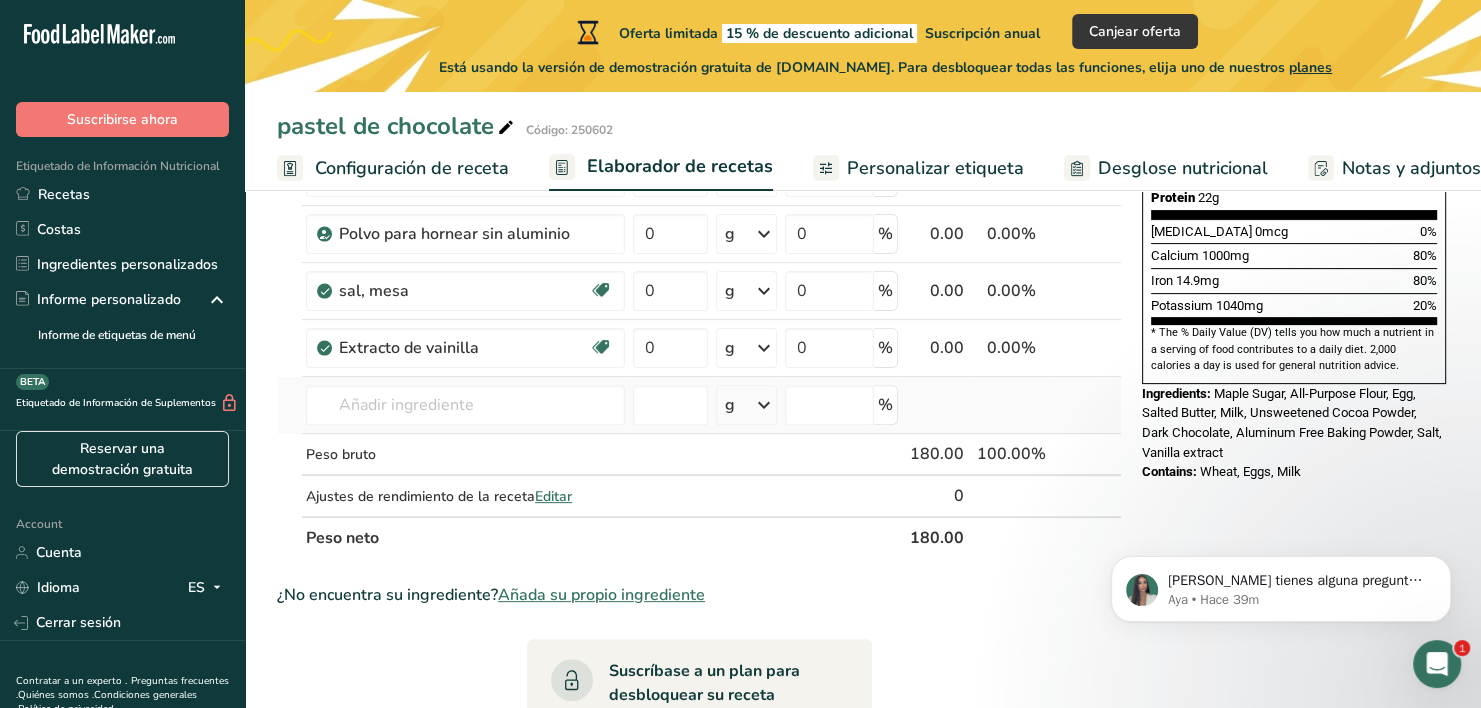 click at bounding box center (764, 405) 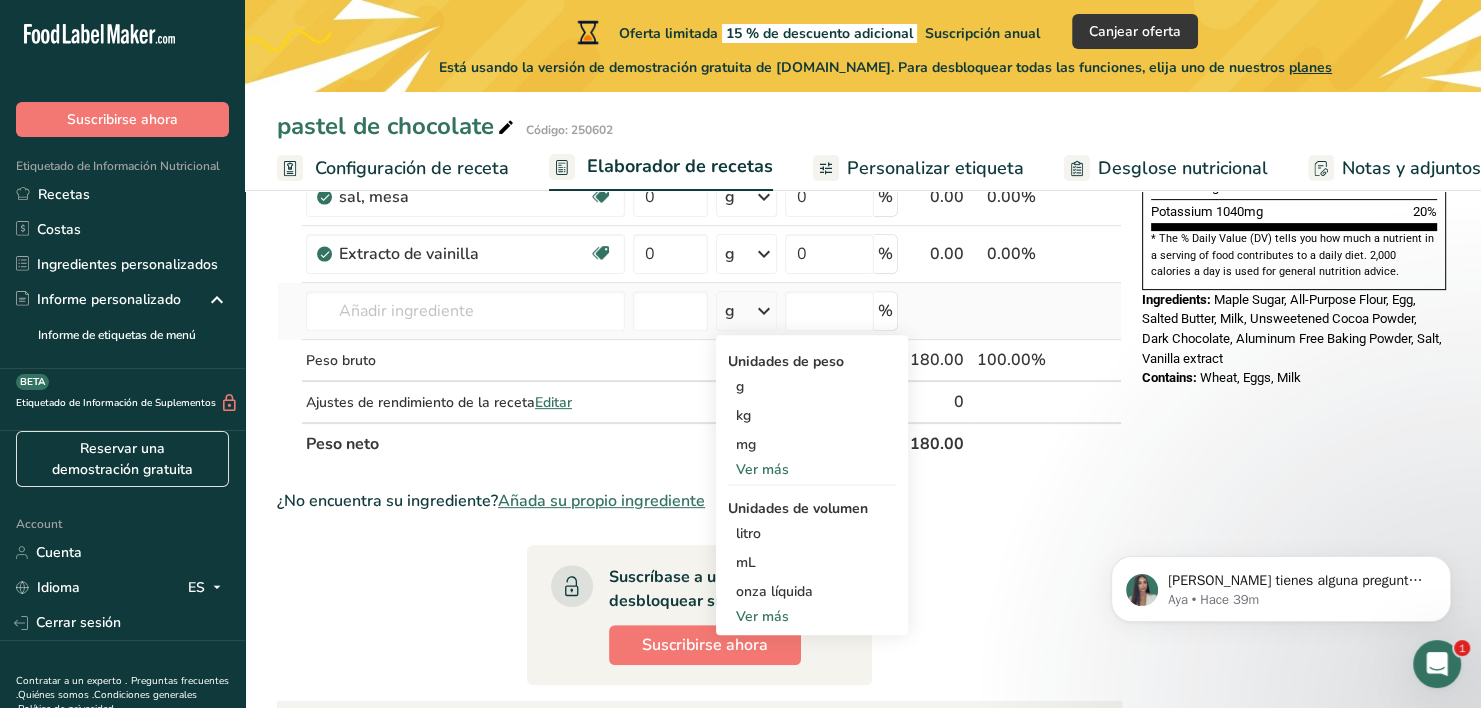 scroll, scrollTop: 639, scrollLeft: 0, axis: vertical 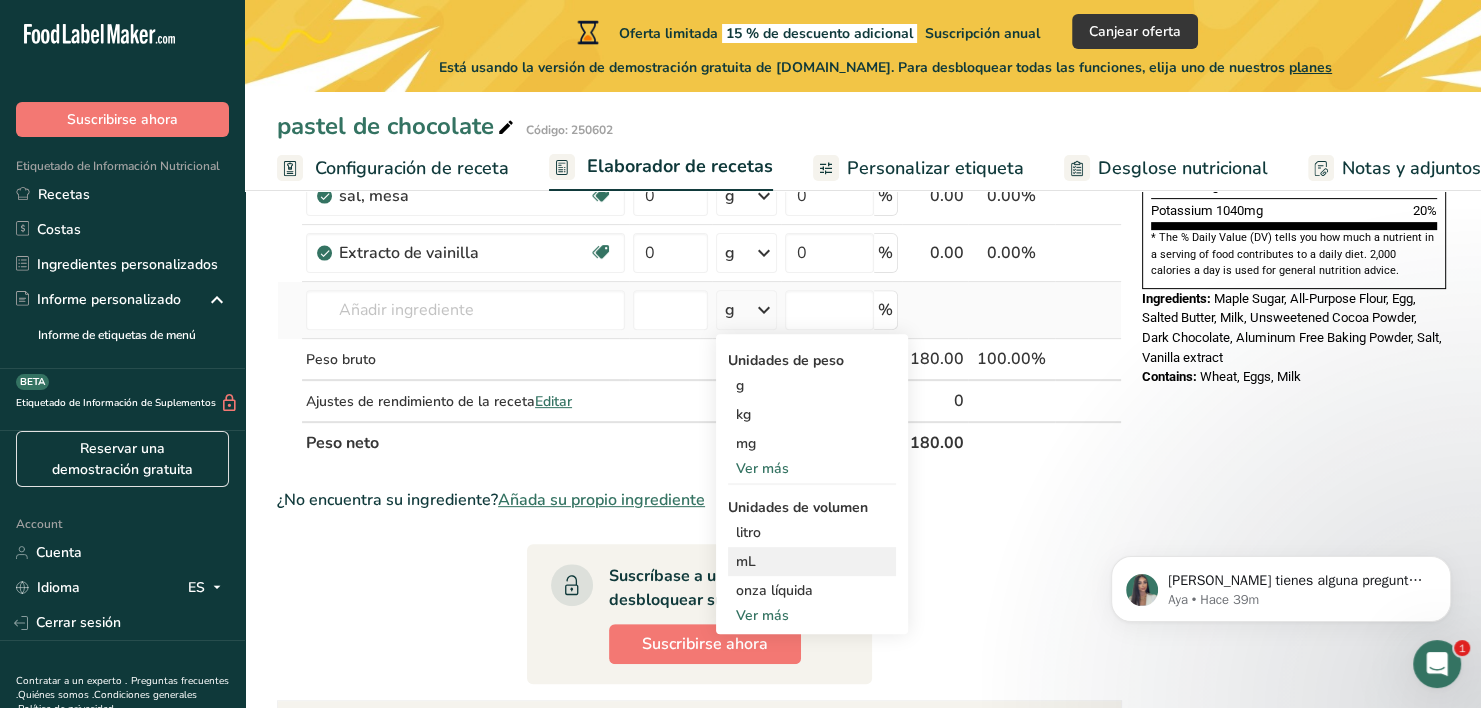 click on "mL" at bounding box center (812, 561) 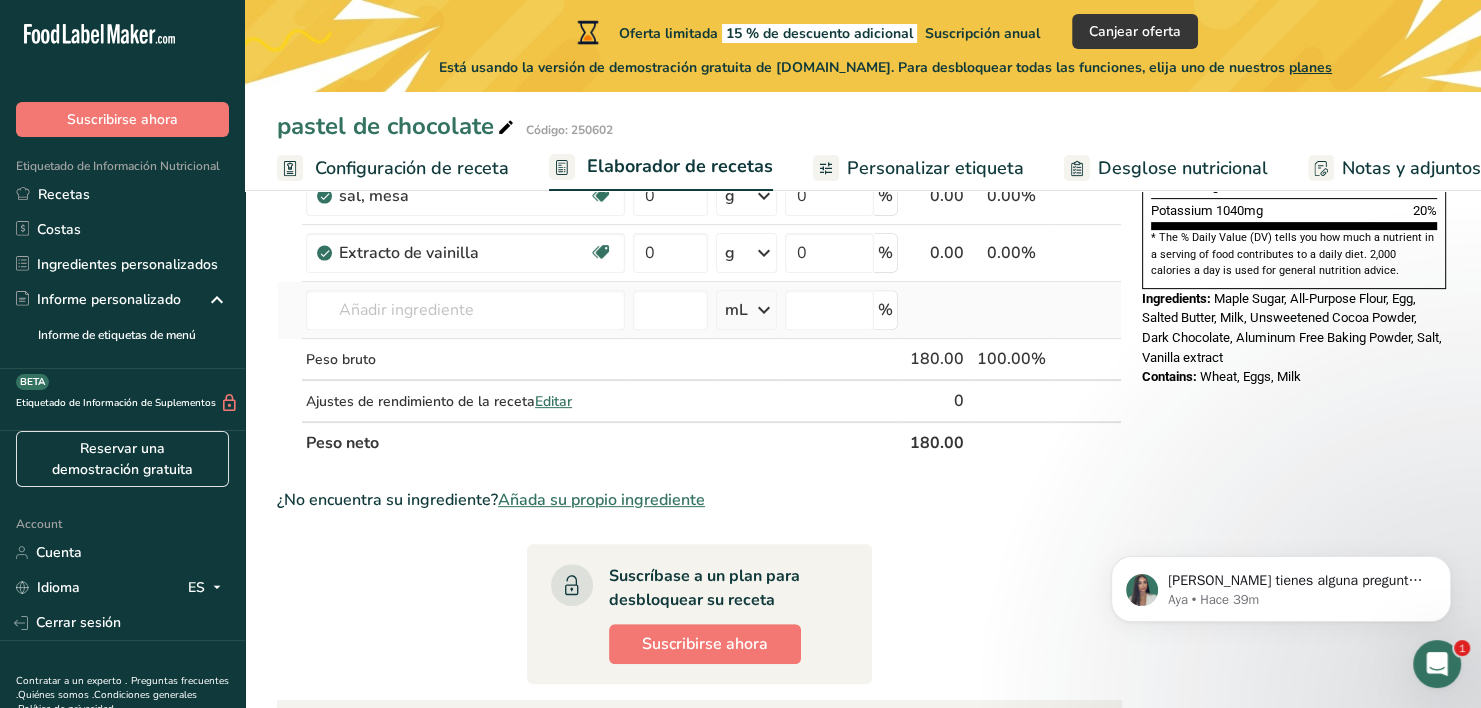click on "mL" at bounding box center (746, 310) 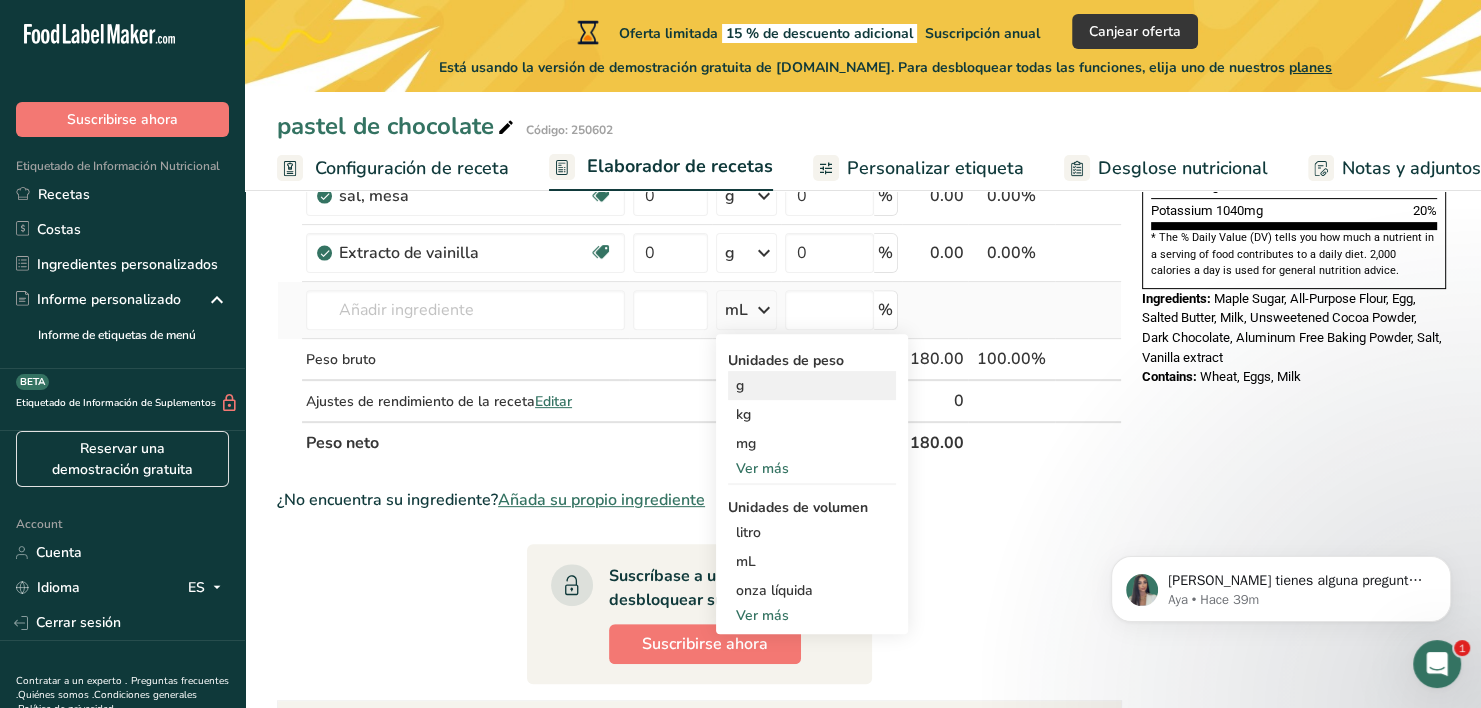 click on "g" at bounding box center [812, 385] 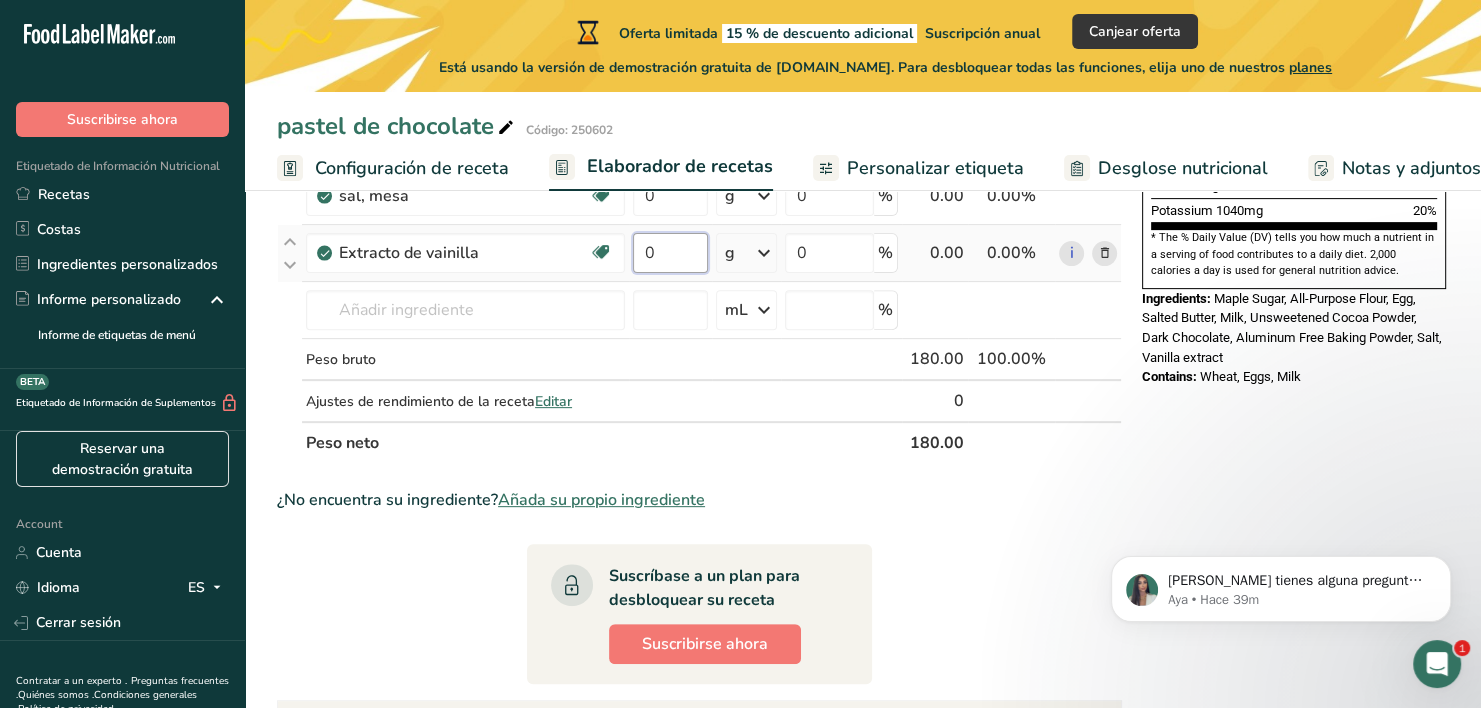 click on "0" at bounding box center [670, 253] 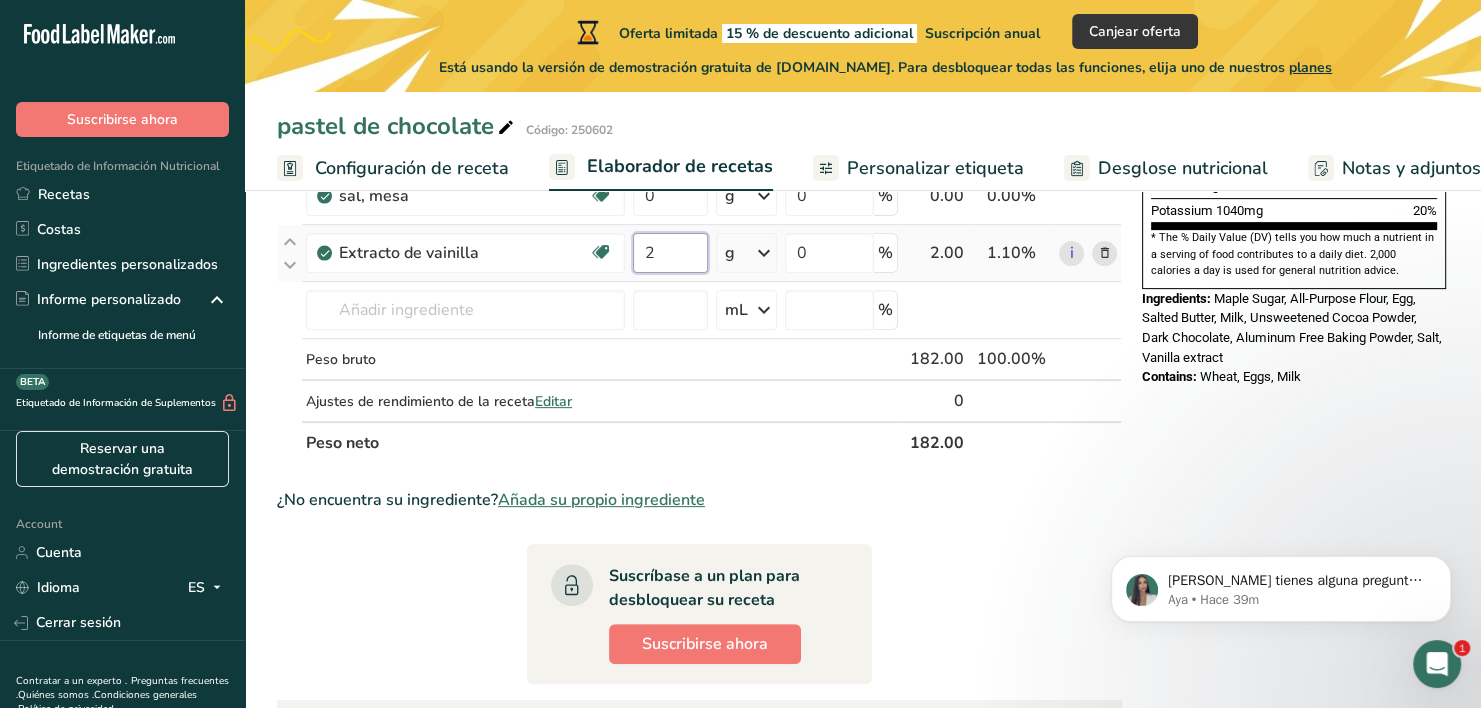 type on "2" 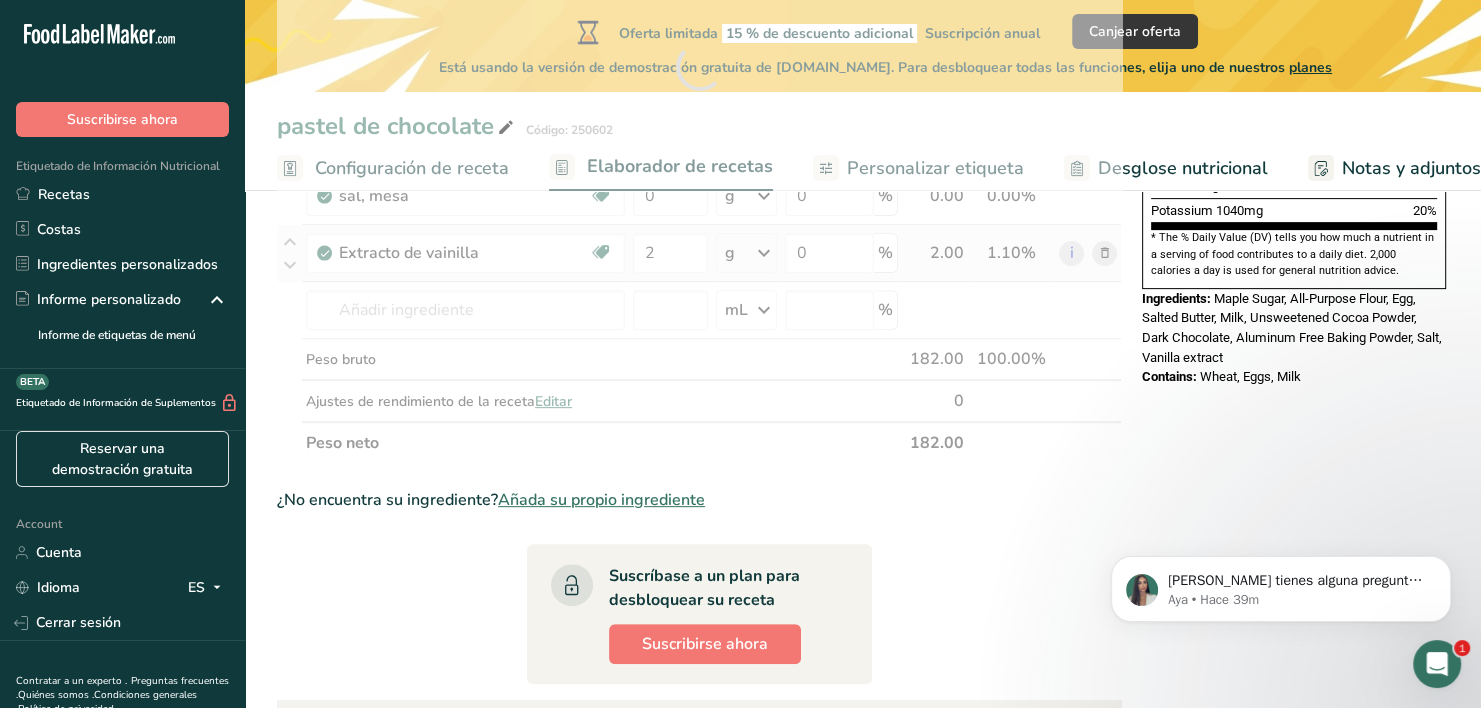 click on "Ingrediente *
Cantidad *
Unidad *
Desperdicio *   .a-a{fill:#347362;}.b-a{fill:#fff;}          Gramos
Porcentaje
Harina [PERSON_NAME], para todo uso, con levadura, enriquecida
Libre de lácteos
[GEOGRAPHIC_DATA]
Vegetariano
Libre de soja
80
g
Porciones
1 cup
Unidades de peso
g
kg
mg
Ver más
Unidades de volumen
[GEOGRAPHIC_DATA]
Las unidades de volumen requieren una conversión de densidad. Si conoce la densidad de su ingrediente, introdúzcala a continuación. De lo contrario, haga clic en "RIA", nuestra asistente regulatoria de IA, quien podrá ayudarle.
lb/pie³
g/cm³
mL" at bounding box center [699, 66] 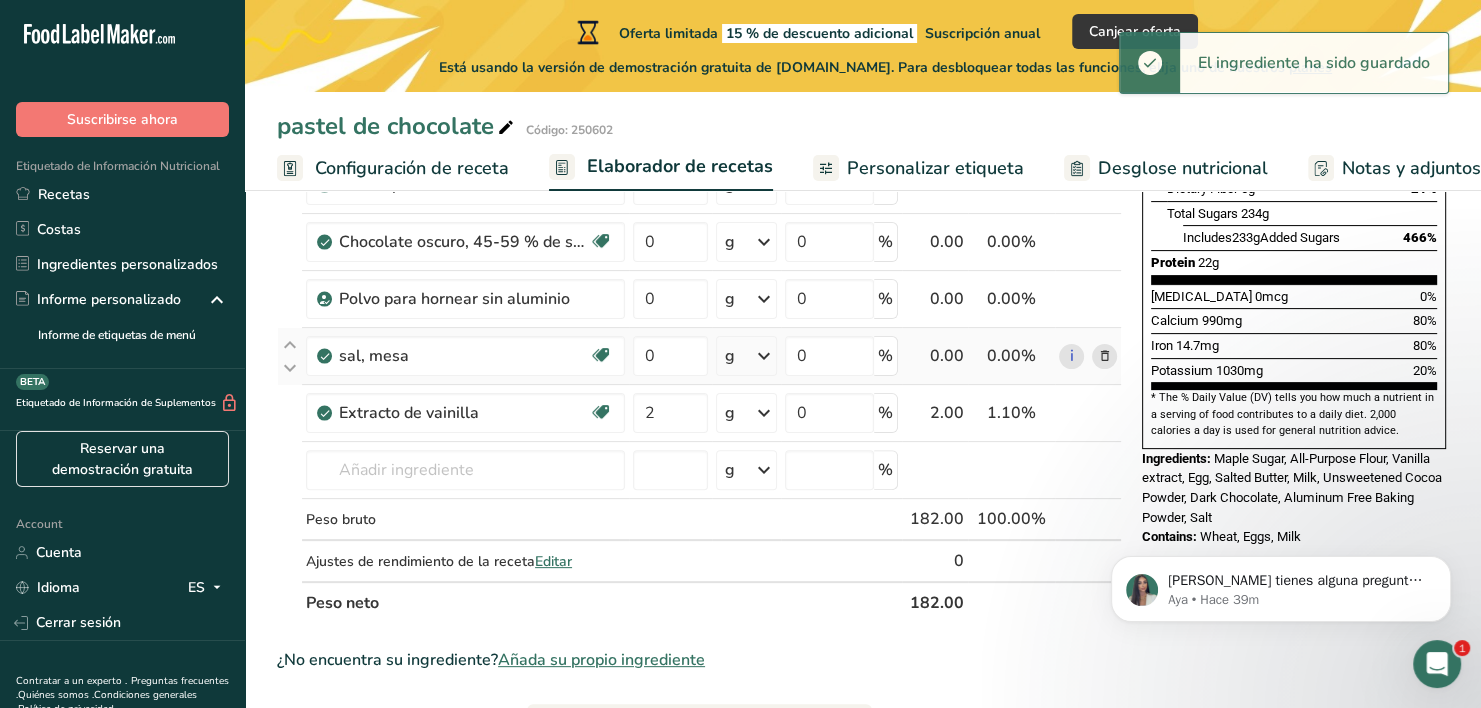 scroll, scrollTop: 478, scrollLeft: 0, axis: vertical 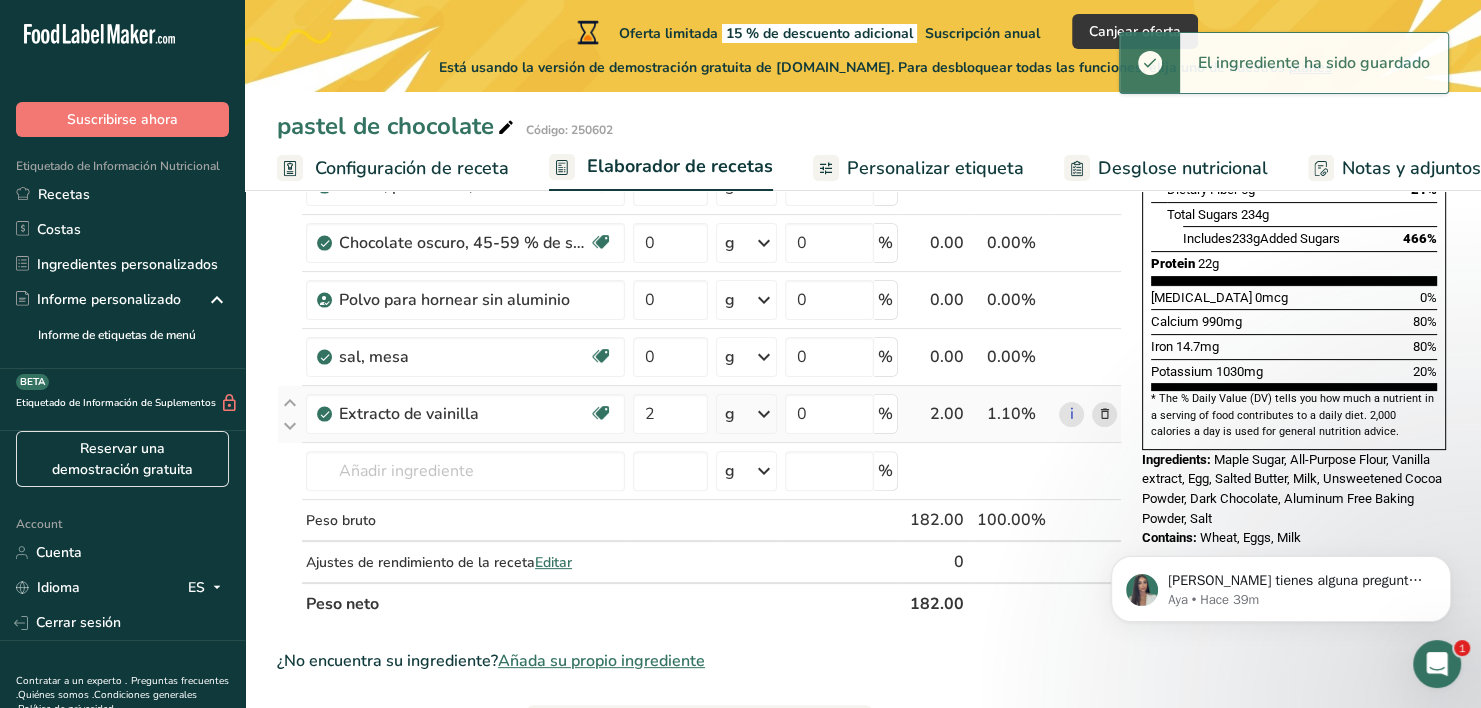 click at bounding box center [764, 414] 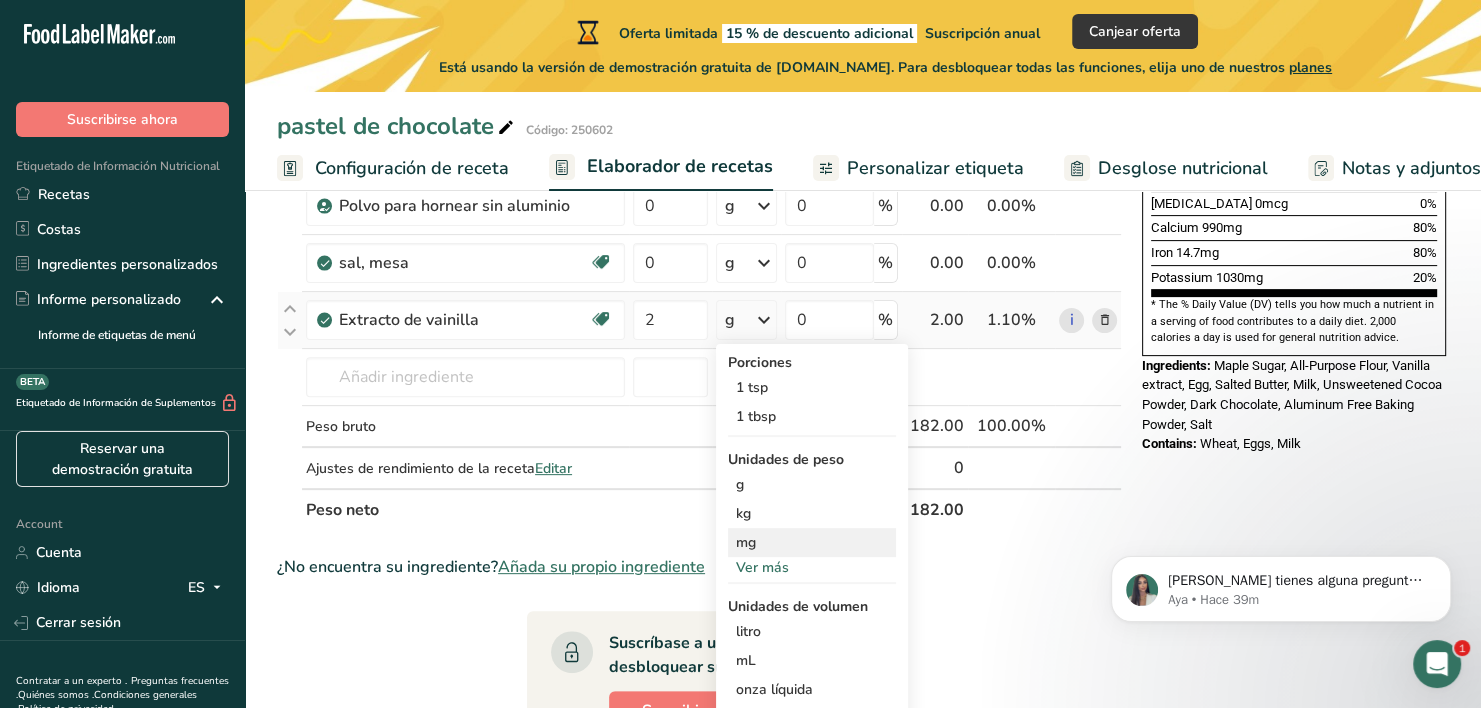 scroll, scrollTop: 575, scrollLeft: 0, axis: vertical 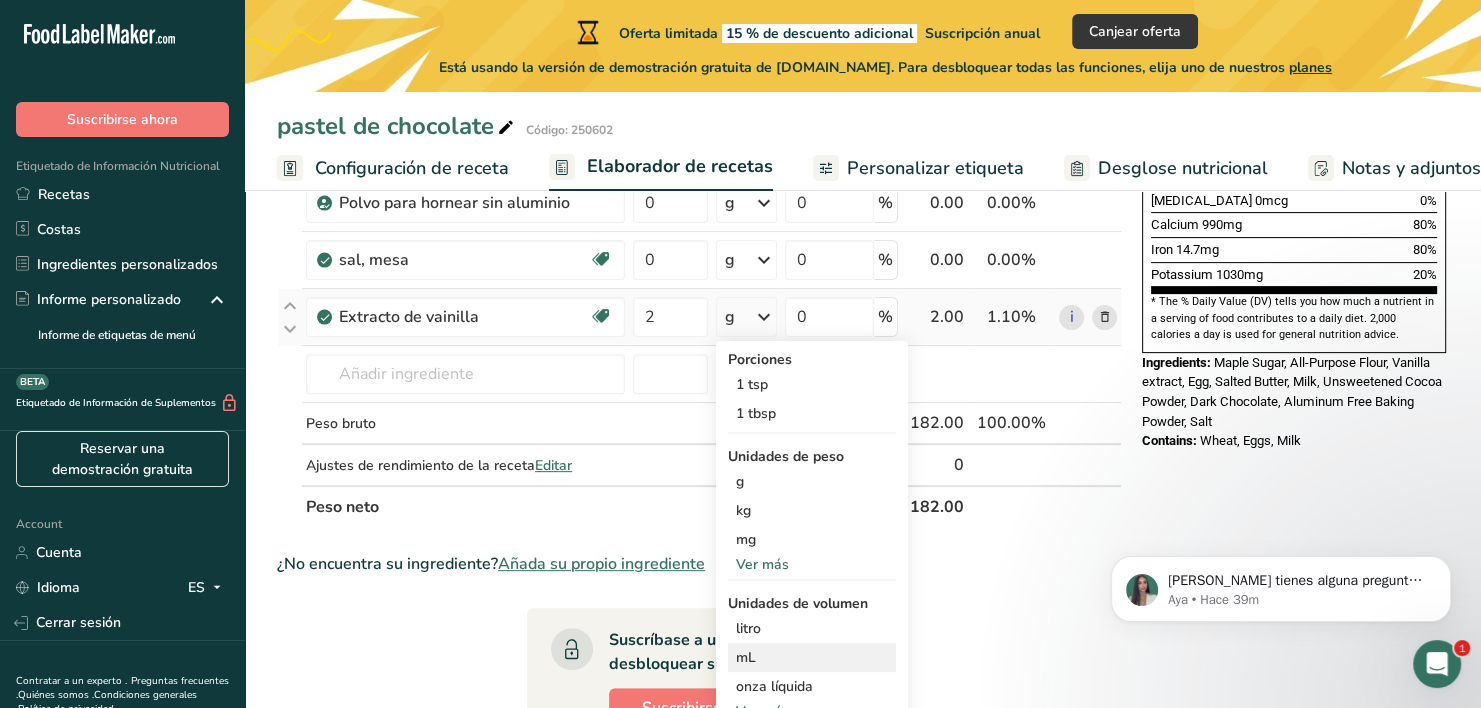 click on "mL" at bounding box center [812, 657] 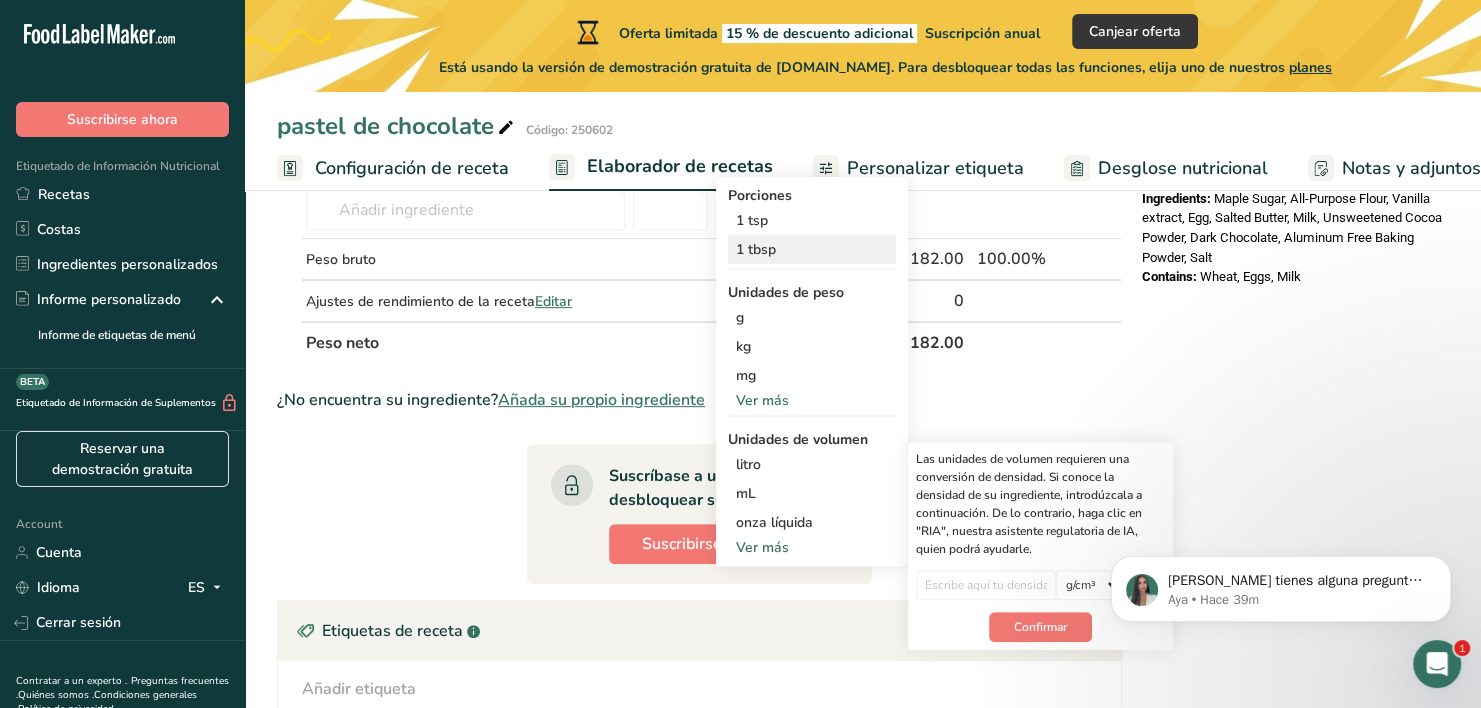 scroll, scrollTop: 740, scrollLeft: 0, axis: vertical 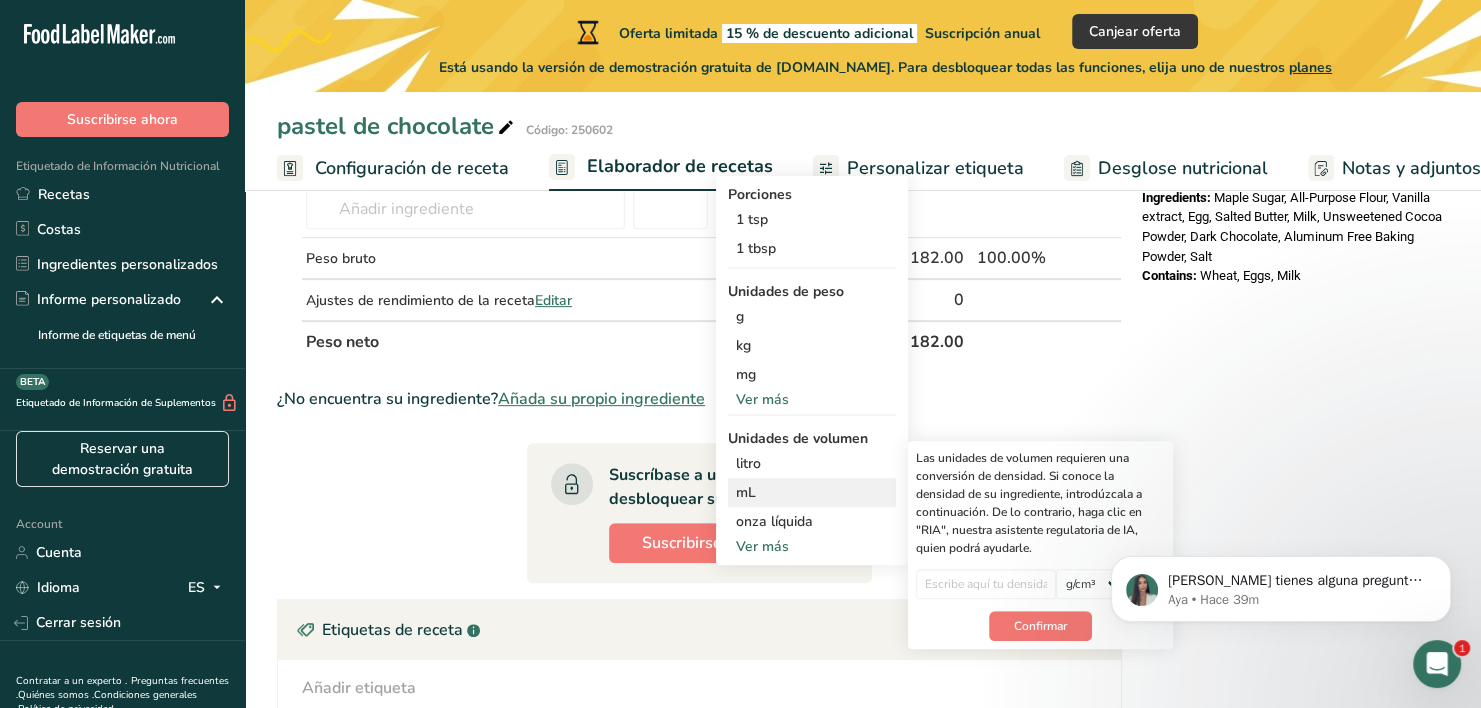 click on "mL" at bounding box center (812, 492) 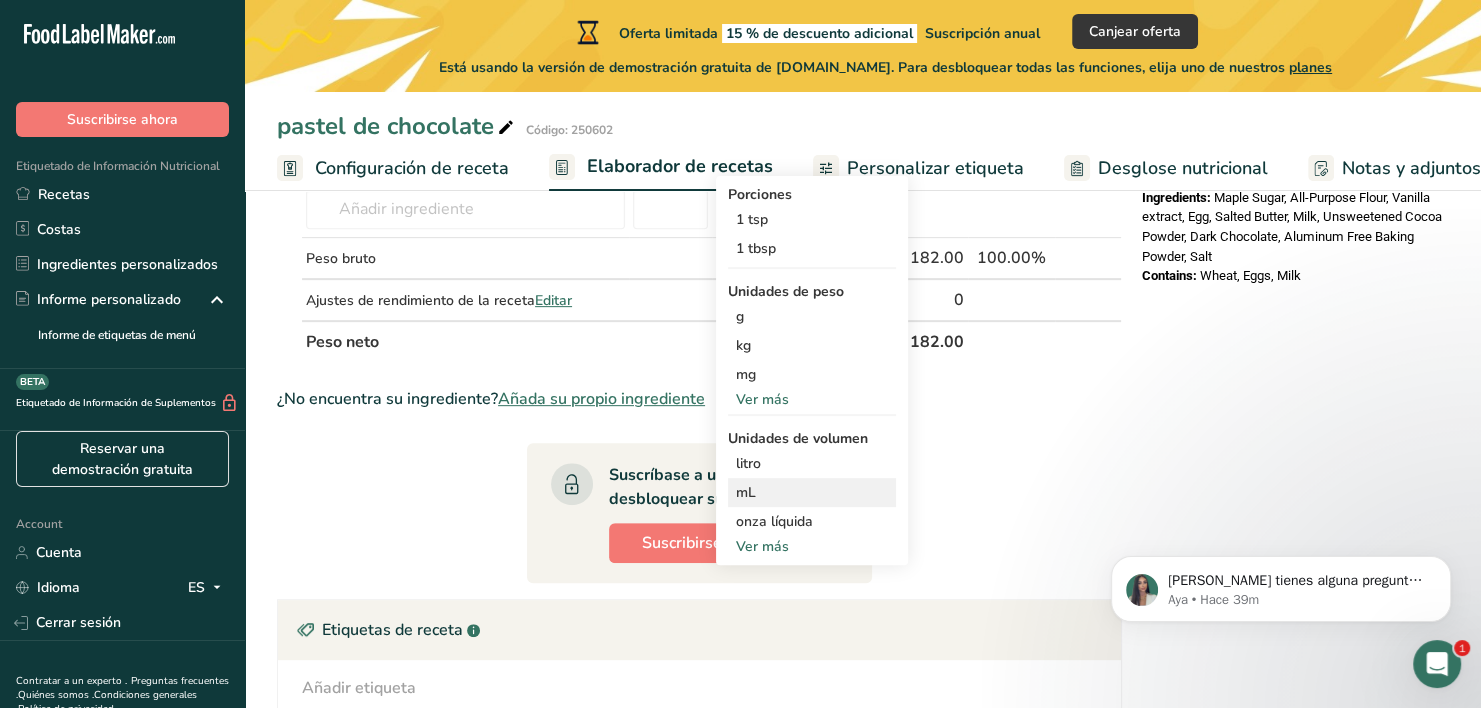 click on "mL" at bounding box center (812, 492) 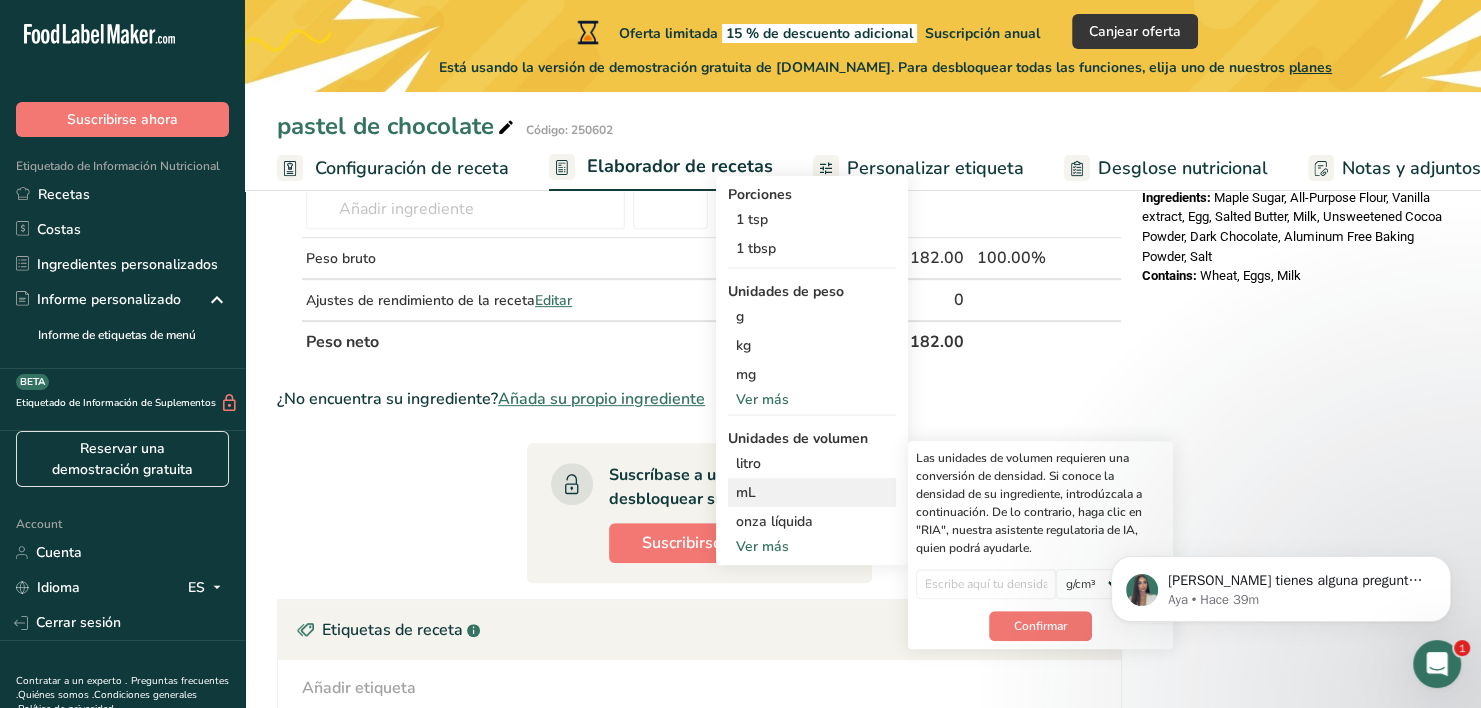 click on "mL" at bounding box center (812, 492) 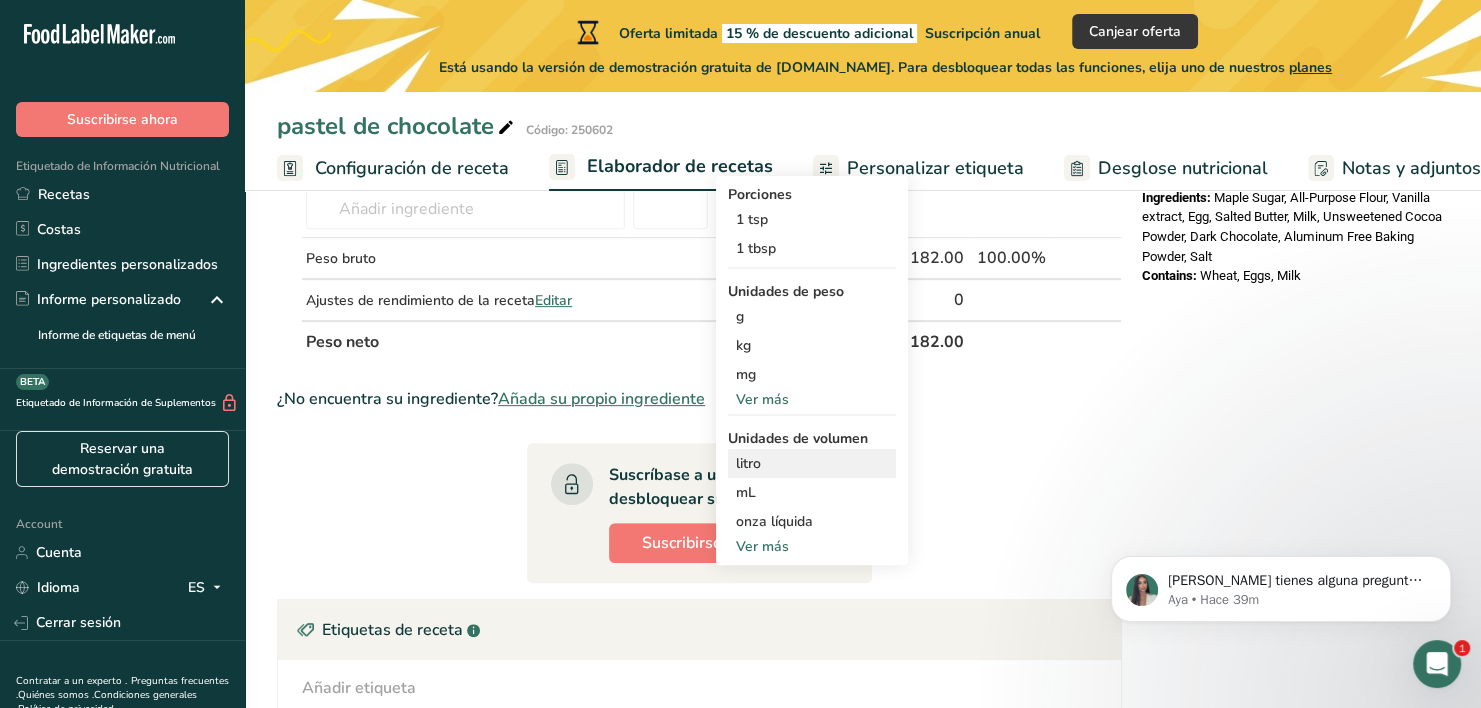click on "litro" at bounding box center [812, 463] 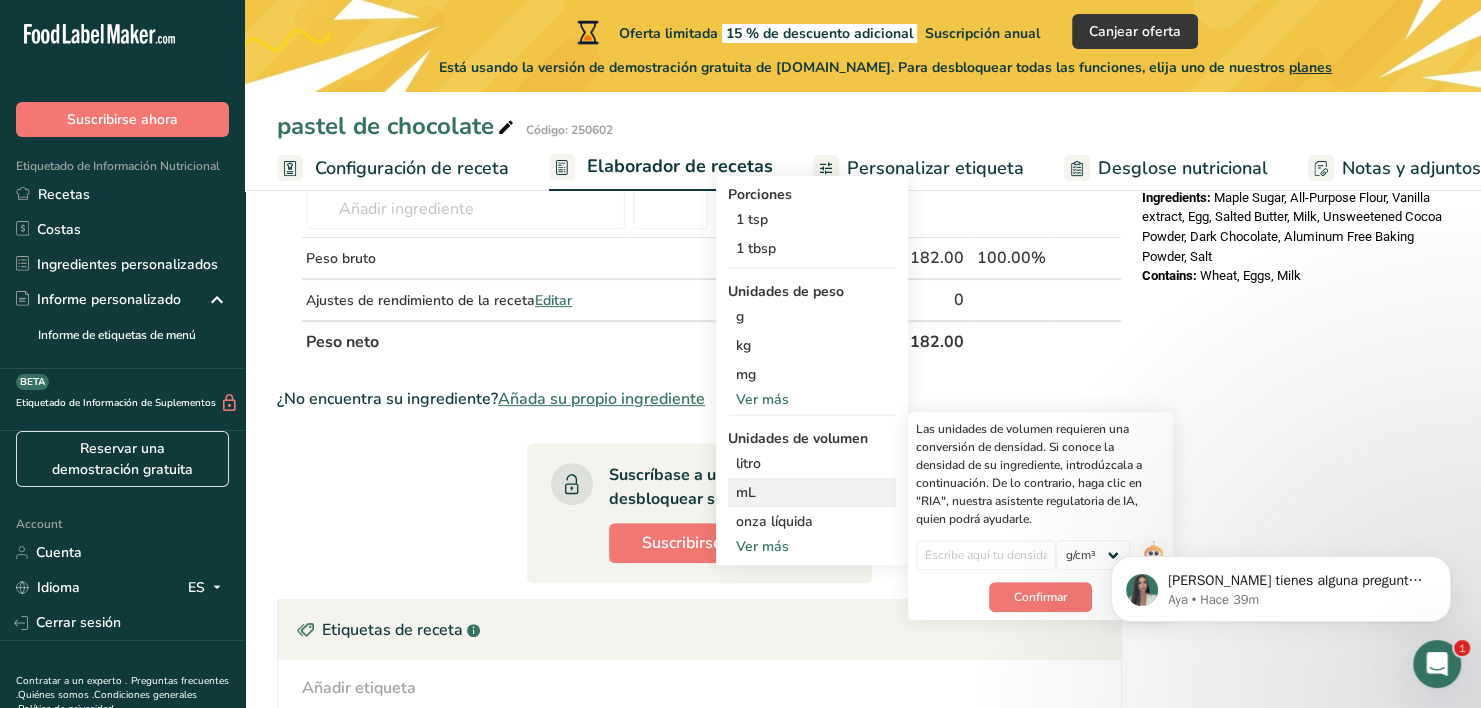 click on "mL" at bounding box center (812, 492) 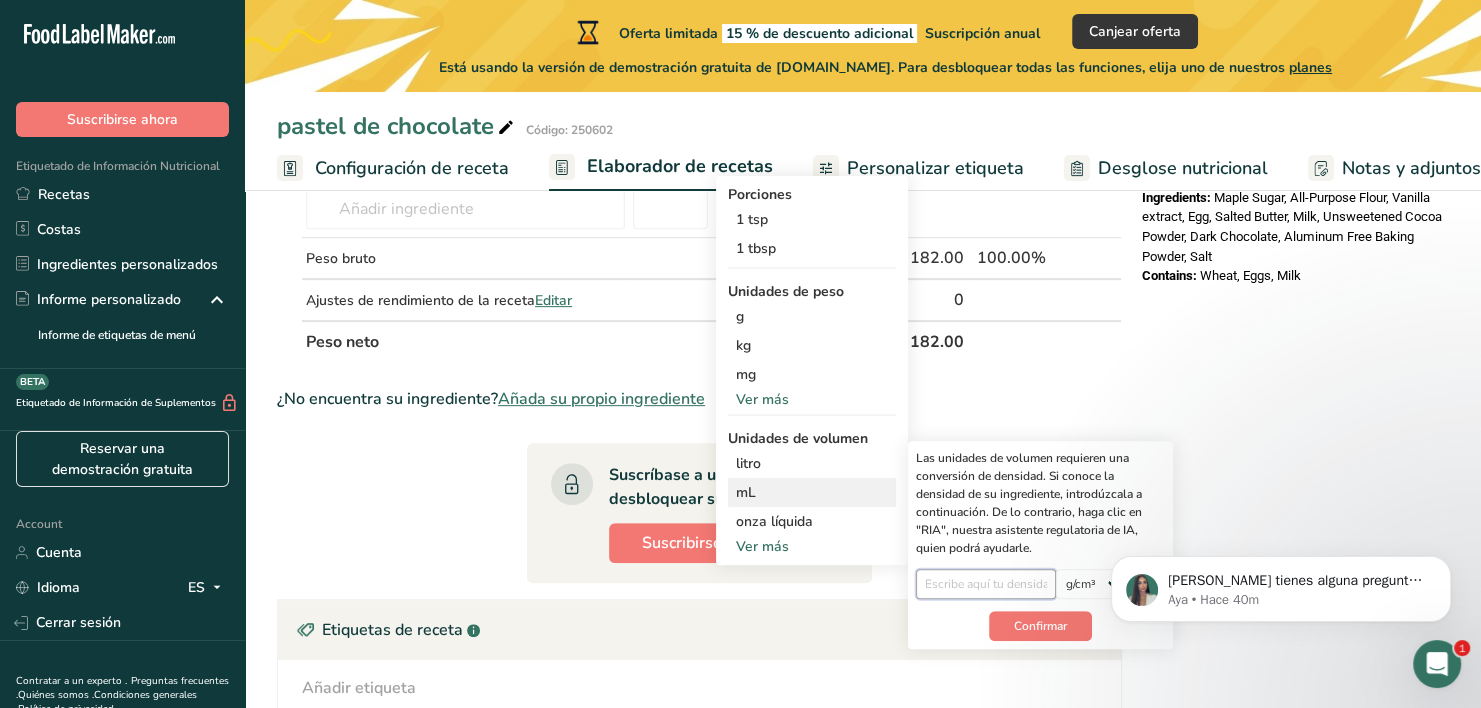 click at bounding box center (986, 584) 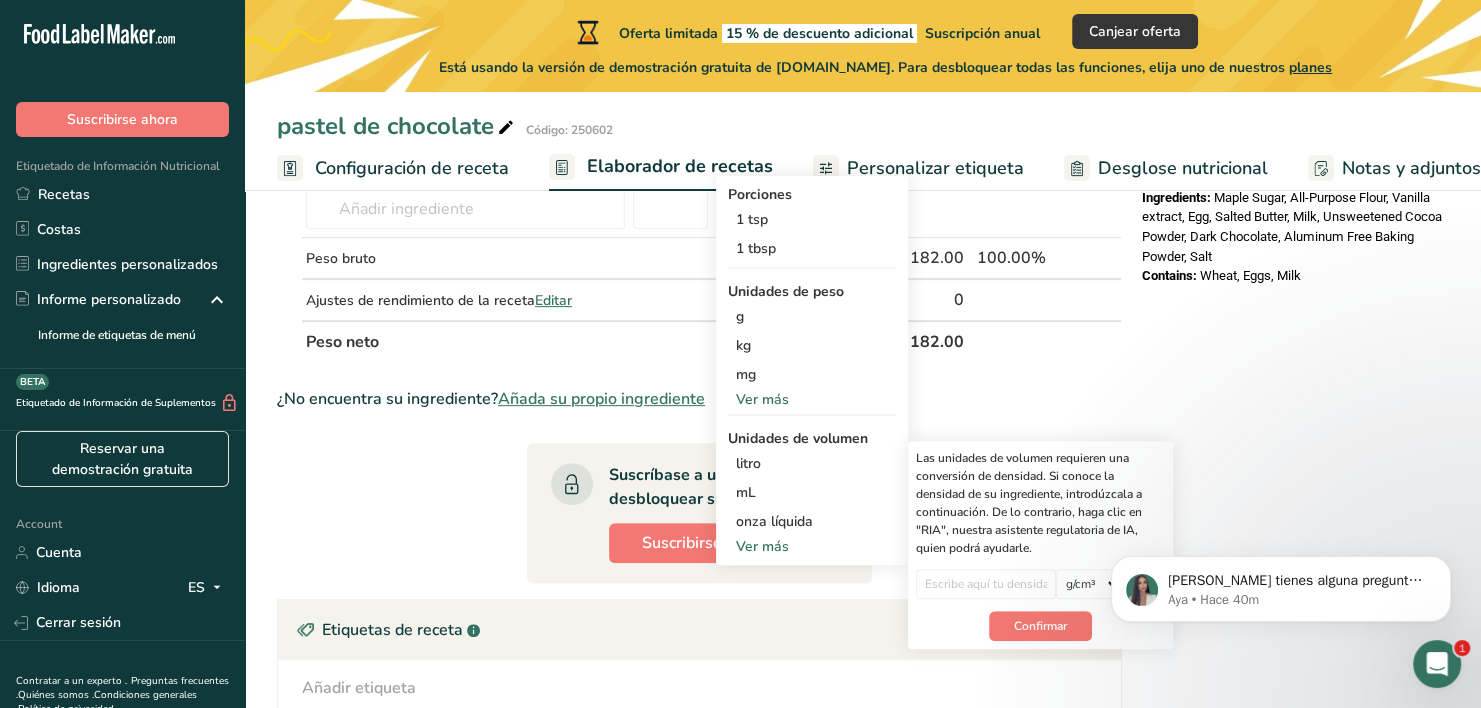click on "[PERSON_NAME] tienes alguna pregunta no dudes en consultarnos. ¡Estamos aquí para ayudarte! 😊 Aya • Hace 40m" 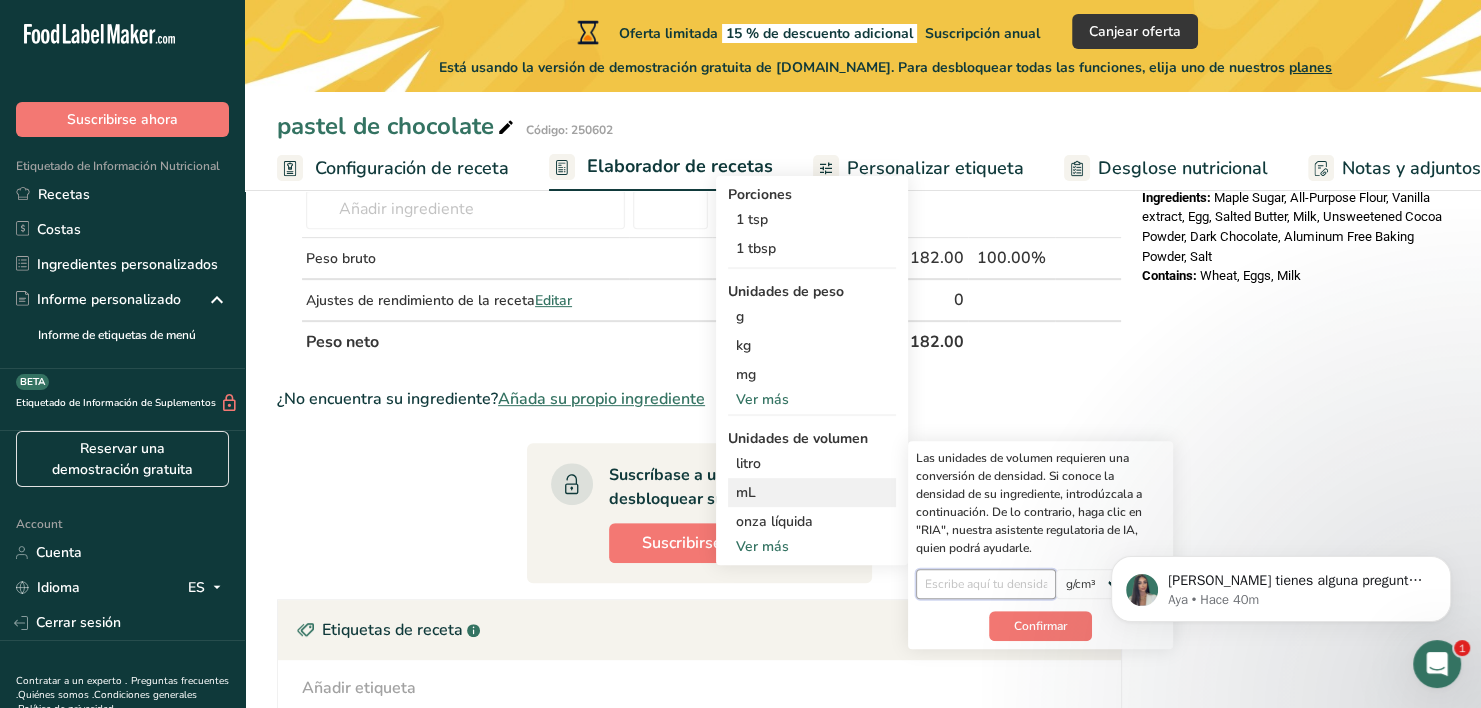 click at bounding box center [986, 584] 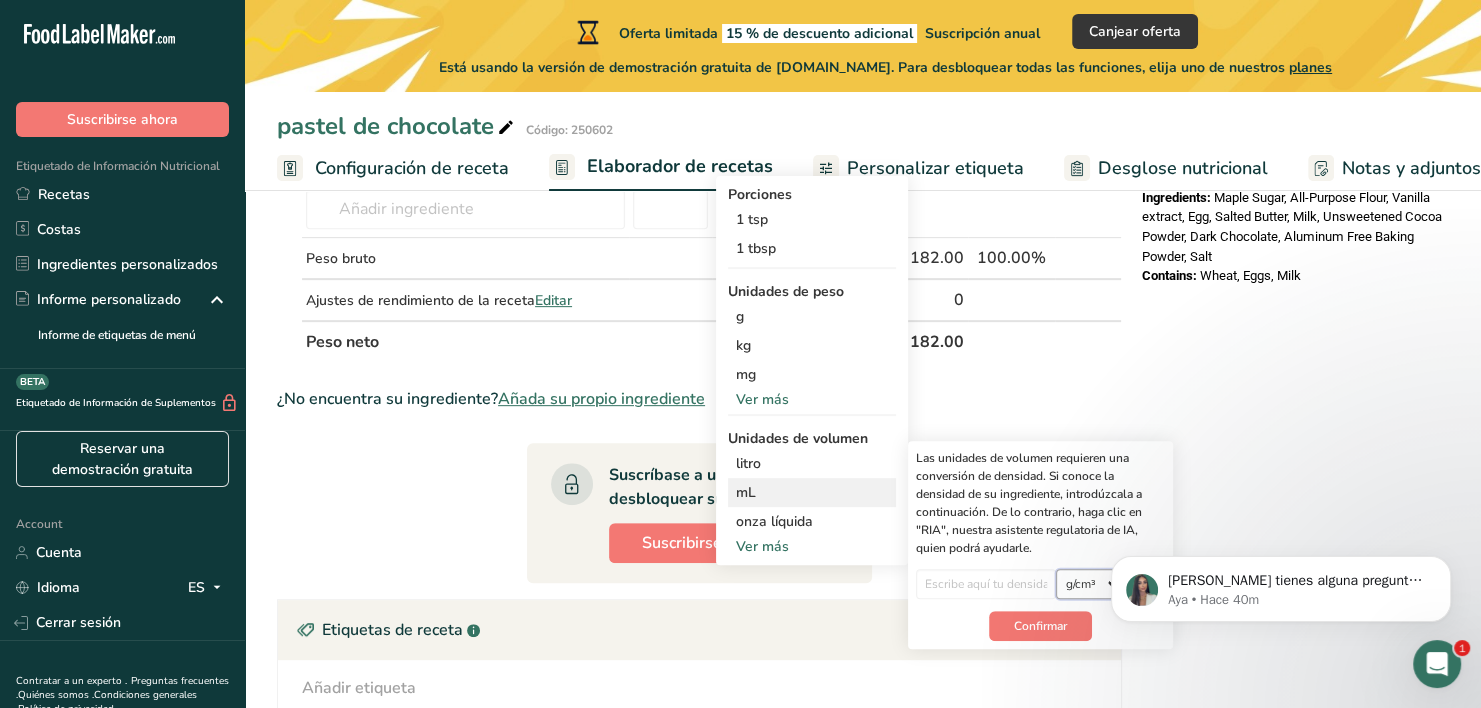 click on "lb/pie³
g/cm³" at bounding box center (1093, 584) 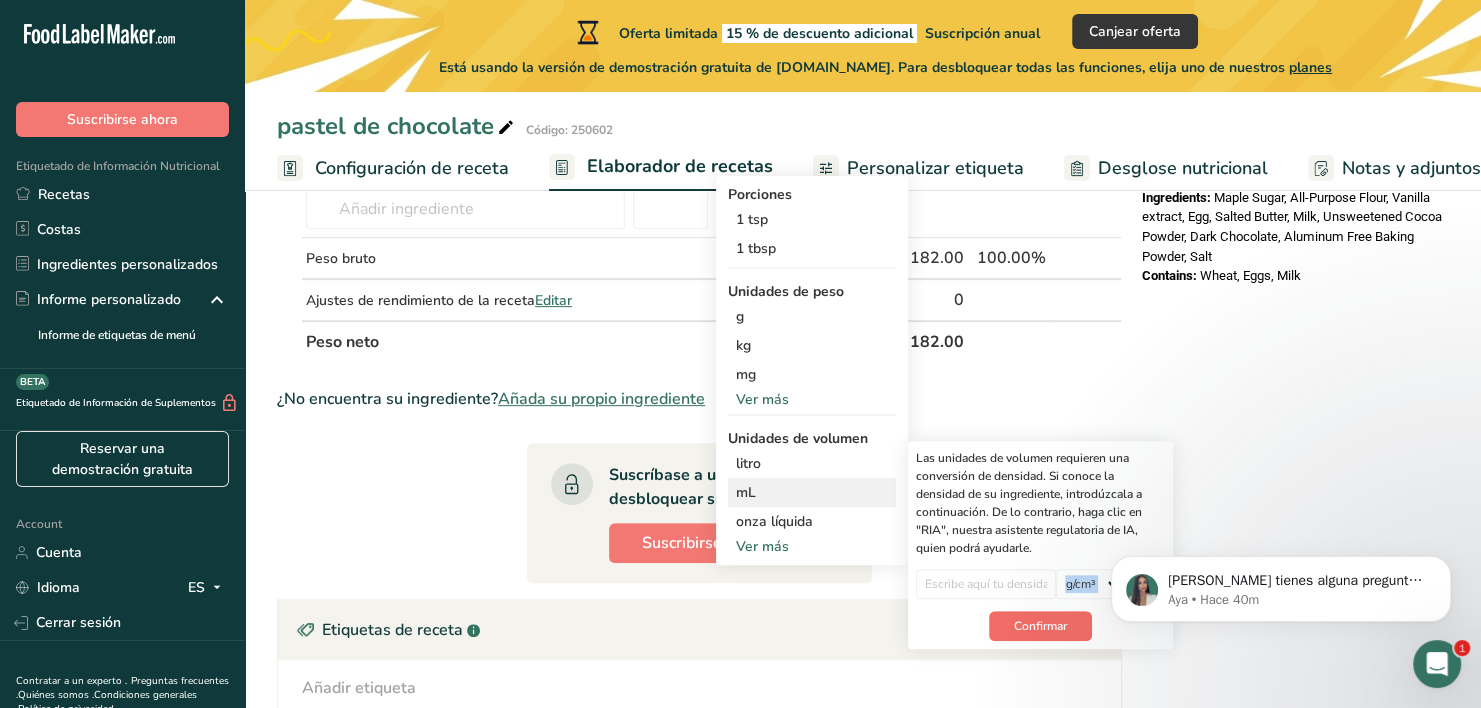 drag, startPoint x: 1058, startPoint y: 560, endPoint x: 1043, endPoint y: 616, distance: 57.974133 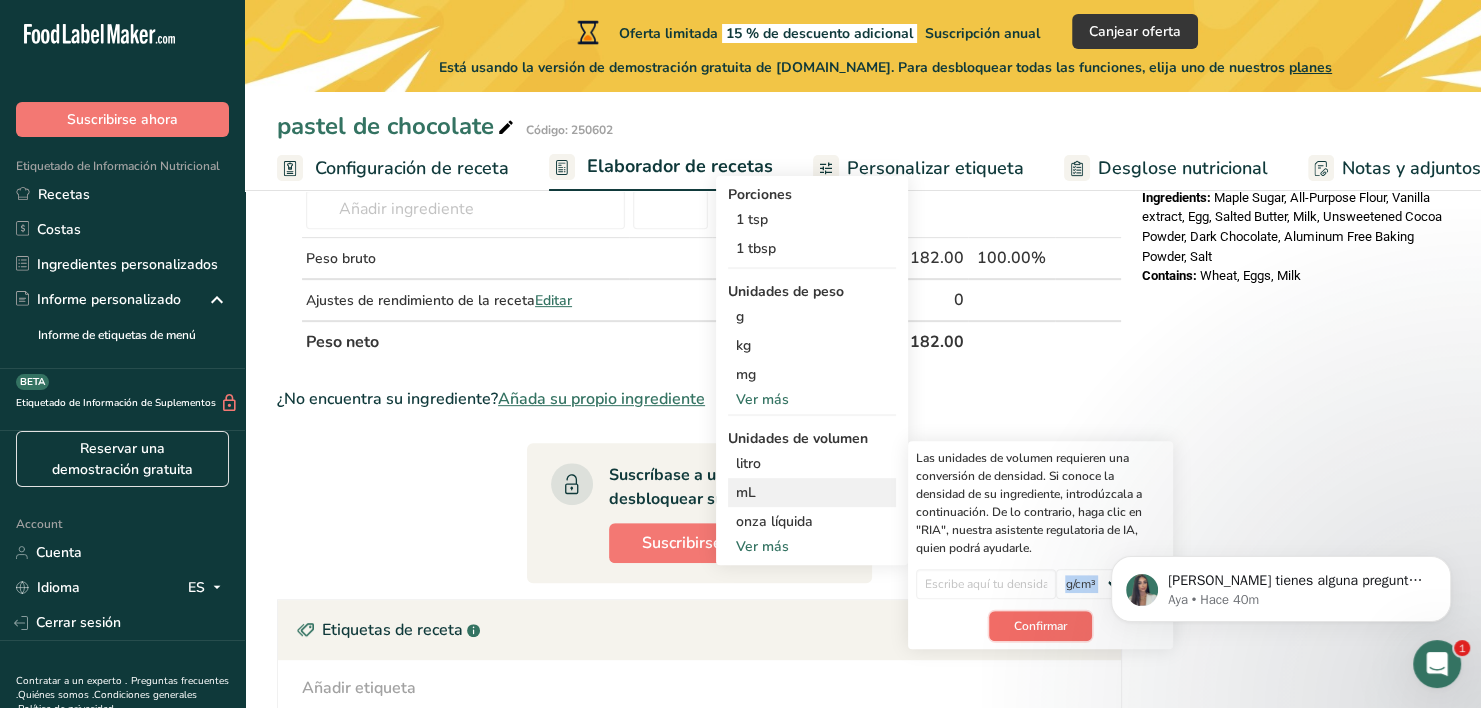 click on "Confirmar" at bounding box center [1040, 626] 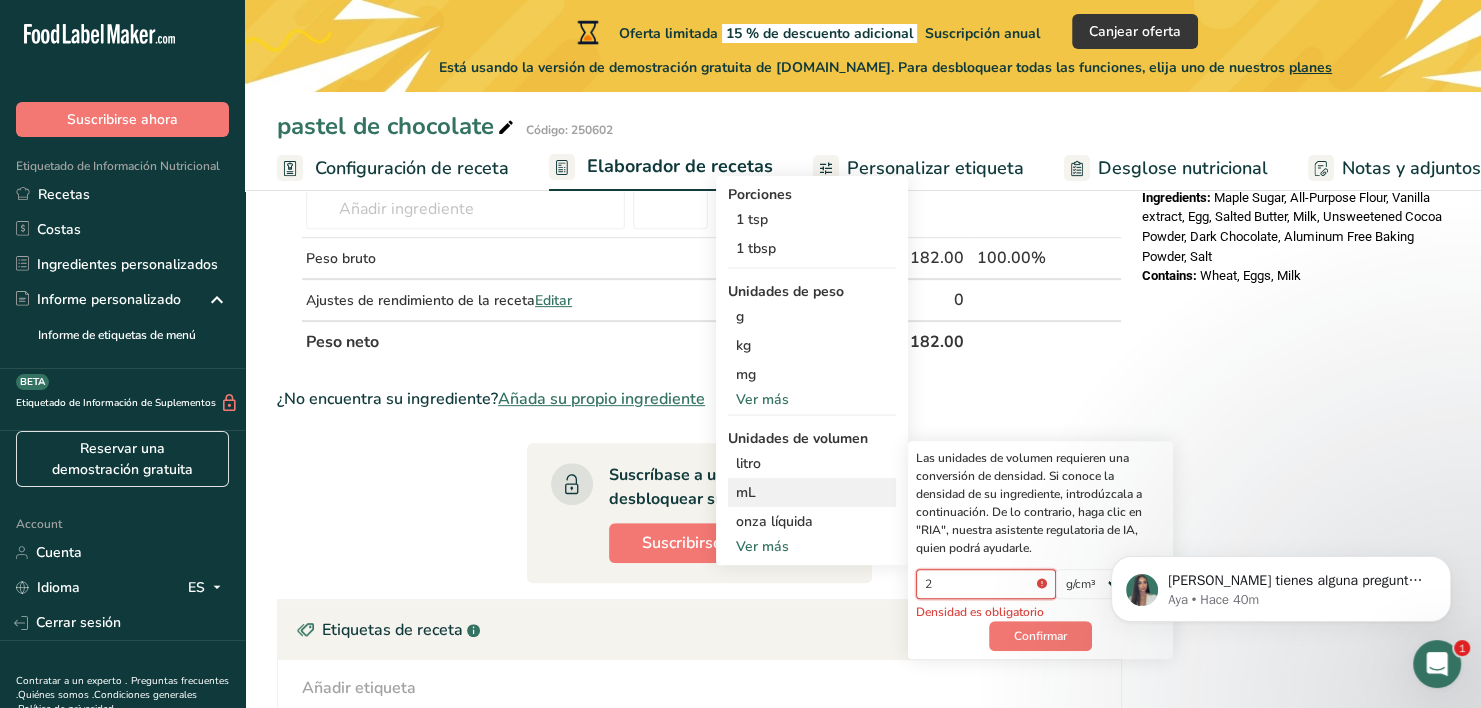 click on "2" at bounding box center [986, 584] 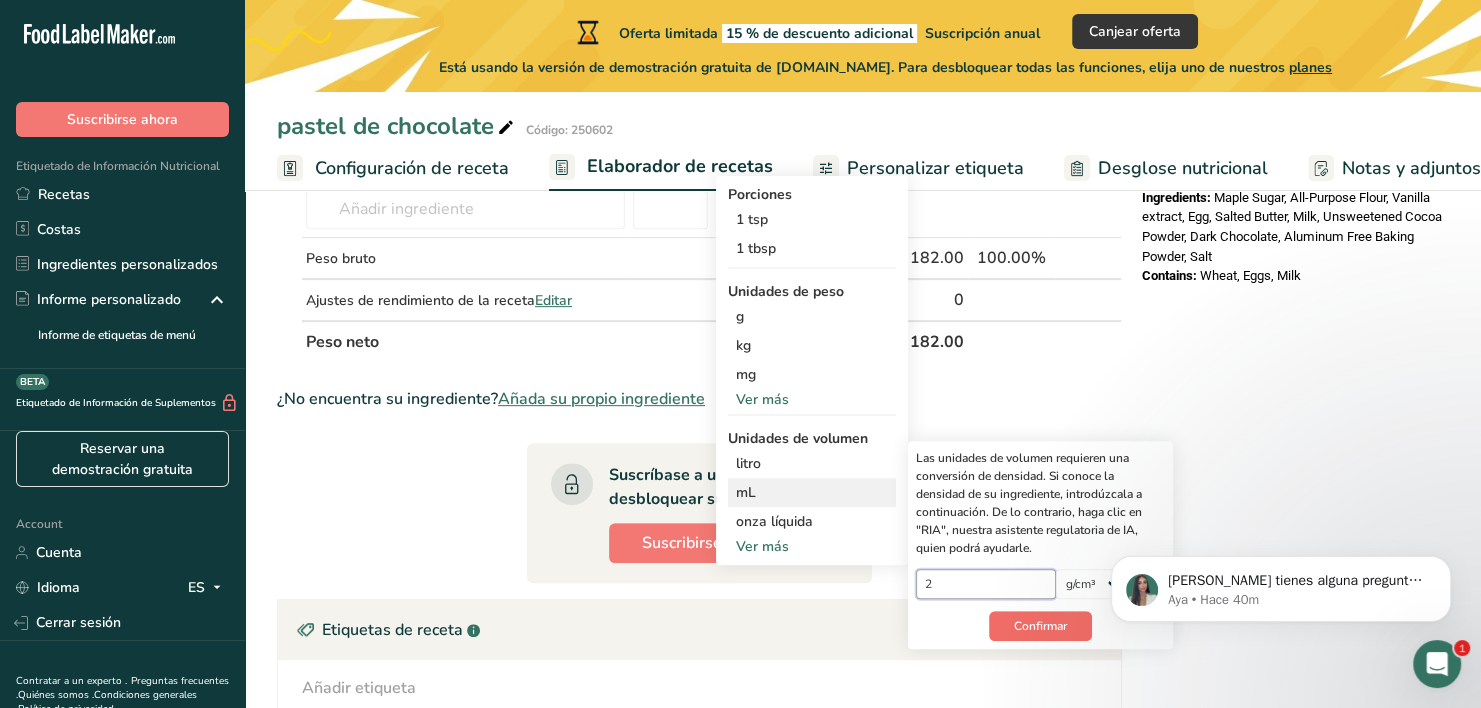 type on "2" 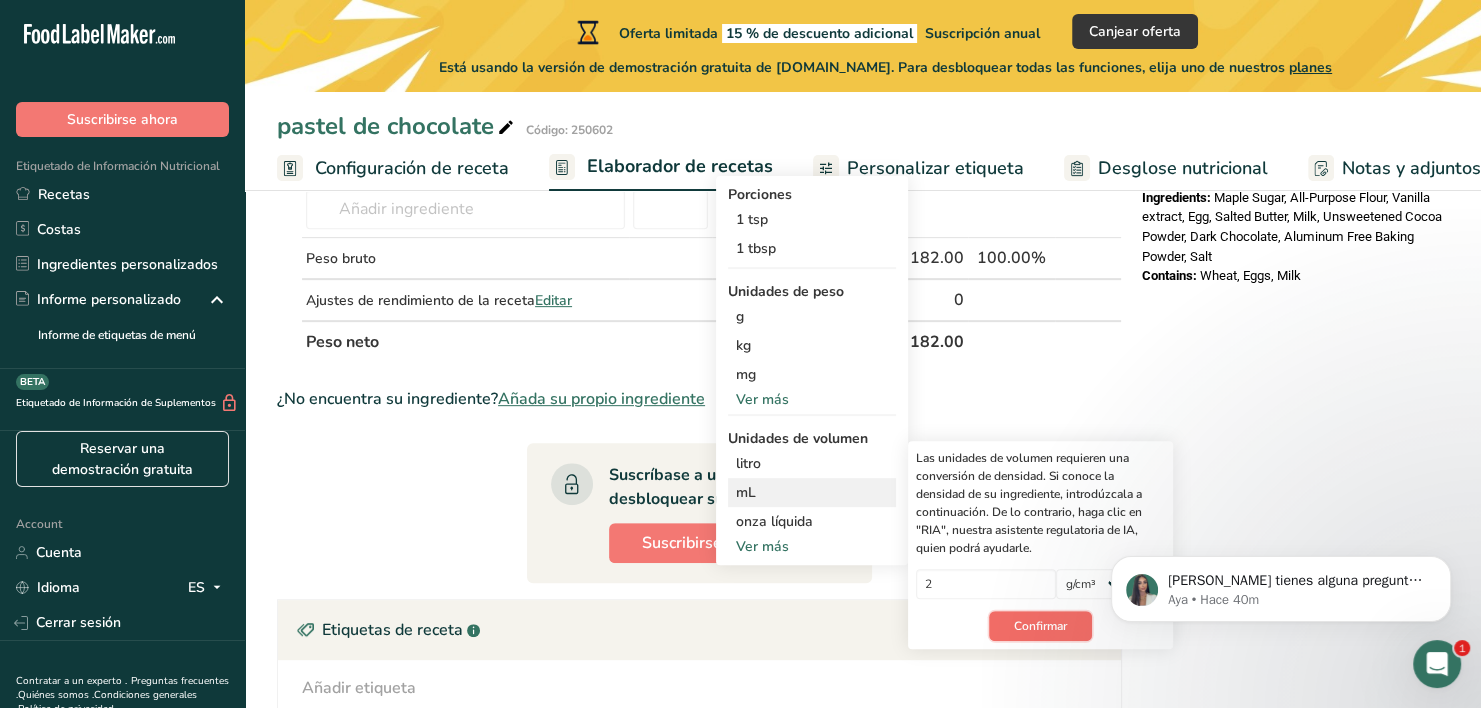click on "Confirmar" at bounding box center (1040, 626) 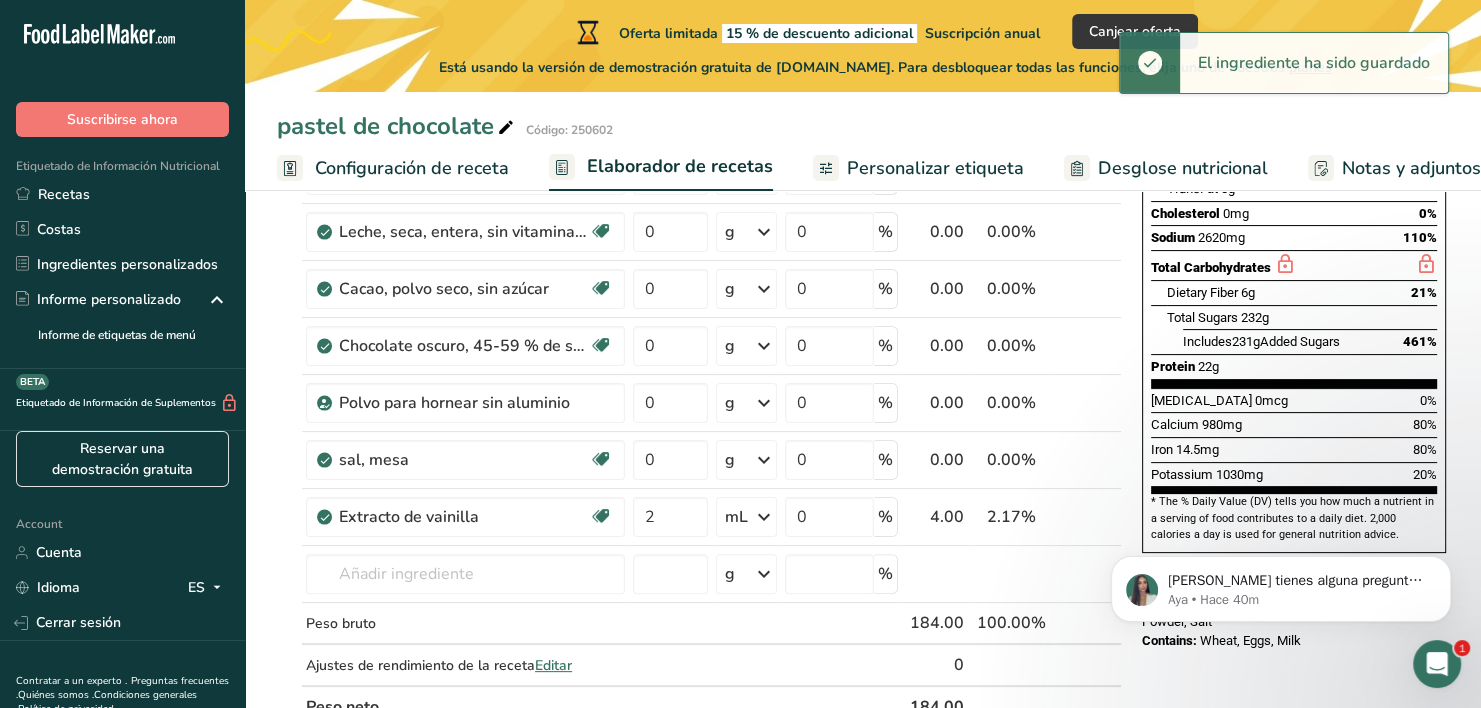 scroll, scrollTop: 376, scrollLeft: 0, axis: vertical 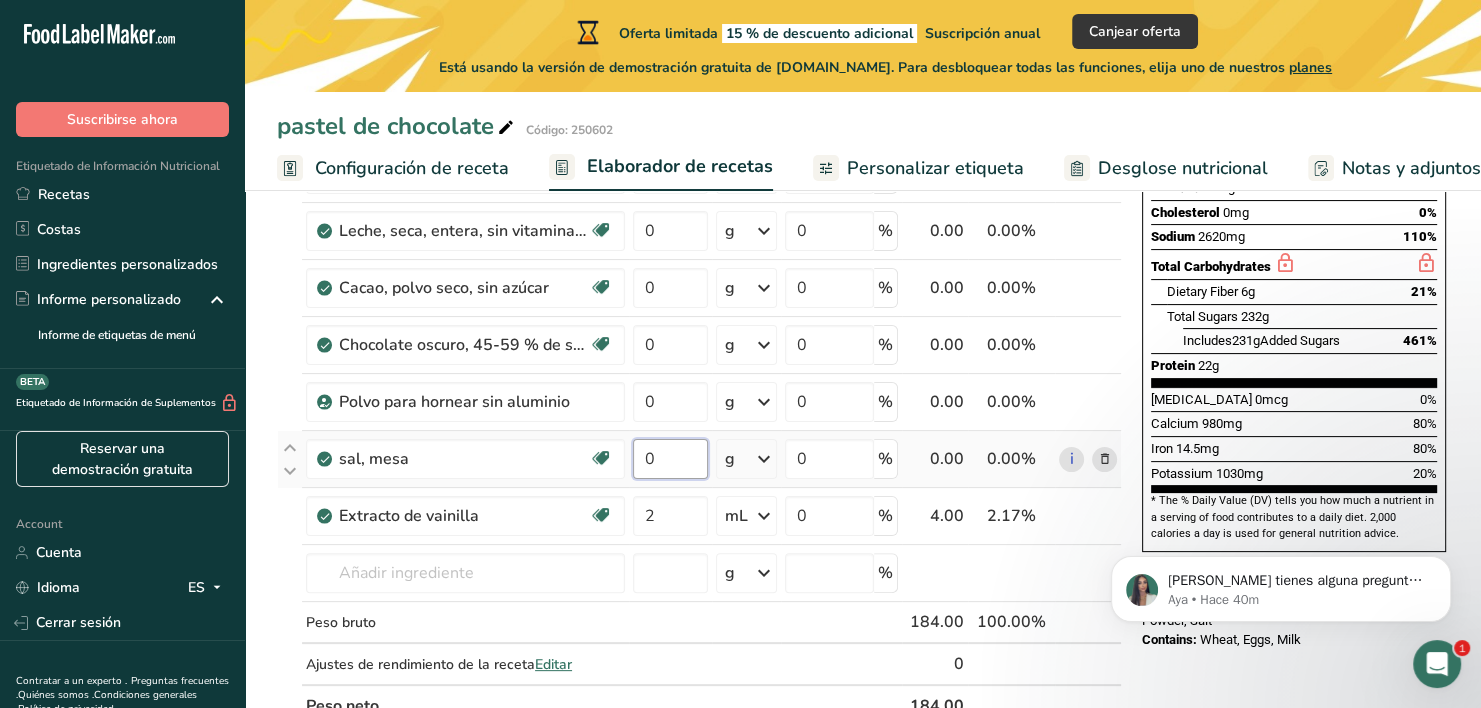 click on "0" at bounding box center (670, 459) 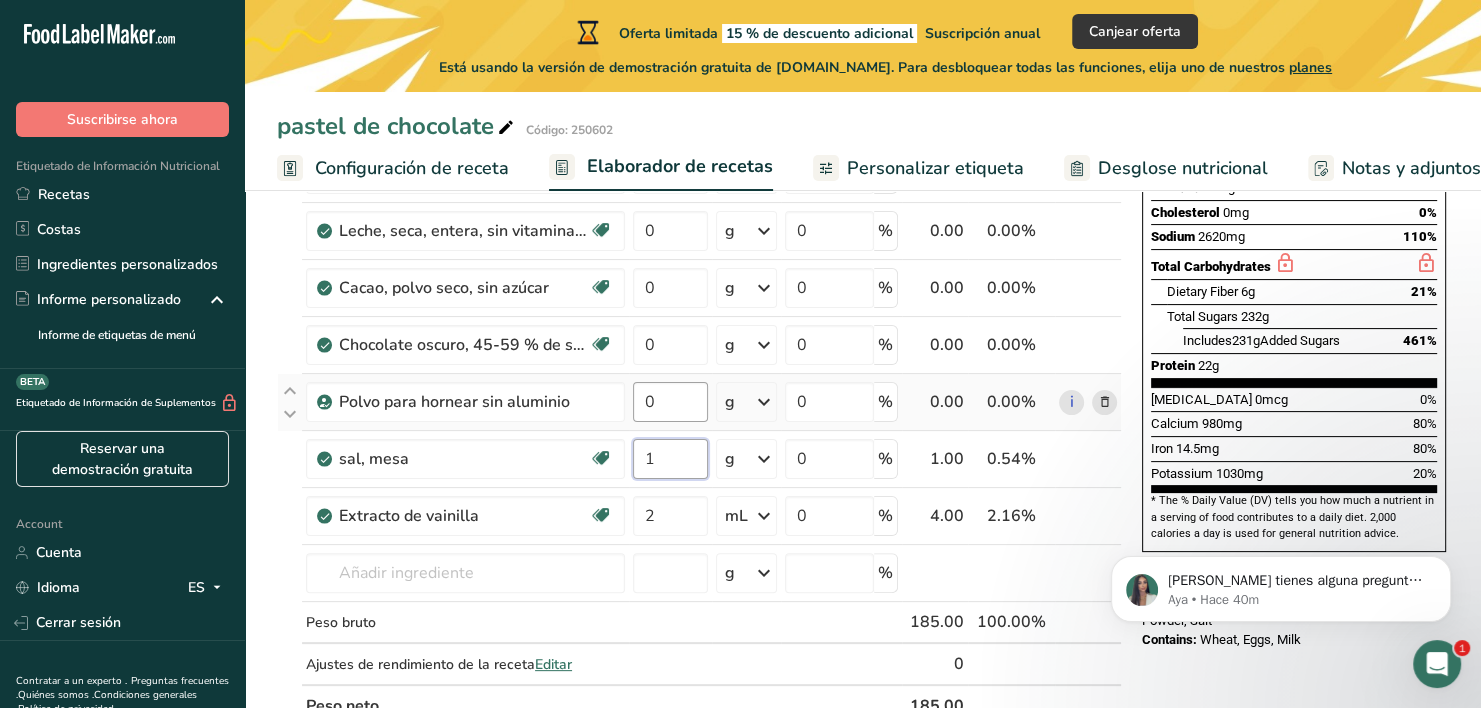 type on "1" 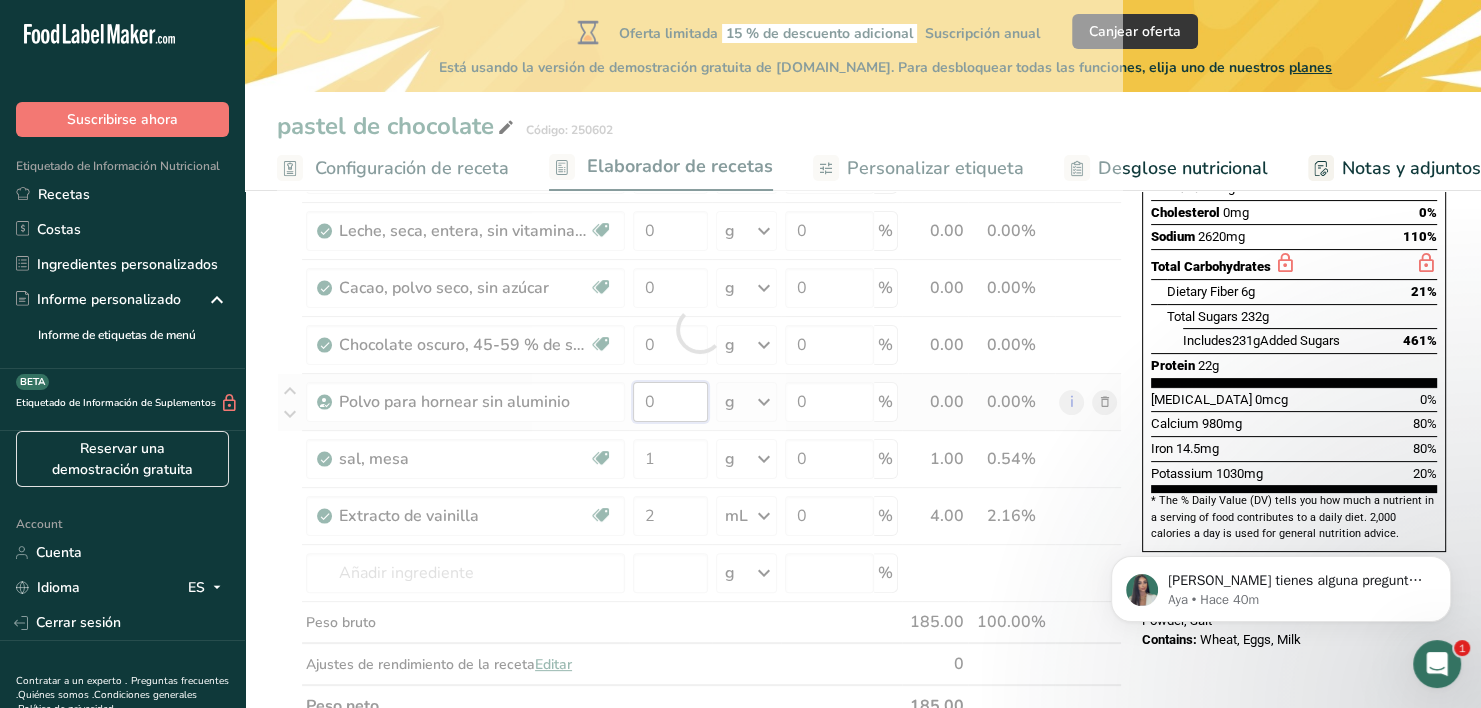 click on "Ingrediente *
Cantidad *
Unidad *
Desperdicio *   .a-a{fill:#347362;}.b-a{fill:#fff;}          Gramos
Porcentaje
Harina [PERSON_NAME], para todo uso, con levadura, enriquecida
Libre de lácteos
[GEOGRAPHIC_DATA]
Vegetariano
Libre de soja
80
g
Porciones
1 cup
Unidades de peso
g
kg
mg
Ver más
Unidades de volumen
[GEOGRAPHIC_DATA]
Las unidades de volumen requieren una conversión de densidad. Si conoce la densidad de su ingrediente, introdúzcala a continuación. De lo contrario, haga clic en "RIA", nuestra asistente regulatoria de IA, quien podrá ayudarle.
lb/pie³
g/cm³
mL" at bounding box center (699, 329) 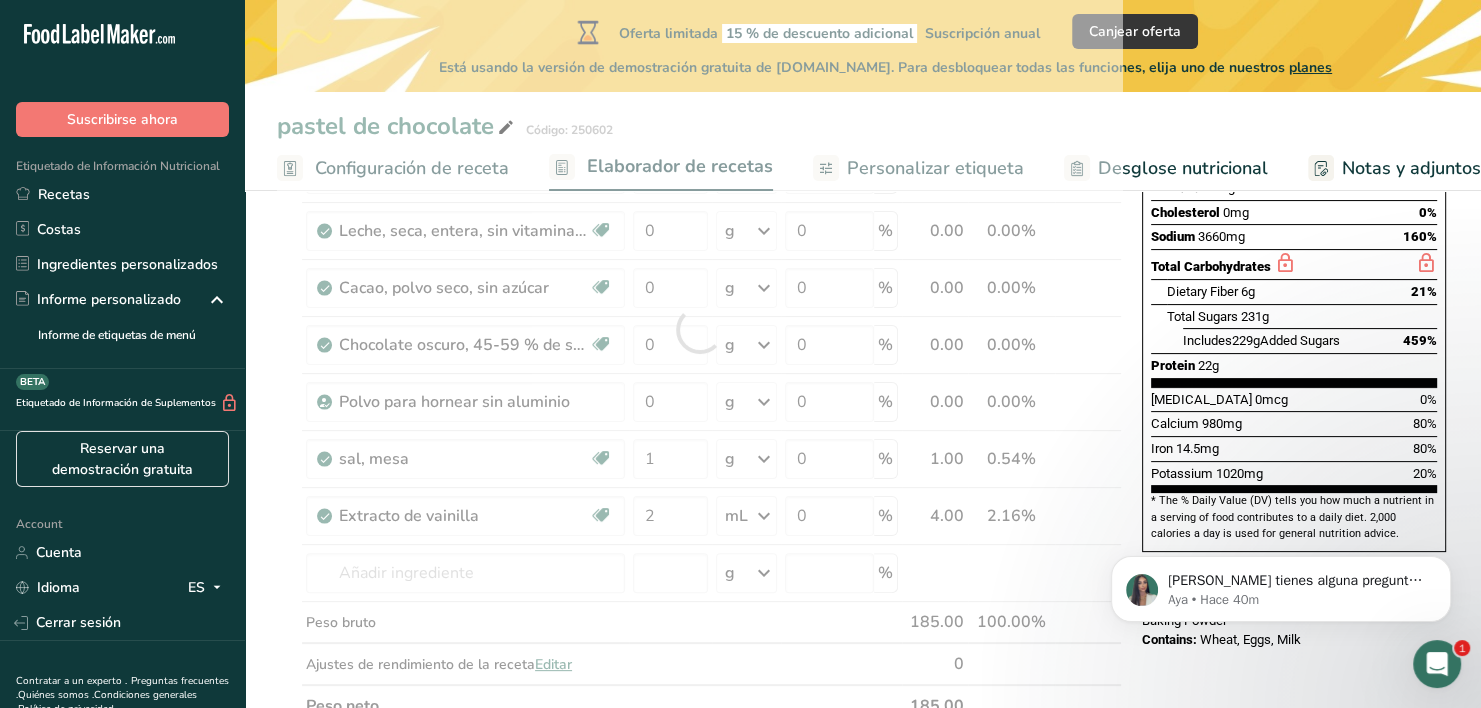 click on "pastel de chocolate
Código: 250602
Configuración de receta                       Elaborador de recetas   Personalizar etiqueta               Desglose nutricional               Notas y adjuntos                 Costes de la receta" at bounding box center (863, 95) 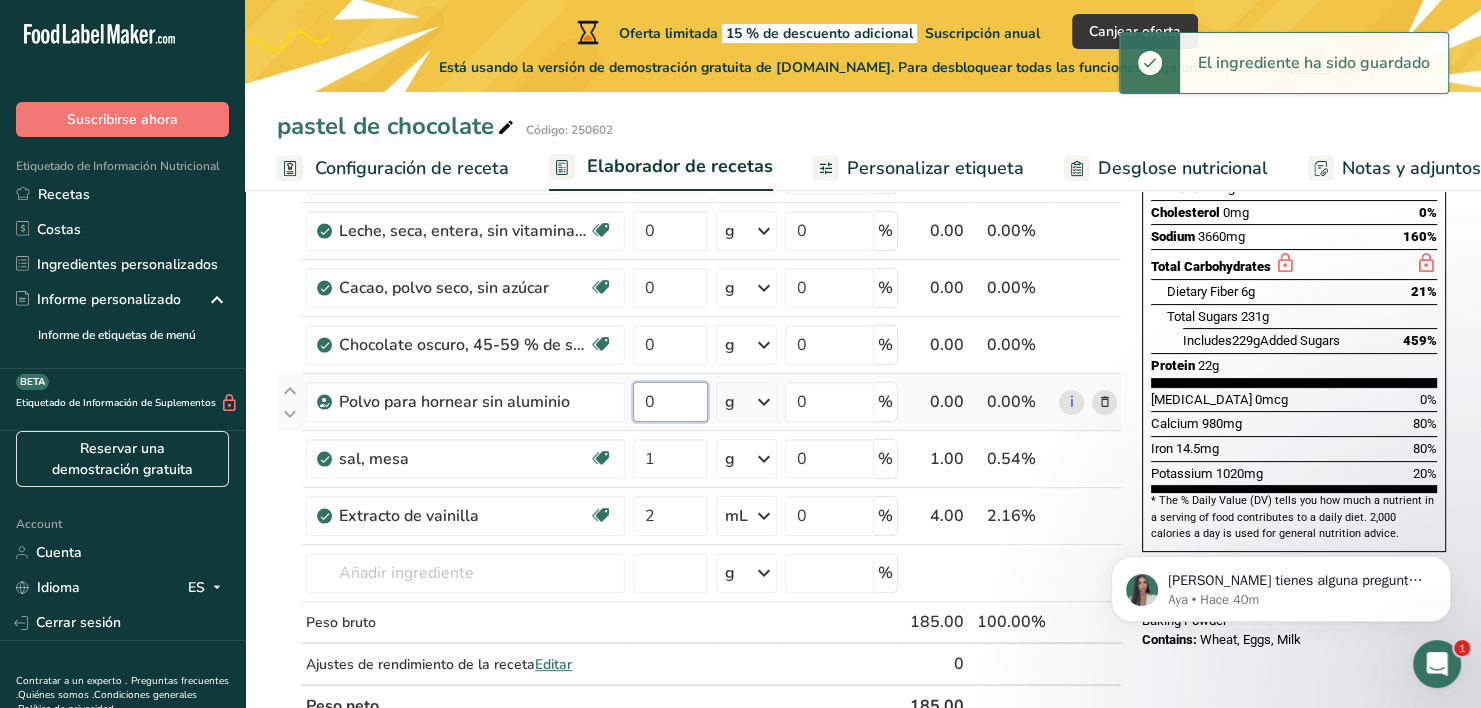 click on "0" at bounding box center (670, 402) 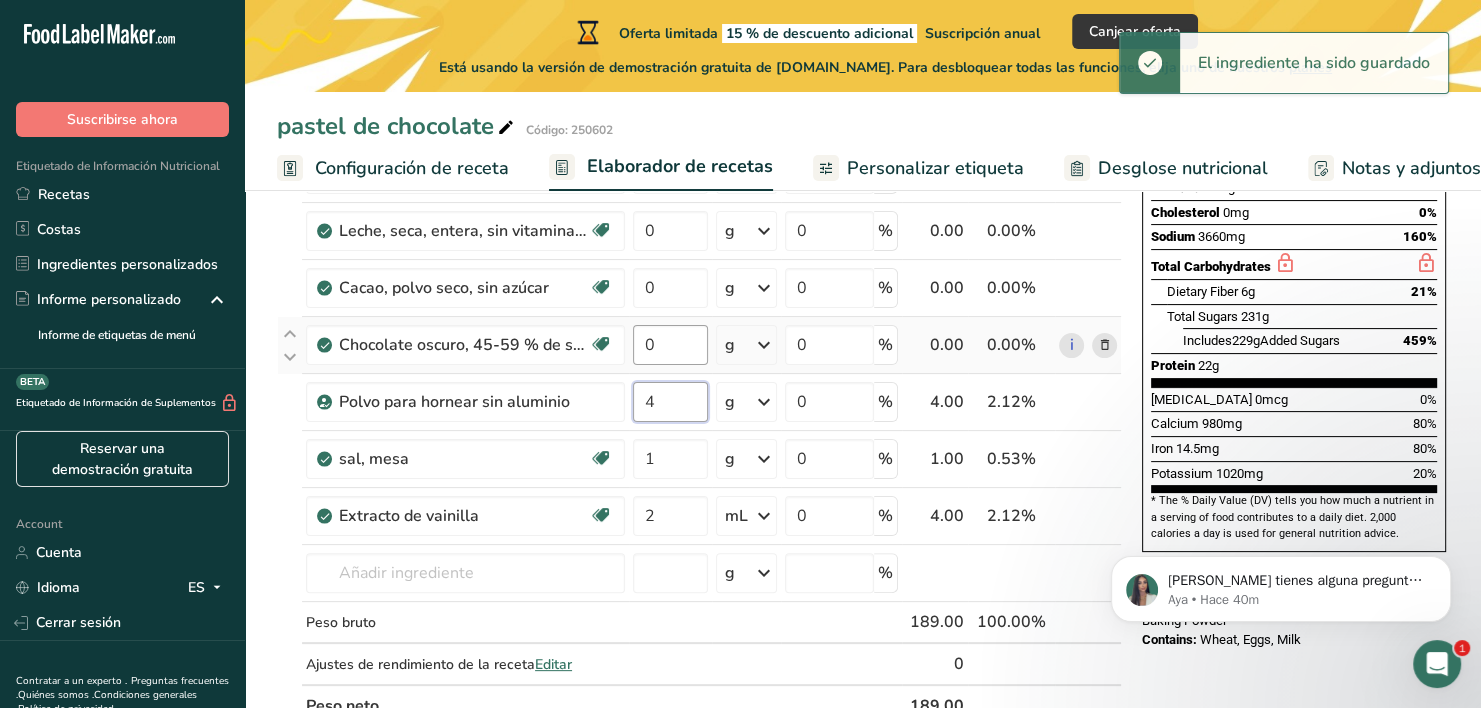 type on "4" 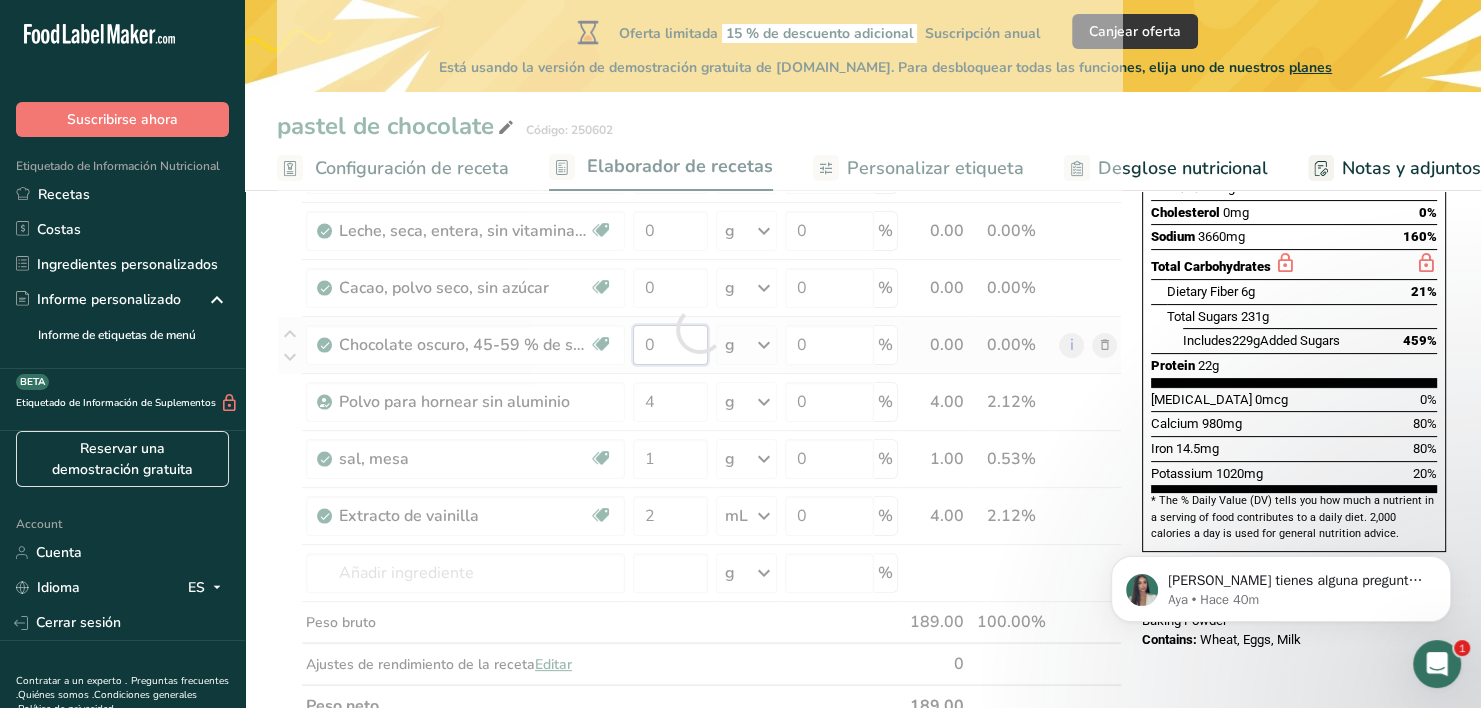 click on "Ingrediente *
Cantidad *
Unidad *
Desperdicio *   .a-a{fill:#347362;}.b-a{fill:#fff;}          Gramos
Porcentaje
Harina [PERSON_NAME], para todo uso, con levadura, enriquecida
Libre de lácteos
[GEOGRAPHIC_DATA]
Vegetariano
Libre de soja
80
g
Porciones
1 cup
Unidades de peso
g
kg
mg
Ver más
Unidades de volumen
[GEOGRAPHIC_DATA]
Las unidades de volumen requieren una conversión de densidad. Si conoce la densidad de su ingrediente, introdúzcala a continuación. De lo contrario, haga clic en "RIA", nuestra asistente regulatoria de IA, quien podrá ayudarle.
lb/pie³
g/cm³
mL" at bounding box center (699, 329) 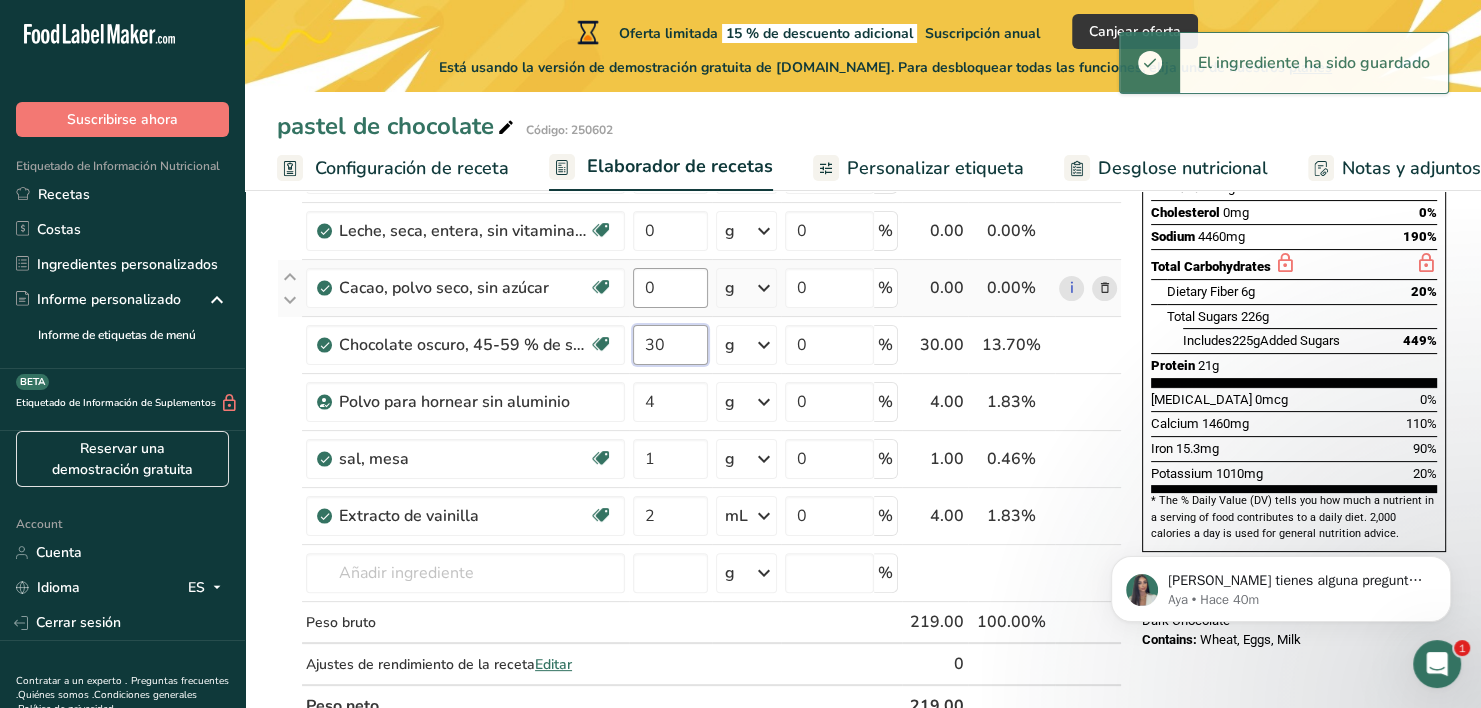 type on "30" 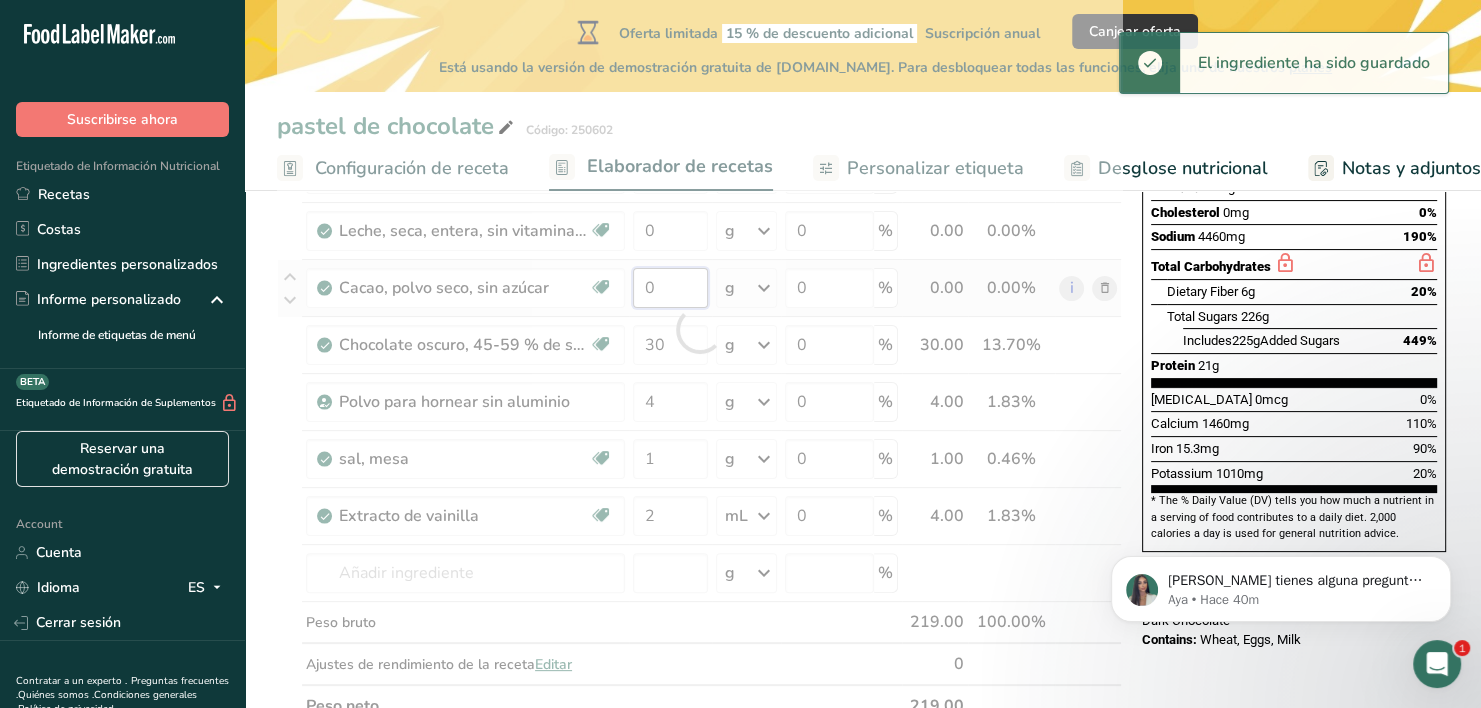 click on "Ingrediente *
Cantidad *
Unidad *
Desperdicio *   .a-a{fill:#347362;}.b-a{fill:#fff;}          Gramos
Porcentaje
Harina [PERSON_NAME], para todo uso, con levadura, enriquecida
Libre de lácteos
[GEOGRAPHIC_DATA]
Vegetariano
Libre de soja
80
g
Porciones
1 cup
Unidades de peso
g
kg
mg
Ver más
Unidades de volumen
[GEOGRAPHIC_DATA]
Las unidades de volumen requieren una conversión de densidad. Si conoce la densidad de su ingrediente, introdúzcala a continuación. De lo contrario, haga clic en "RIA", nuestra asistente regulatoria de IA, quien podrá ayudarle.
lb/pie³
g/cm³
mL" at bounding box center (699, 329) 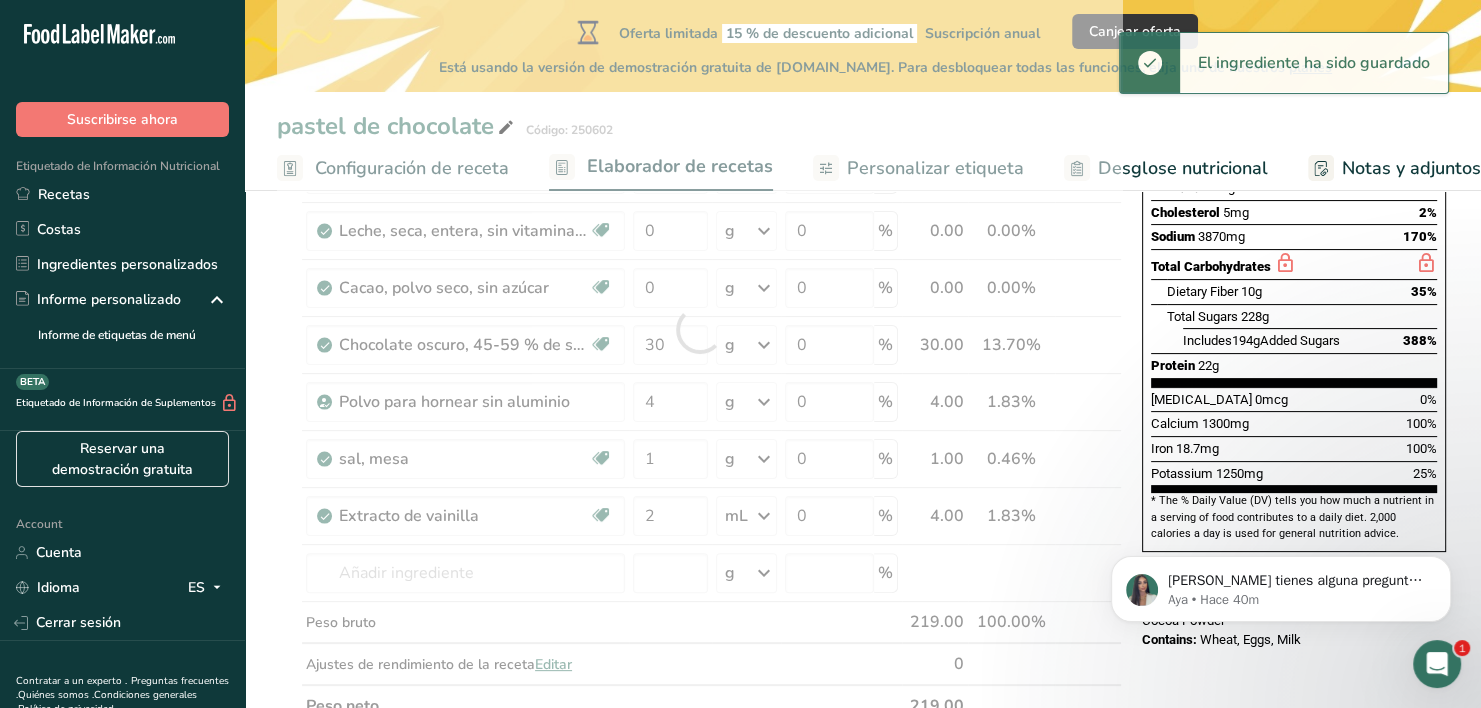 click on "pastel de chocolate
Código: 250602" at bounding box center [863, 126] 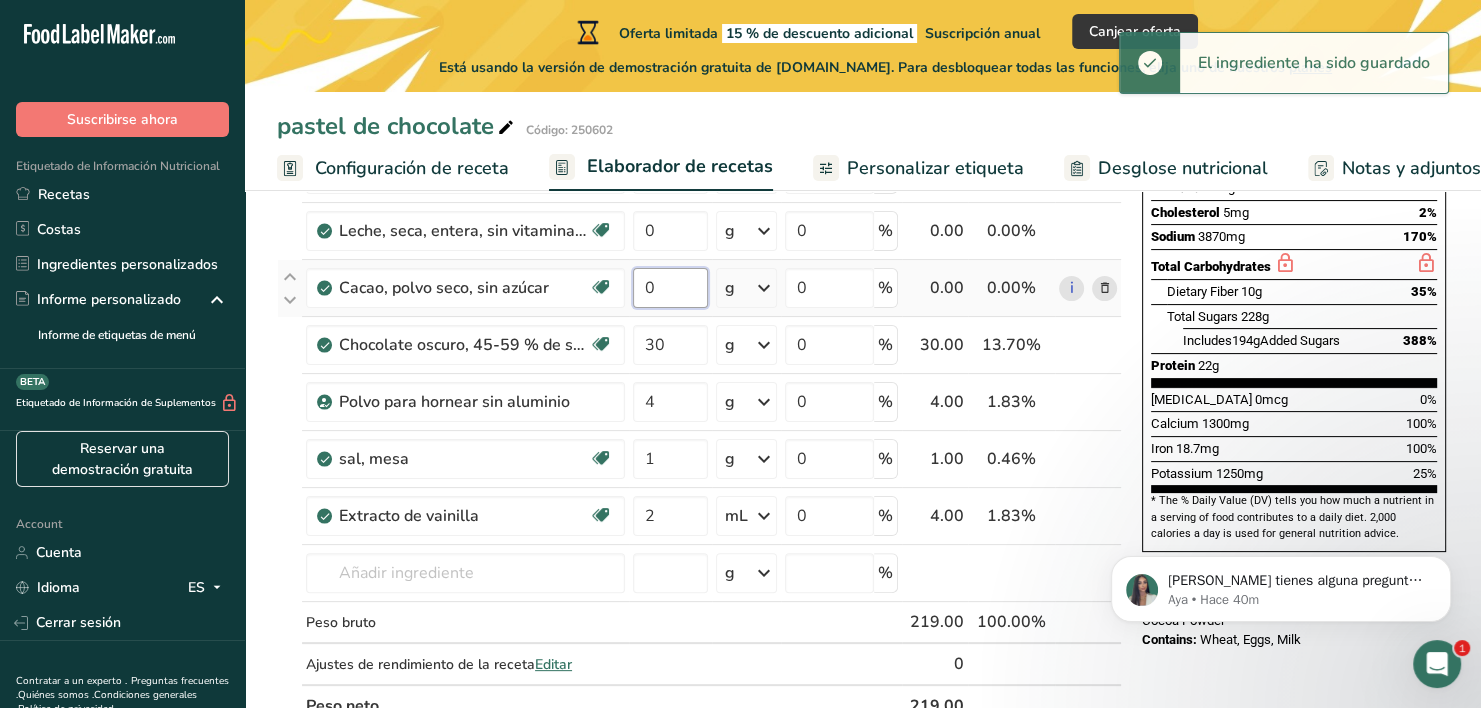 click on "0" at bounding box center [670, 288] 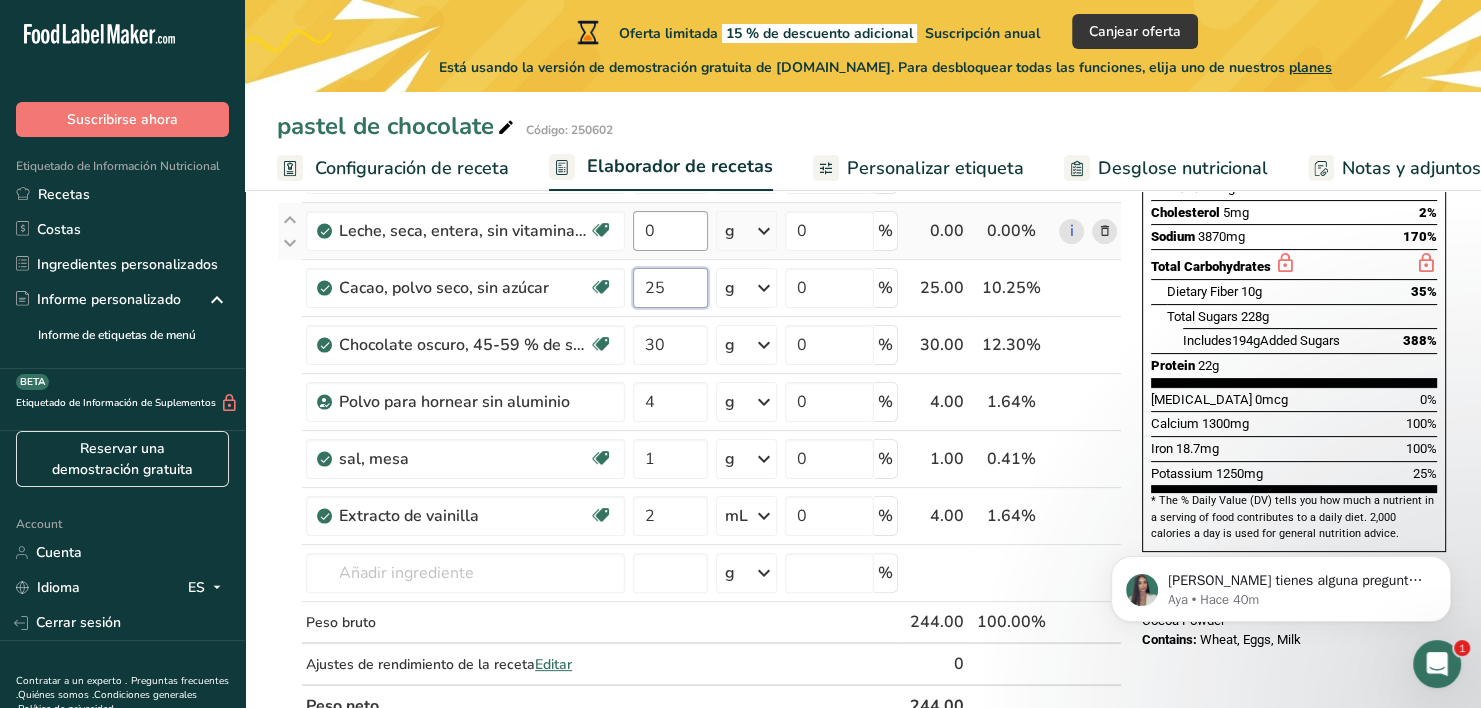type on "25" 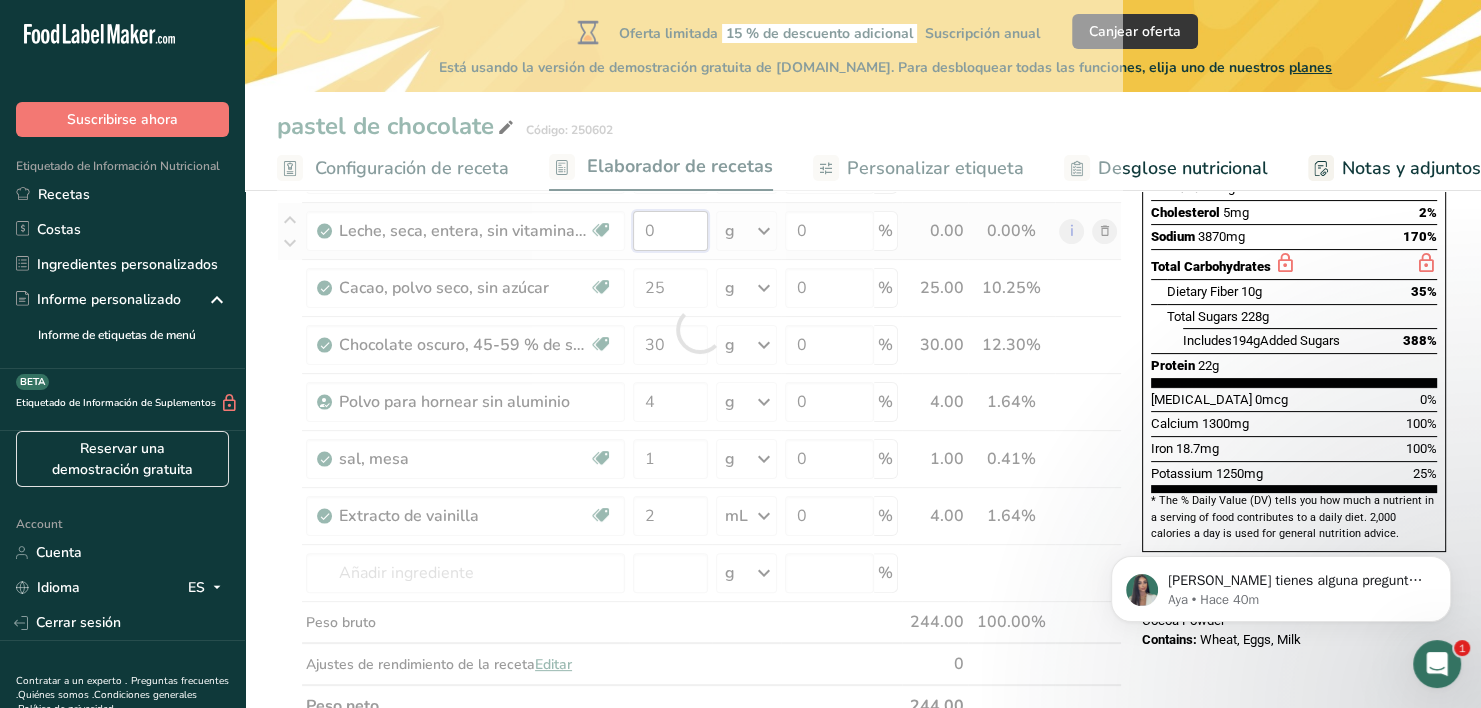 click on "Ingrediente *
Cantidad *
Unidad *
Desperdicio *   .a-a{fill:#347362;}.b-a{fill:#fff;}          Gramos
Porcentaje
Harina [PERSON_NAME], para todo uso, con levadura, enriquecida
Libre de lácteos
[GEOGRAPHIC_DATA]
Vegetariano
Libre de soja
80
g
Porciones
1 cup
Unidades de peso
g
kg
mg
Ver más
Unidades de volumen
[GEOGRAPHIC_DATA]
Las unidades de volumen requieren una conversión de densidad. Si conoce la densidad de su ingrediente, introdúzcala a continuación. De lo contrario, haga clic en "RIA", nuestra asistente regulatoria de IA, quien podrá ayudarle.
lb/pie³
g/cm³
mL" at bounding box center [699, 329] 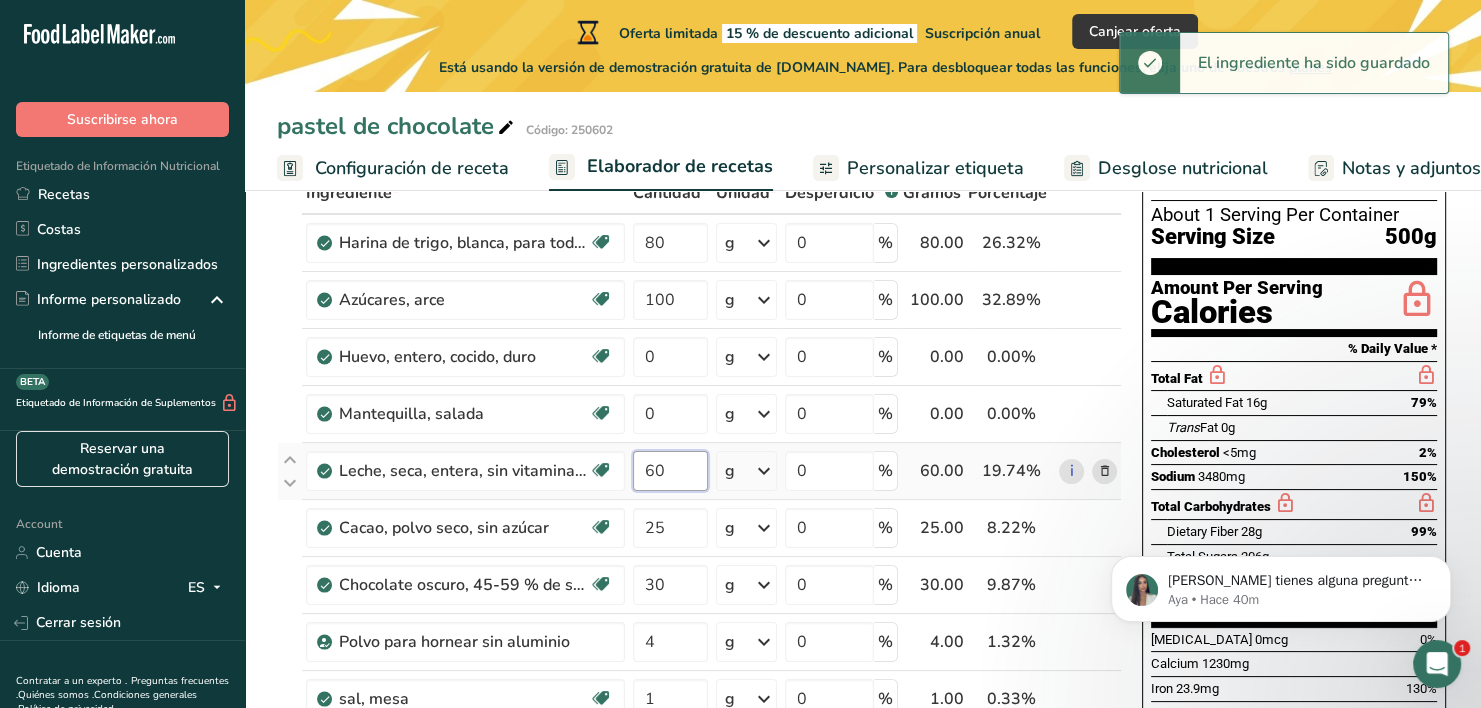 scroll, scrollTop: 136, scrollLeft: 0, axis: vertical 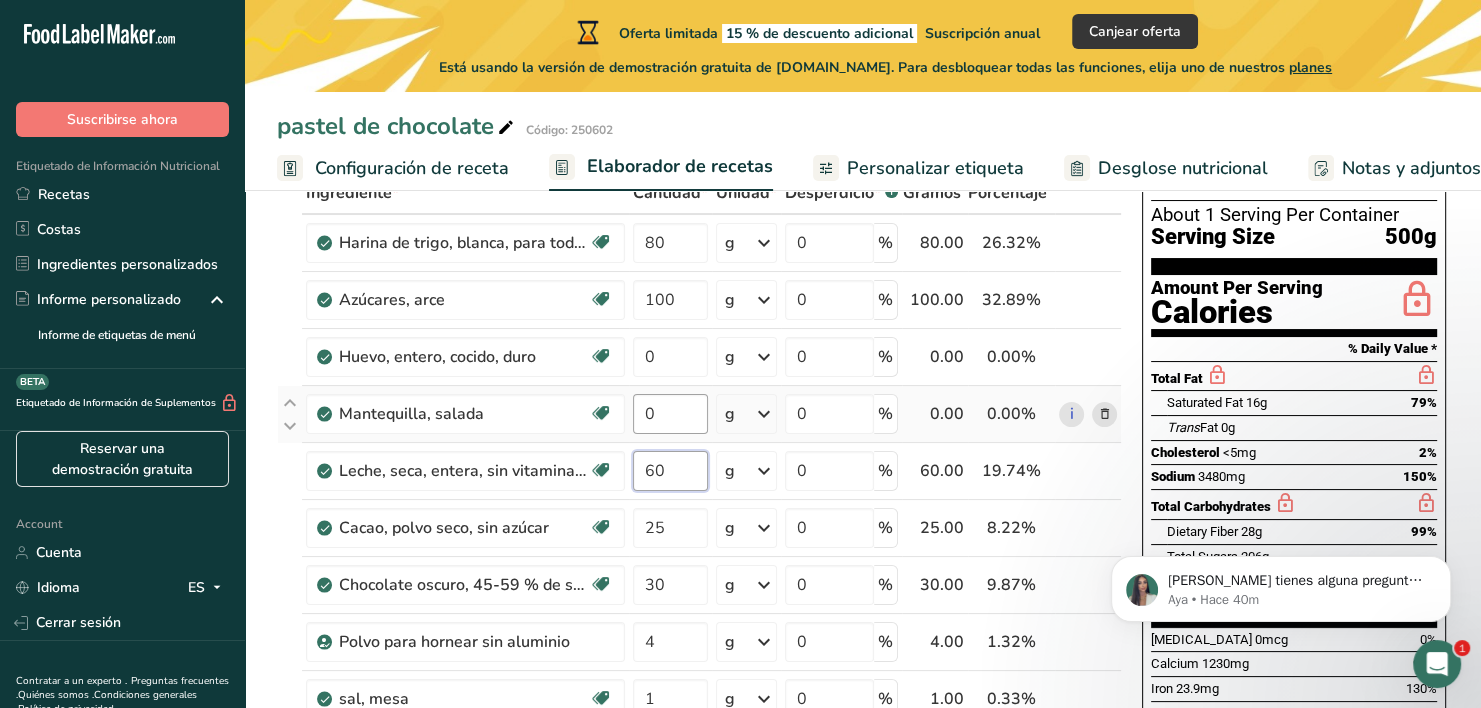 type on "60" 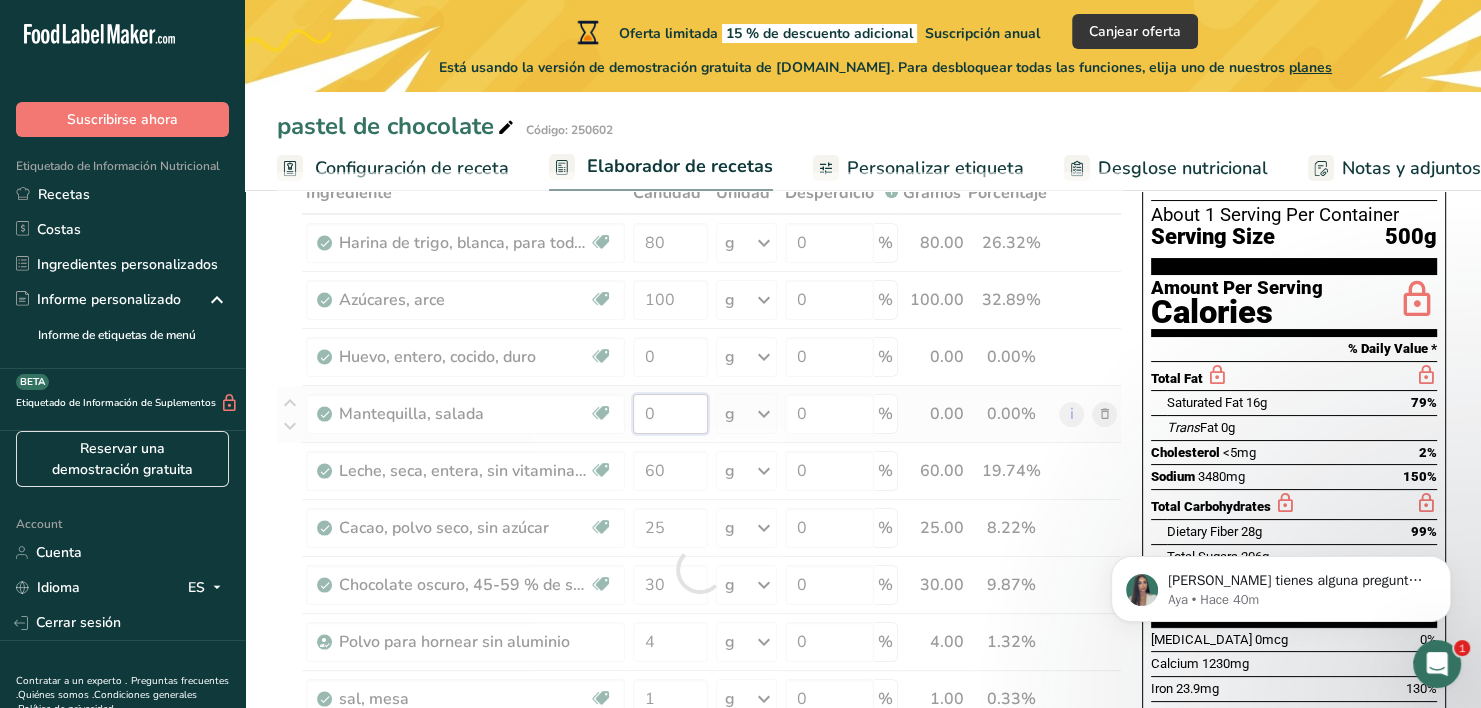 click on "Ingrediente *
Cantidad *
Unidad *
Desperdicio *   .a-a{fill:#347362;}.b-a{fill:#fff;}          Gramos
Porcentaje
Harina [PERSON_NAME], para todo uso, con levadura, enriquecida
Libre de lácteos
[GEOGRAPHIC_DATA]
Vegetariano
Libre de soja
80
g
Porciones
1 cup
Unidades de peso
g
kg
mg
Ver más
Unidades de volumen
[GEOGRAPHIC_DATA]
Las unidades de volumen requieren una conversión de densidad. Si conoce la densidad de su ingrediente, introdúzcala a continuación. De lo contrario, haga clic en "RIA", nuestra asistente regulatoria de IA, quien podrá ayudarle.
lb/pie³
g/cm³
mL" at bounding box center (699, 569) 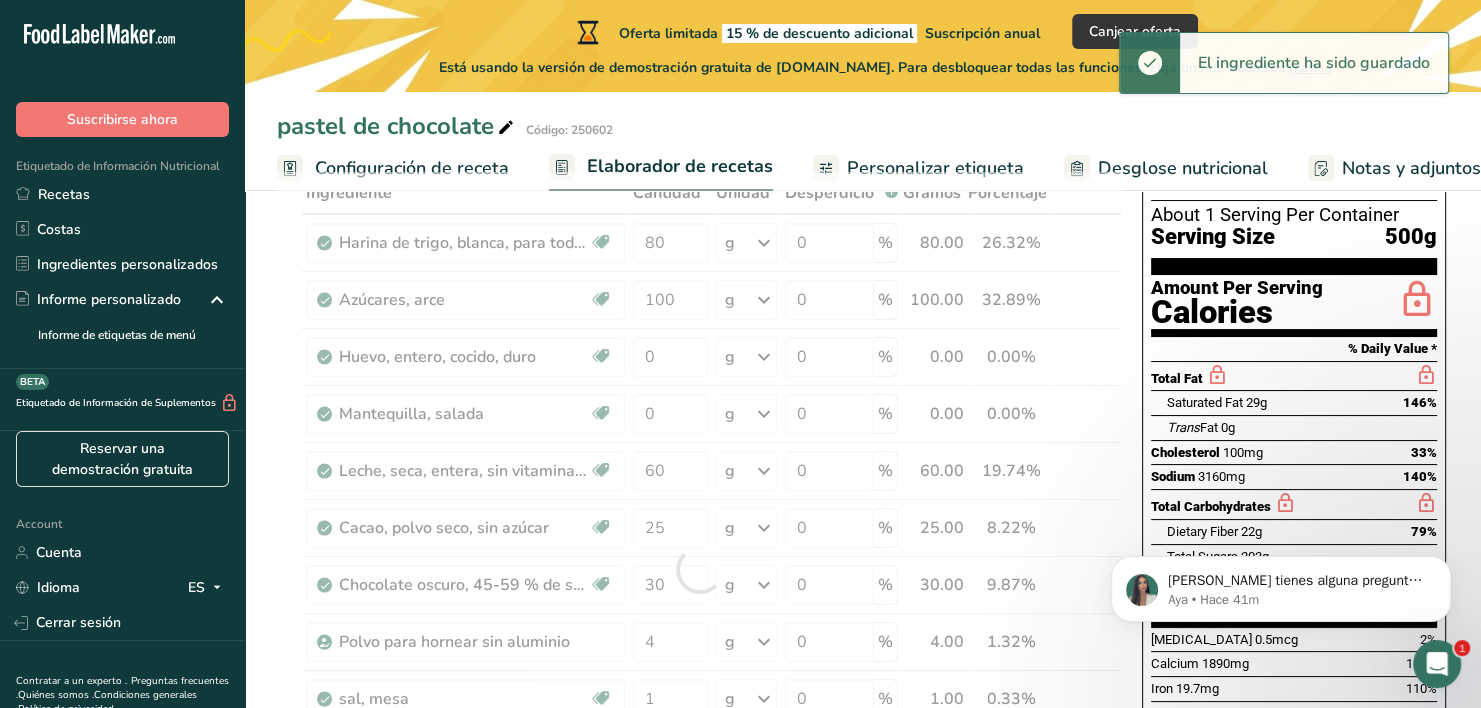click on "pastel de chocolate
Código: 250602" at bounding box center (863, 126) 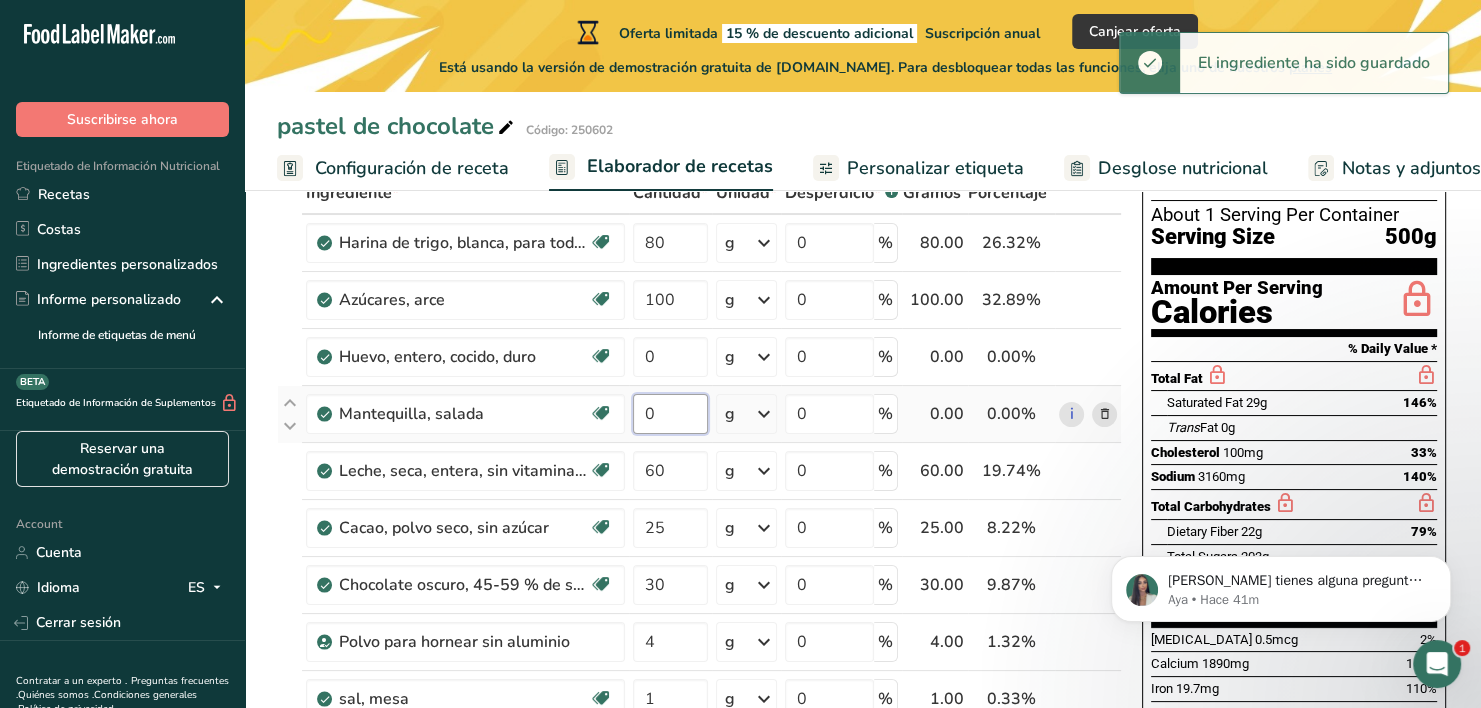 click on "0" at bounding box center (670, 414) 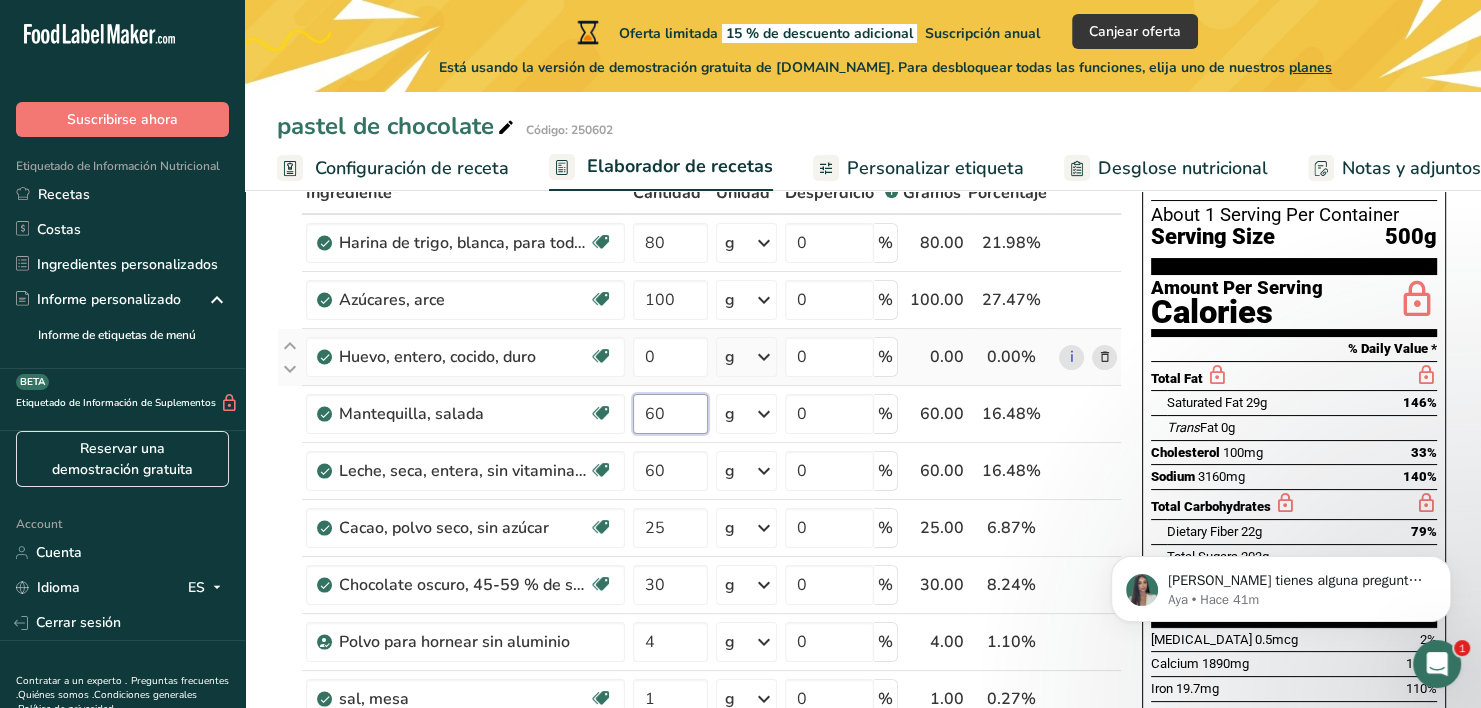 type on "60" 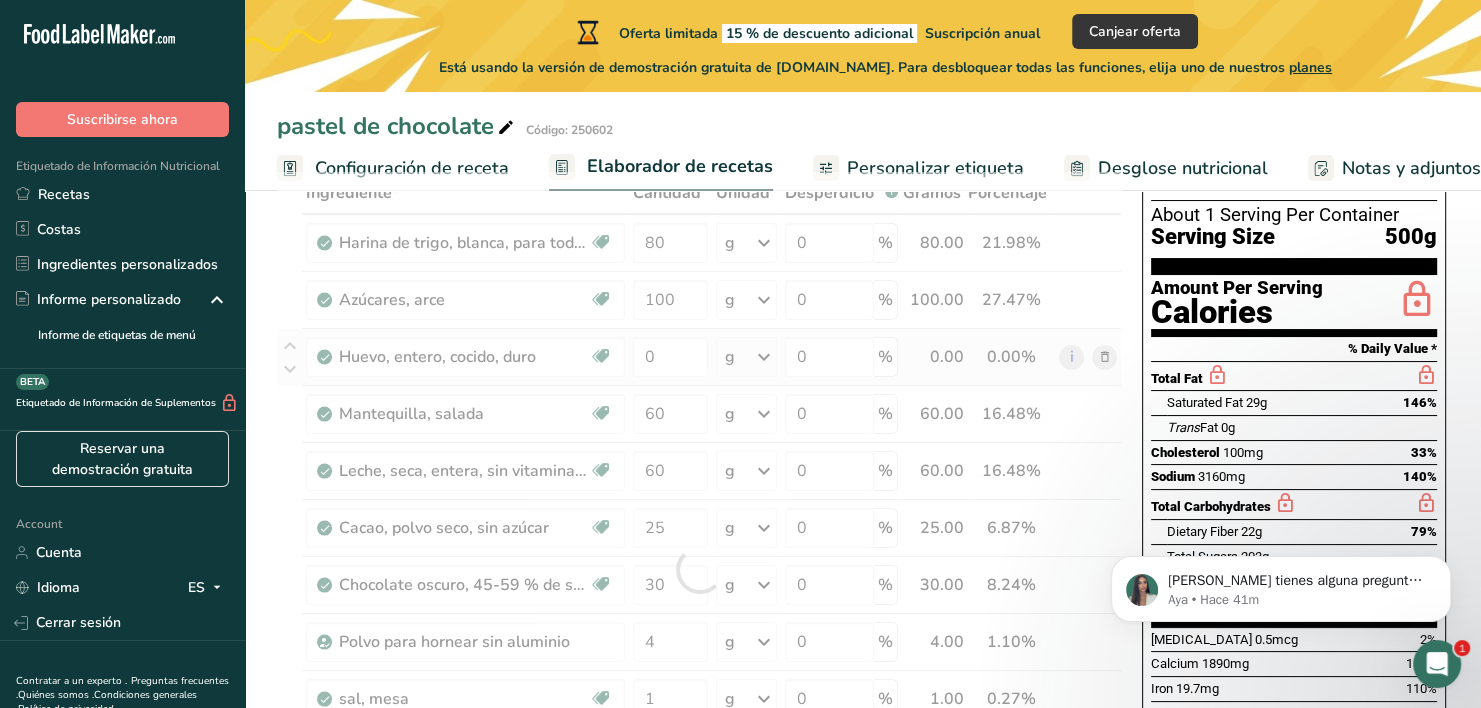 click on "Ingrediente *
Cantidad *
Unidad *
Desperdicio *   .a-a{fill:#347362;}.b-a{fill:#fff;}          Gramos
Porcentaje
Harina [PERSON_NAME], para todo uso, con levadura, enriquecida
Libre de lácteos
[GEOGRAPHIC_DATA]
Vegetariano
Libre de soja
80
g
Porciones
1 cup
Unidades de peso
g
kg
mg
Ver más
Unidades de volumen
[GEOGRAPHIC_DATA]
Las unidades de volumen requieren una conversión de densidad. Si conoce la densidad de su ingrediente, introdúzcala a continuación. De lo contrario, haga clic en "RIA", nuestra asistente regulatoria de IA, quien podrá ayudarle.
lb/pie³
g/cm³
mL" at bounding box center (699, 569) 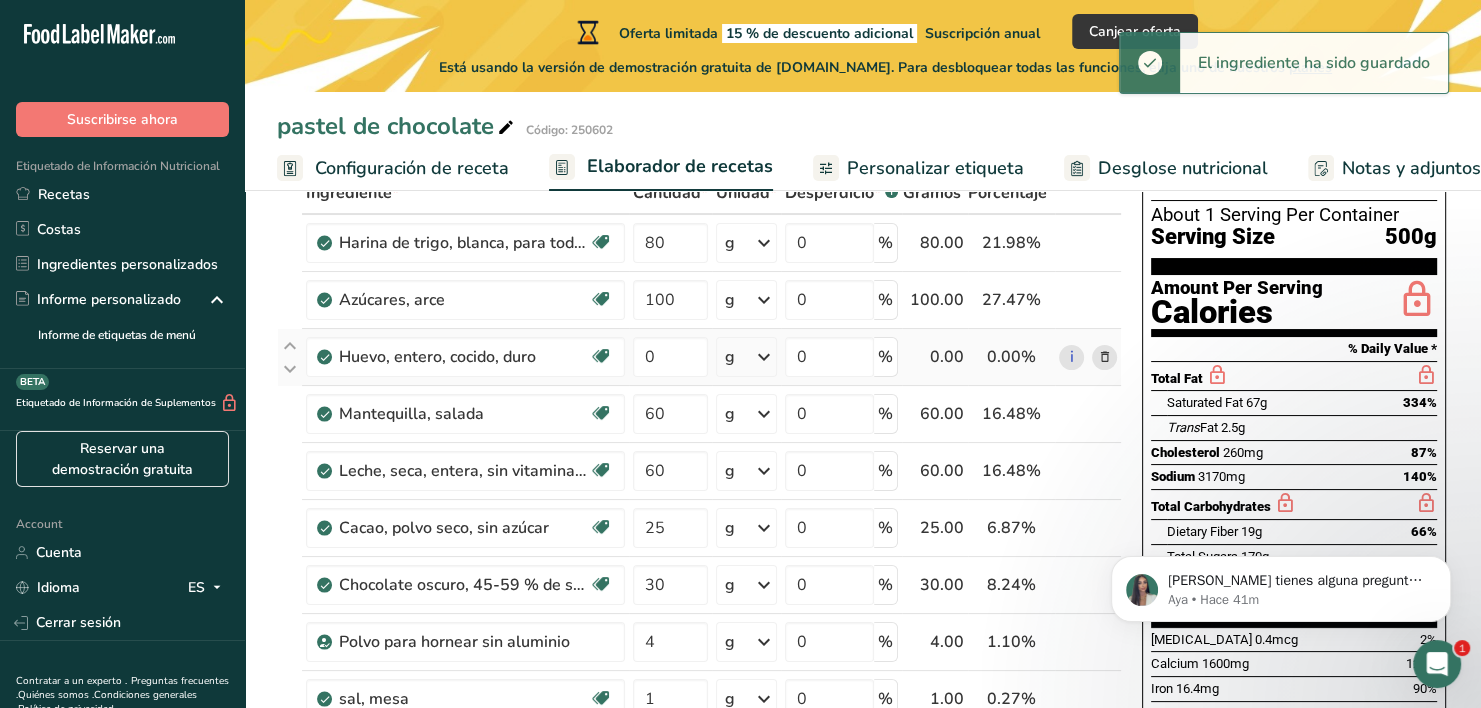 click at bounding box center (764, 357) 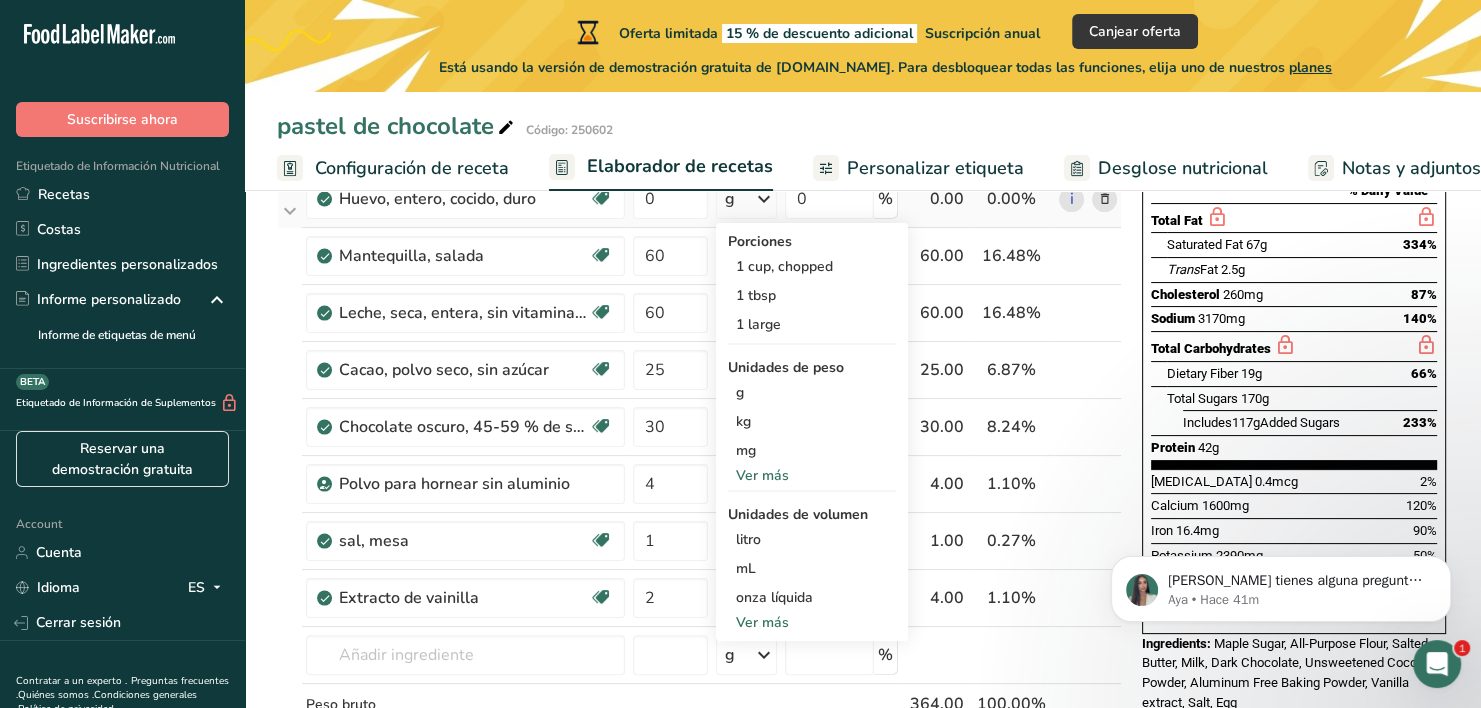 scroll, scrollTop: 295, scrollLeft: 0, axis: vertical 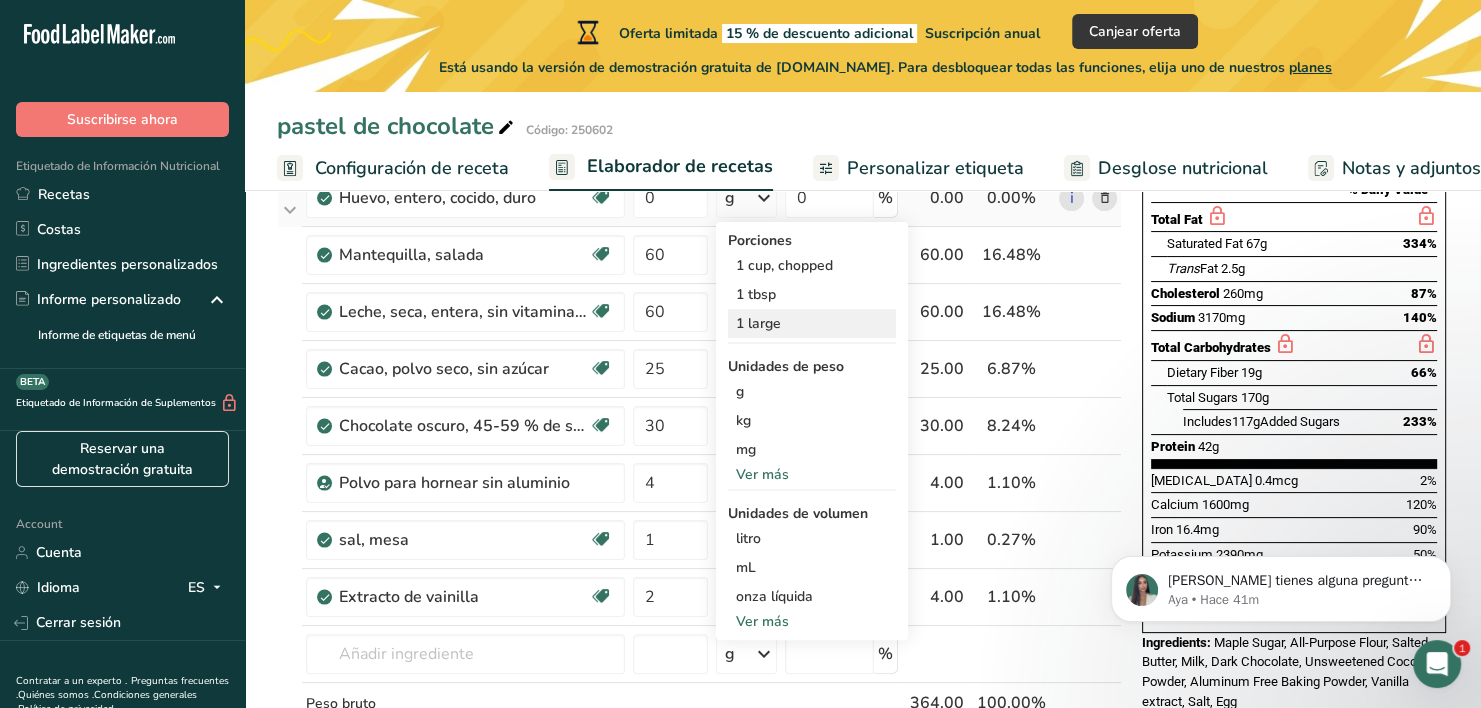 click on "1 large" at bounding box center [812, 323] 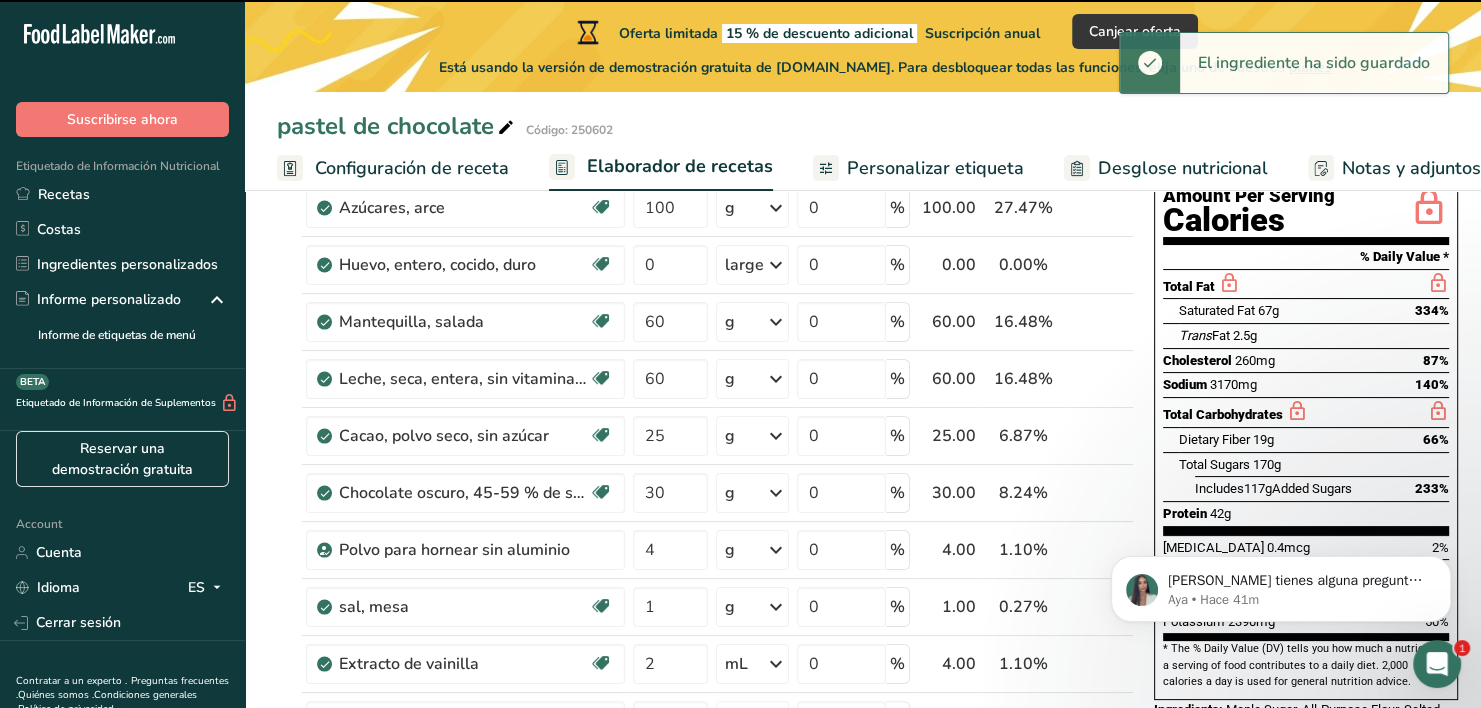 scroll, scrollTop: 171, scrollLeft: 0, axis: vertical 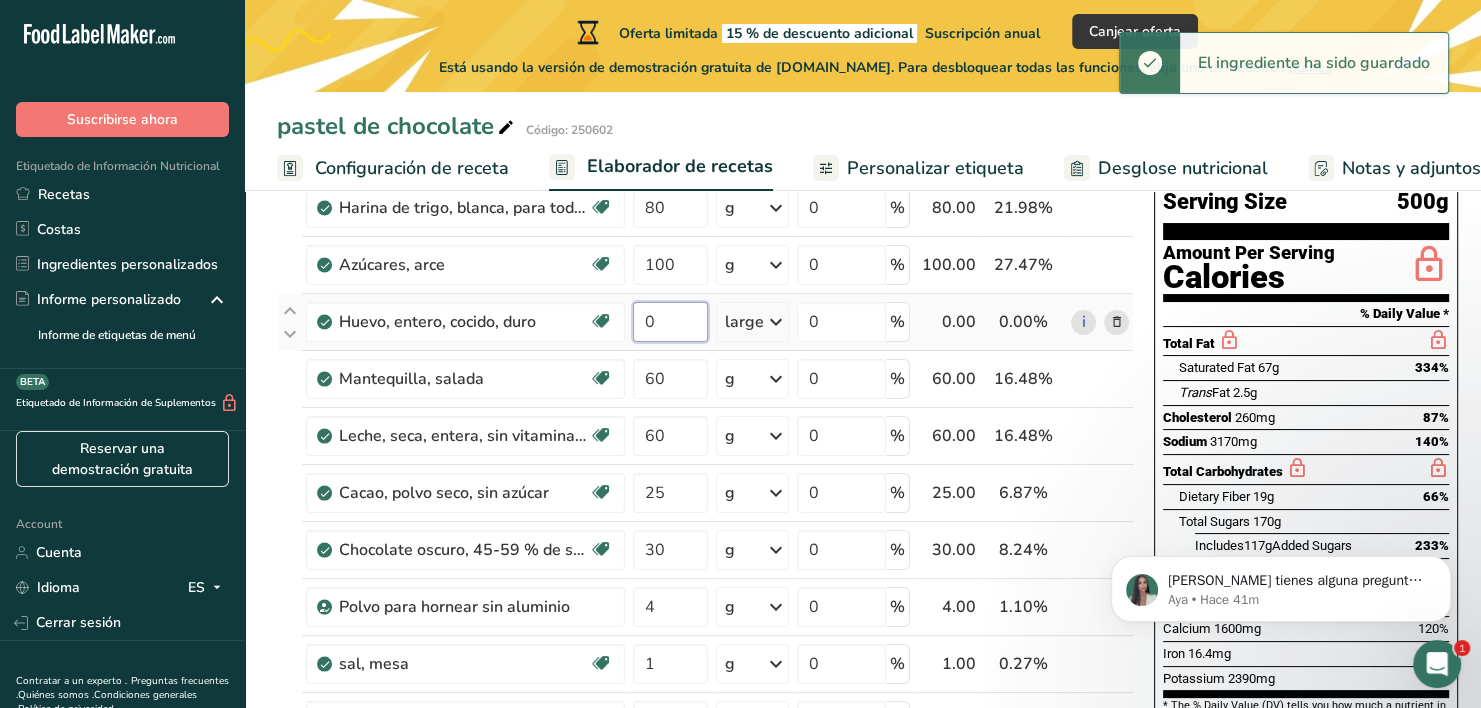 click on "0" at bounding box center (670, 322) 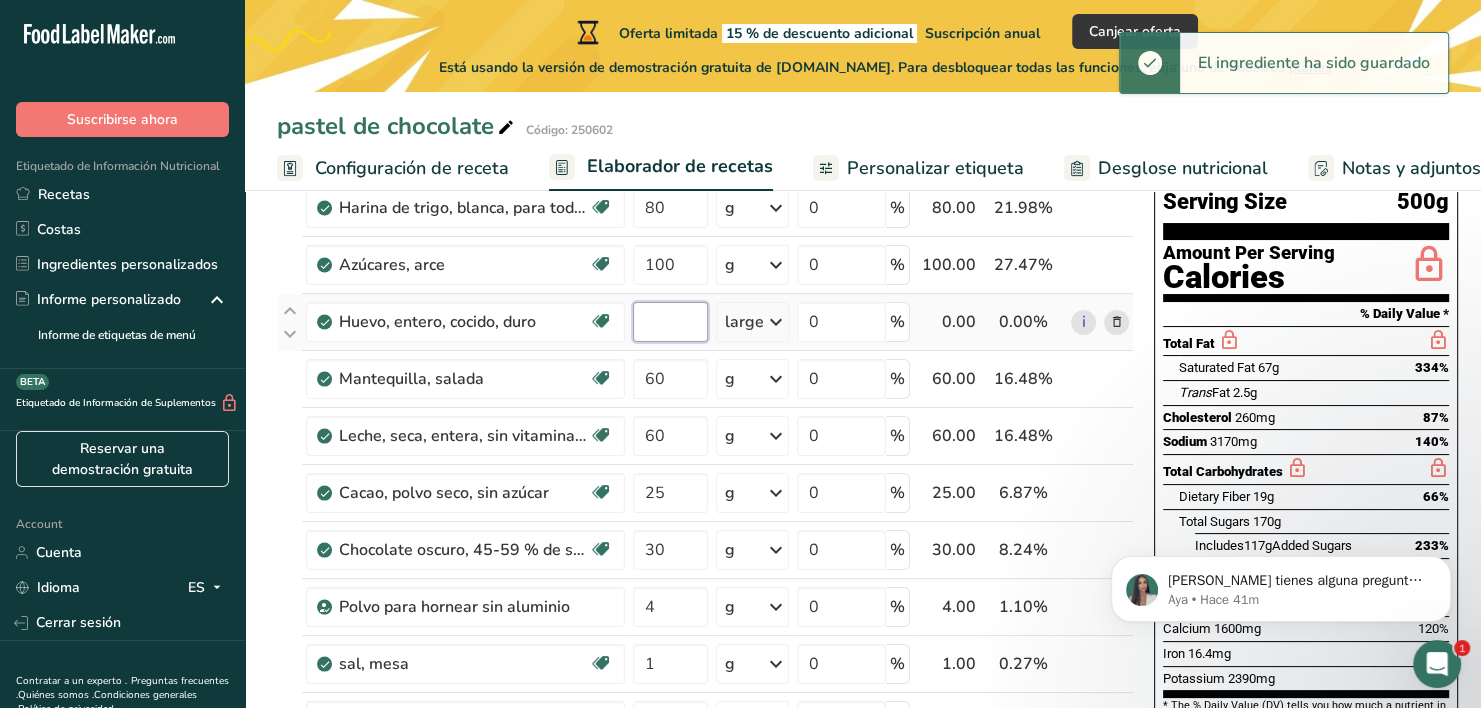 type on "2" 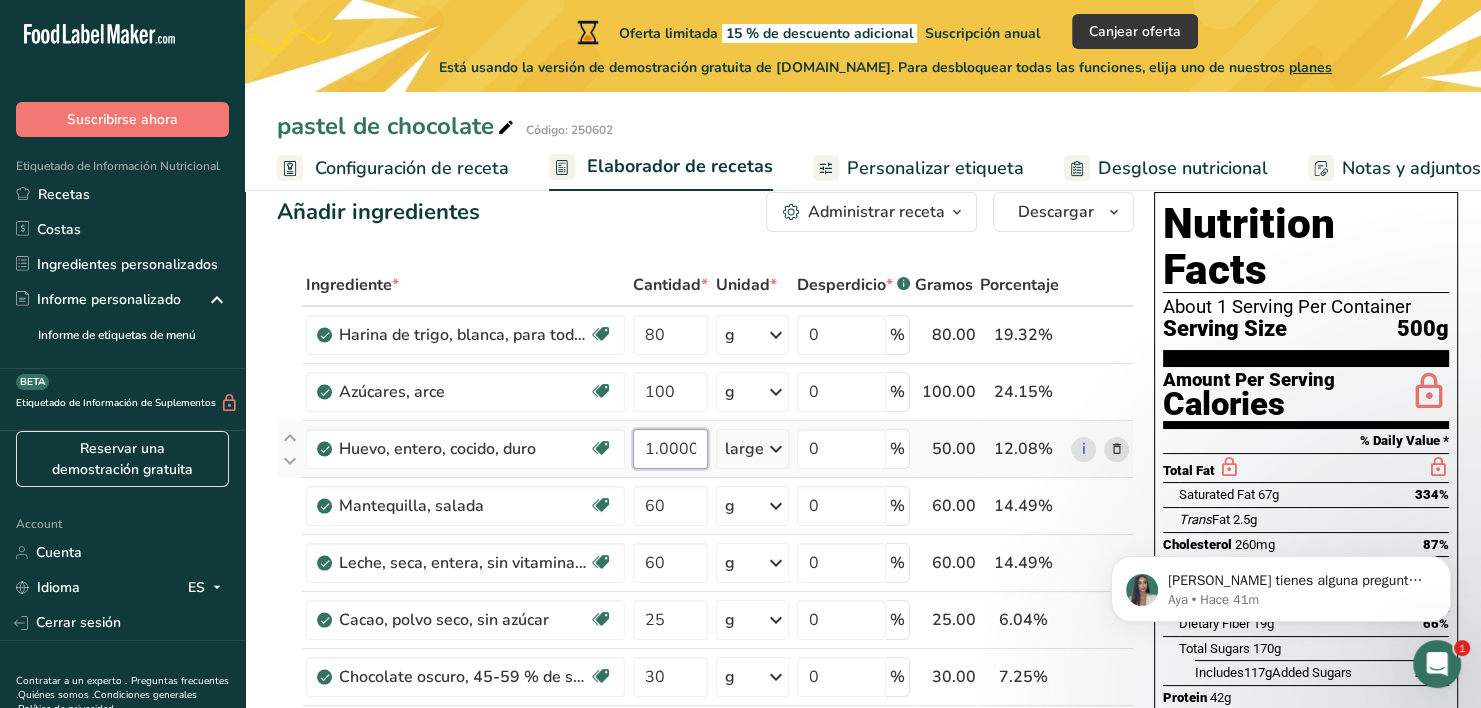 scroll, scrollTop: 43, scrollLeft: 0, axis: vertical 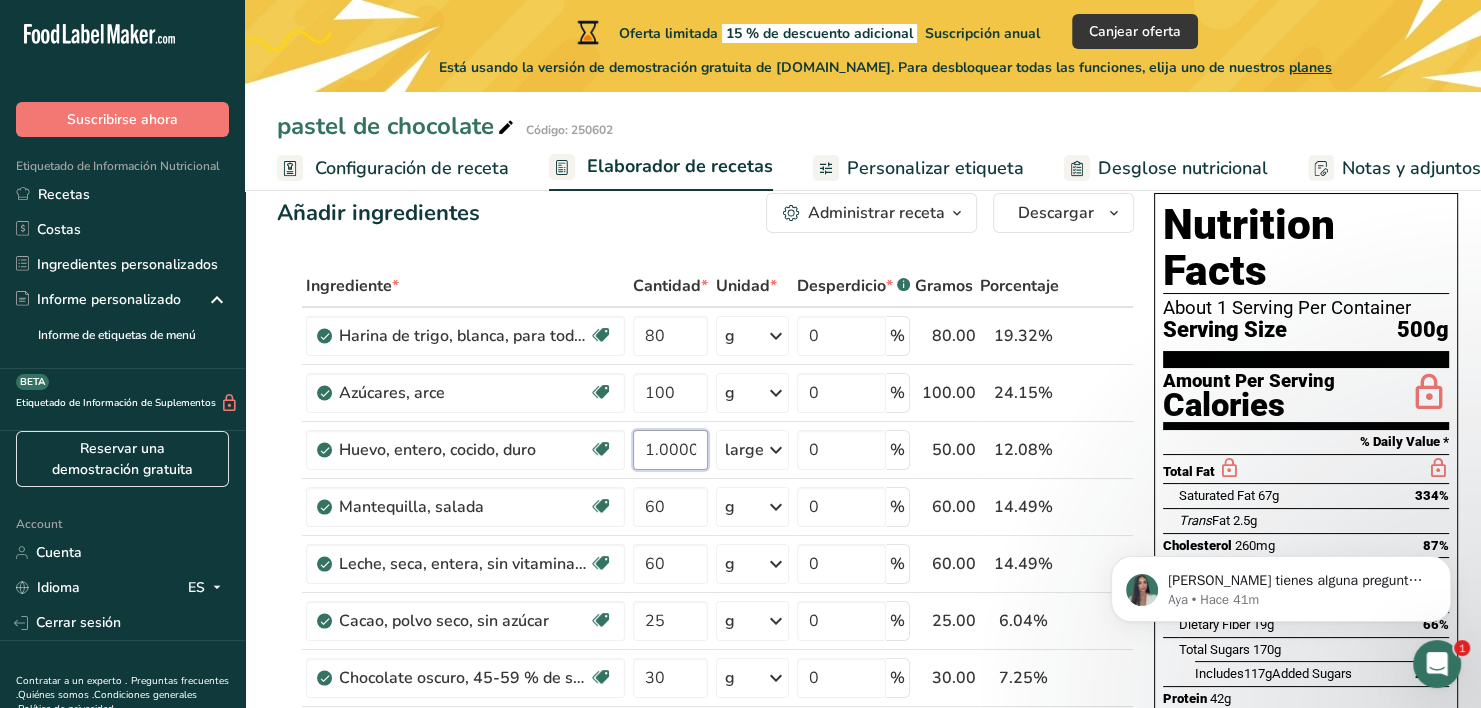 type on "1.000003" 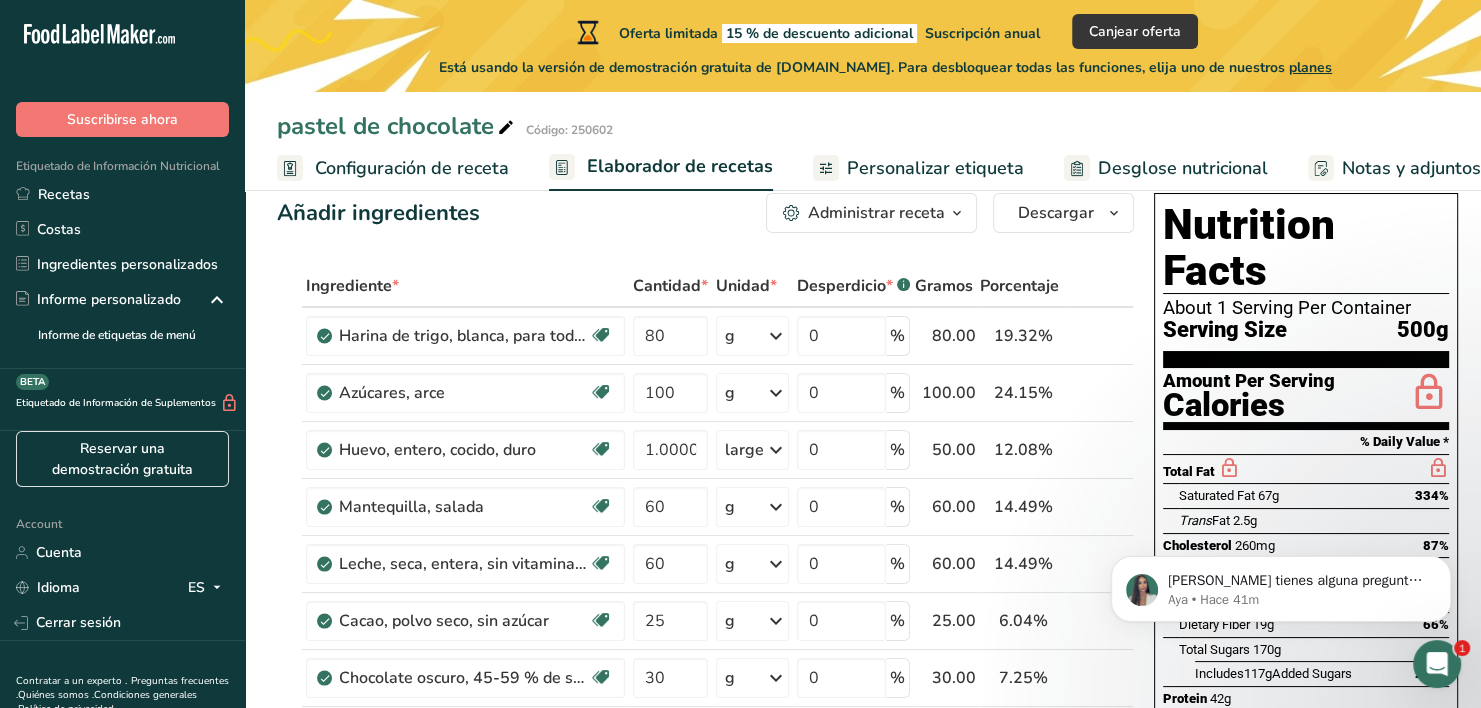 click on "Añadir ingredientes
Administrar receta         Eliminar receta             Duplicar receta               Escalar receta               Guardar como subreceta   .a-a{fill:#347362;}.b-a{fill:#fff;}                                 Desglose nutricional                 Tarjeta de la receta
Novedad
Informe de patrón de aminoácidos             Historial de actividad
Descargar
Elija su estilo de etiqueta preferido
Etiqueta estándar FDA
Etiqueta estándar FDA
El formato más común para etiquetas de información nutricional en cumplimiento con el tipo de letra, estilo y requisitos de la FDA.
Etiqueta tabular FDA
Un formato de etiqueta conforme a las regulaciones de la FDA presentado en una disposición tabular (horizontal).
Etiqueta lineal FDA" at bounding box center [711, 1009] 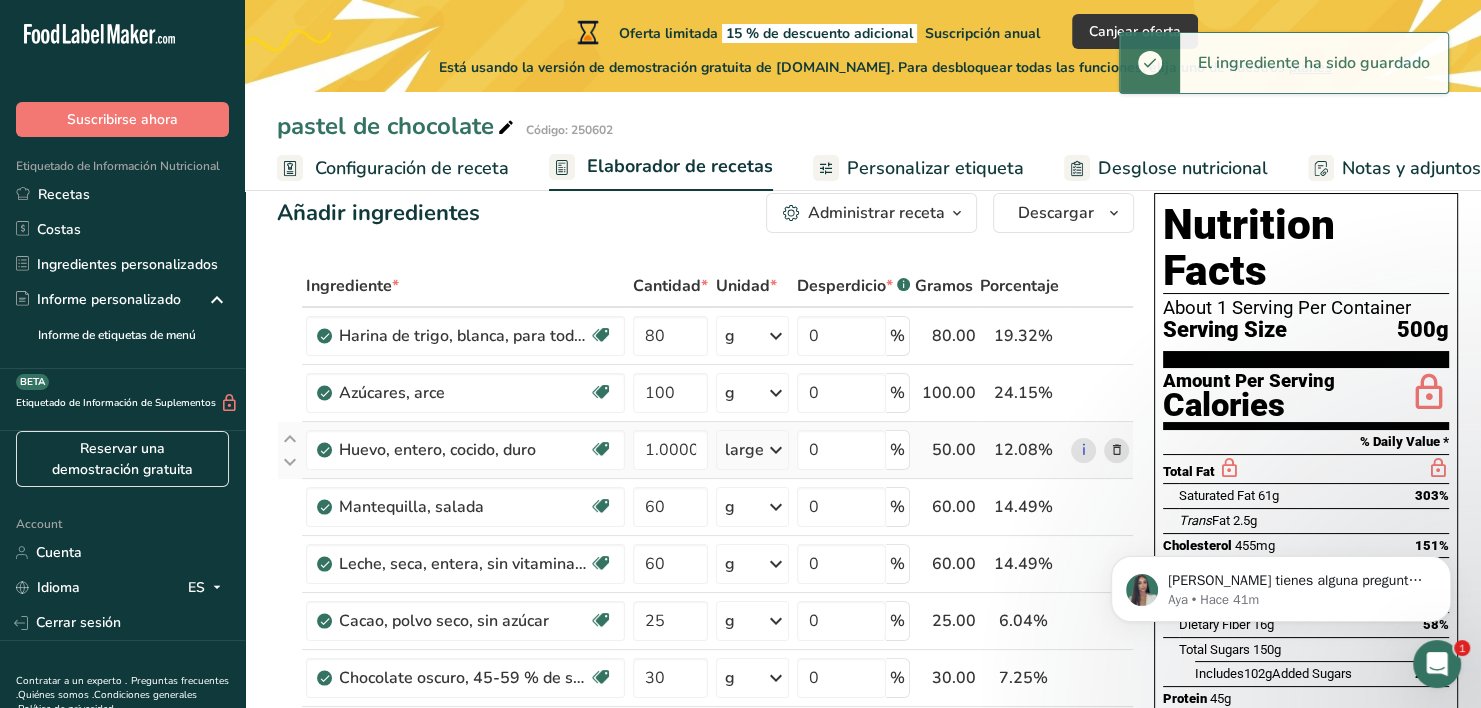 click at bounding box center [776, 450] 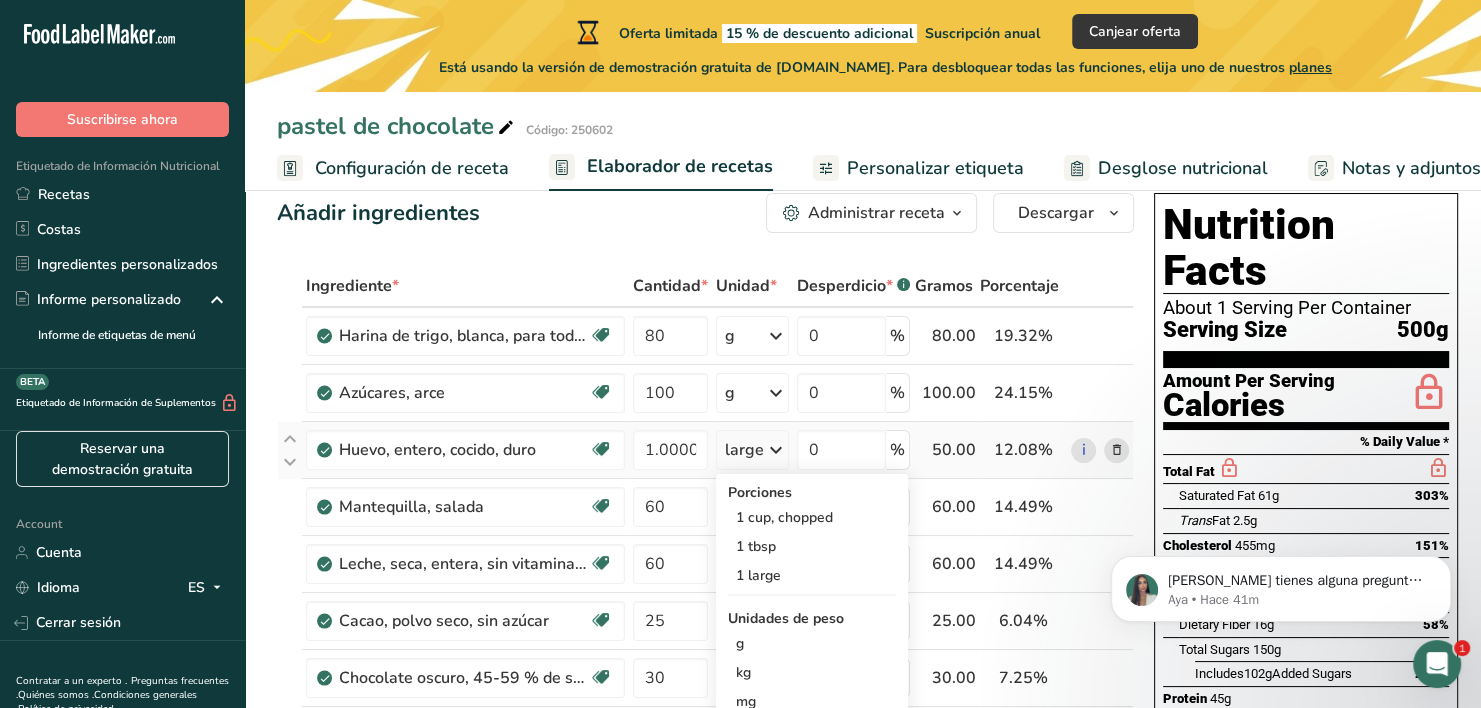 click at bounding box center (776, 450) 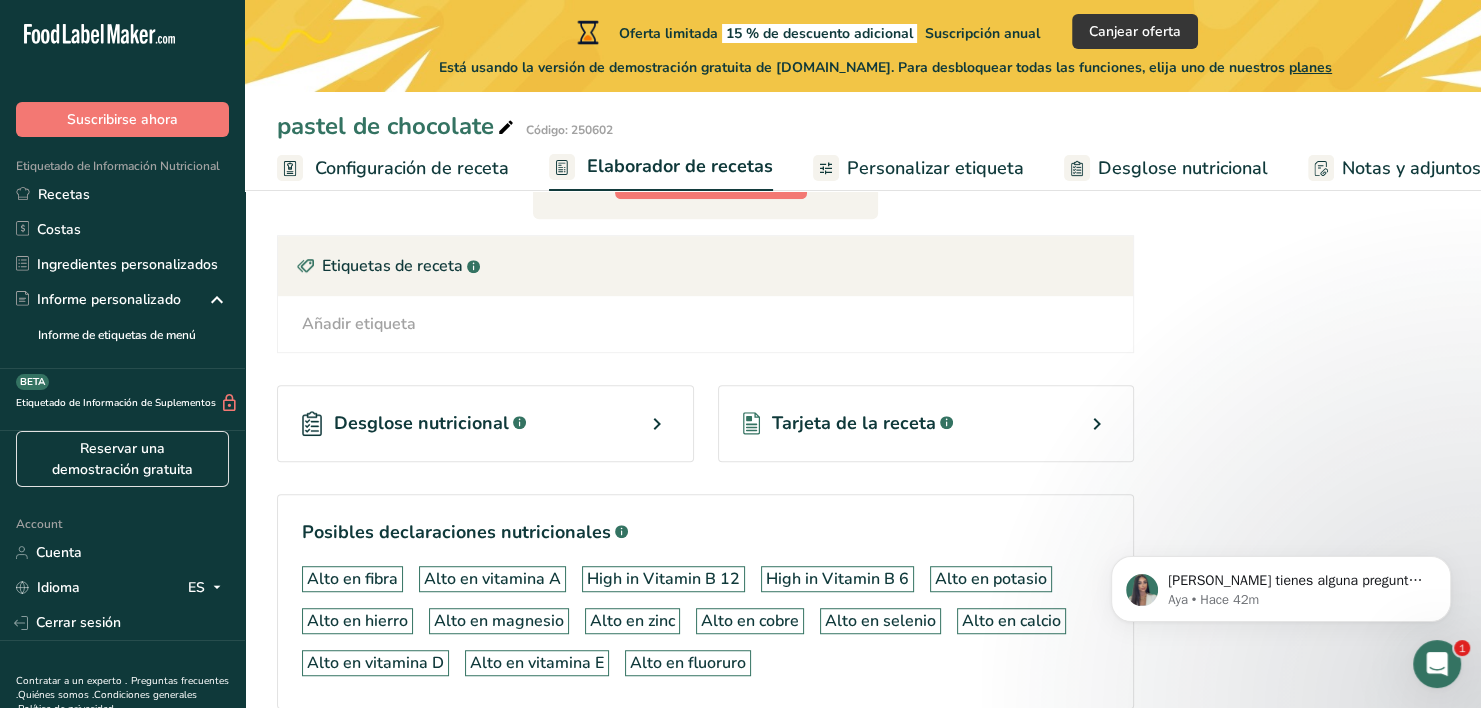 scroll, scrollTop: 1195, scrollLeft: 0, axis: vertical 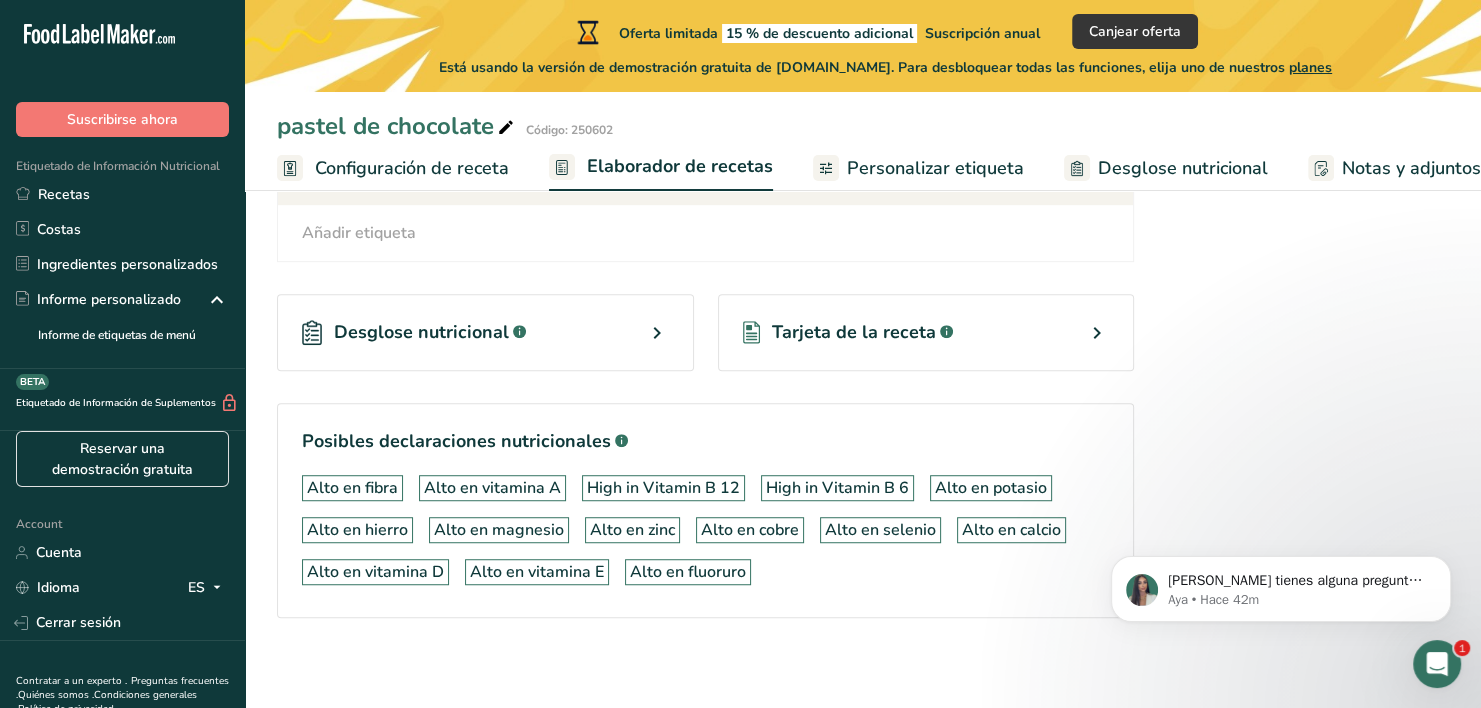 click on "Tarjeta de la receta
.a-a{fill:#347362;}.b-a{fill:#fff;}" at bounding box center (926, 332) 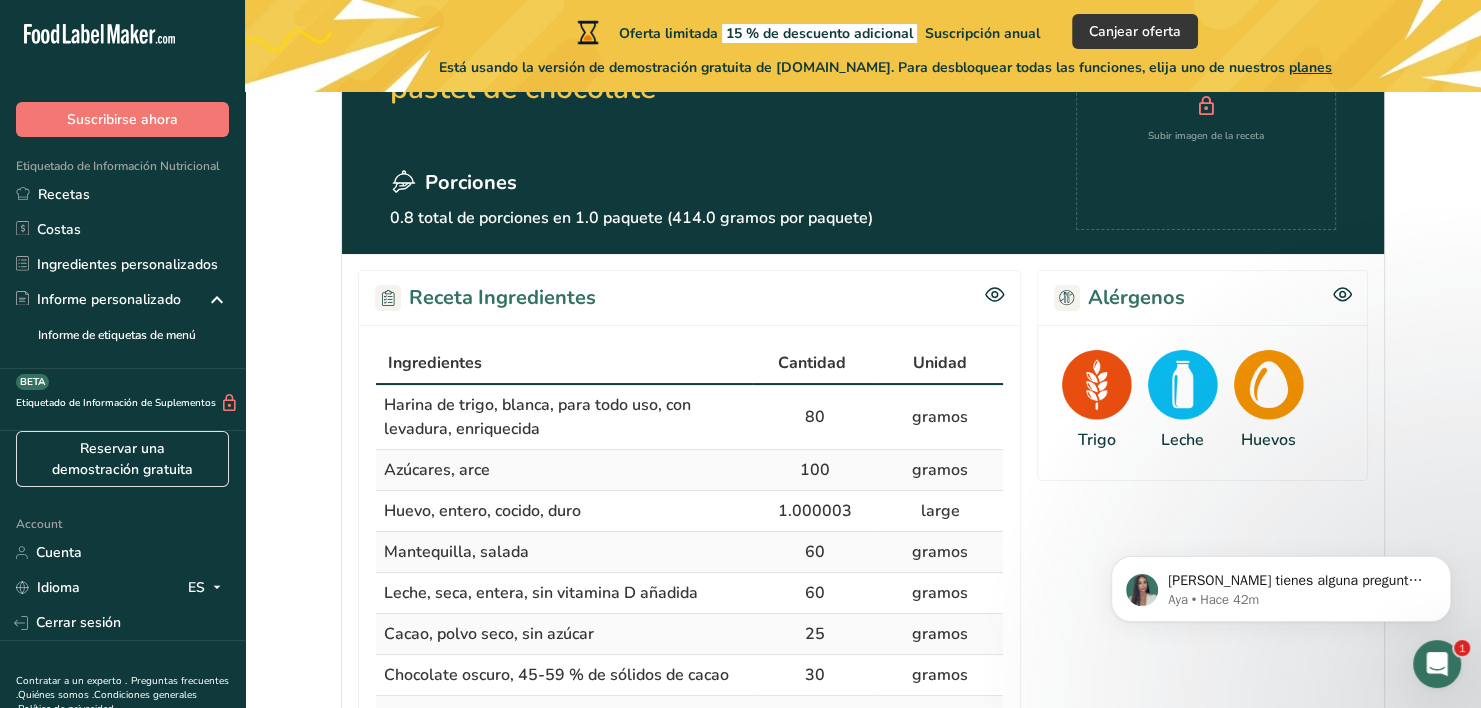 scroll, scrollTop: 0, scrollLeft: 0, axis: both 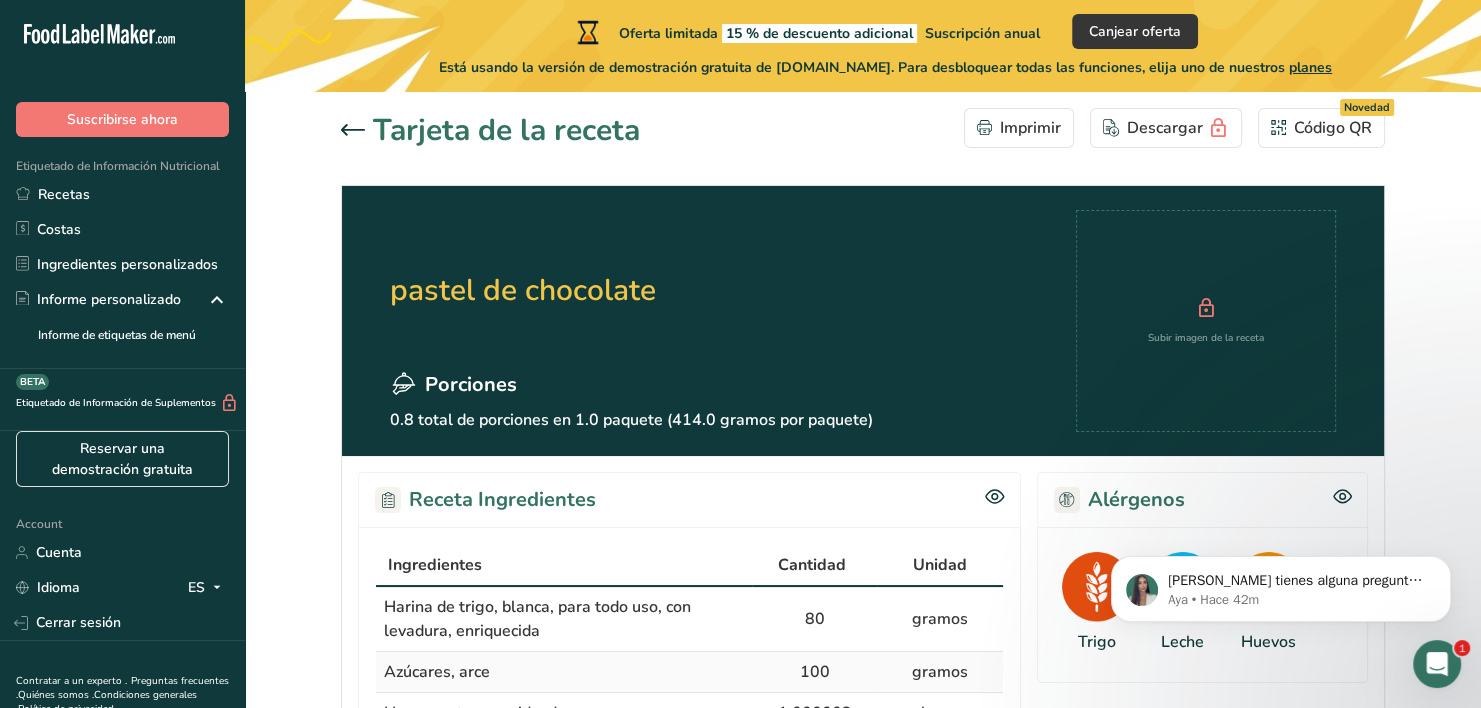 click at bounding box center (357, 131) 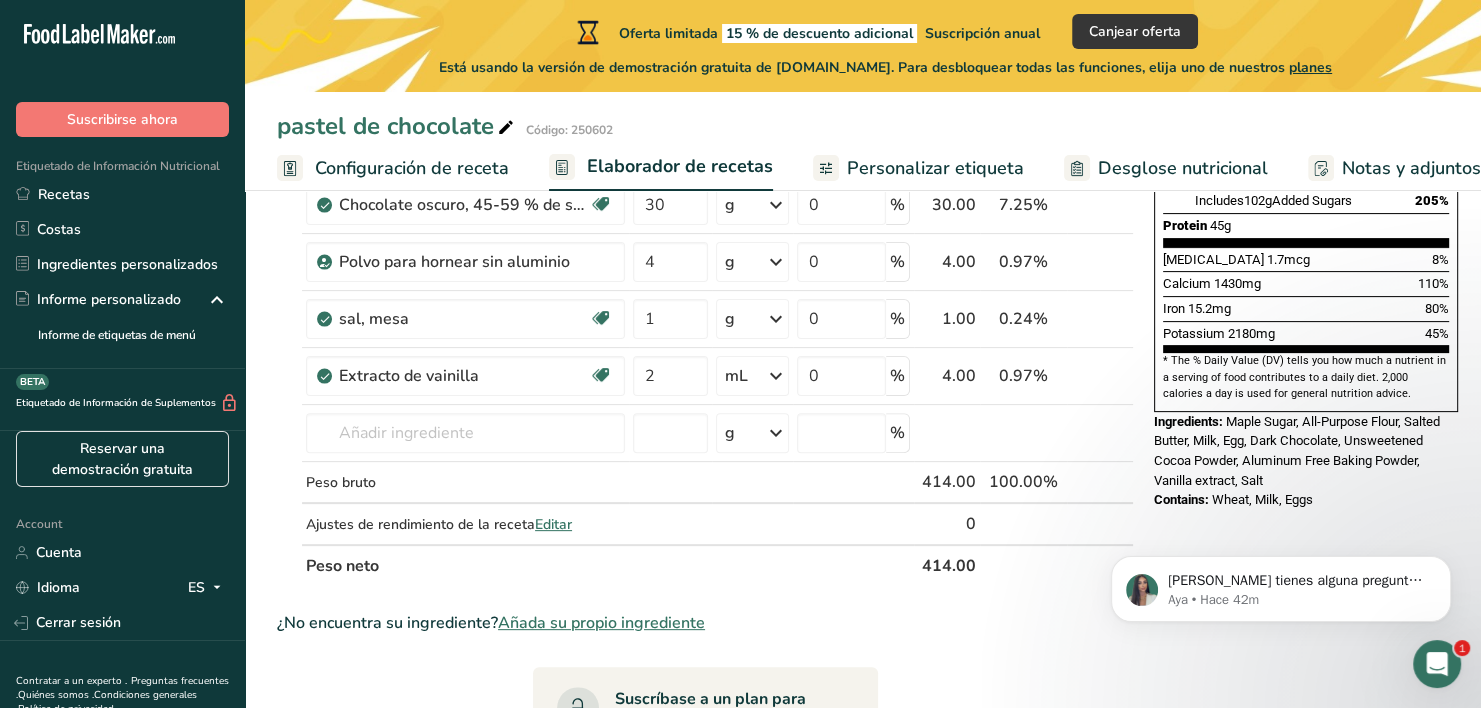 scroll, scrollTop: 0, scrollLeft: 0, axis: both 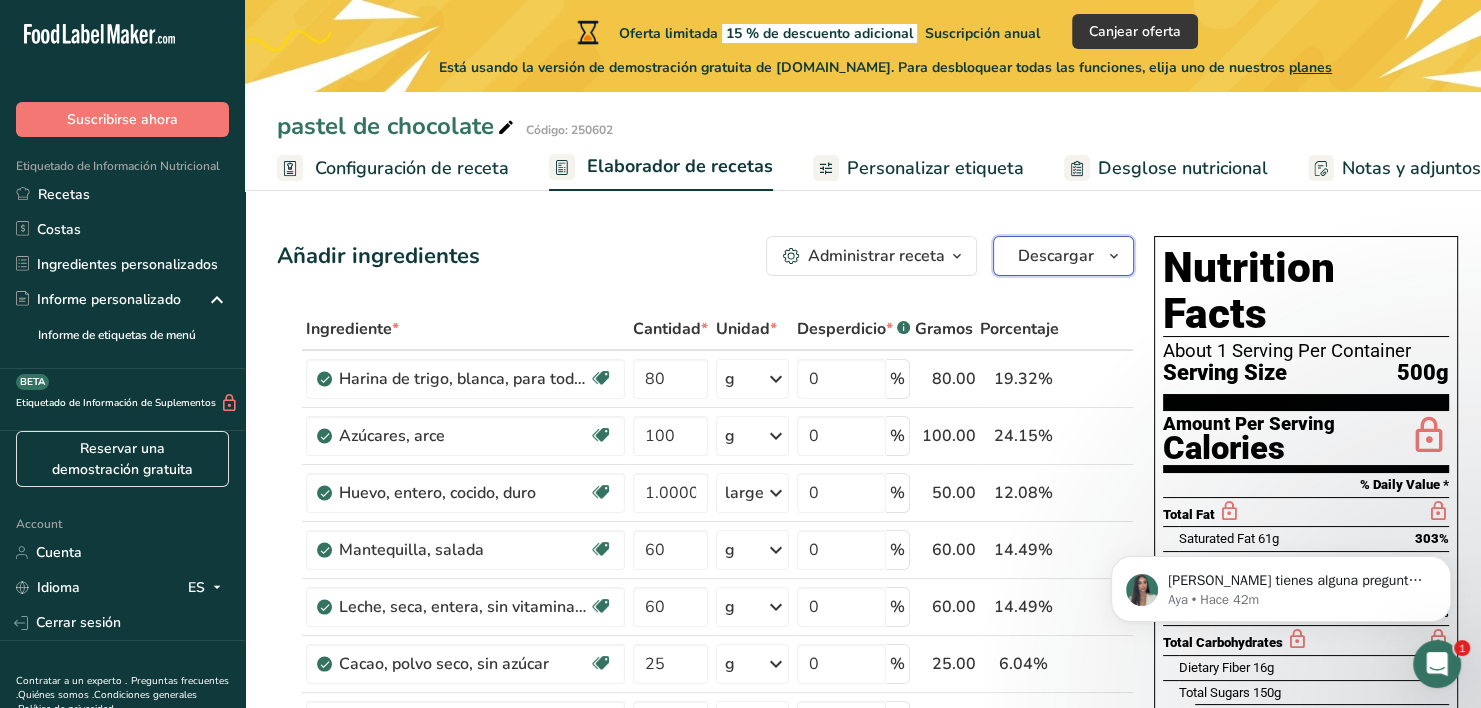 click on "Descargar" at bounding box center (1063, 256) 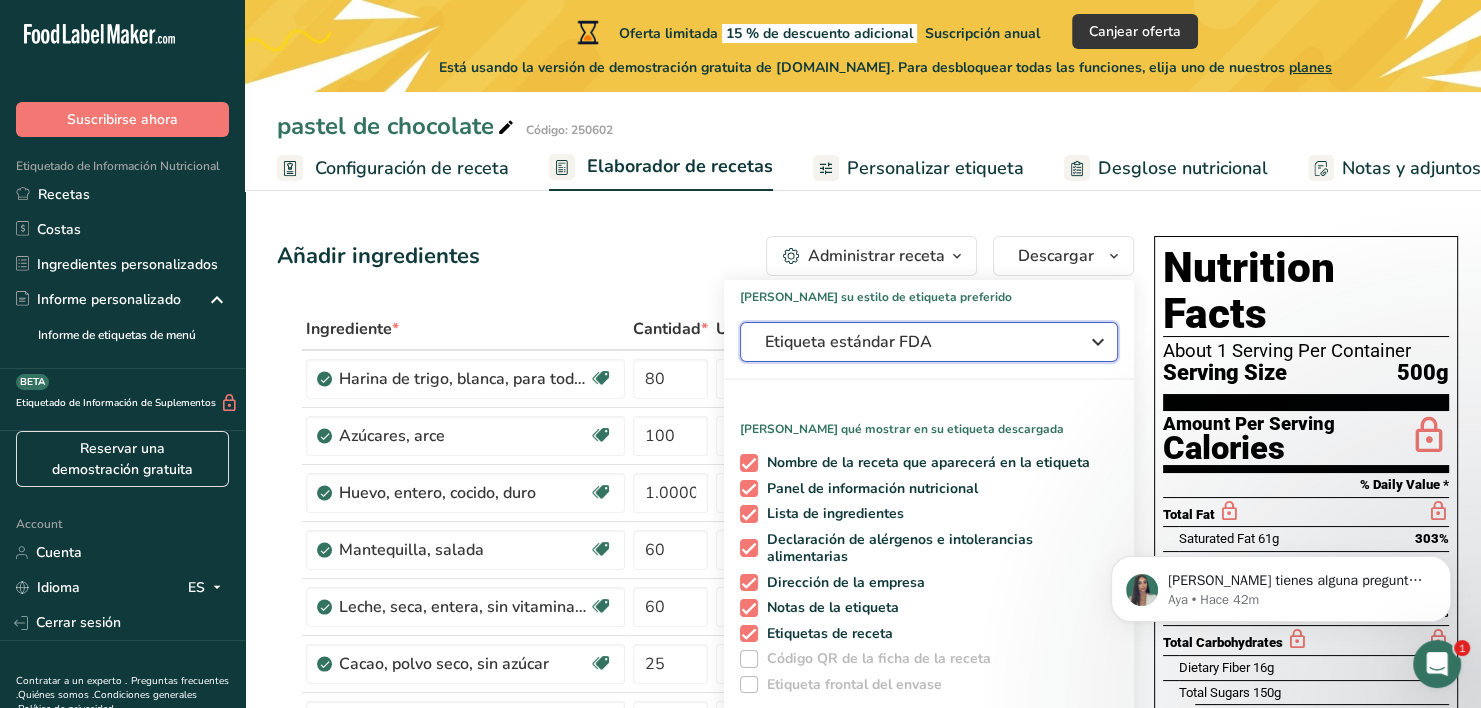 click on "Etiqueta estándar FDA" at bounding box center [915, 342] 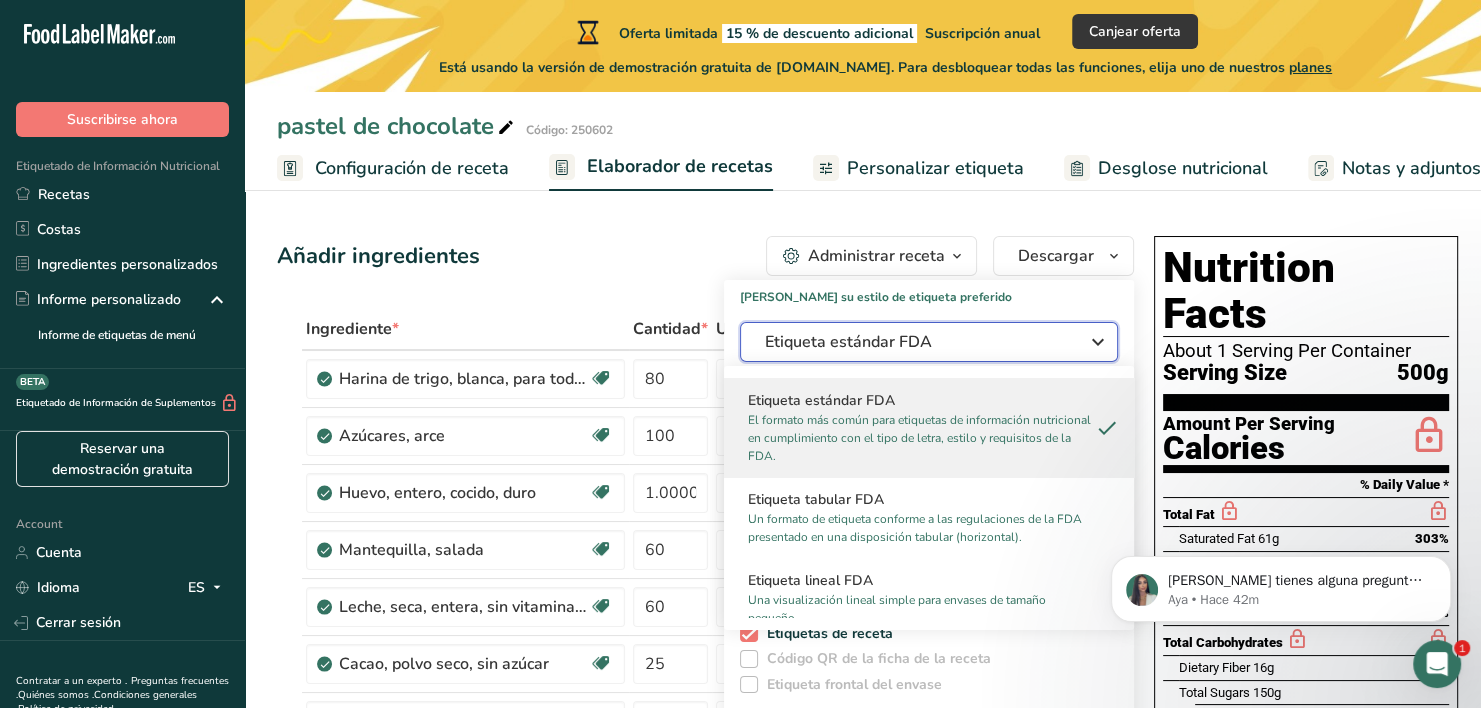 click on "Etiqueta estándar FDA" at bounding box center [915, 342] 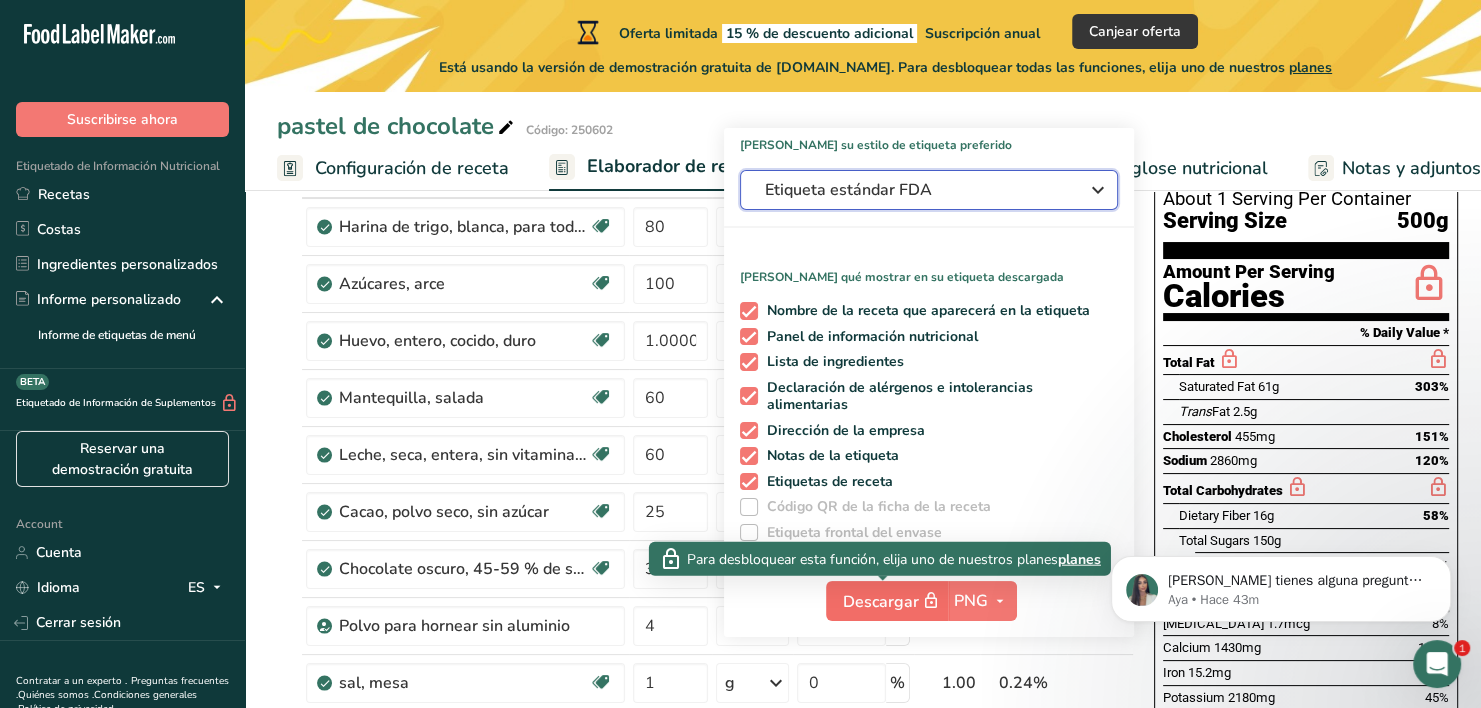 scroll, scrollTop: 151, scrollLeft: 0, axis: vertical 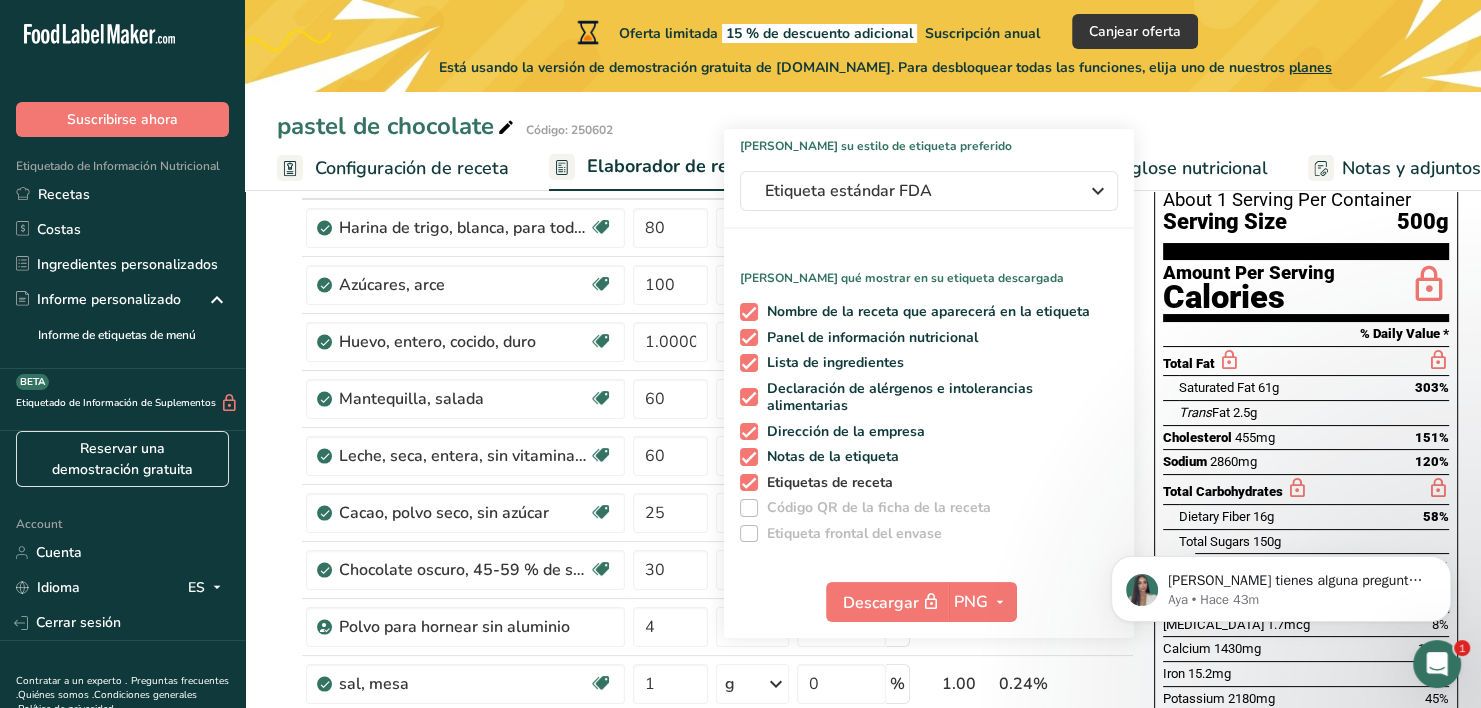 click on "Etiquetas de receta" at bounding box center [826, 483] 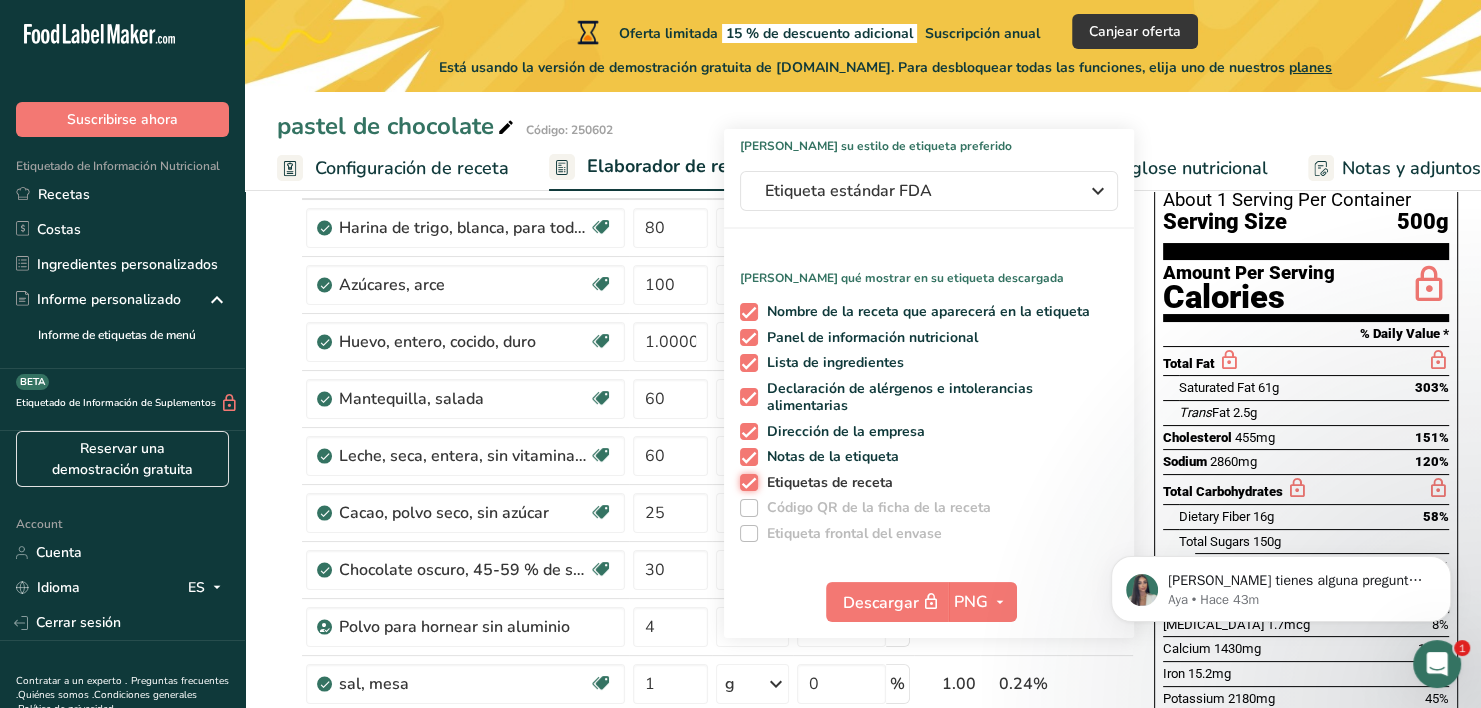click on "Etiquetas de receta" at bounding box center (746, 482) 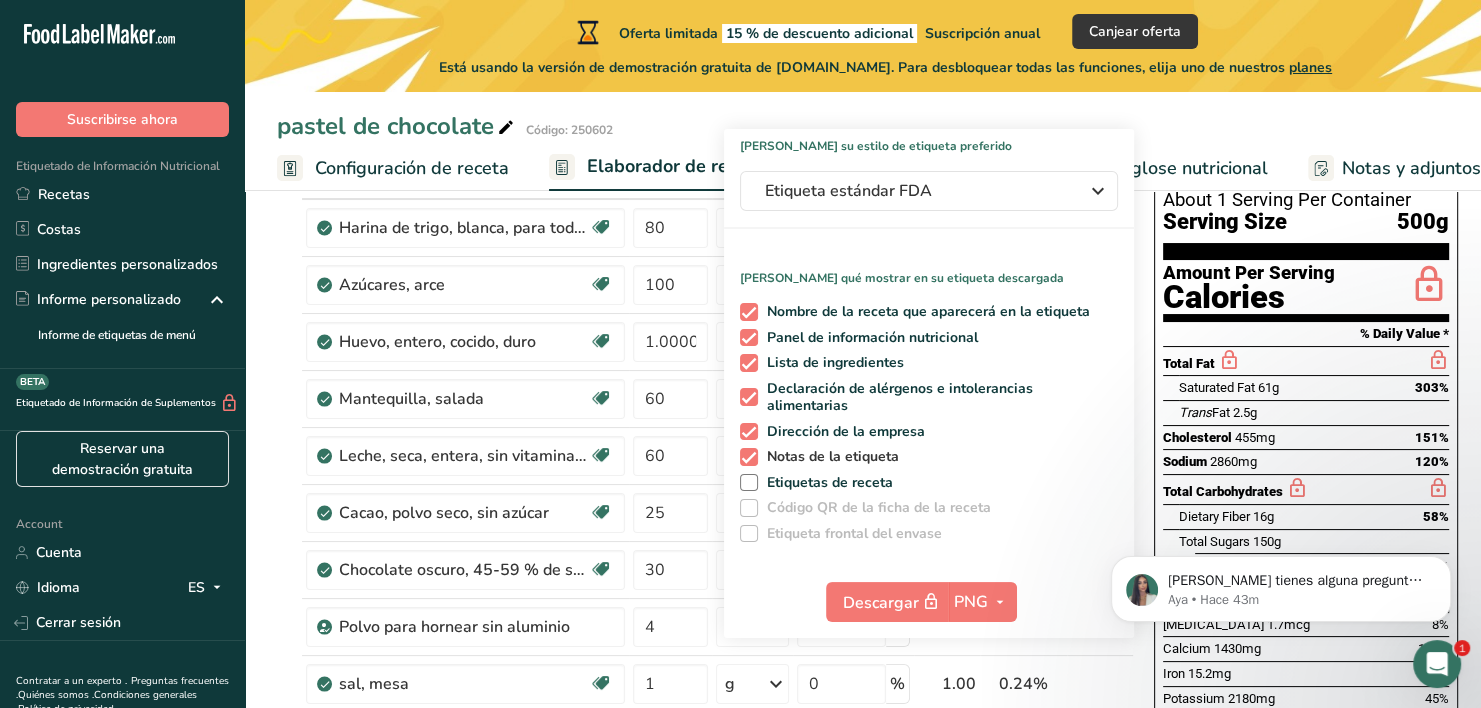 click on "Notas de la etiqueta" at bounding box center [829, 457] 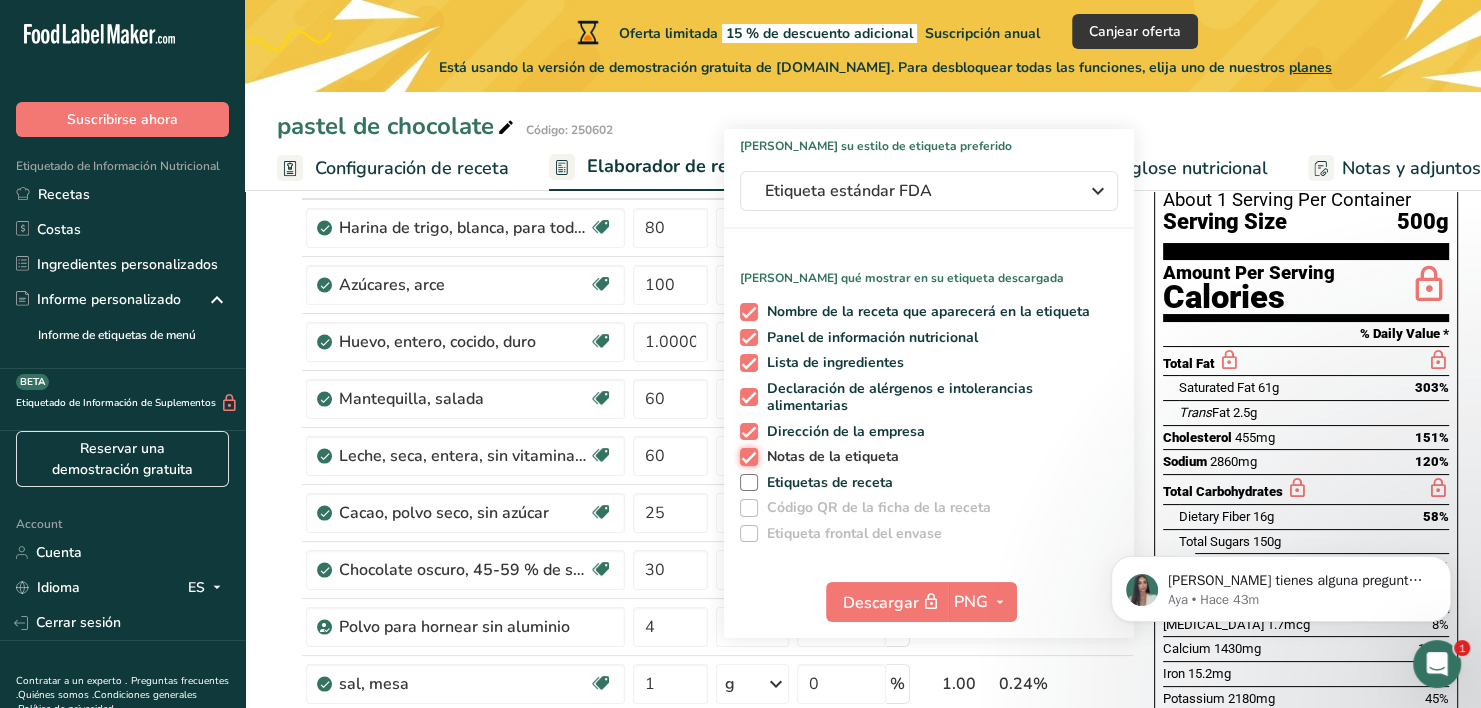 click on "Notas de la etiqueta" at bounding box center (746, 456) 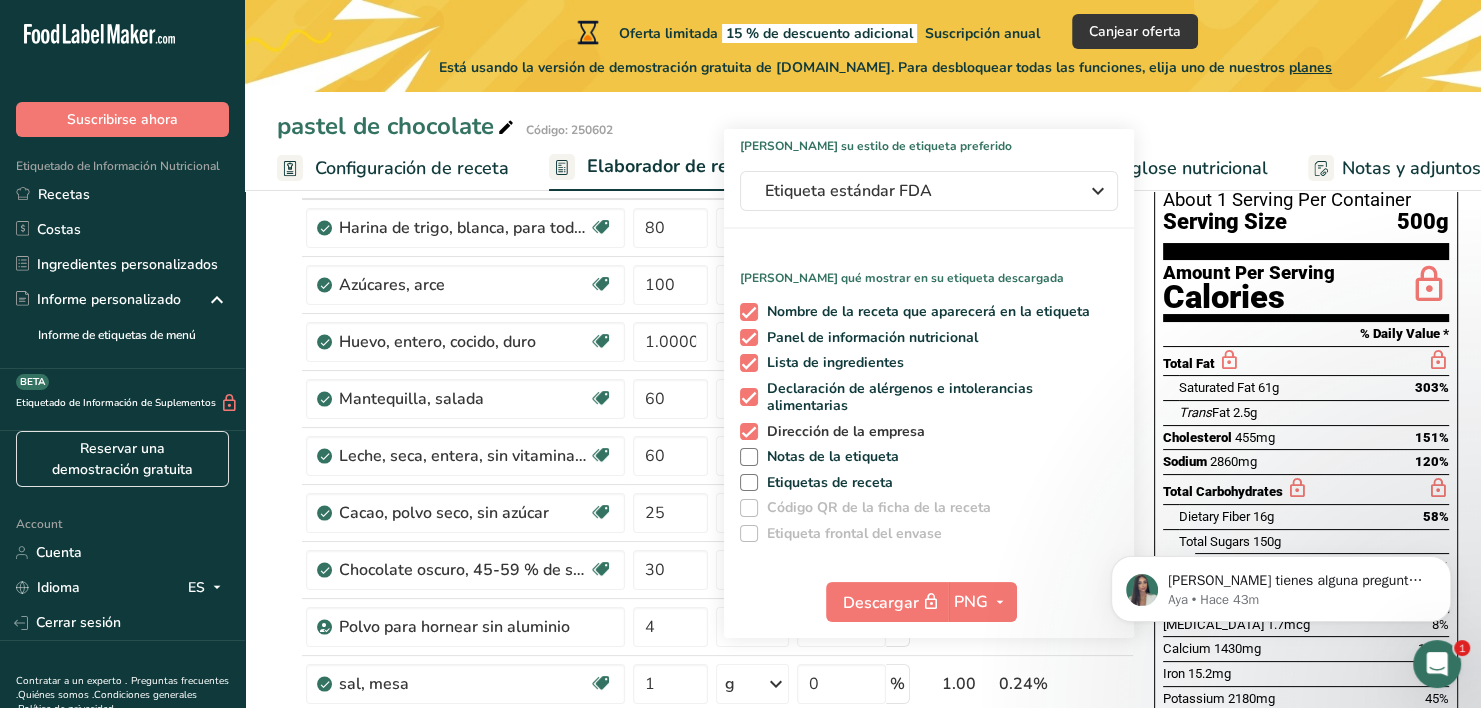 click on "Dirección de la empresa" at bounding box center (842, 432) 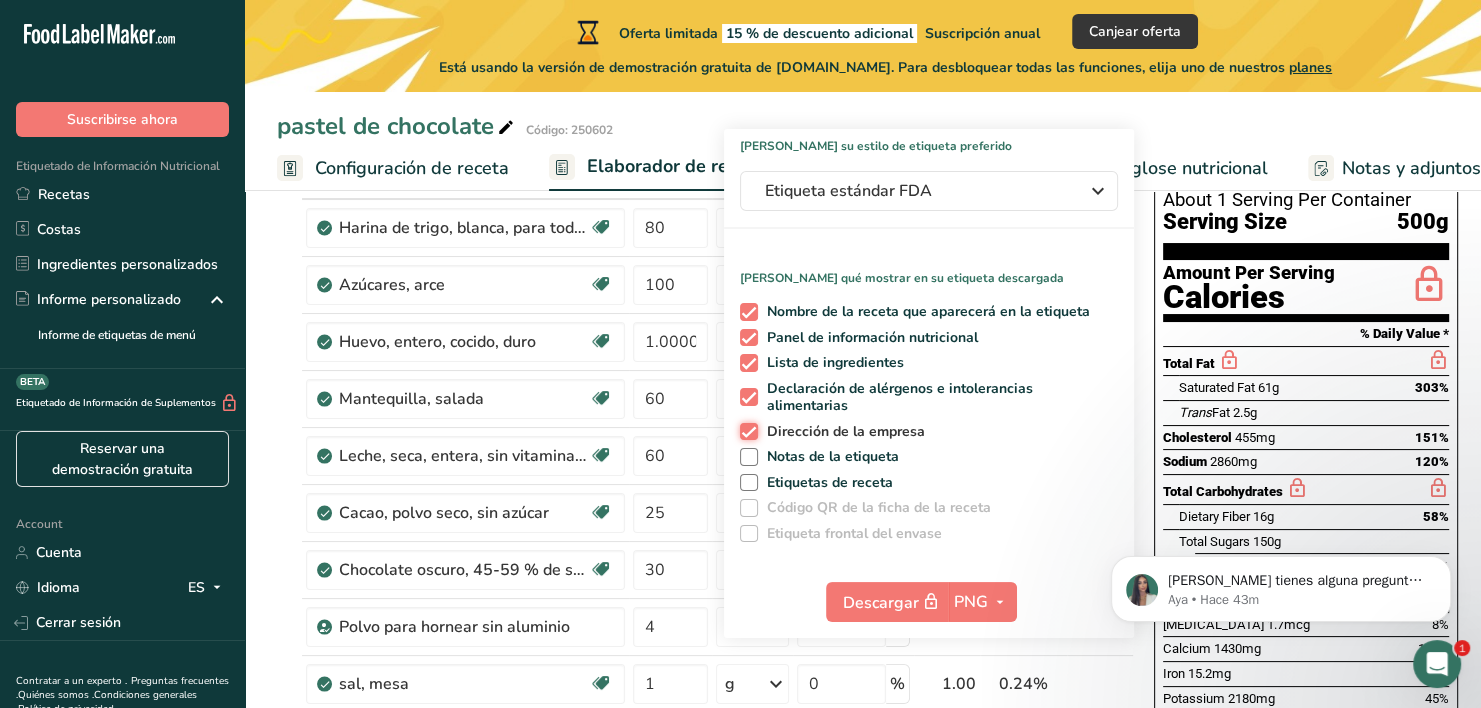 click on "Dirección de la empresa" at bounding box center (746, 431) 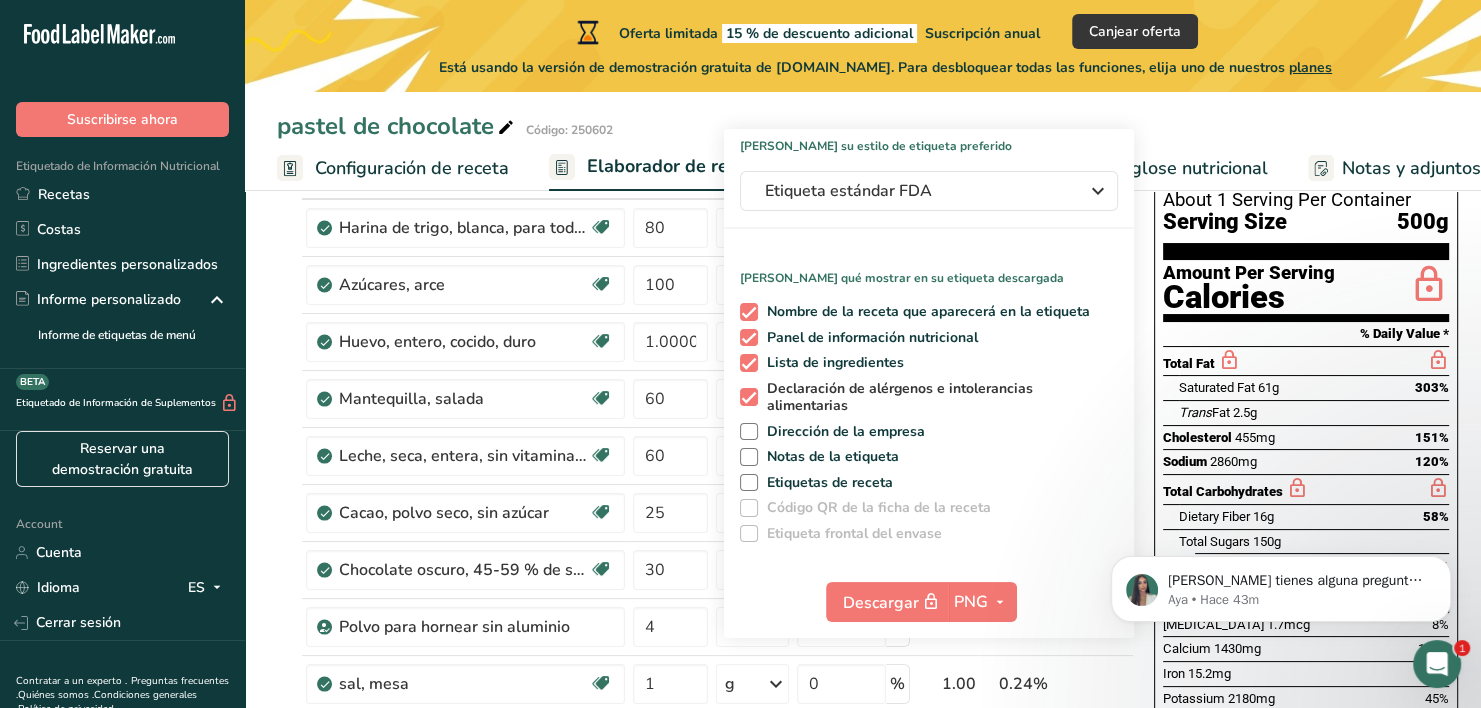 click on "Declaración de alérgenos e intolerancias alimentarias" at bounding box center [935, 397] 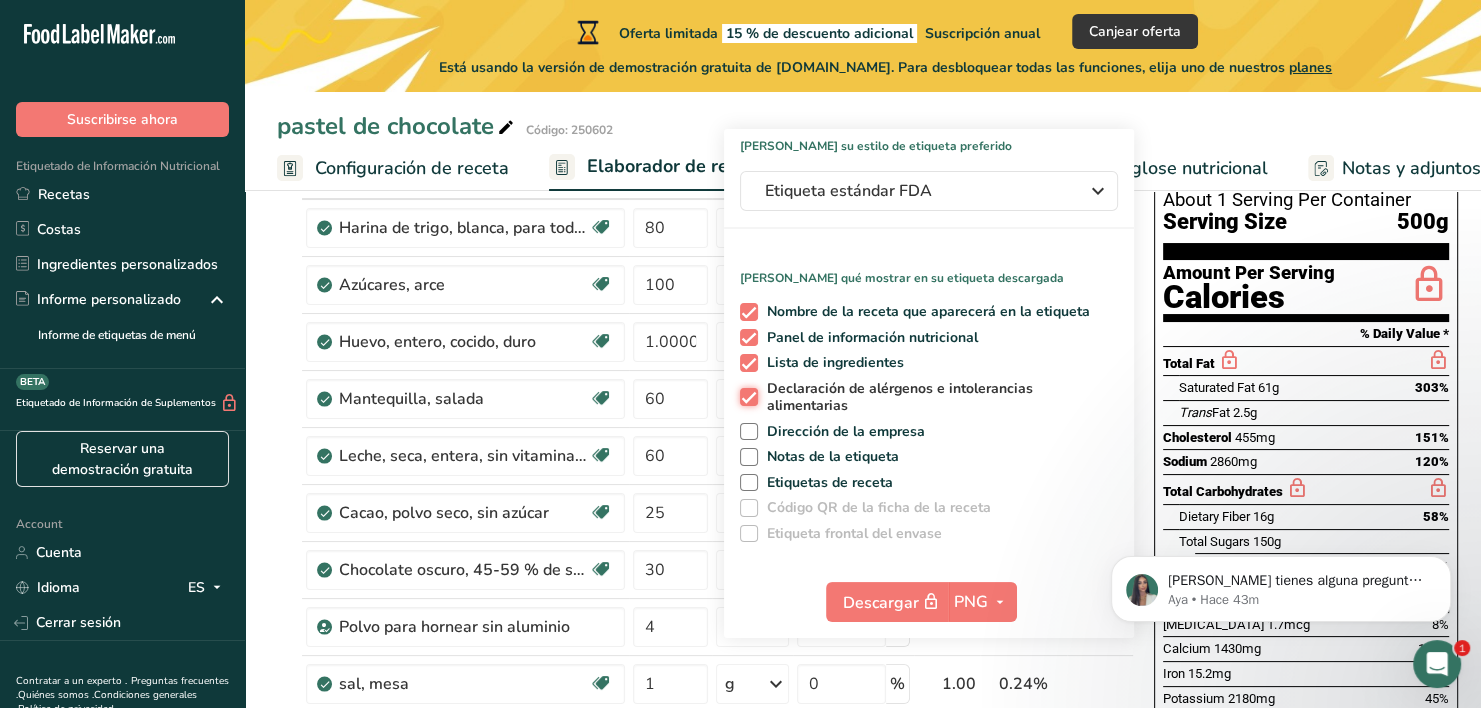 click on "Declaración de alérgenos e intolerancias alimentarias" at bounding box center [746, 397] 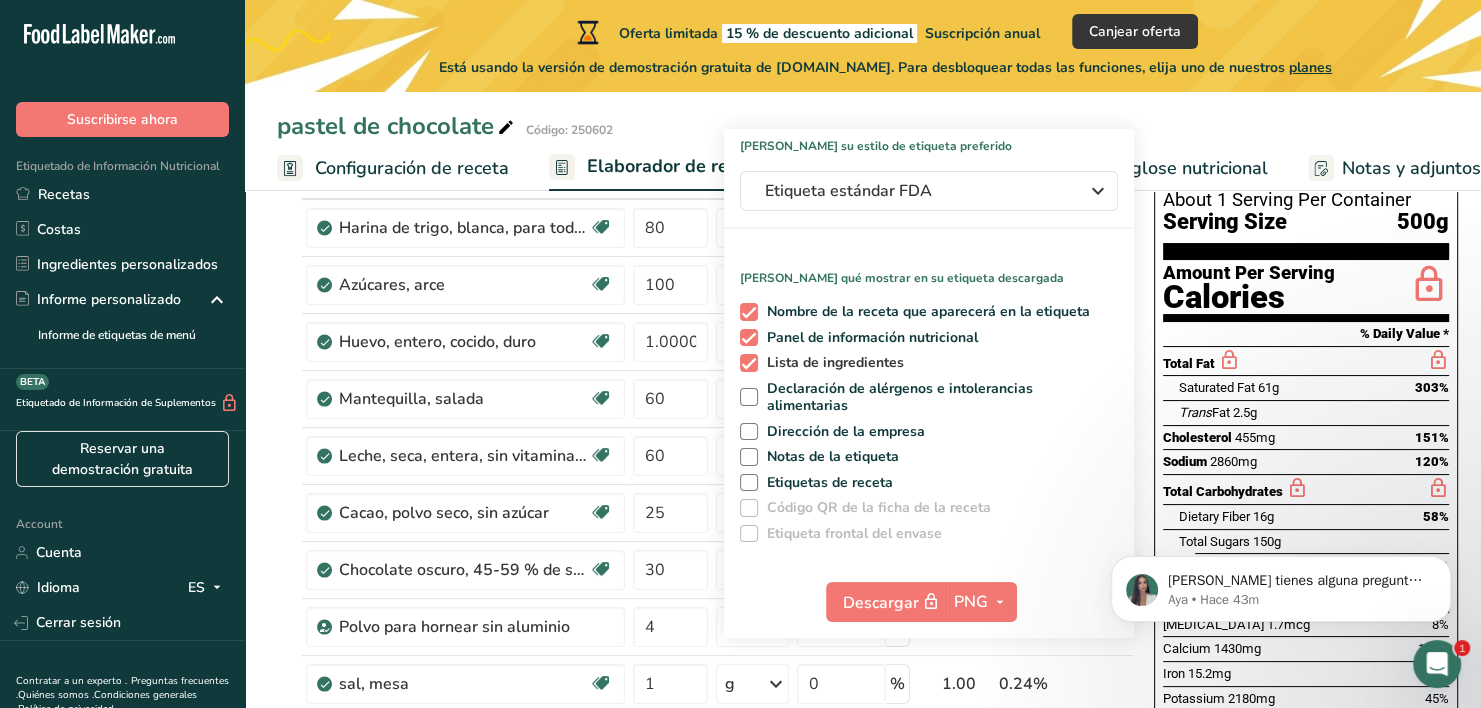 click on "Lista de ingredientes" at bounding box center [831, 363] 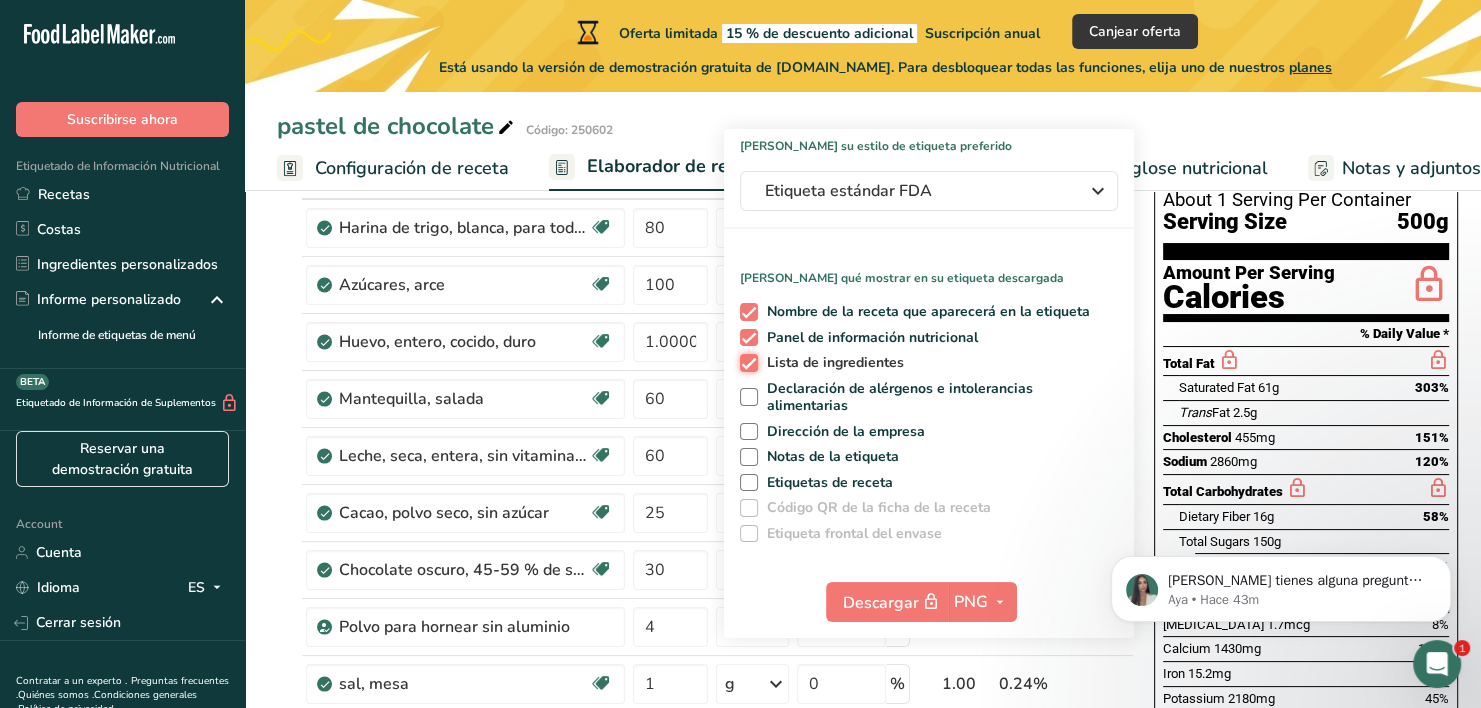 click on "Lista de ingredientes" at bounding box center [746, 362] 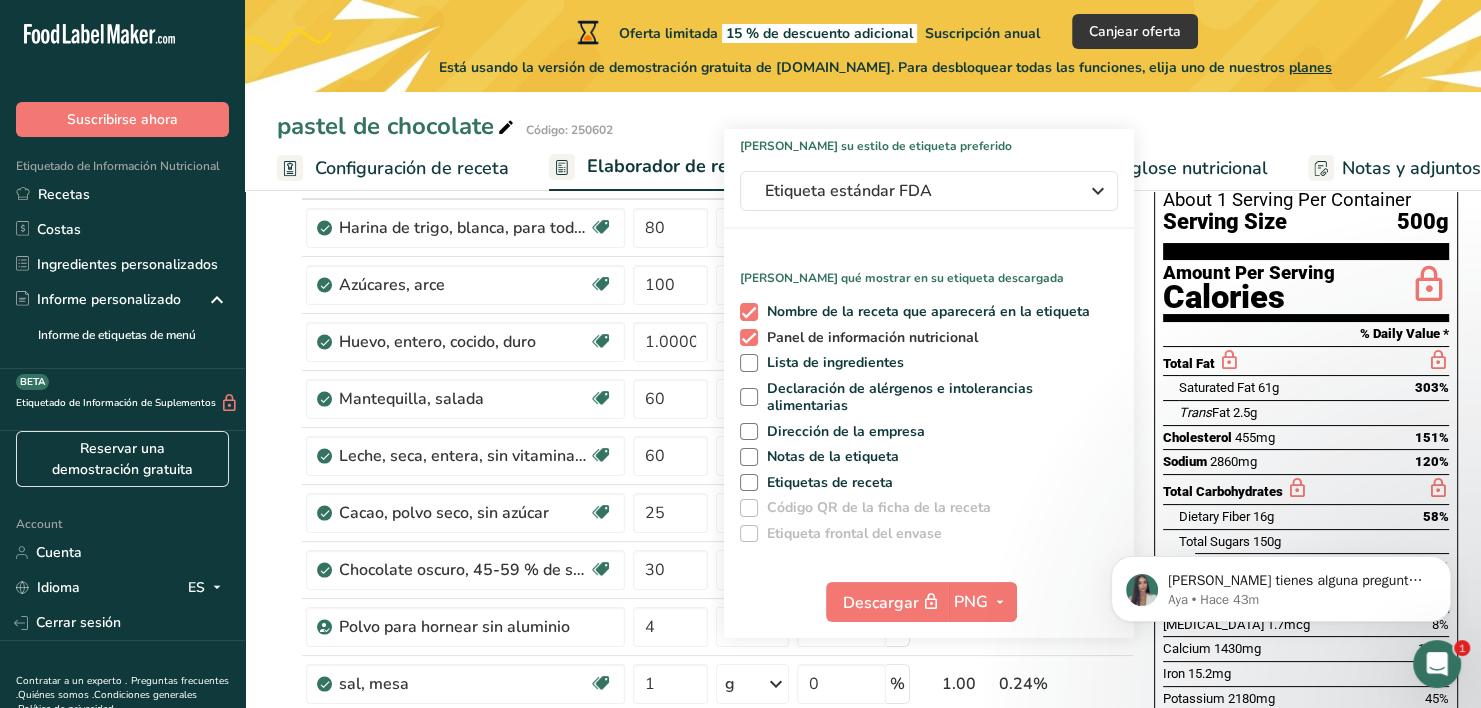 click on "Panel de información nutricional" at bounding box center [868, 338] 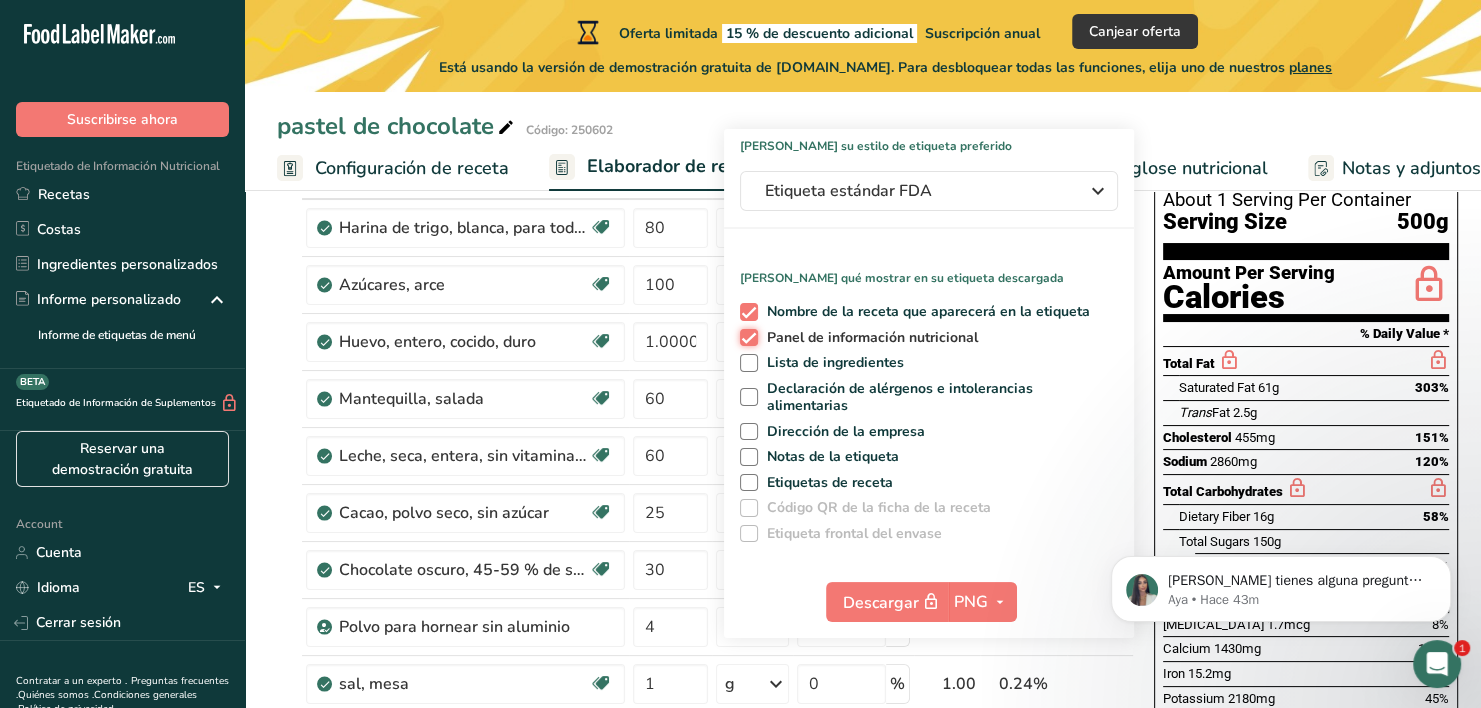 click on "Panel de información nutricional" at bounding box center (746, 337) 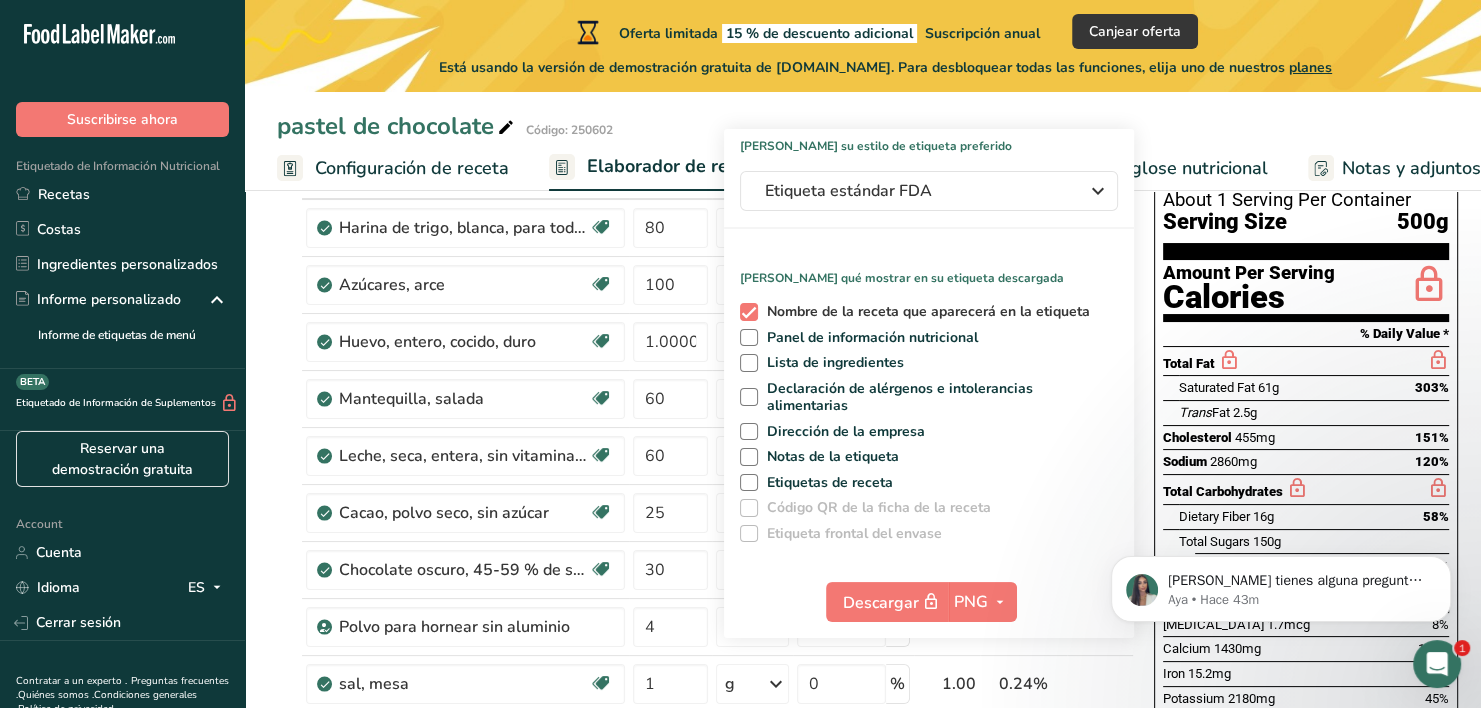 click on "Nombre de la receta que aparecerá en la etiqueta" at bounding box center (924, 312) 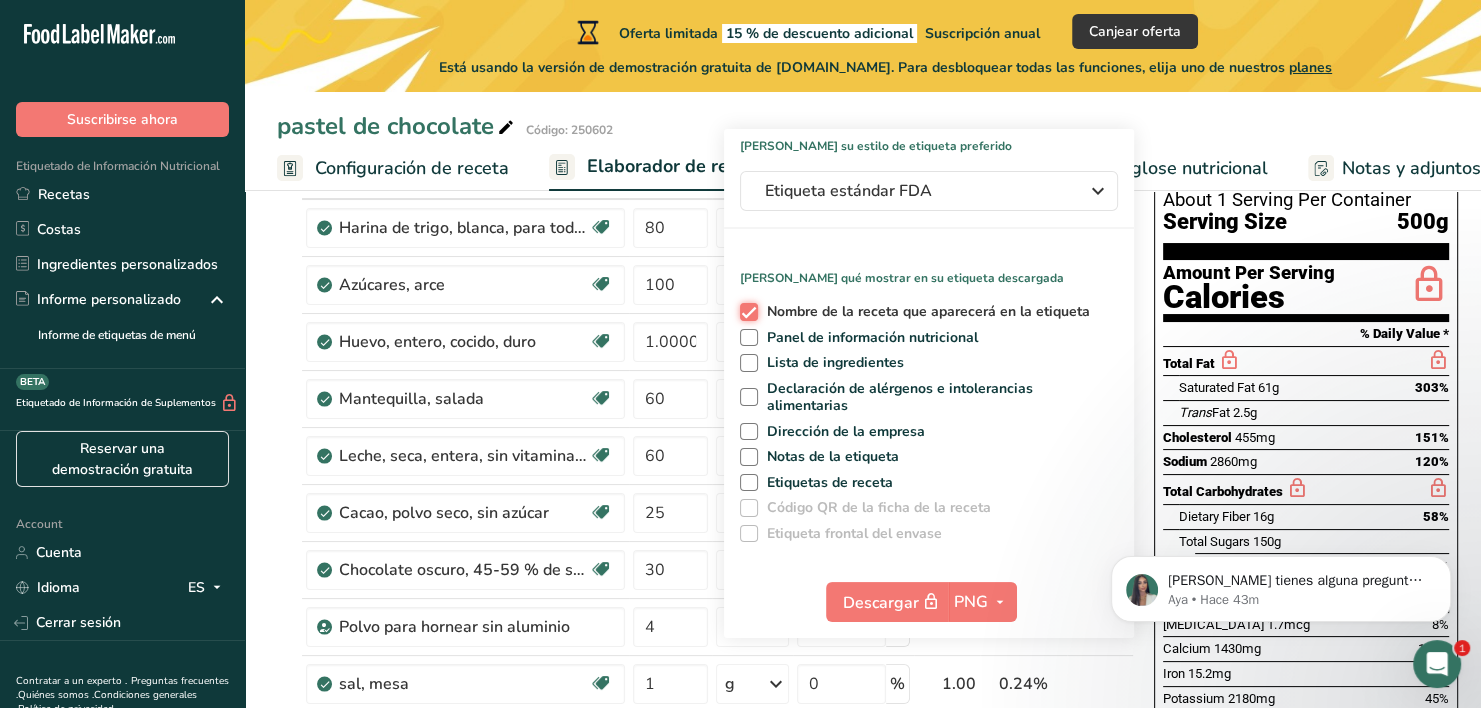 click on "Nombre de la receta que aparecerá en la etiqueta" at bounding box center [746, 311] 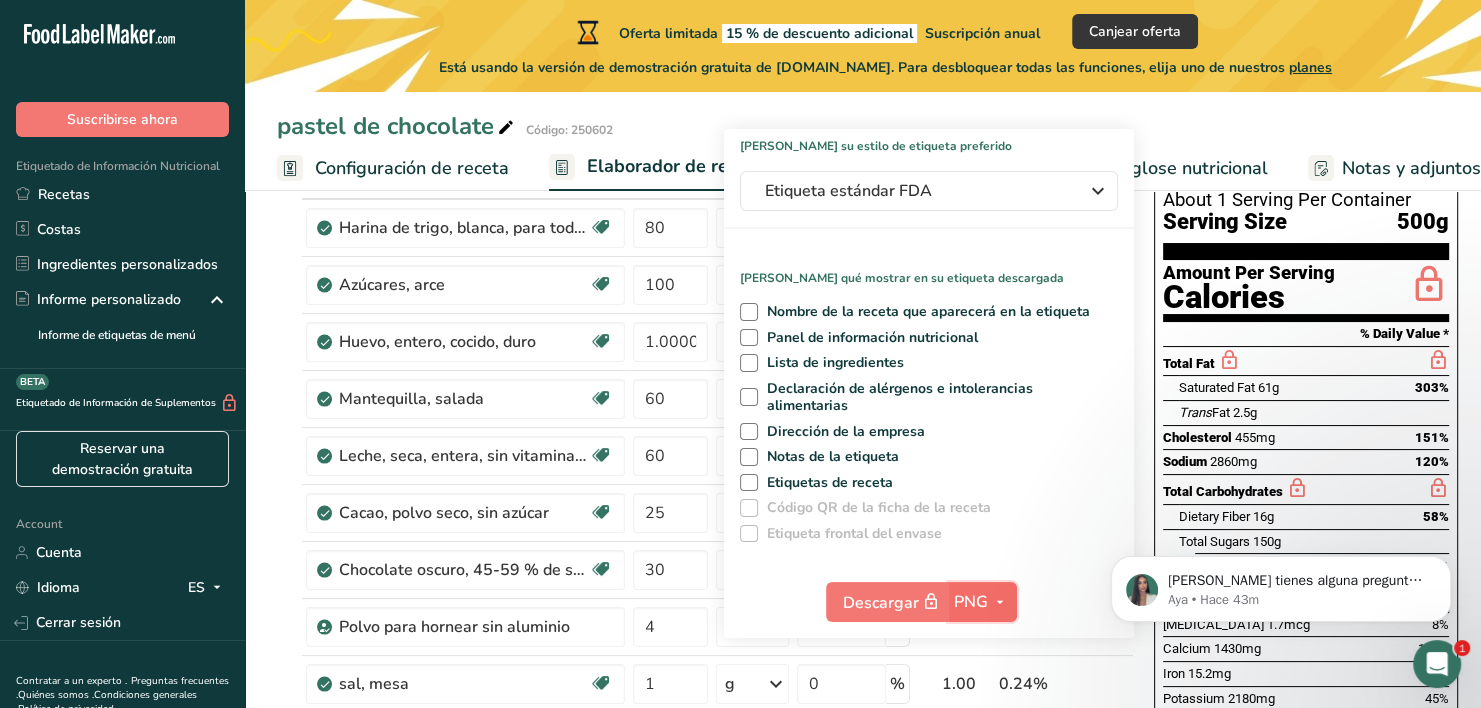 click at bounding box center [1000, 602] 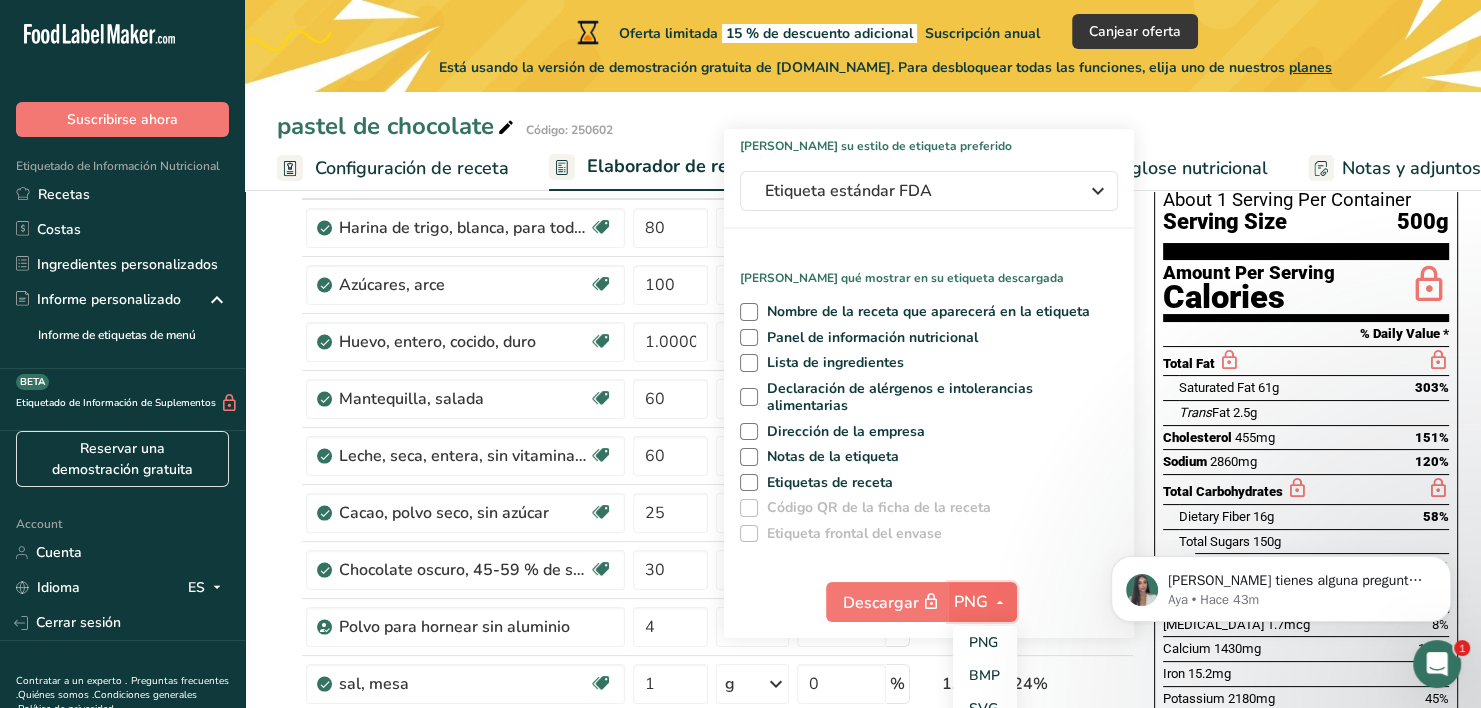 click at bounding box center [1000, 602] 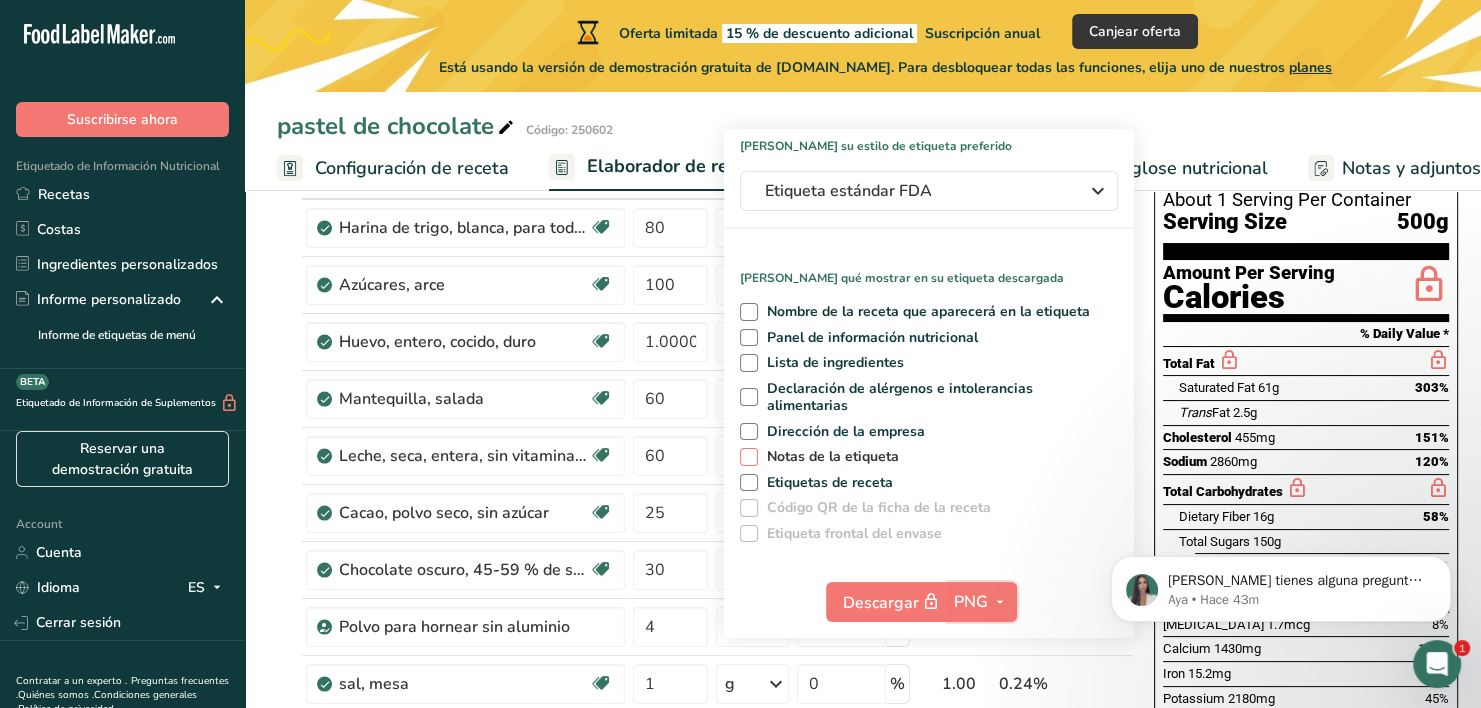 scroll, scrollTop: 126, scrollLeft: 0, axis: vertical 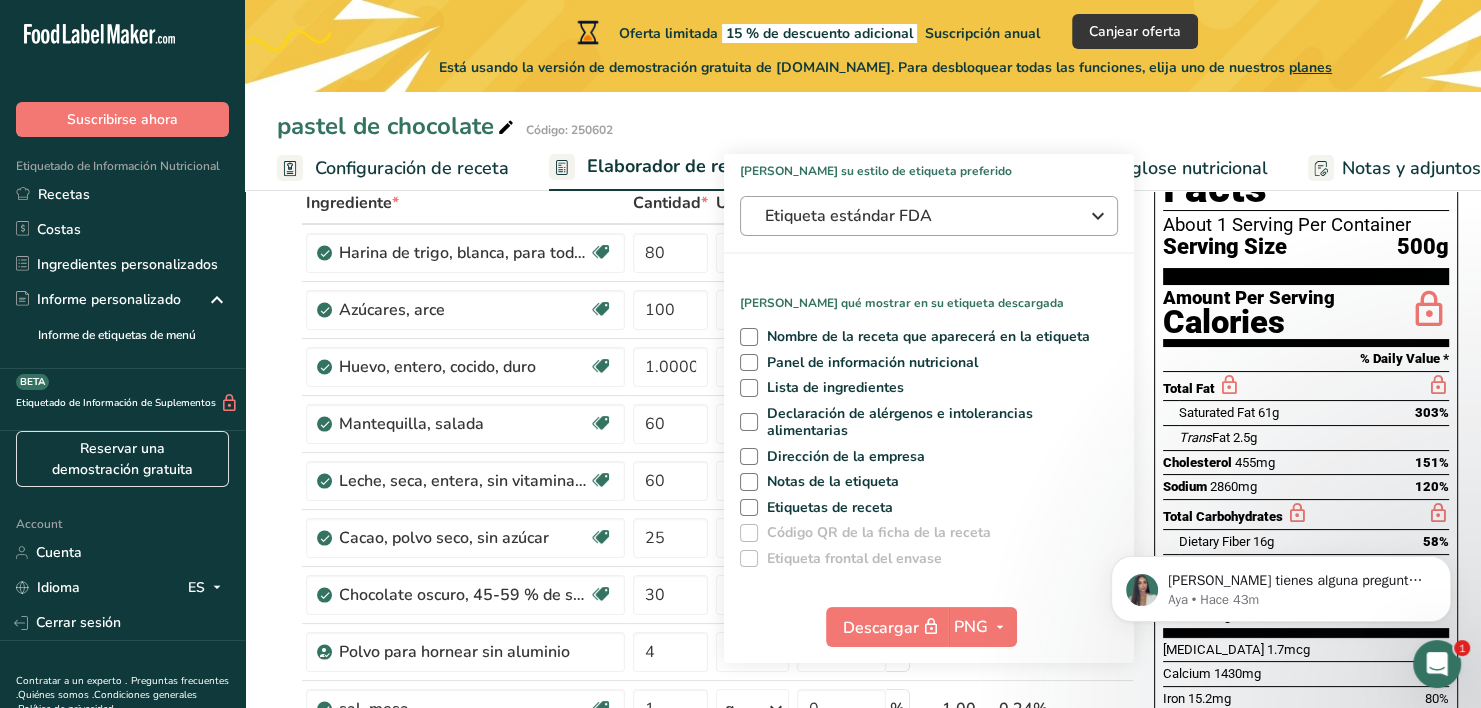 click on "[PERSON_NAME] su estilo de etiqueta preferido
Etiqueta estándar FDA
Etiqueta estándar FDA
El formato más común para etiquetas de información nutricional en cumplimiento con el tipo de letra, estilo y requisitos de la FDA.
Etiqueta tabular FDA
Un formato de etiqueta conforme a las regulaciones de la FDA presentado en una disposición tabular (horizontal).
Etiqueta lineal FDA
Una visualización lineal simple para envases de tamaño pequeño.
Etiqueta simplificada FDA
Proporciona un desglose simplificado de los componentes nutricionales principales por porción.
Etiqueta FDA de dos columnas (Por porción/Por envase)
Una visualización en dos columnas que muestra la información nutricional por porción y por envase." at bounding box center (929, 408) 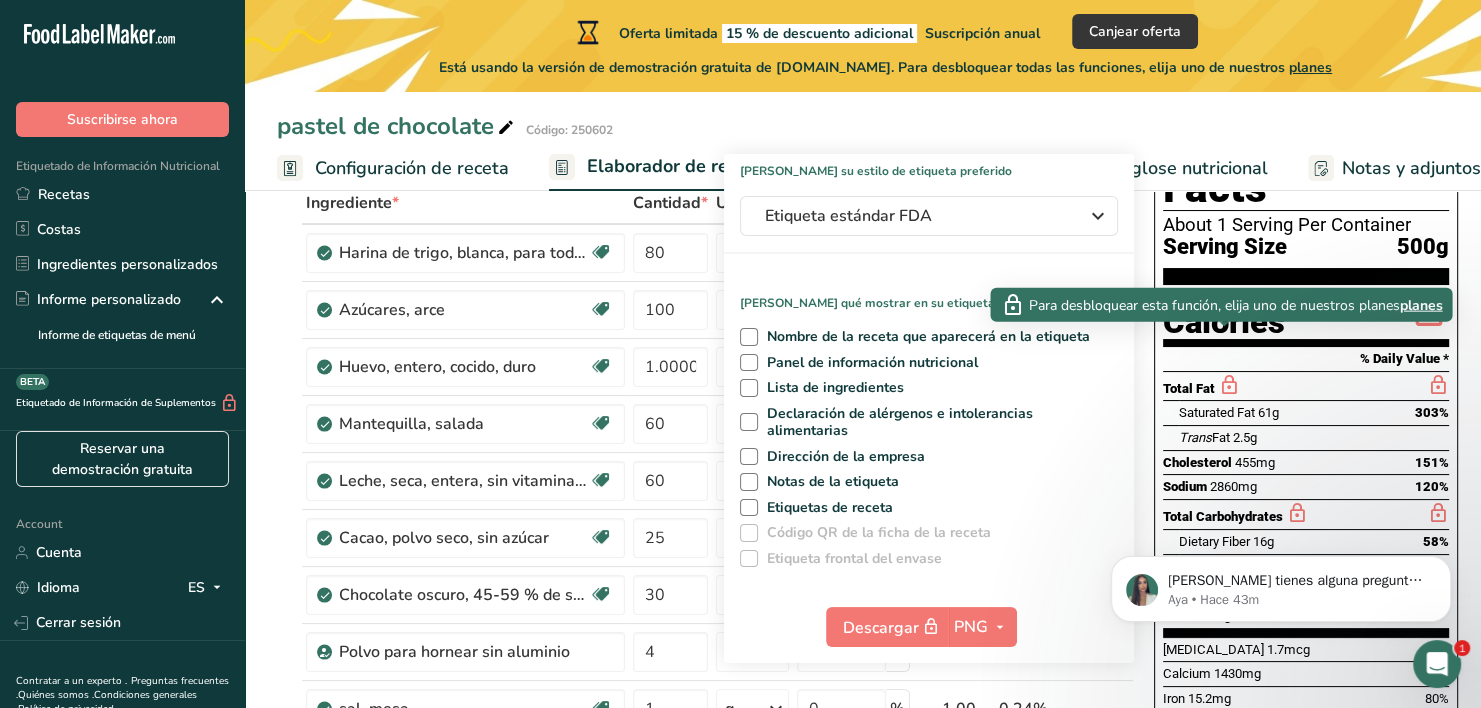 click at bounding box center [1229, 385] 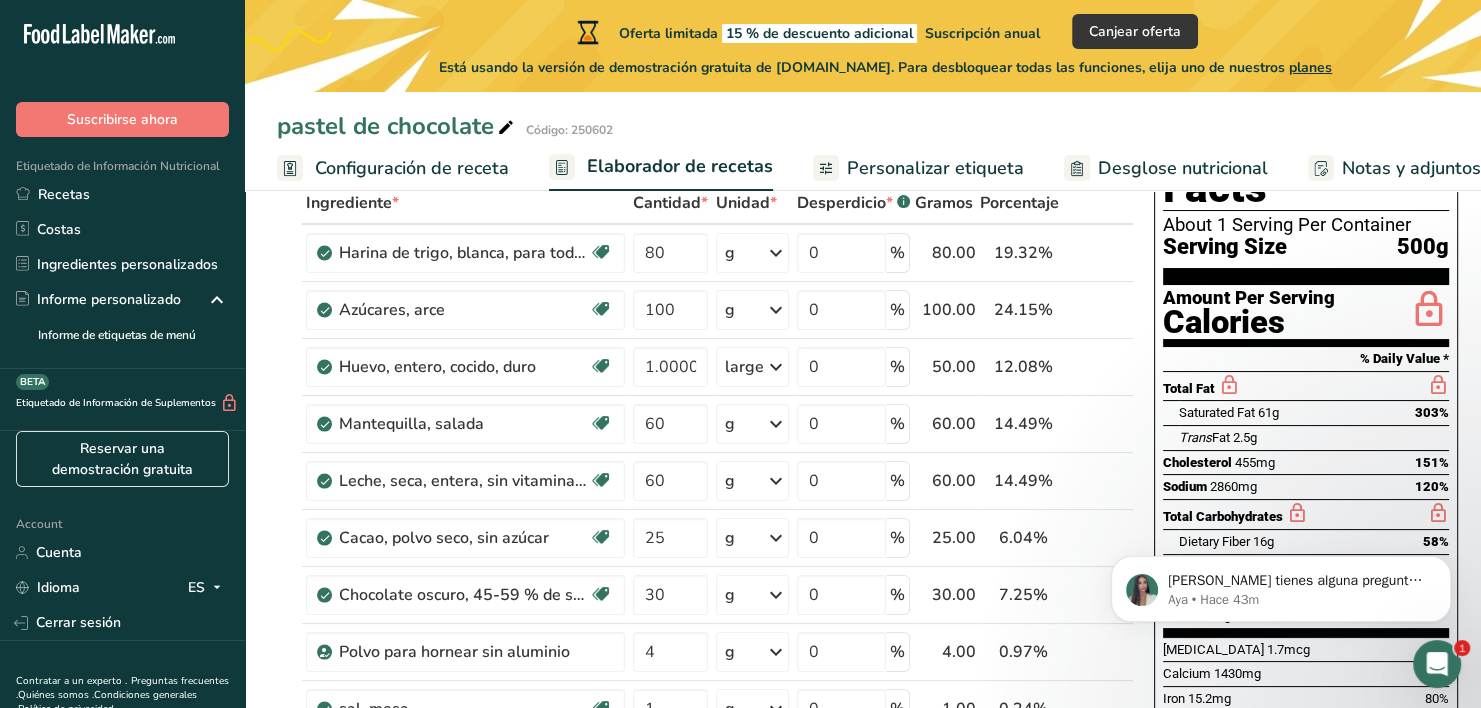 click at bounding box center (1229, 385) 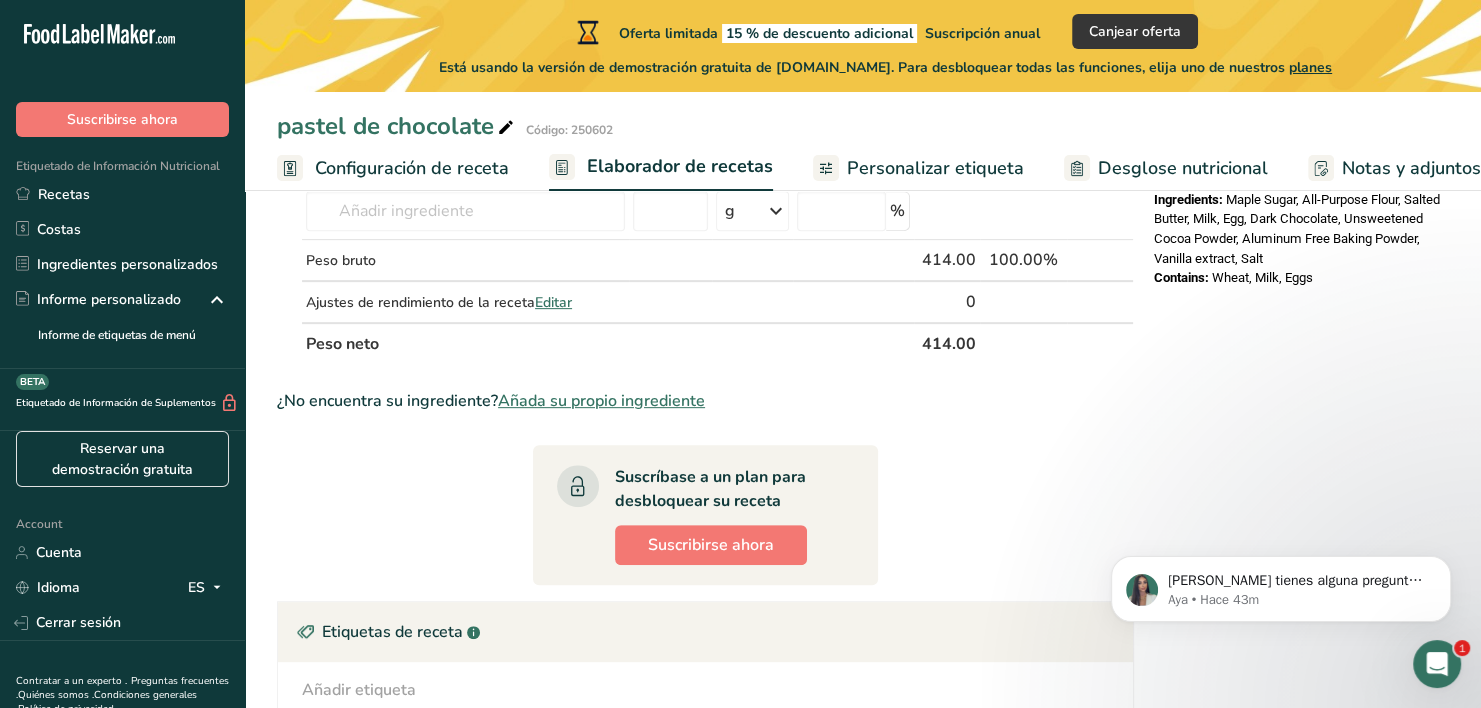 scroll, scrollTop: 750, scrollLeft: 0, axis: vertical 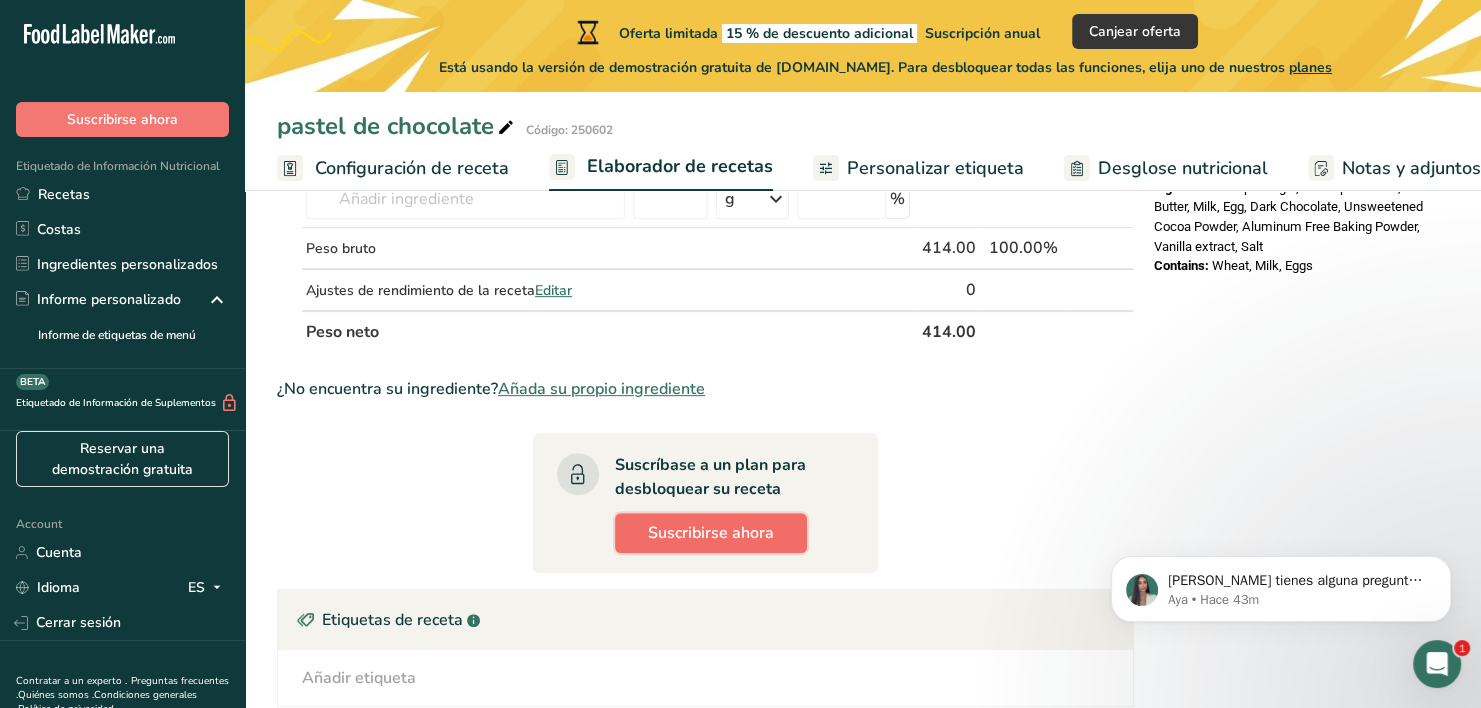 click on "Suscribirse ahora" at bounding box center [711, 533] 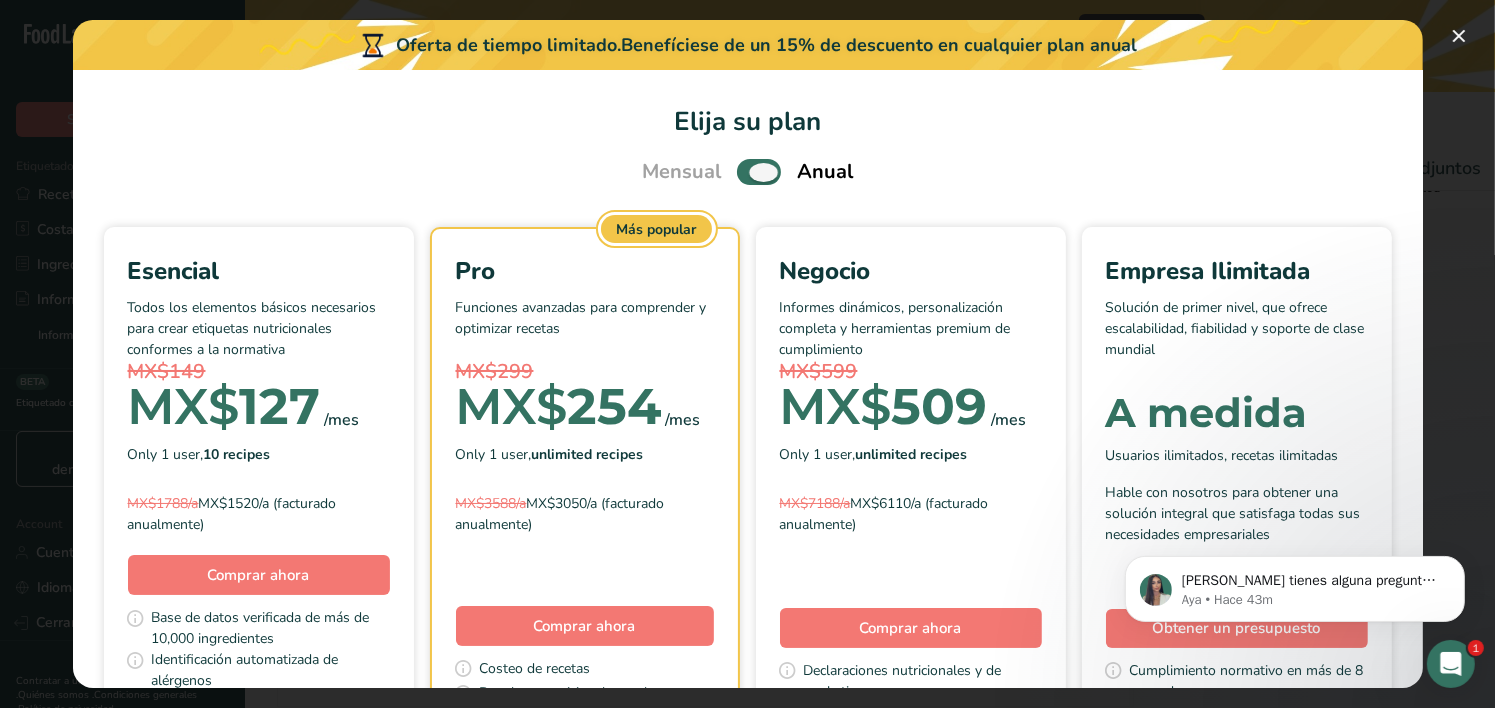 click at bounding box center [759, 171] 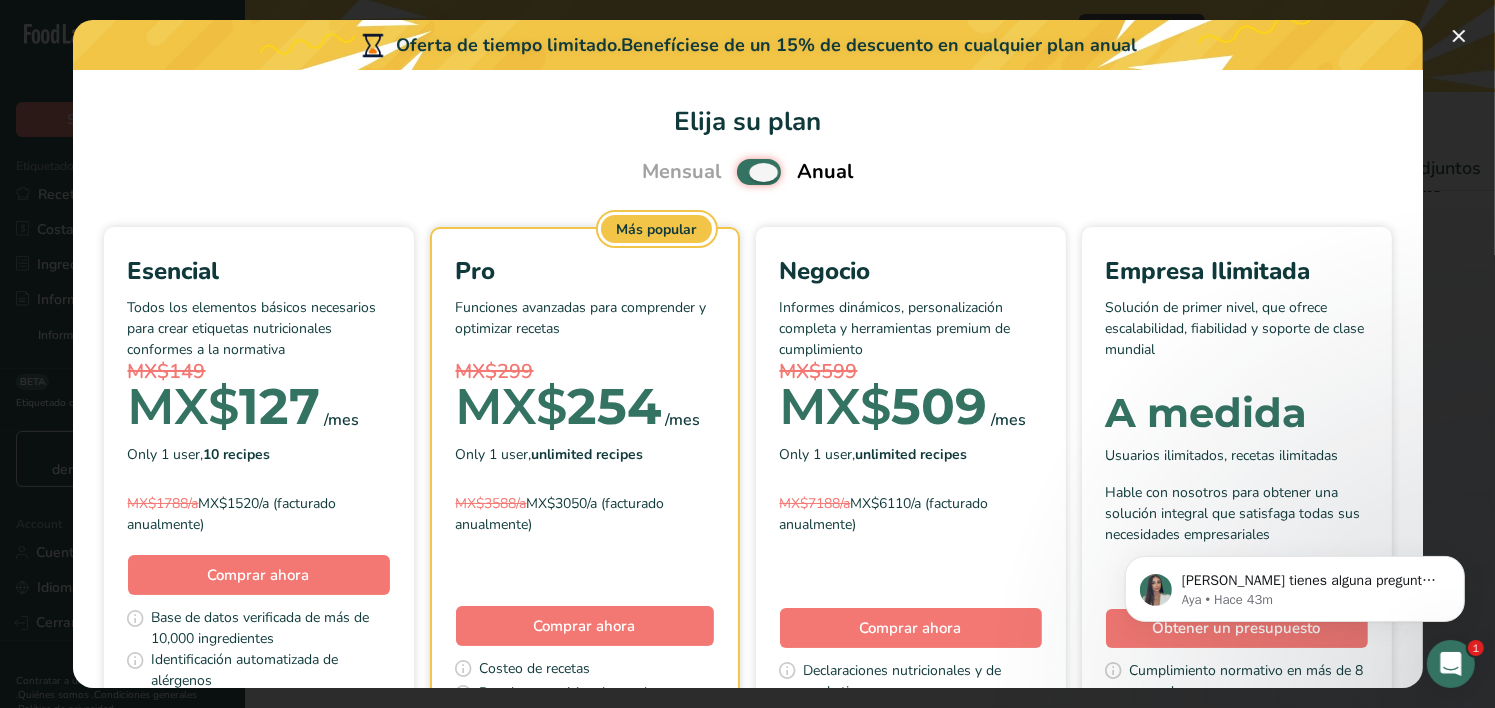 click at bounding box center (743, 172) 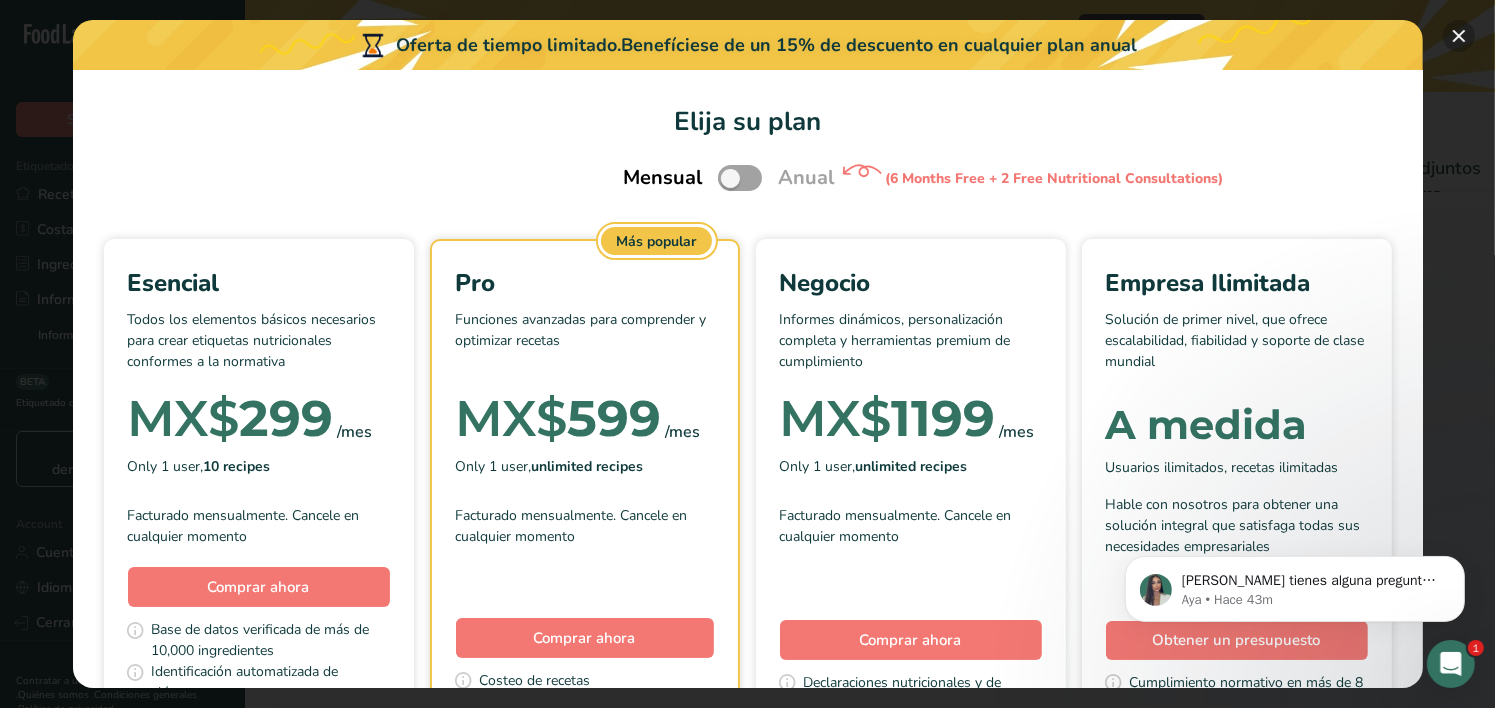 click at bounding box center [1459, 36] 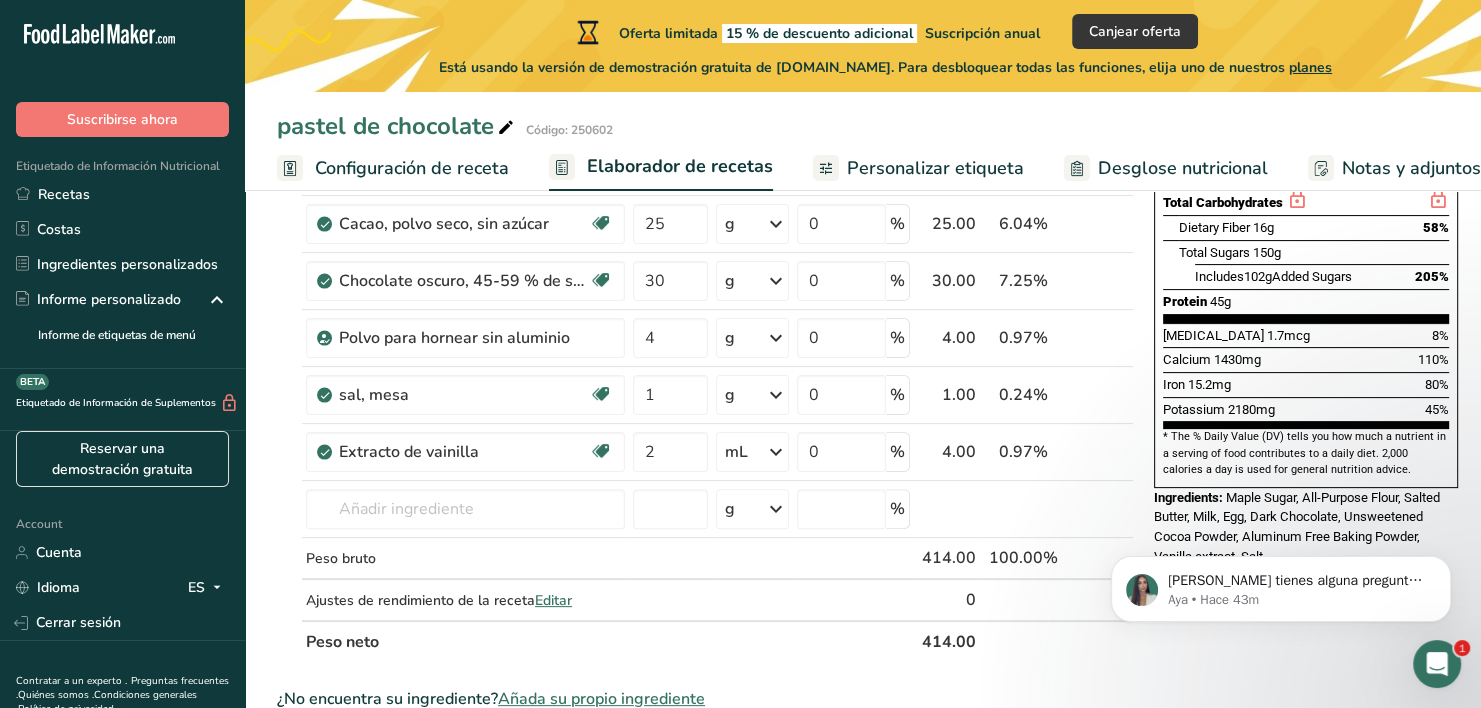 scroll, scrollTop: 438, scrollLeft: 0, axis: vertical 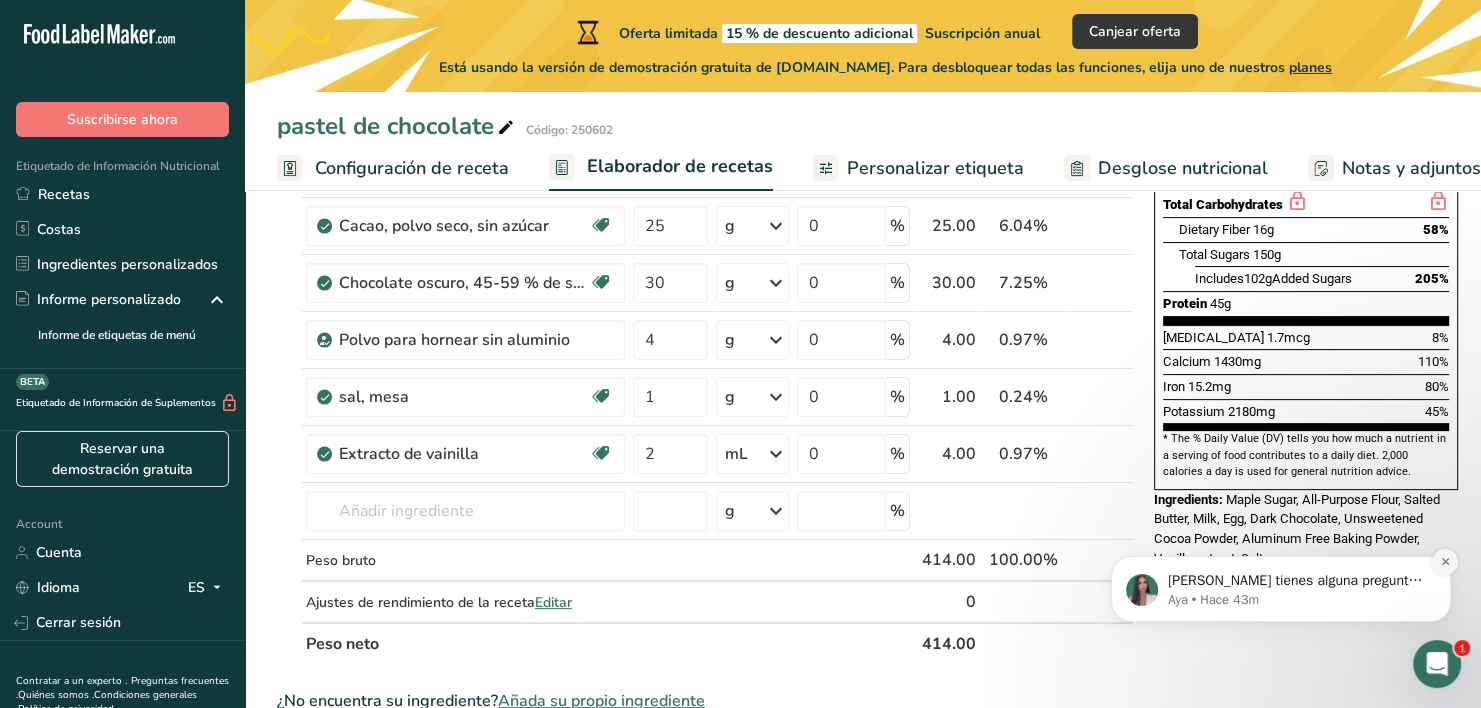 click 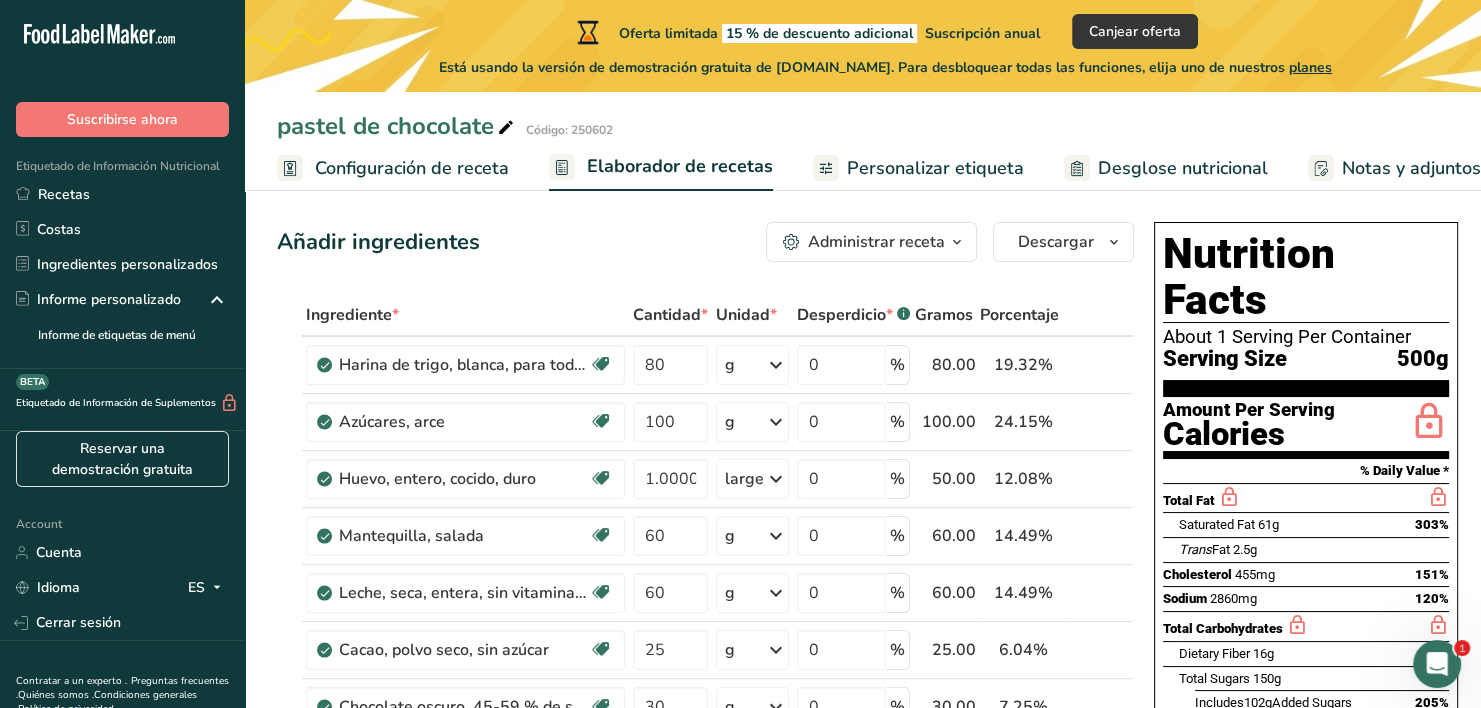 scroll, scrollTop: 0, scrollLeft: 0, axis: both 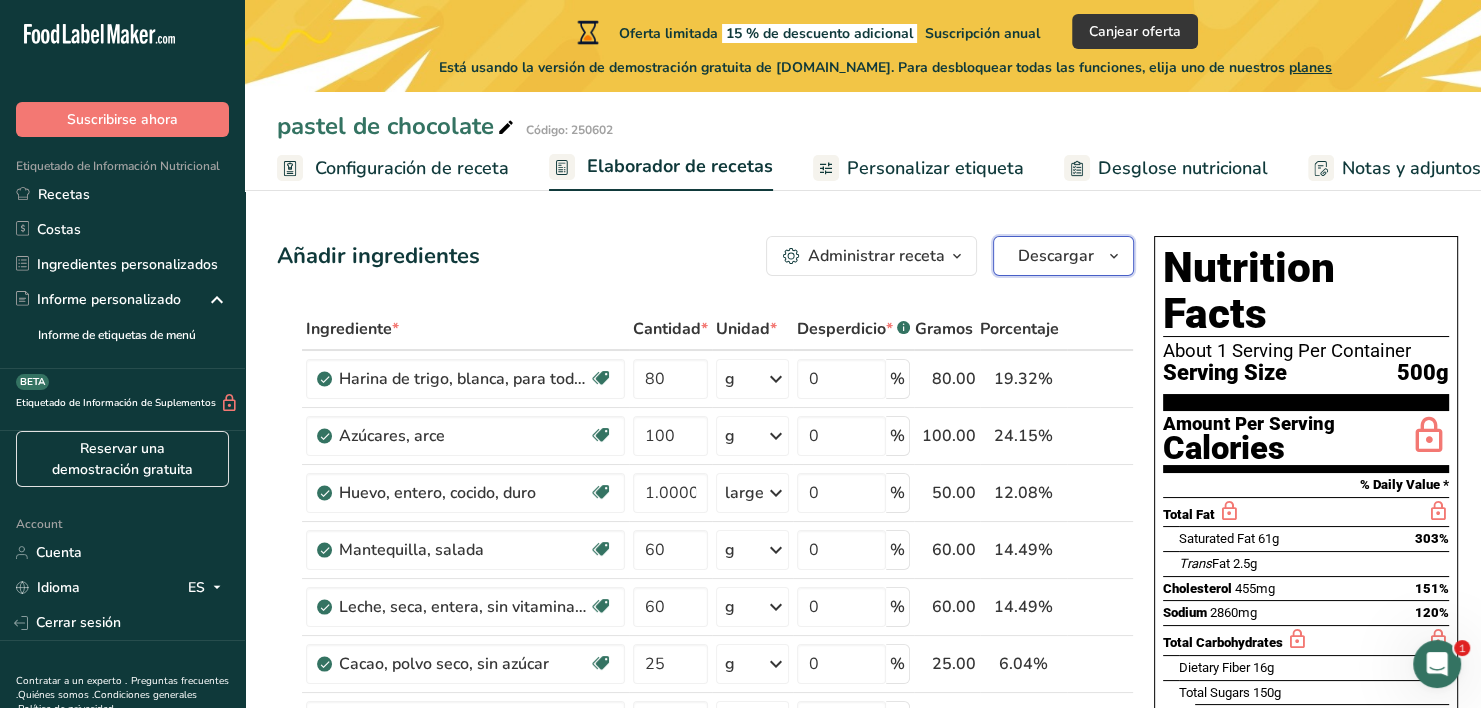 click on "Descargar" at bounding box center (1063, 256) 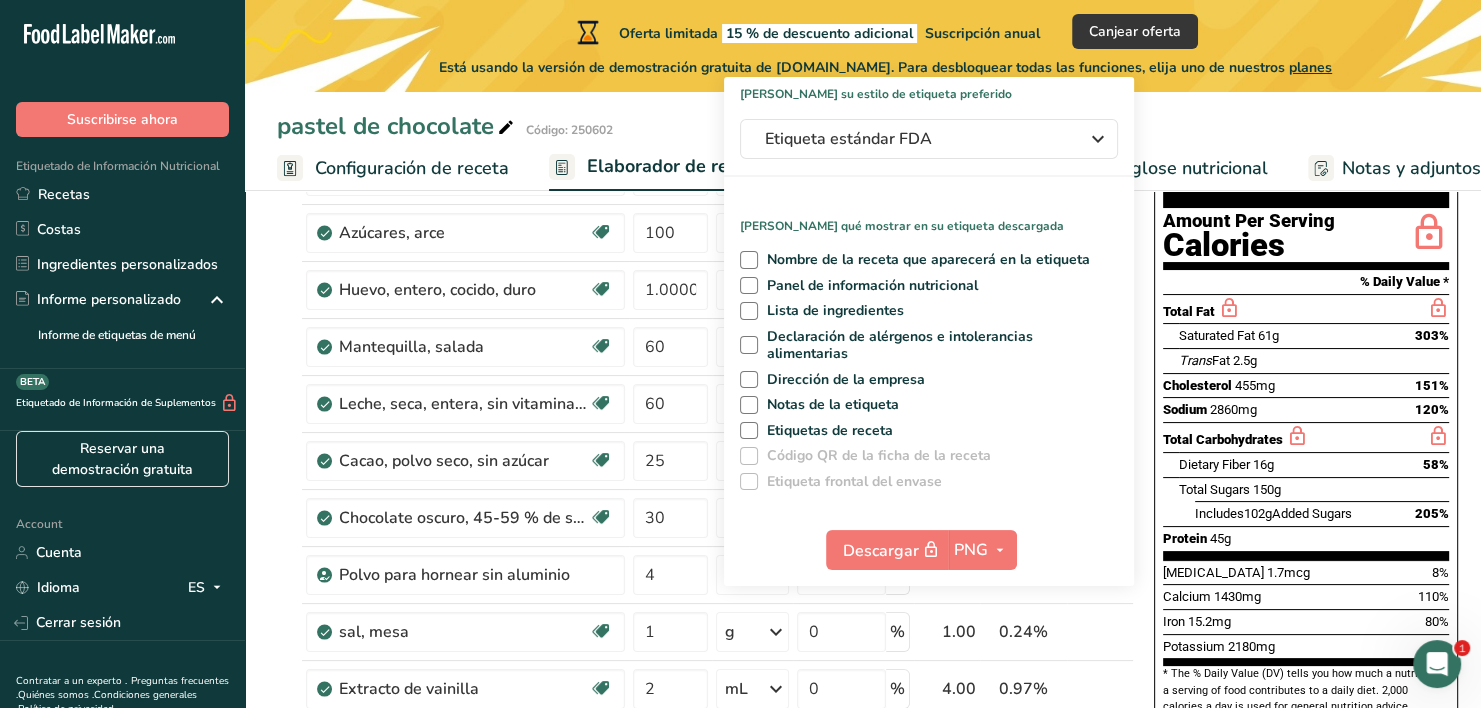 scroll, scrollTop: 212, scrollLeft: 0, axis: vertical 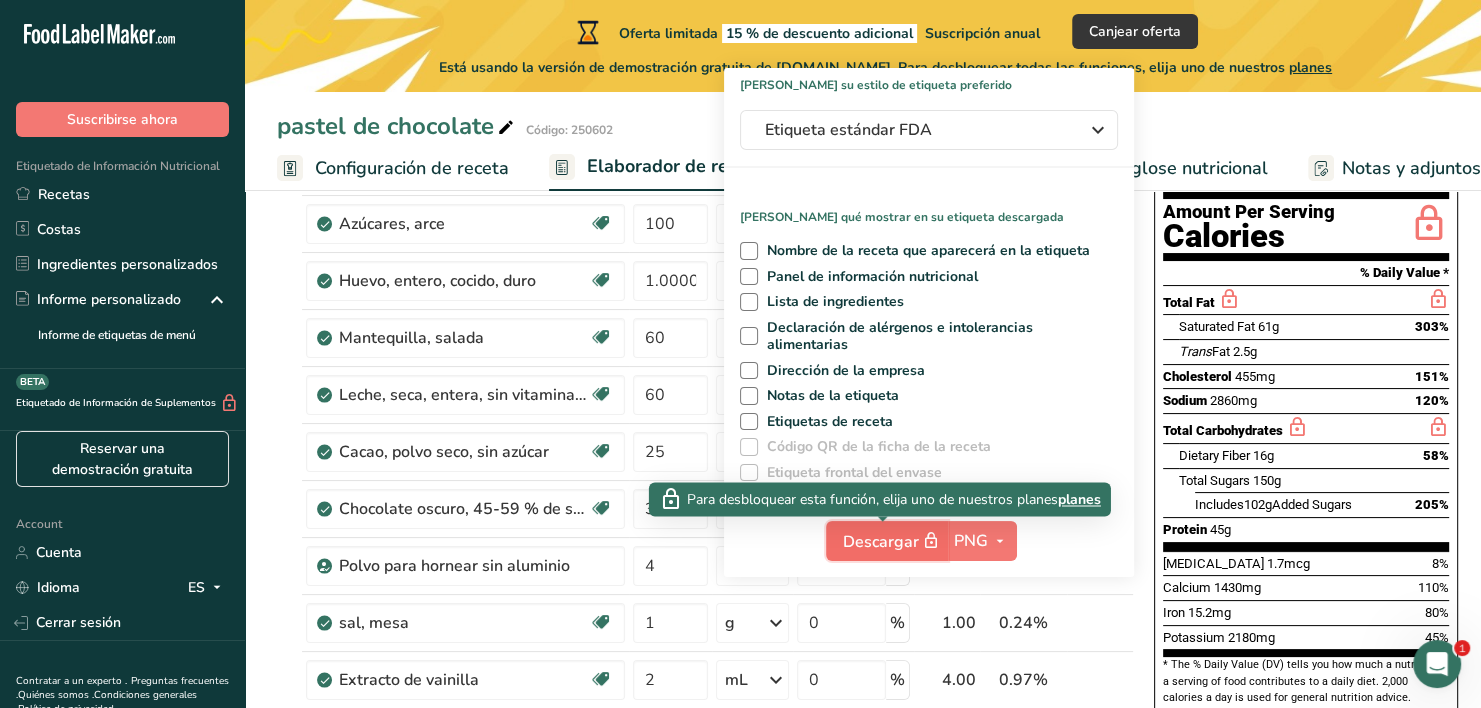 click on "Descargar" at bounding box center (893, 541) 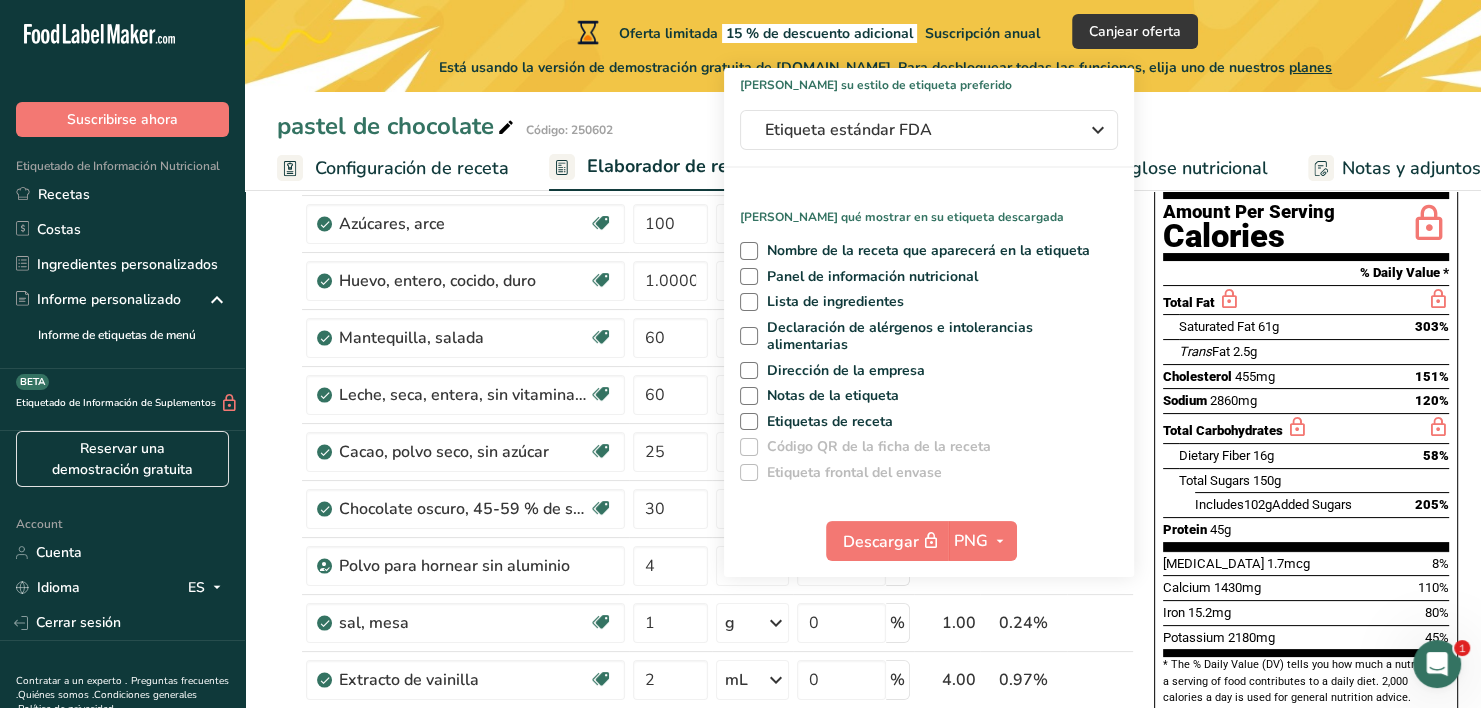 click on "Nombre de la receta que aparecerá en la etiqueta
Panel de información nutricional
Lista de ingredientes
Declaración de alérgenos e intolerancias alimentarias
Dirección de la empresa
Notas de la etiqueta
Etiquetas de receta
Código QR de la ficha de la receta
Etiqueta [MEDICAL_DATA] del envase" at bounding box center [929, 357] 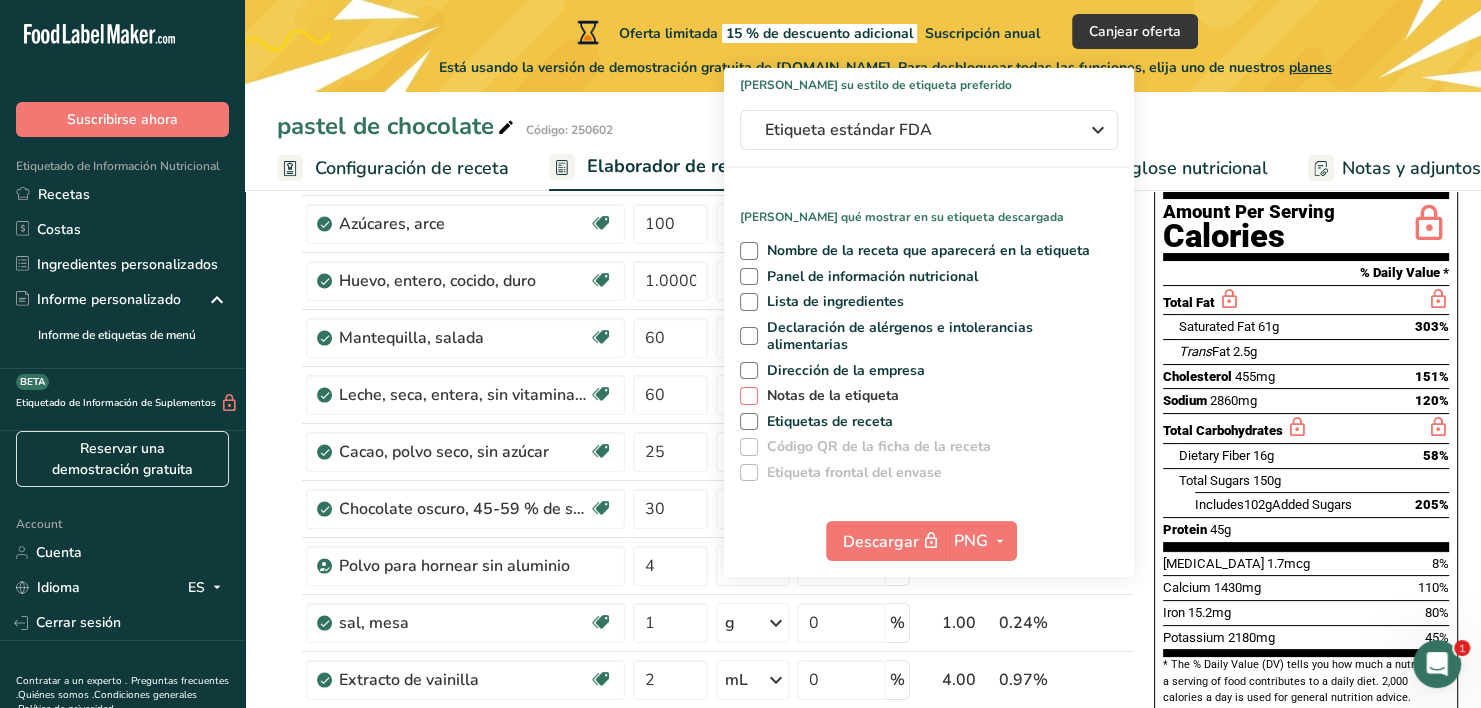 click on "Notas de la etiqueta" at bounding box center (829, 396) 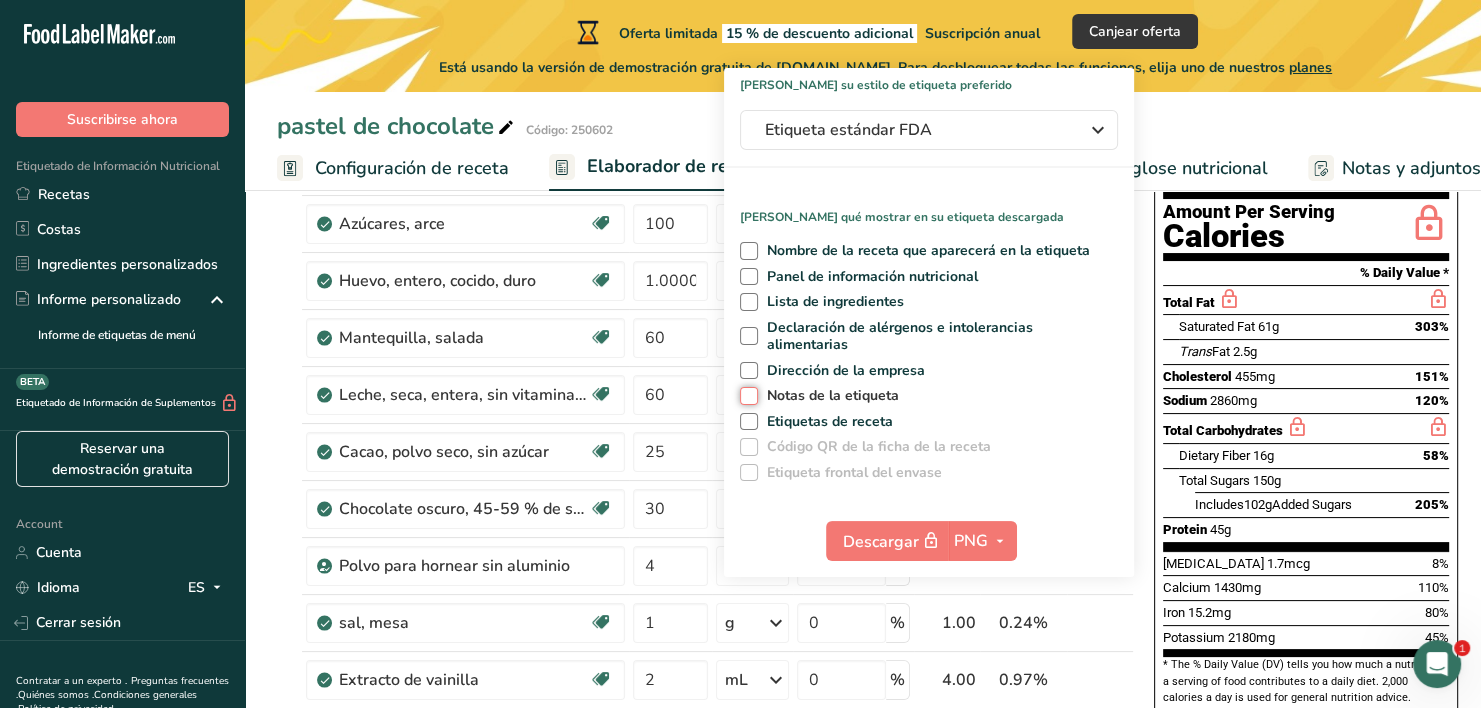 click on "Notas de la etiqueta" at bounding box center (746, 395) 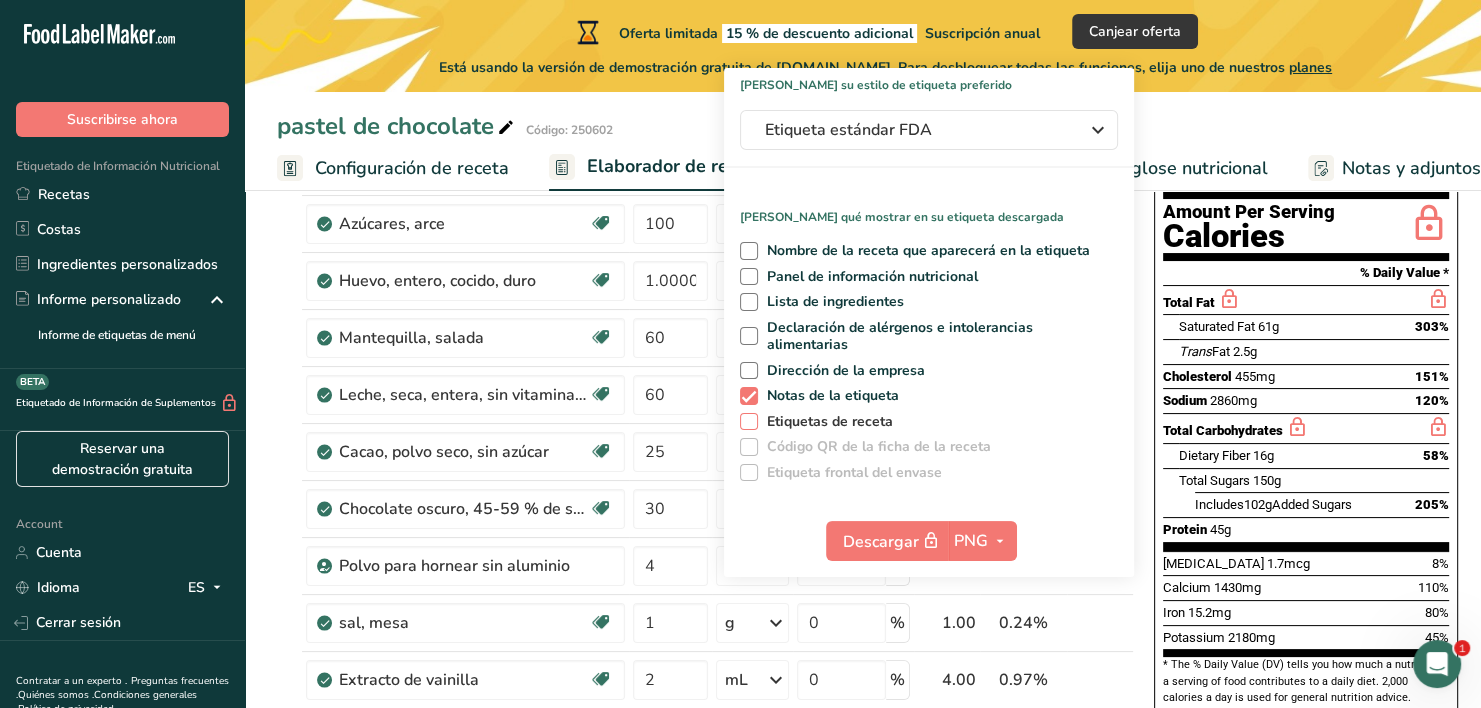 click on "Etiquetas de receta" at bounding box center (826, 422) 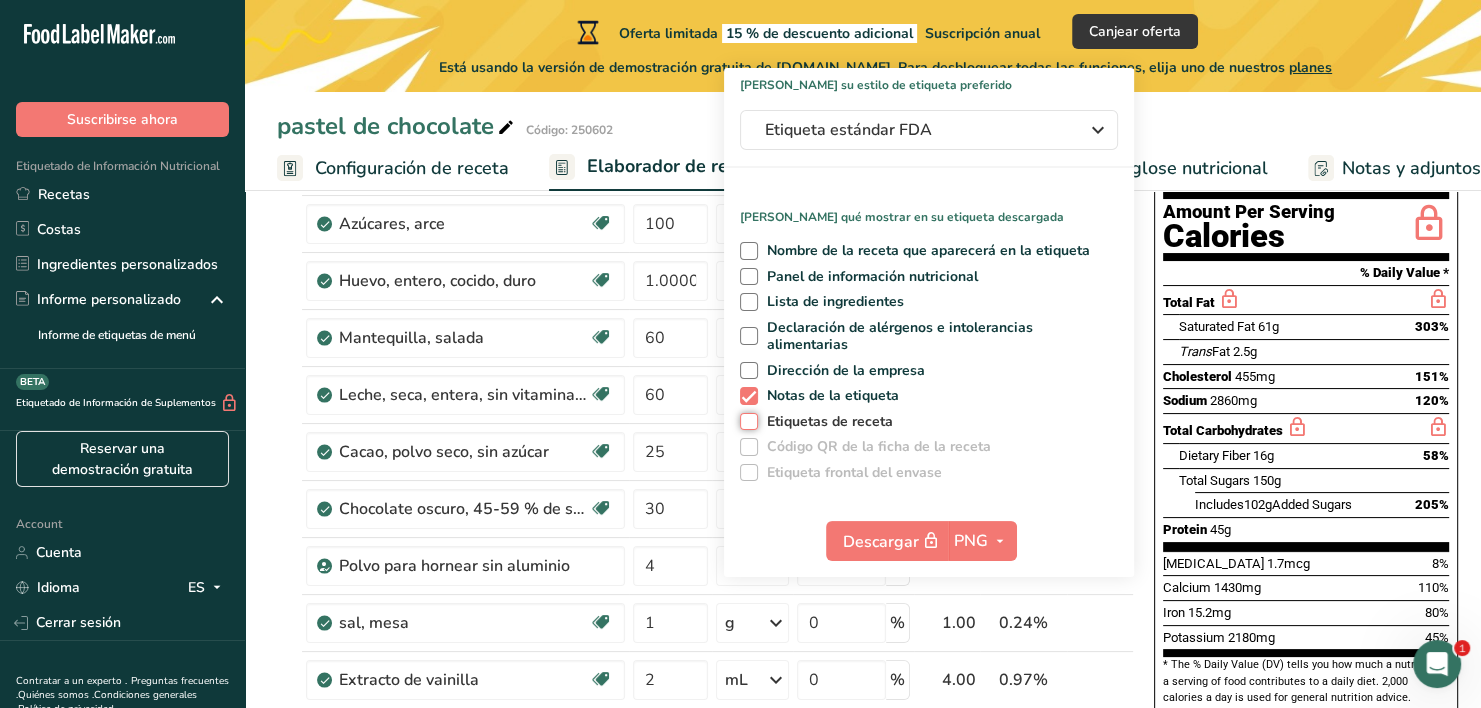 click on "Etiquetas de receta" at bounding box center (746, 421) 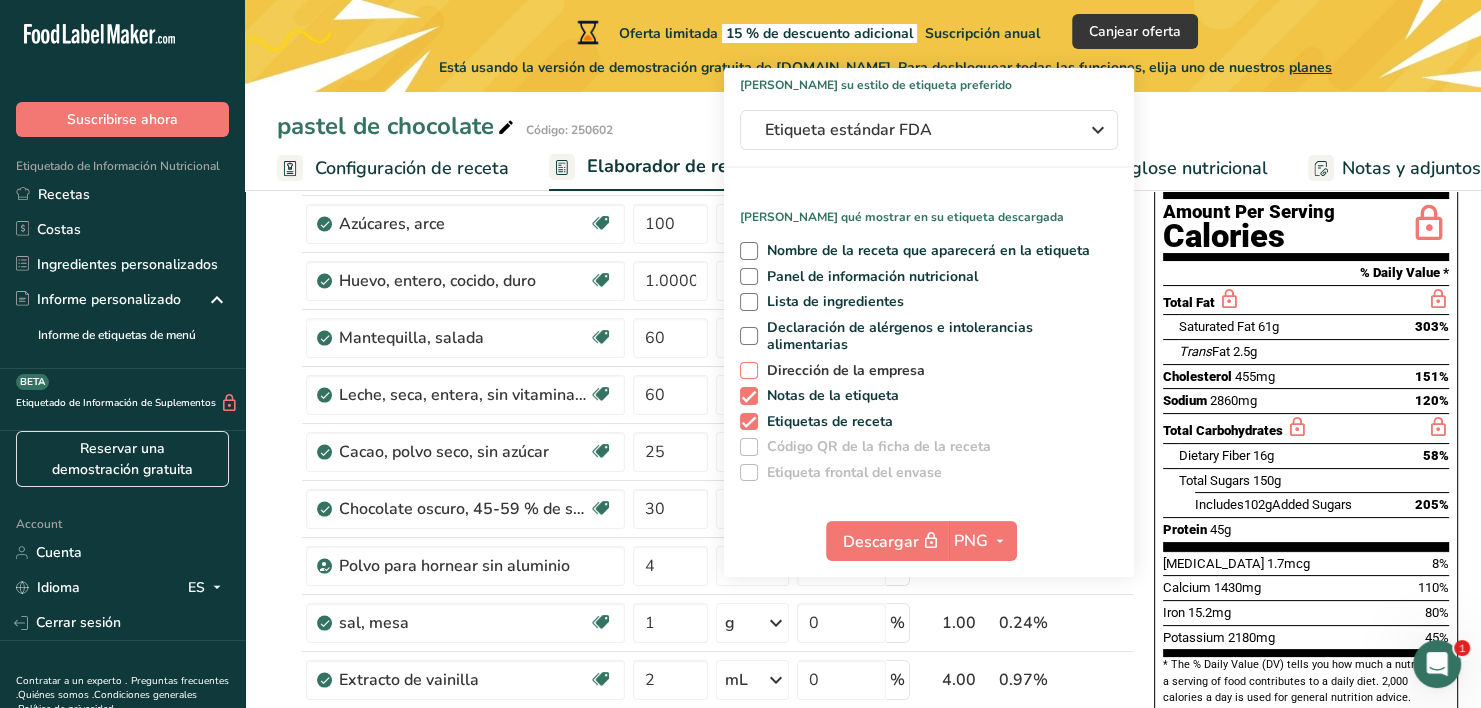 click on "Dirección de la empresa" at bounding box center (842, 371) 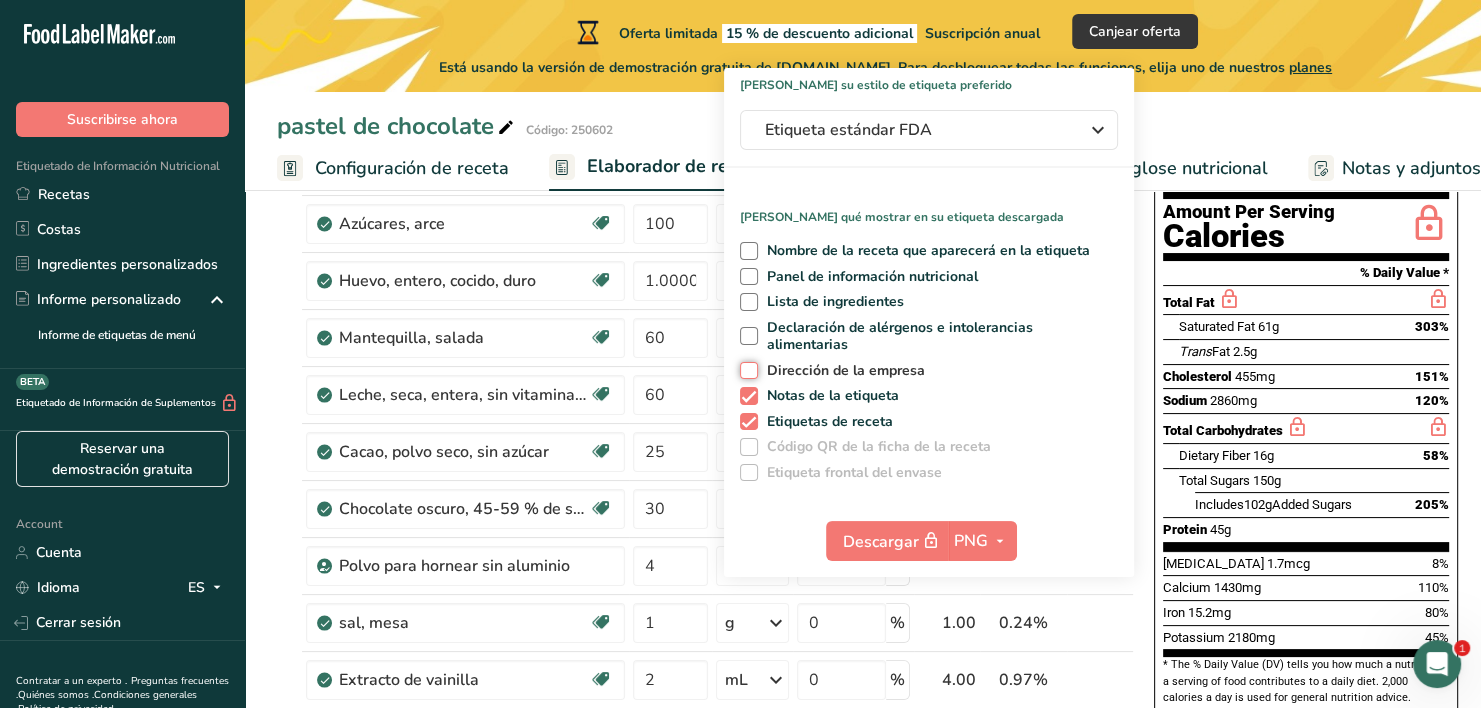 click on "Dirección de la empresa" at bounding box center [746, 370] 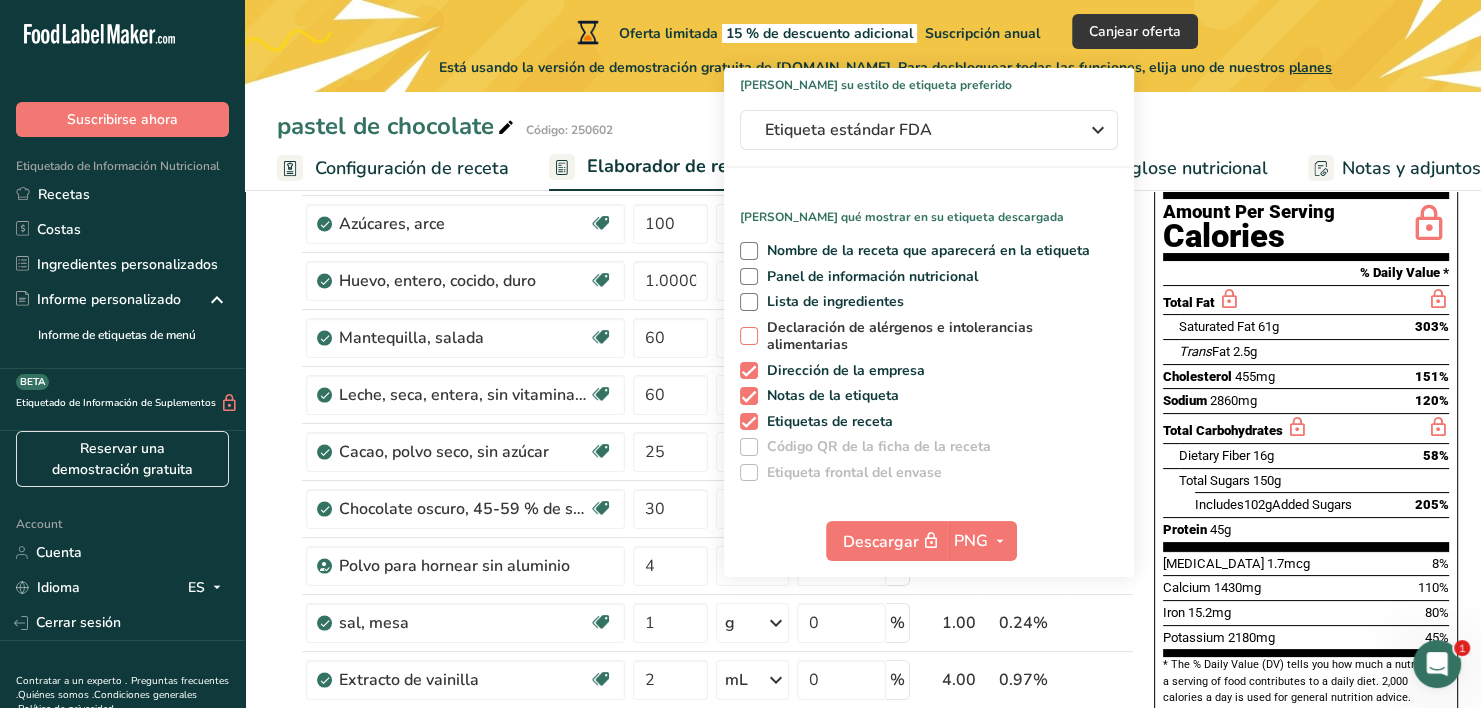 click on "Declaración de alérgenos e intolerancias alimentarias" at bounding box center (935, 336) 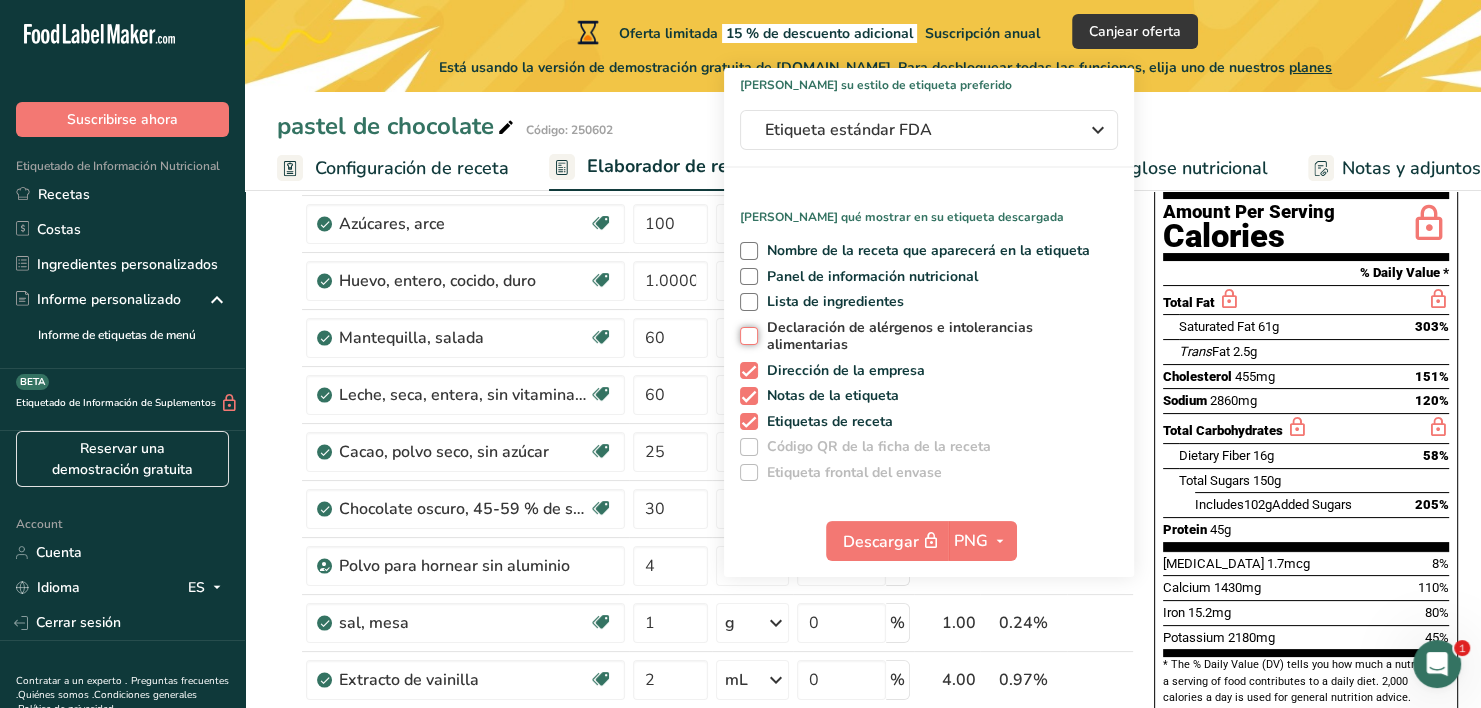 click on "Declaración de alérgenos e intolerancias alimentarias" at bounding box center (746, 336) 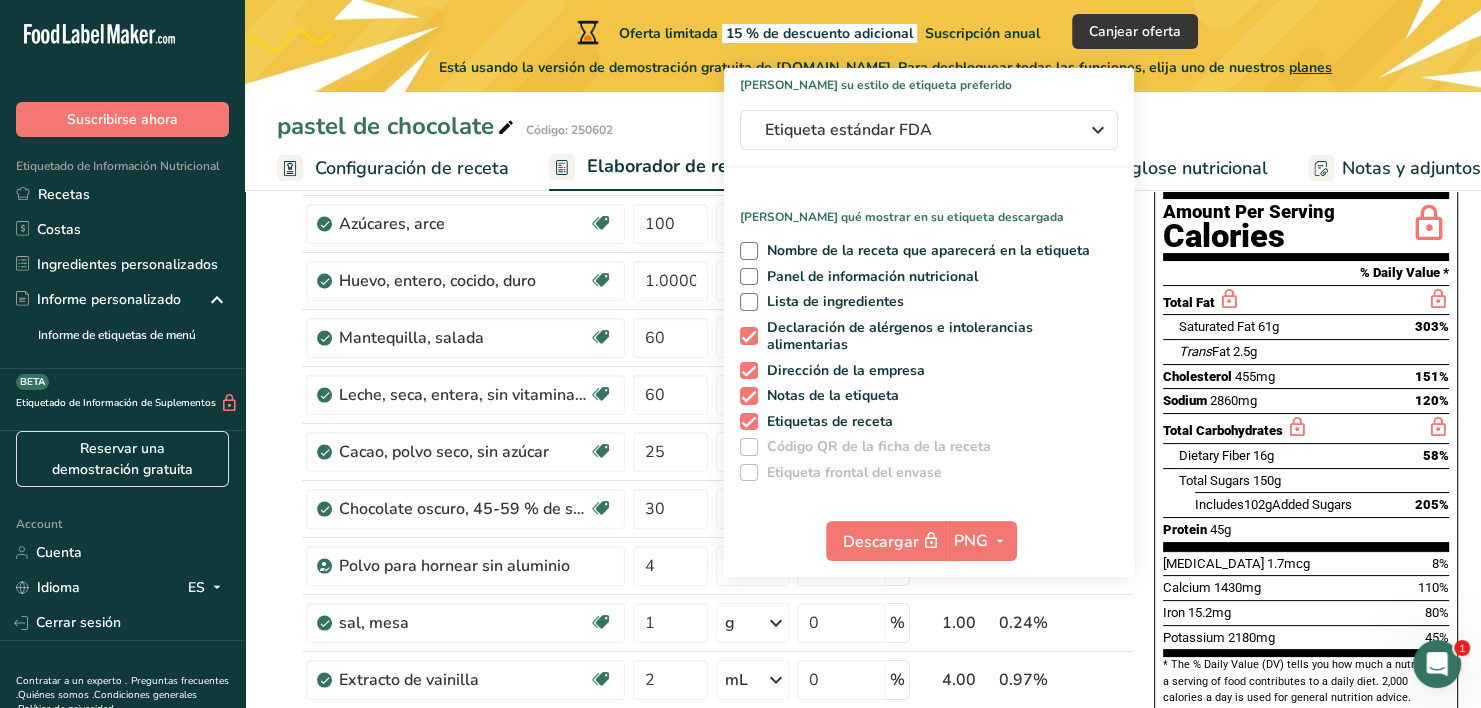 click on "Nombre de la receta que aparecerá en la etiqueta
Panel de información nutricional
Lista de ingredientes
Declaración de alérgenos e intolerancias alimentarias
Dirección de la empresa
Notas de la etiqueta
Etiquetas de receta
Código QR de la ficha de la receta
Etiqueta [MEDICAL_DATA] del envase" at bounding box center (929, 357) 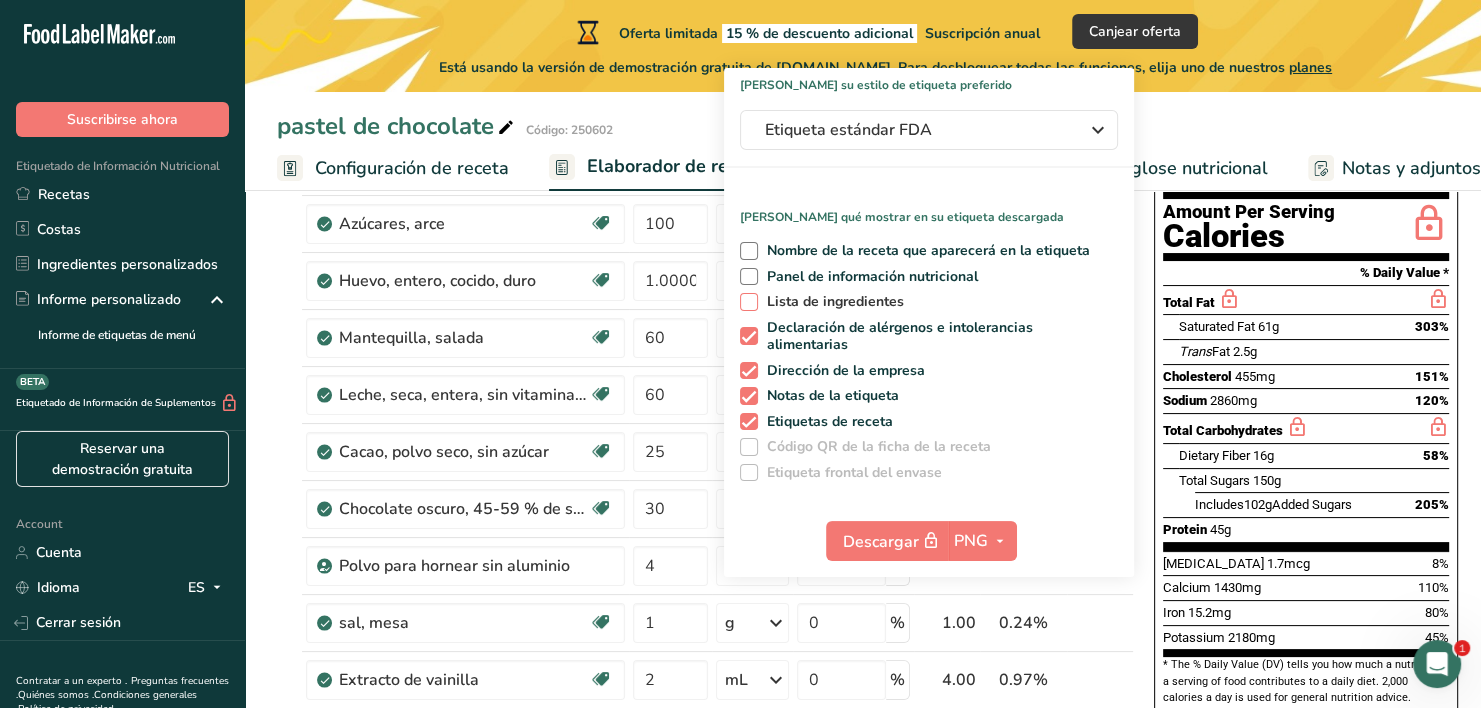 click on "Lista de ingredientes" at bounding box center [831, 302] 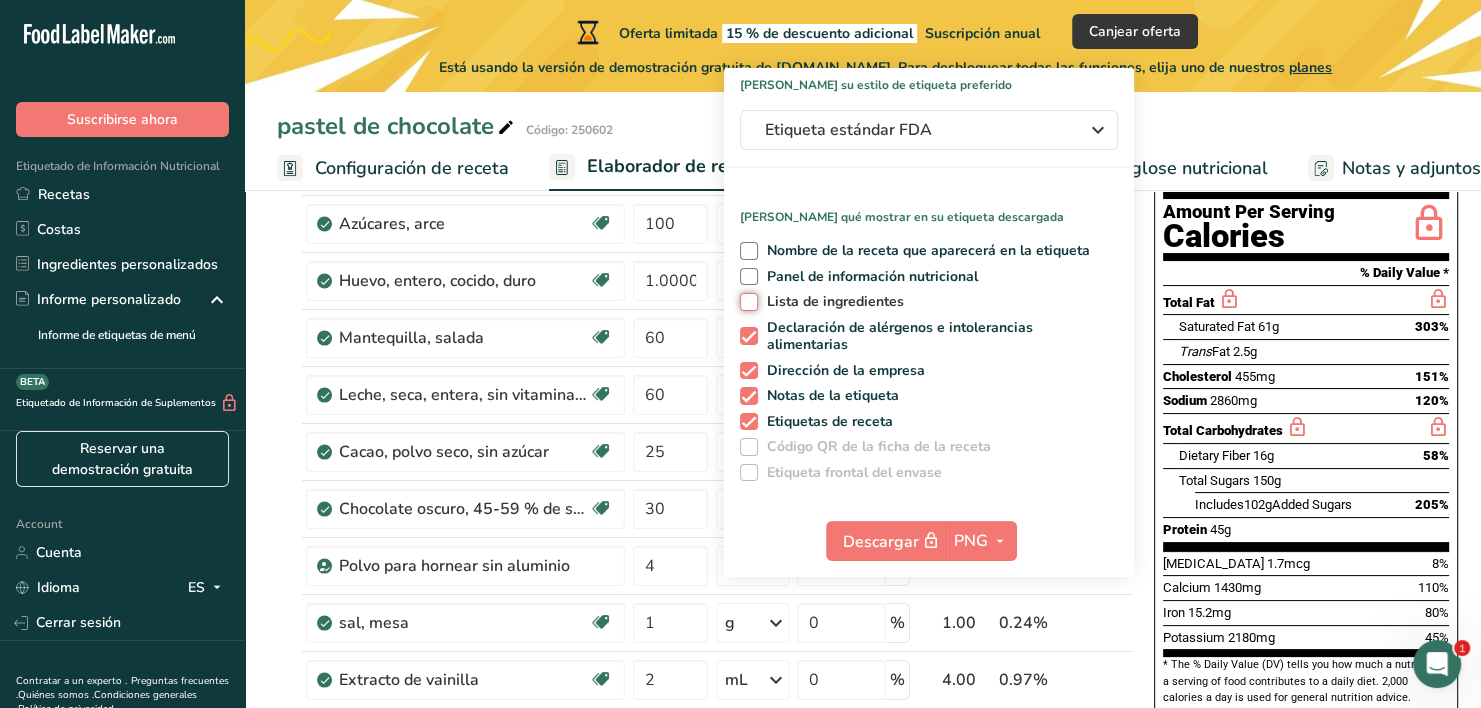 click on "Lista de ingredientes" at bounding box center [746, 301] 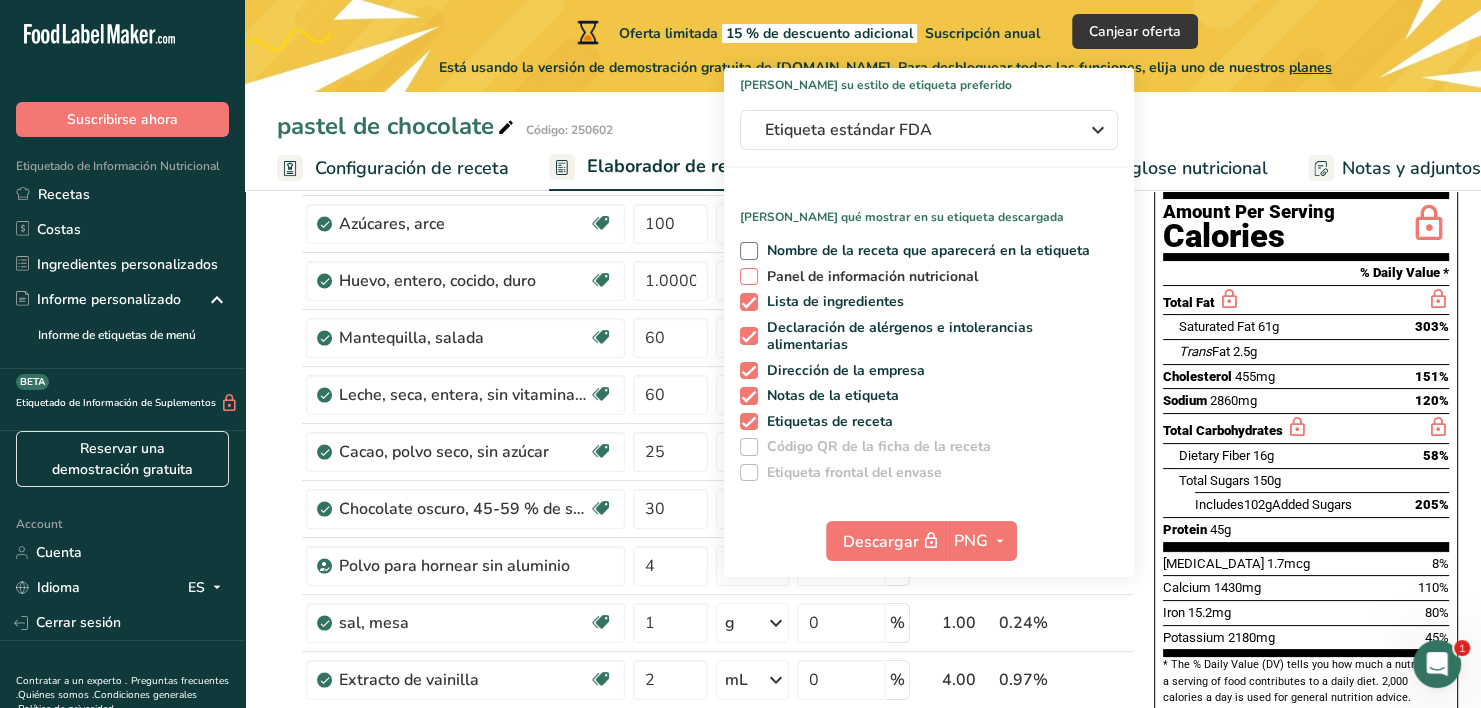 click on "Panel de información nutricional" at bounding box center [868, 277] 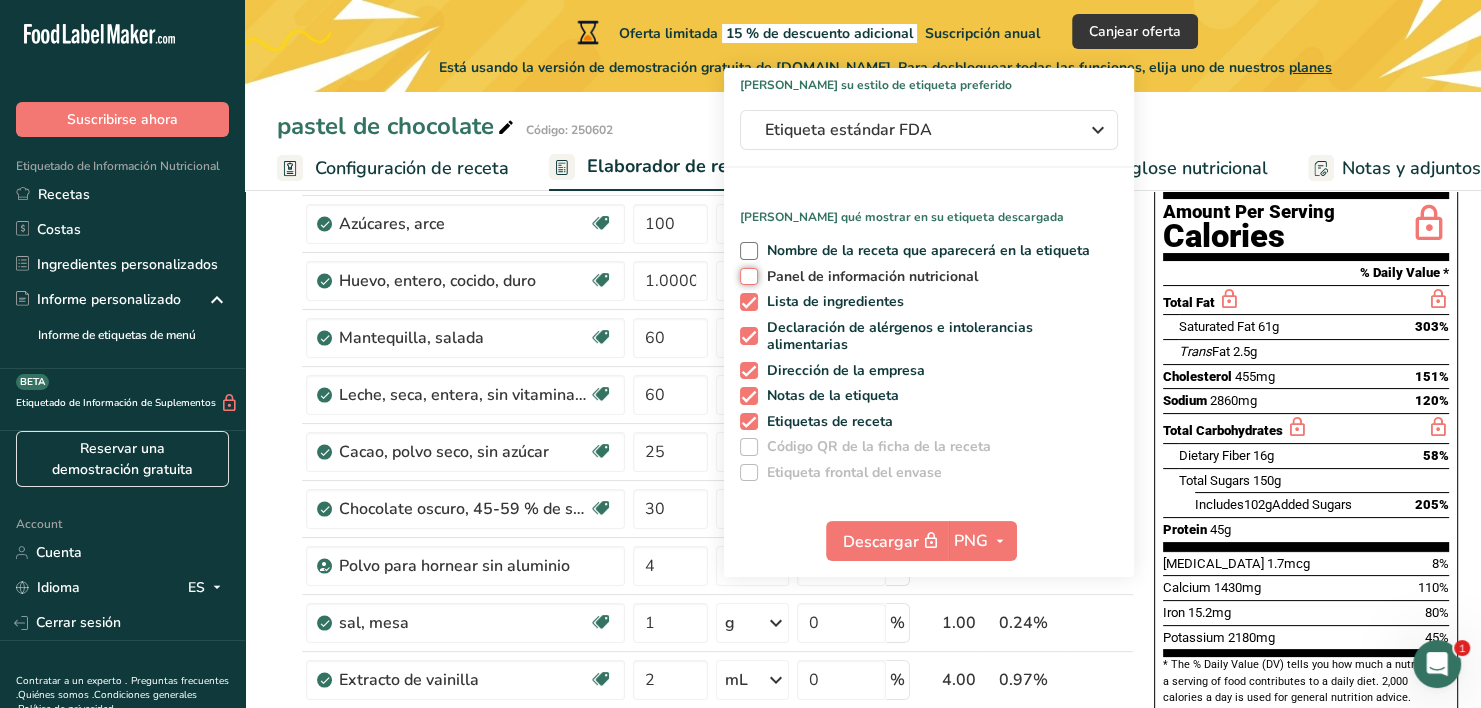 click on "Panel de información nutricional" at bounding box center [746, 276] 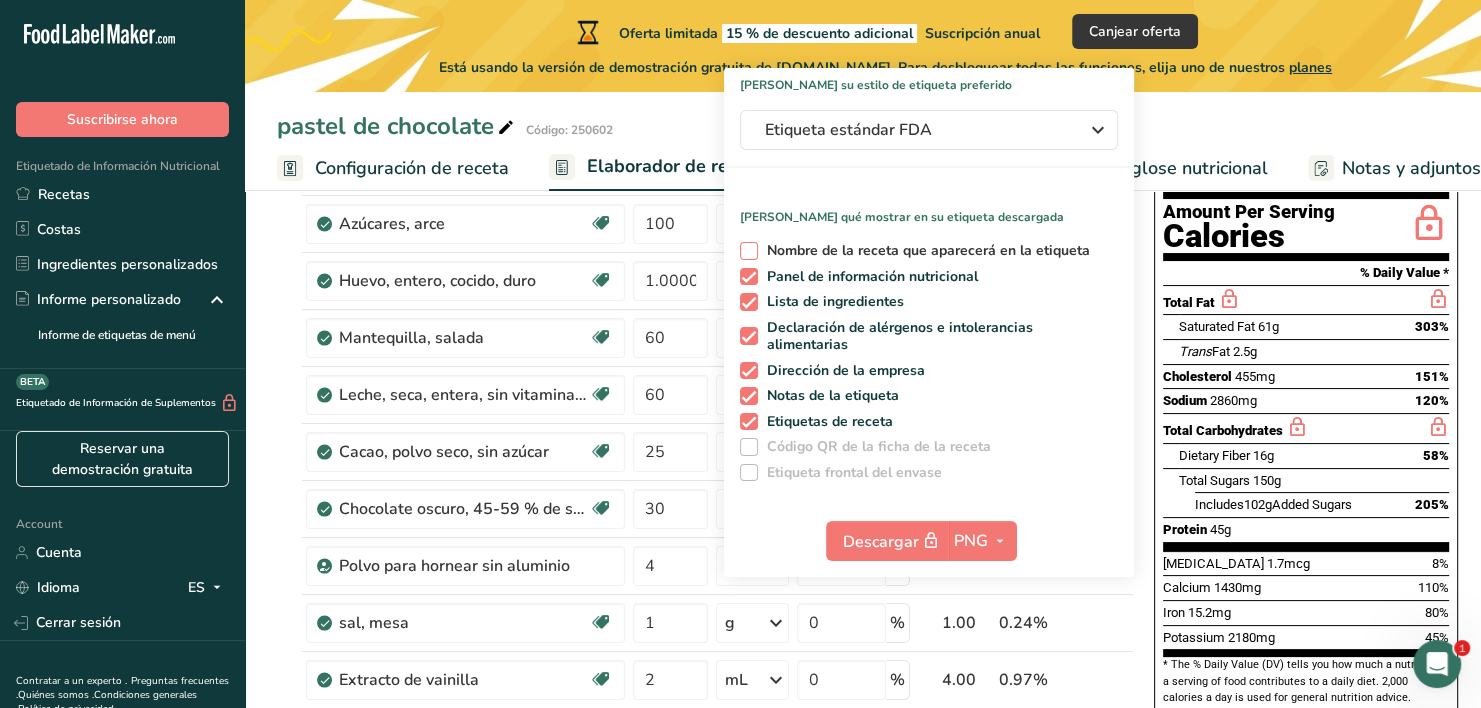 click on "Nombre de la receta que aparecerá en la etiqueta" at bounding box center [924, 251] 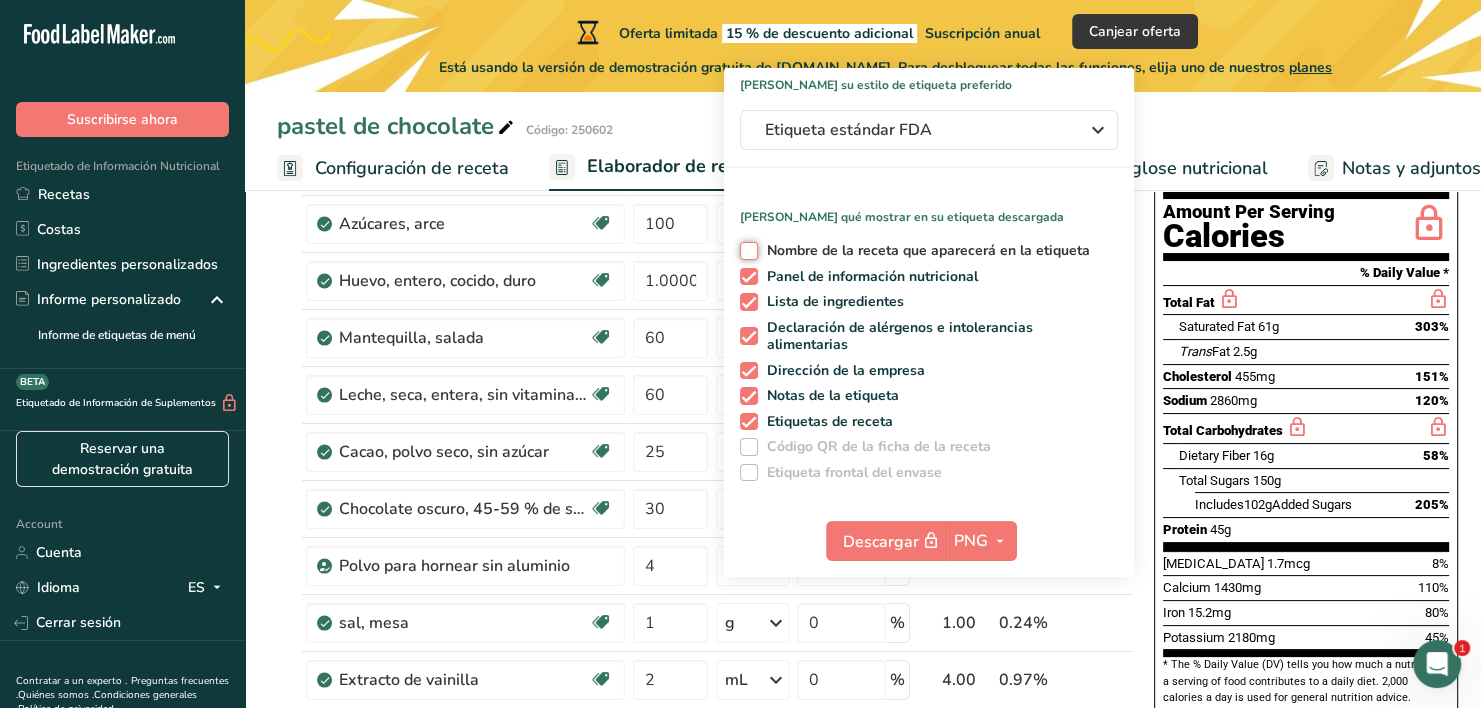 click on "Nombre de la receta que aparecerá en la etiqueta" at bounding box center [746, 250] 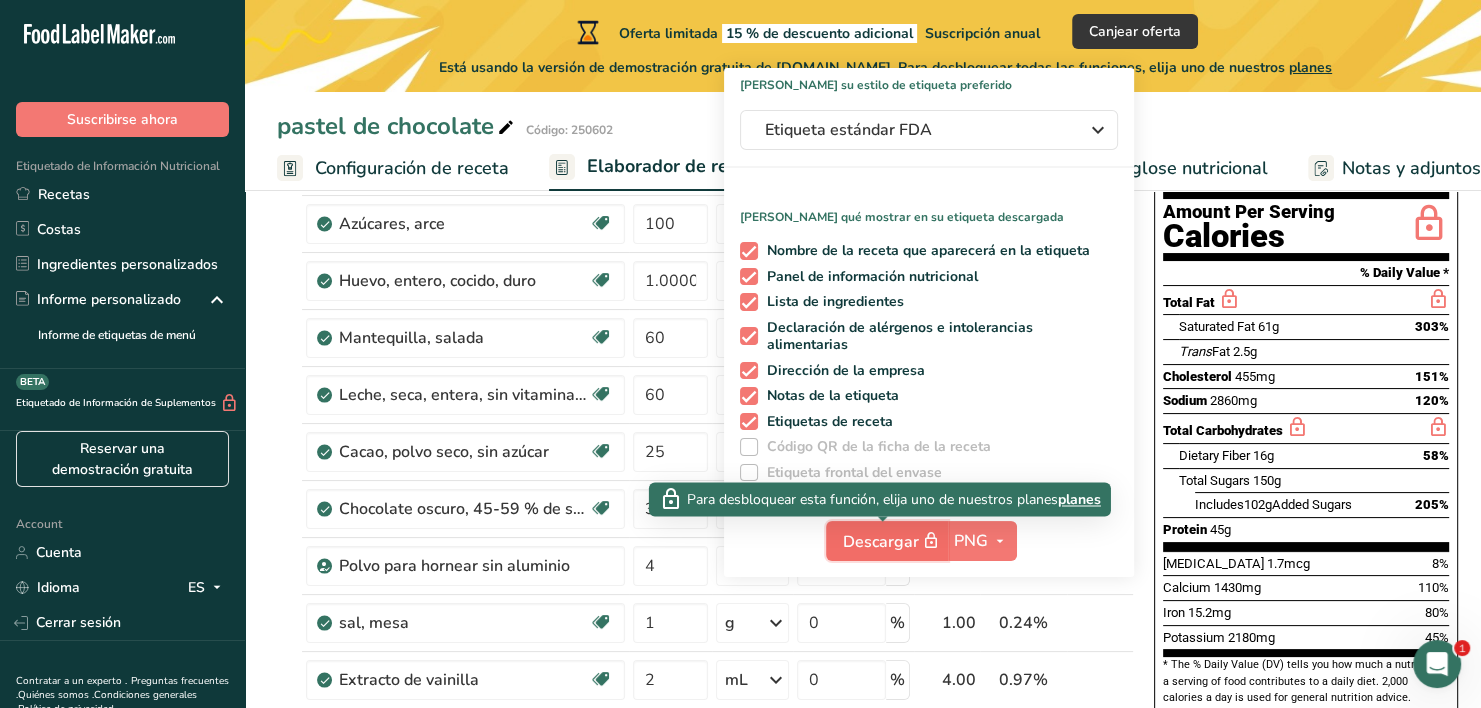 click on "Descargar" at bounding box center (887, 541) 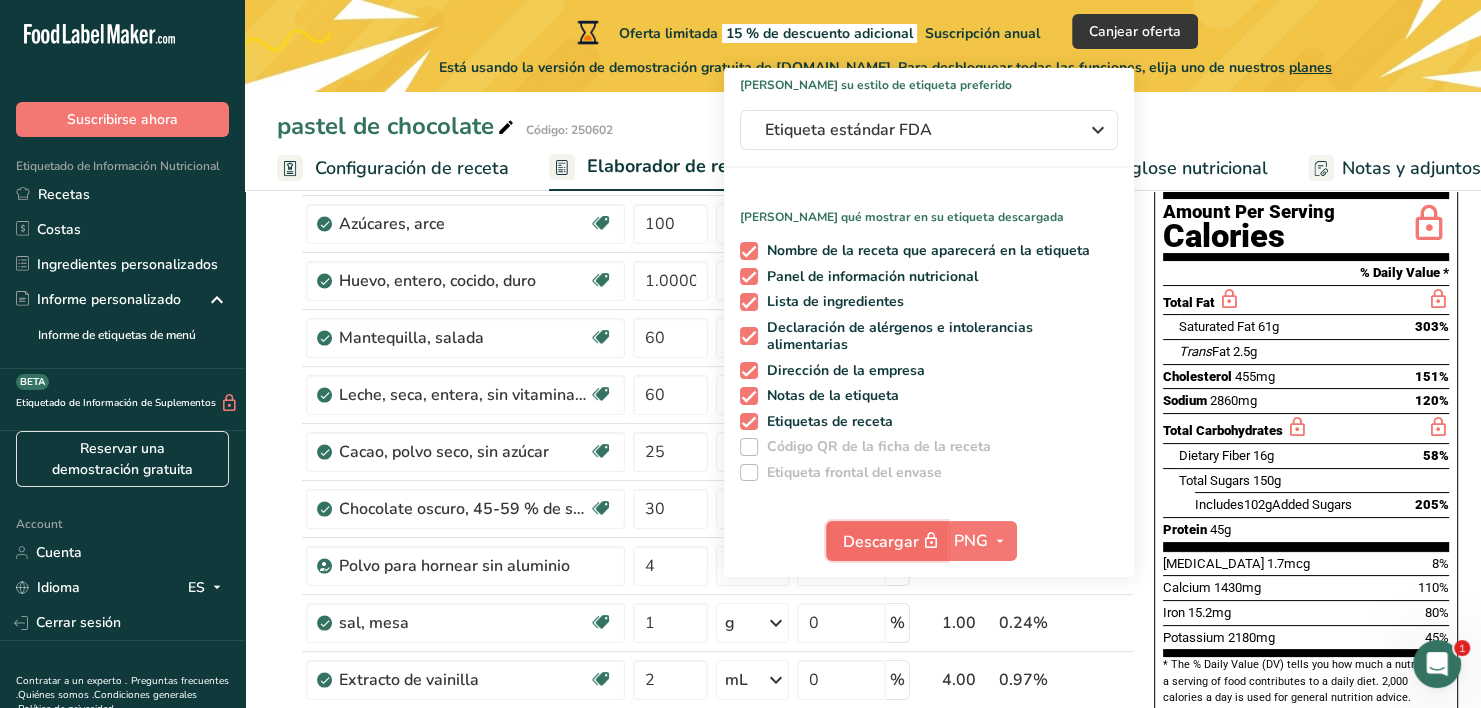 click on "Descargar" at bounding box center (887, 541) 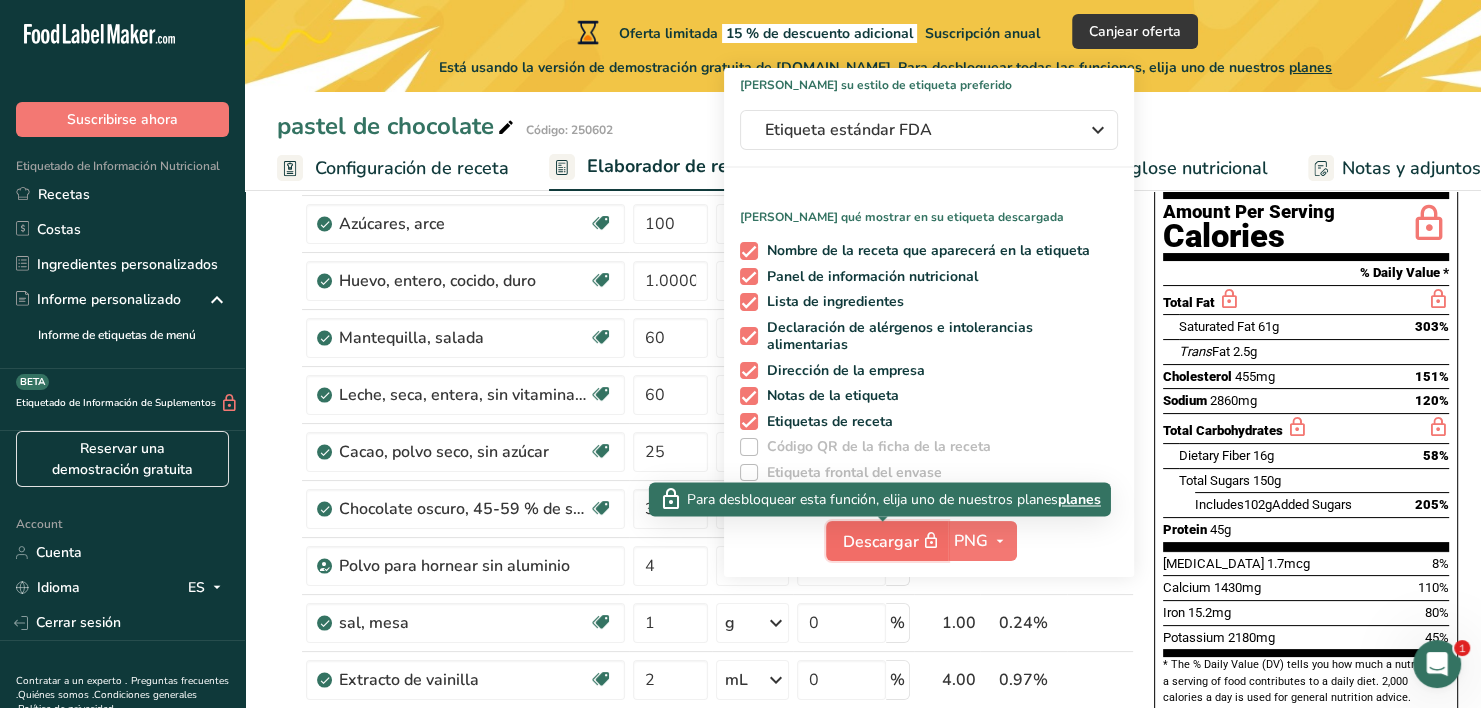 click on "Descargar" at bounding box center [887, 541] 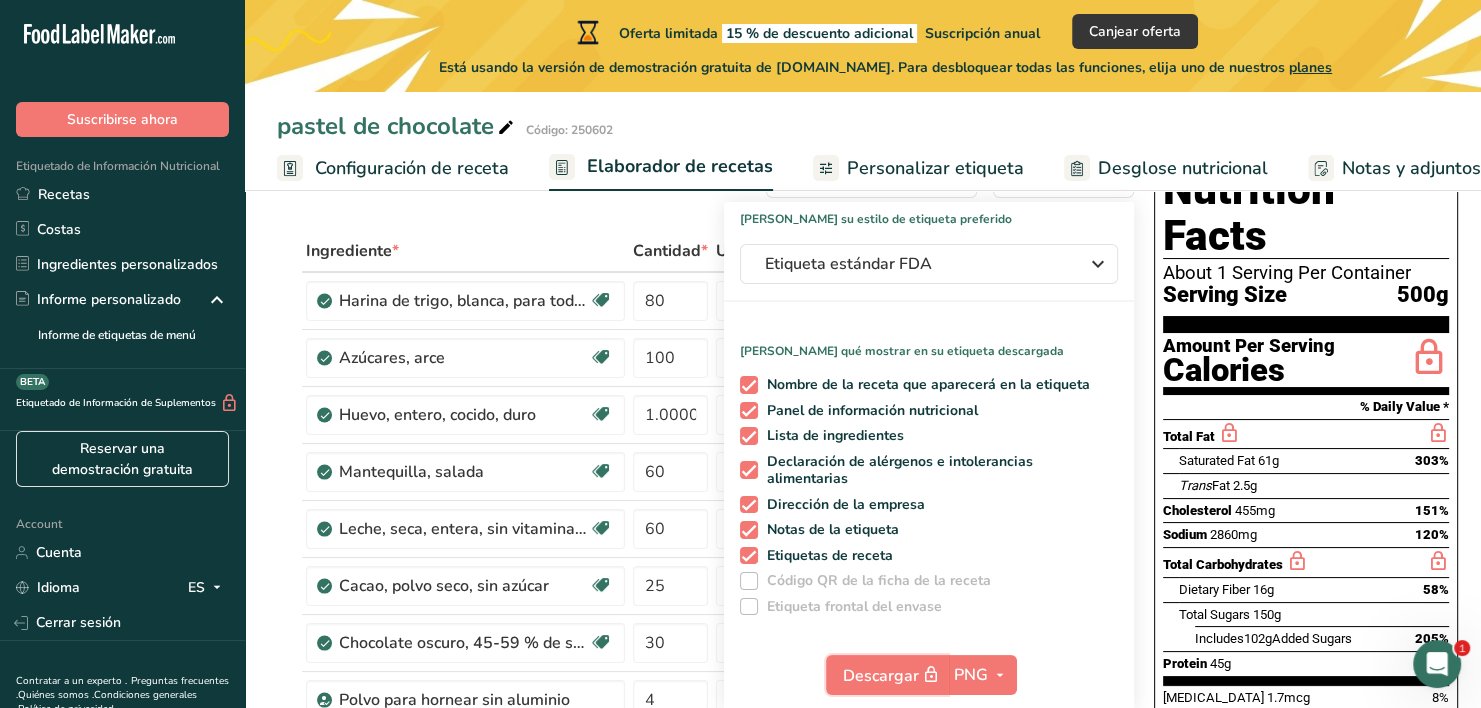 scroll, scrollTop: 0, scrollLeft: 0, axis: both 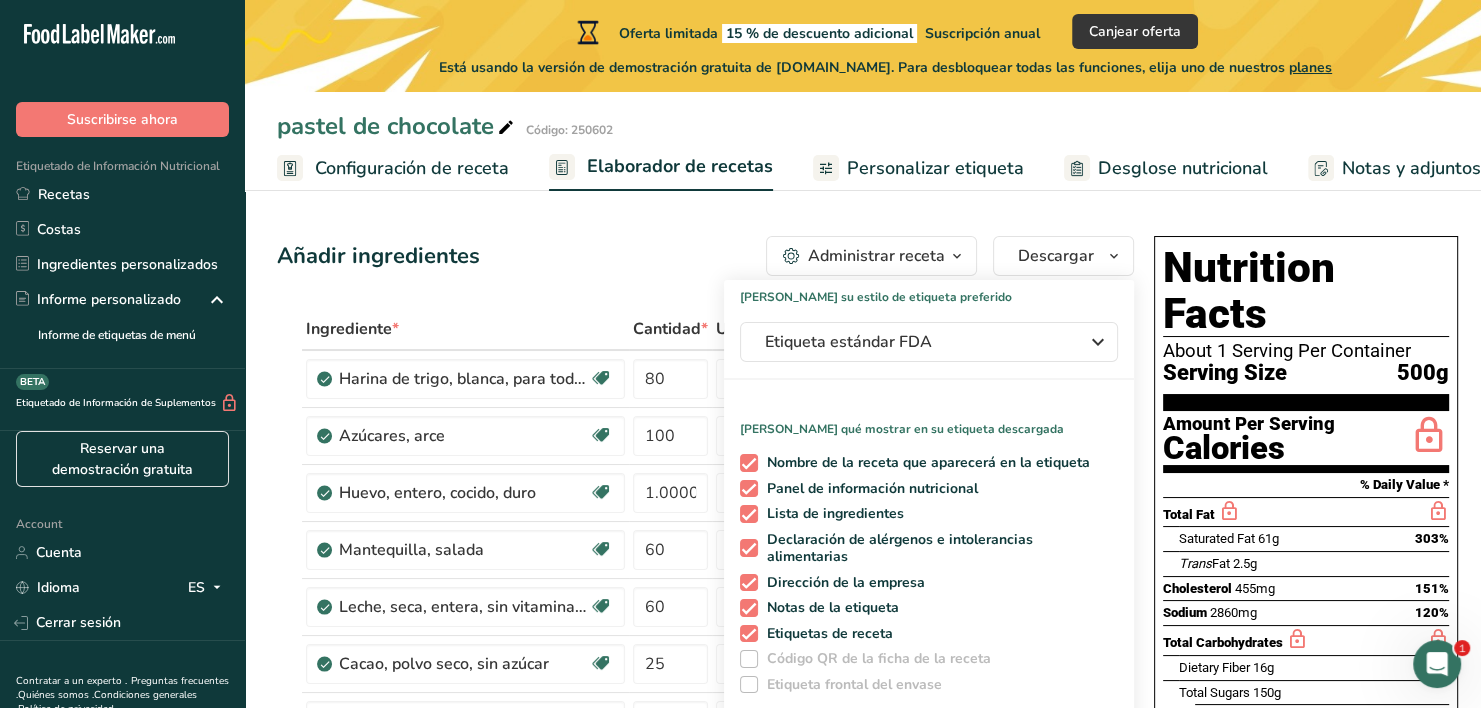 click on "Añadir ingredientes
Administrar receta         Eliminar receta             Duplicar receta               Escalar receta               Guardar como subreceta   .a-a{fill:#347362;}.b-a{fill:#fff;}                                 Desglose nutricional                 Tarjeta de la receta
Novedad
Informe de patrón de aminoácidos             Historial de actividad
Descargar
Elija su estilo de etiqueta preferido
Etiqueta estándar FDA
Etiqueta estándar FDA
El formato más común para etiquetas de información nutricional en cumplimiento con el tipo de letra, estilo y requisitos de la FDA.
Etiqueta tabular FDA
Un formato de etiqueta conforme a las regulaciones de la FDA presentado en una disposición tabular (horizontal).
Etiqueta lineal FDA" at bounding box center (711, 1052) 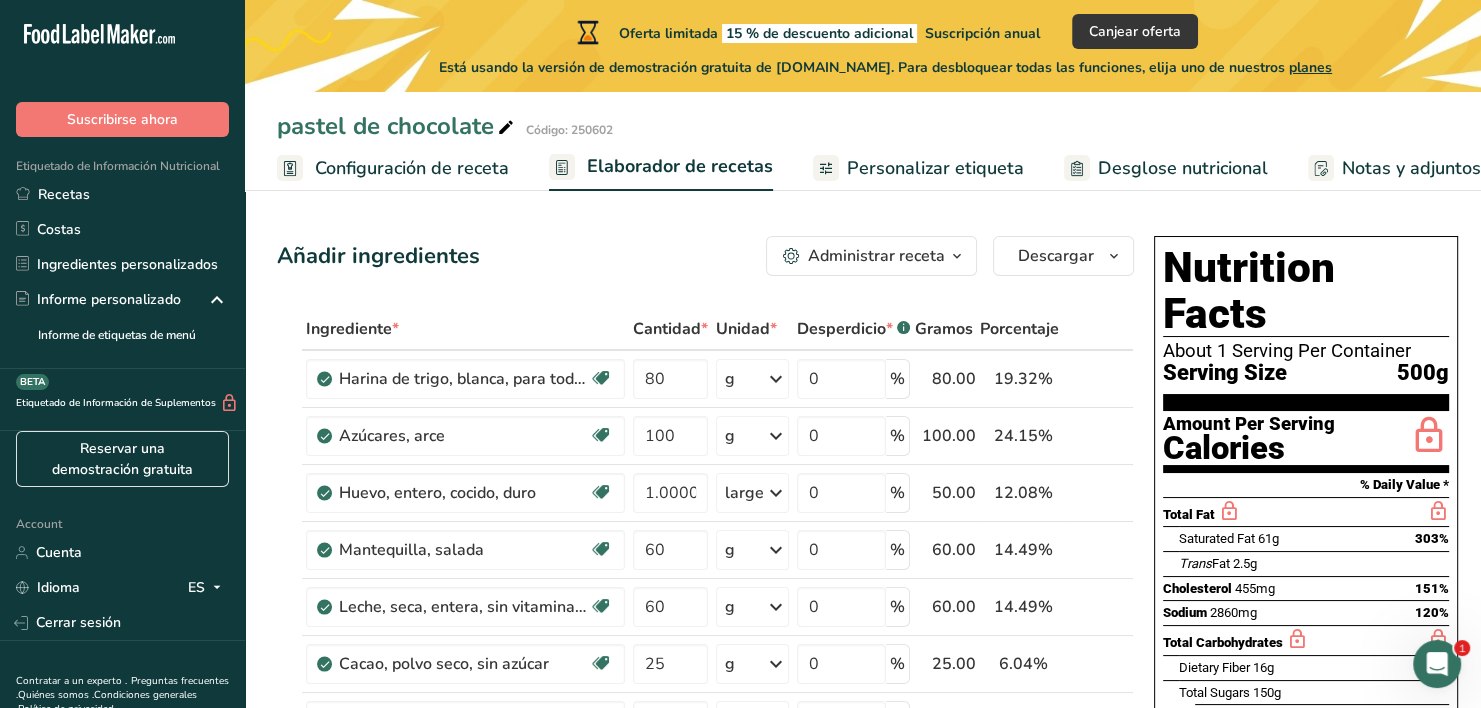 click on "Administrar receta" at bounding box center [876, 256] 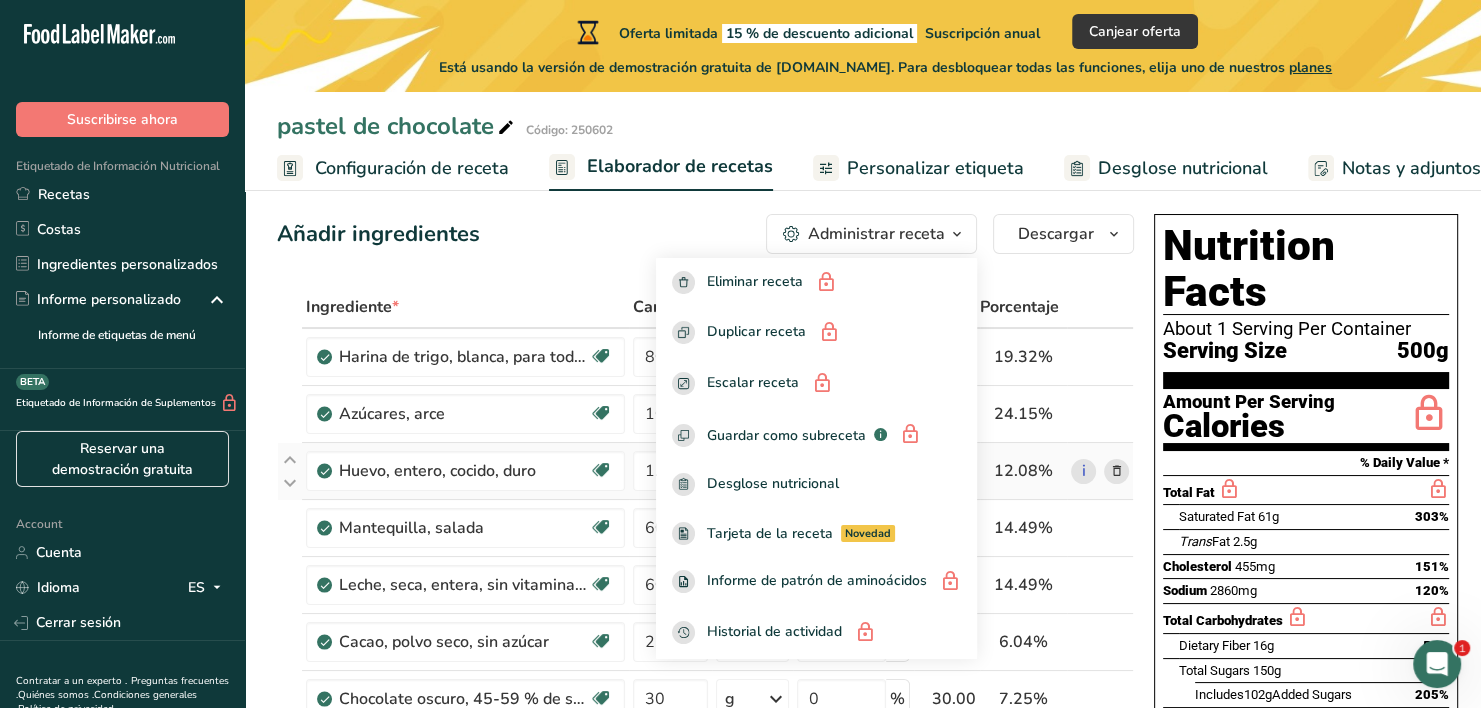 scroll, scrollTop: 23, scrollLeft: 0, axis: vertical 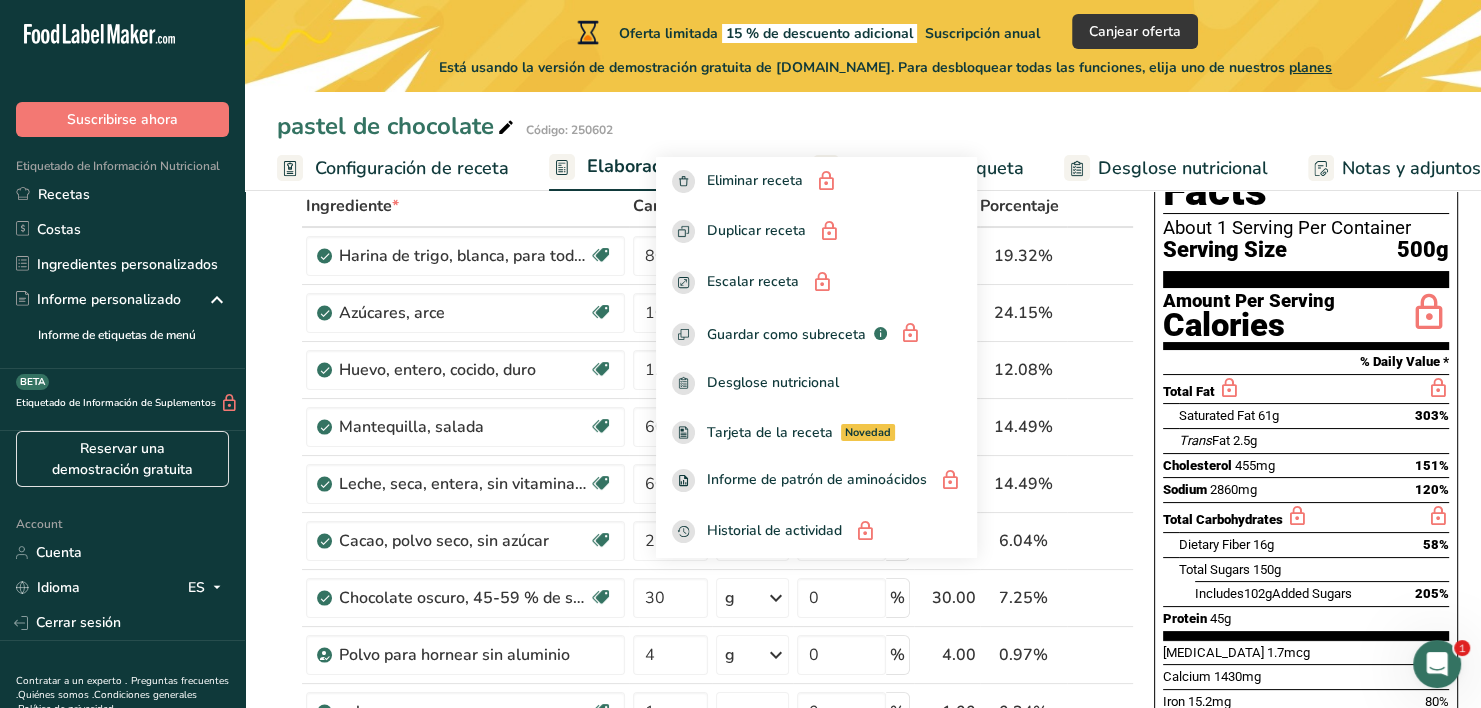 click on "Añadir ingredientes
Administrar receta         Eliminar receta             Duplicar receta               Escalar receta               Guardar como subreceta   .a-a{fill:#347362;}.b-a{fill:#fff;}                                 Desglose nutricional                 Tarjeta de la receta
Novedad
Informe de patrón de aminoácidos             Historial de actividad
Descargar
Elija su estilo de etiqueta preferido
Etiqueta estándar FDA
Etiqueta estándar FDA
El formato más común para etiquetas de información nutricional en cumplimiento con el tipo de letra, estilo y requisitos de la FDA.
Etiqueta tabular FDA
Un formato de etiqueta conforme a las regulaciones de la FDA presentado en una disposición tabular (horizontal).
Etiqueta lineal FDA" at bounding box center (863, 929) 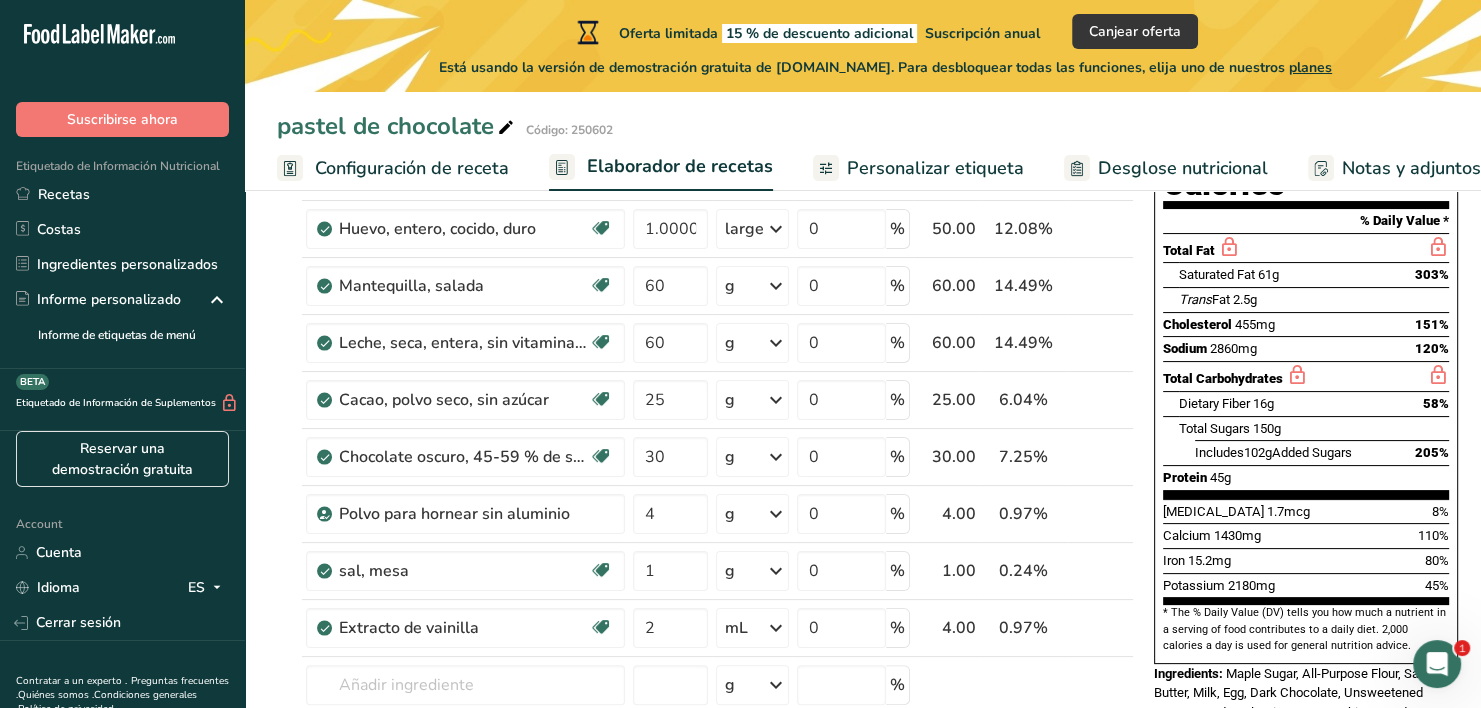 scroll, scrollTop: 300, scrollLeft: 0, axis: vertical 